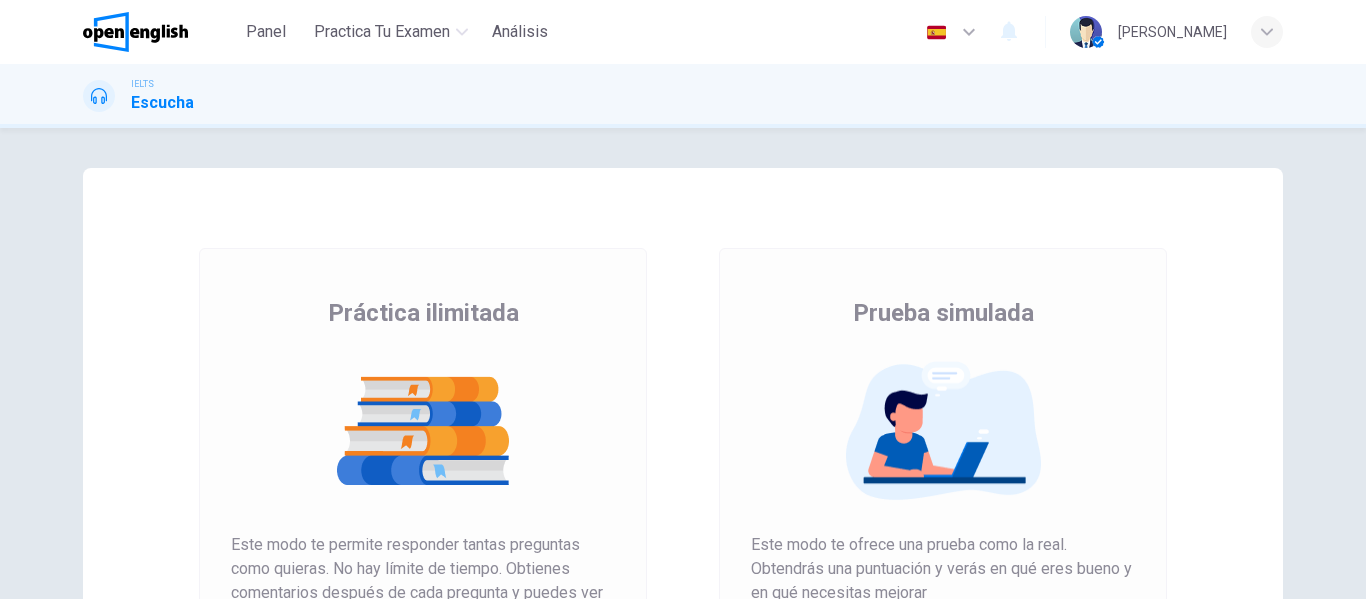 scroll, scrollTop: 0, scrollLeft: 0, axis: both 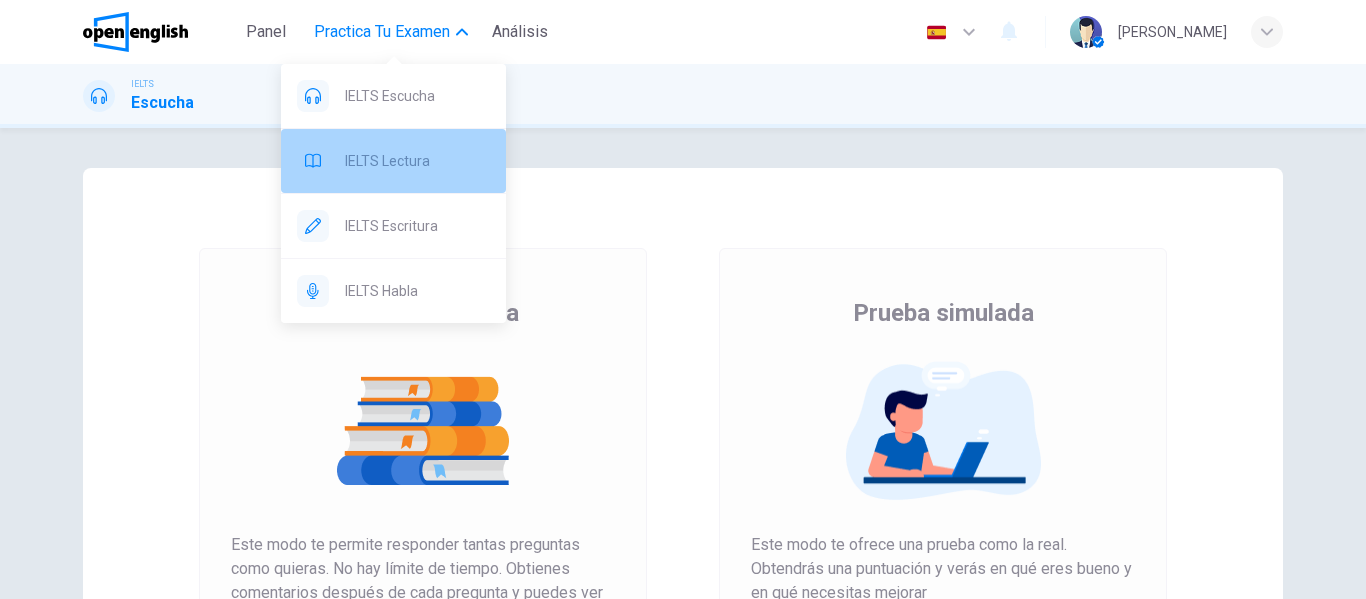 click on "IELTS Lectura" at bounding box center [417, 161] 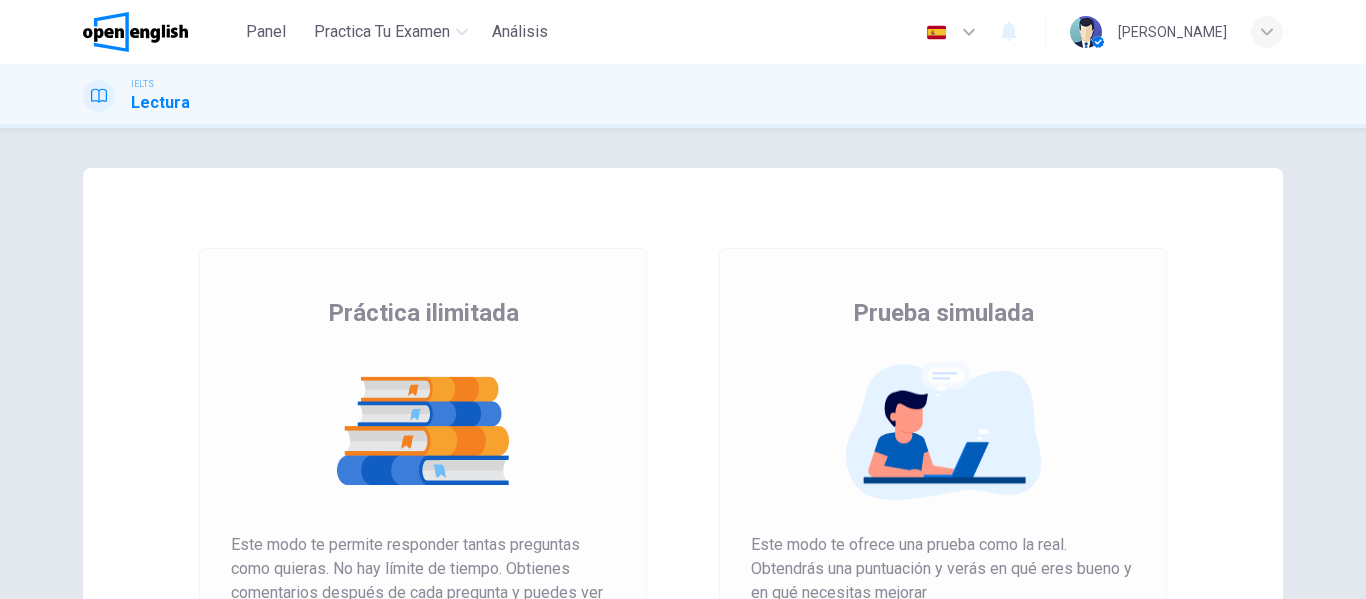 scroll, scrollTop: 177, scrollLeft: 0, axis: vertical 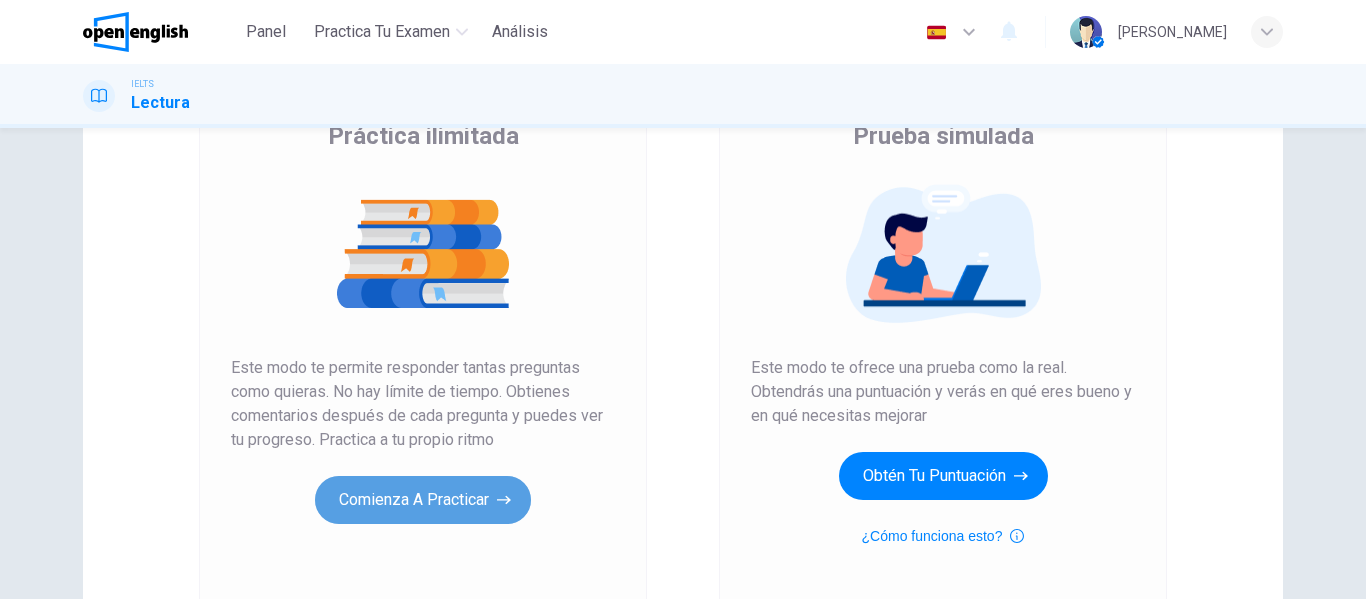 click on "Comienza a practicar" at bounding box center [423, 500] 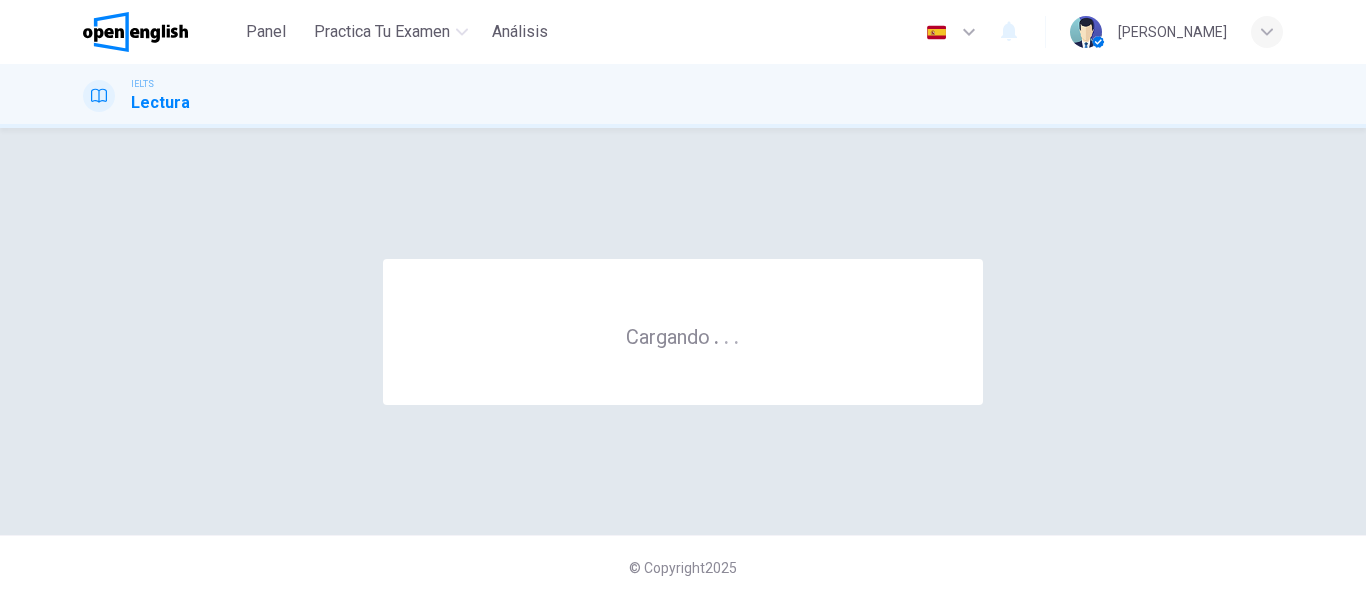 scroll, scrollTop: 0, scrollLeft: 0, axis: both 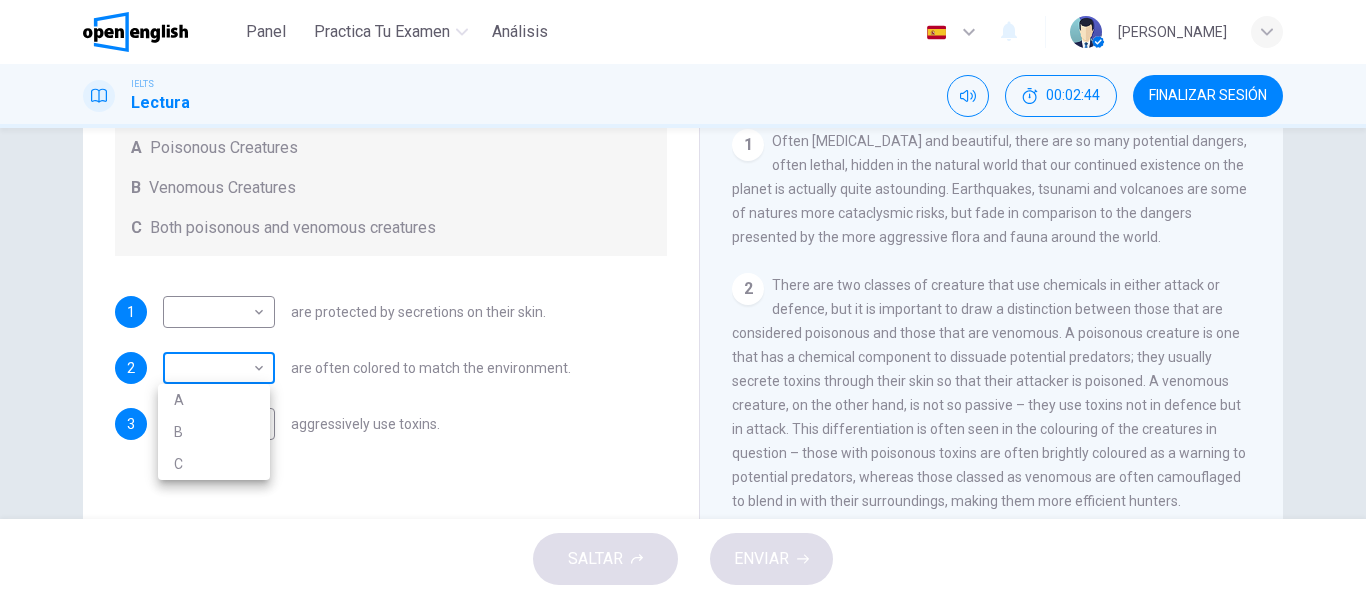 click on "Este sitio utiliza cookies, como se explica en nuestra  Política de Privacidad . Si acepta el uso de cookies, [PERSON_NAME] clic en el botón [PERSON_NAME] y continúe navegando por nuestro sitio.   Política de Privacidad Aceptar Panel Practica tu examen Análisis Español ** ​ [PERSON_NAME] IELTS Lectura 00:02:44 FINALIZAR SESIÓN Preguntas 1 - 3 Write the correct letter,  A ,  B  or  C  in the boxes below.
According to the information in the passage, classify the following information
as relating to: A Poisonous Creatures B Venomous Creatures C Both poisonous and venomous creatures 1 ​ ​ are protected by secretions on their skin. 2 ​ ​ are often colored to match the environment. 3 ​ ​ aggressively use toxins. Poisonous Animals CLIC PARA ZOOM Clic para zoom 1 2 3 4 5 6 SALTAR ENVIAR Open English - Inglés en Línea Panel Practica tu examen Análisis Notificaciones © Copyright  2025 A B C" at bounding box center [683, 299] 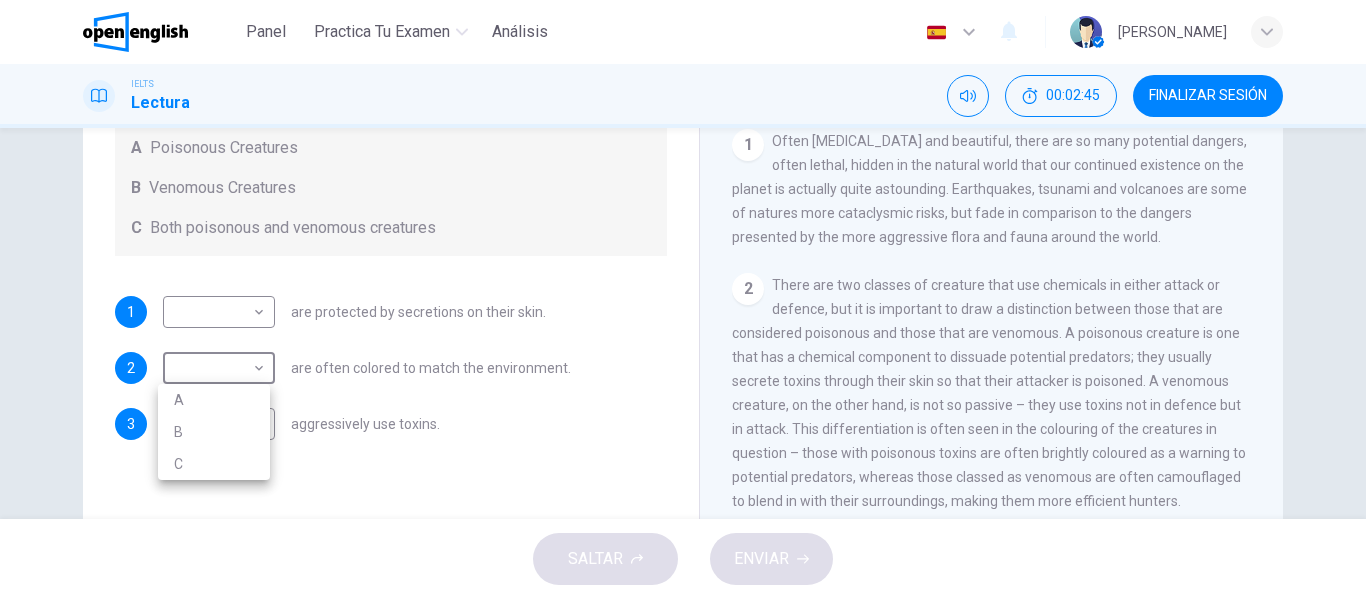 click on "B" at bounding box center (214, 432) 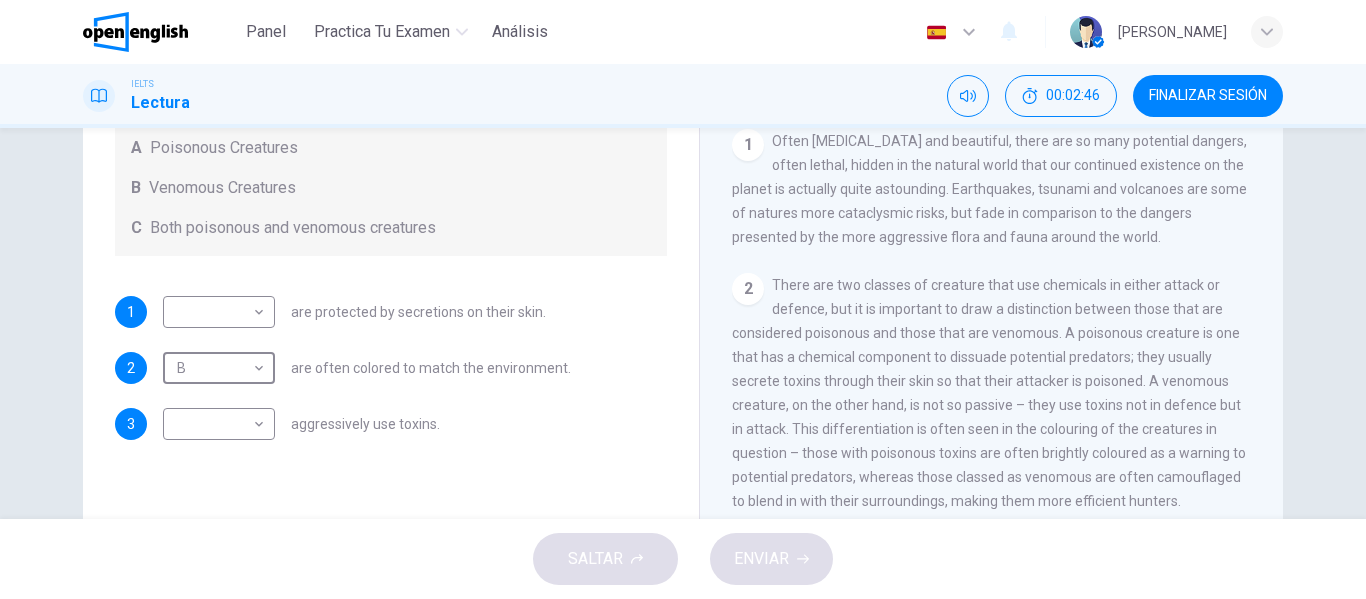 type on "*" 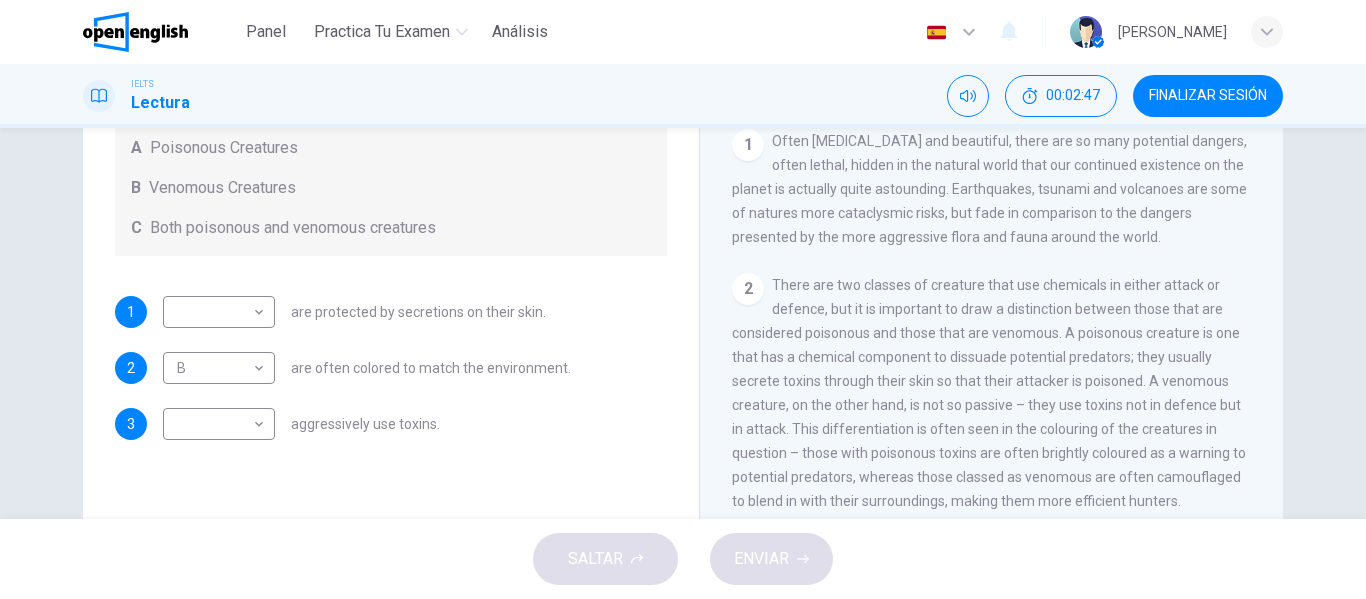 click on "3 ​ ​ aggressively use toxins." at bounding box center [391, 424] 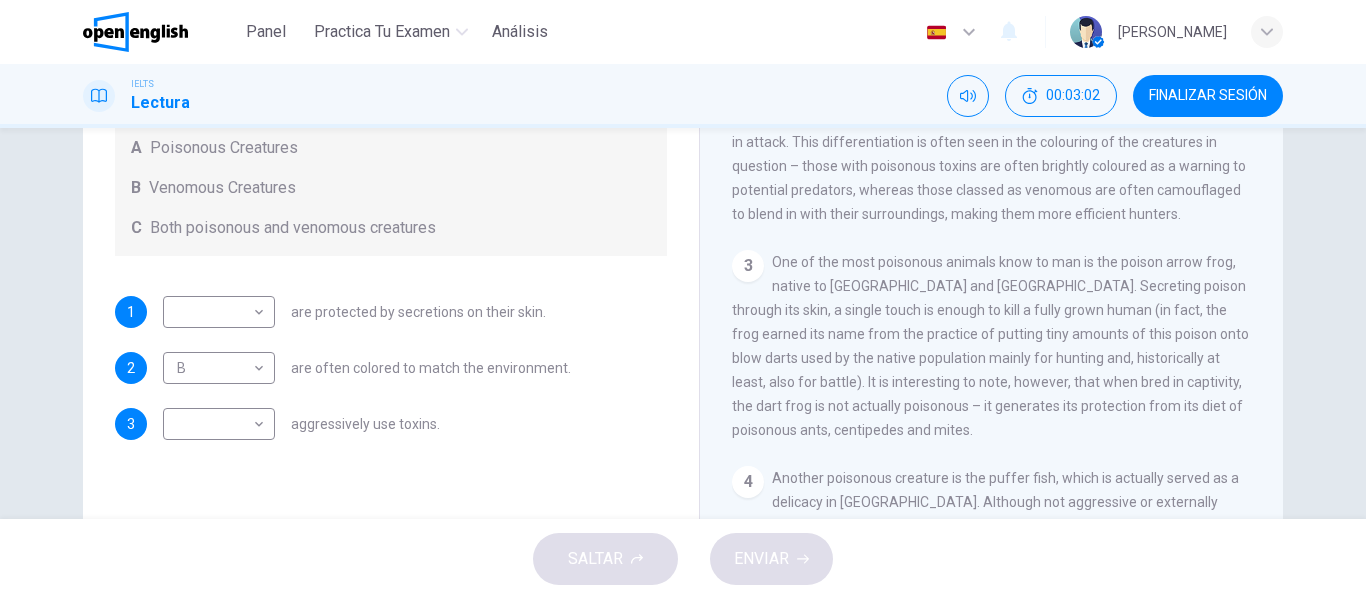 scroll, scrollTop: 570, scrollLeft: 0, axis: vertical 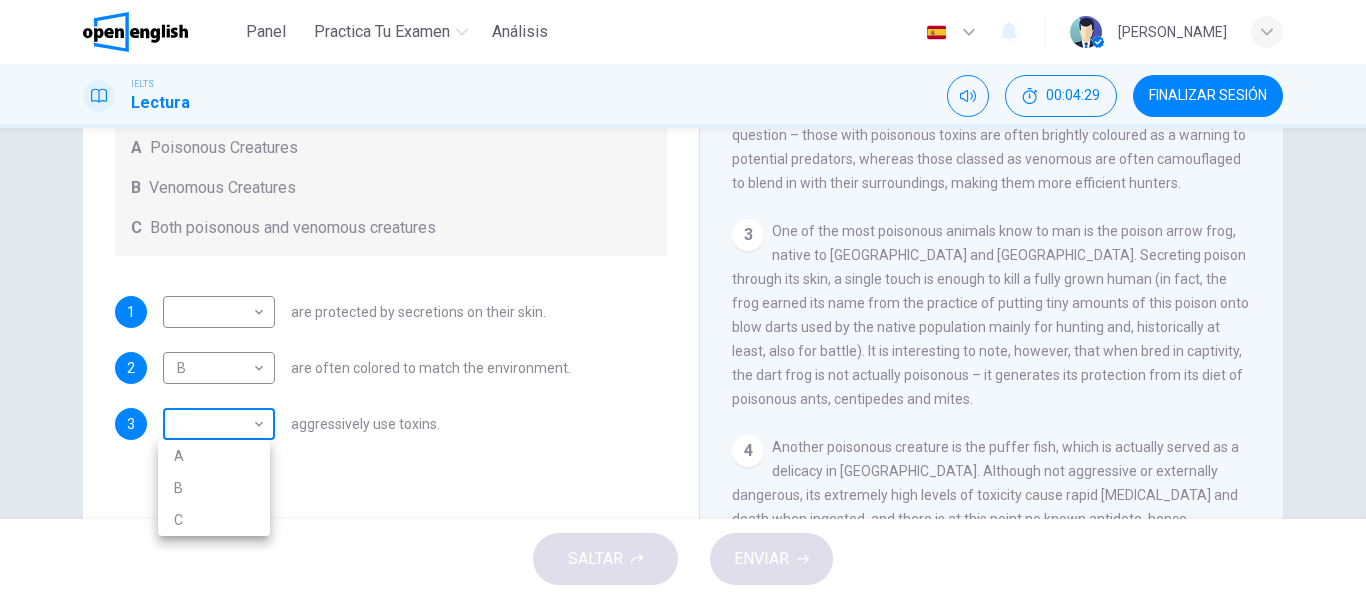 click on "Este sitio utiliza cookies, como se explica en nuestra  Política de Privacidad . Si acepta el uso de cookies, [PERSON_NAME] clic en el botón [PERSON_NAME] y continúe navegando por nuestro sitio.   Política de Privacidad Aceptar Panel Practica tu examen Análisis Español ** ​ [PERSON_NAME] IELTS Lectura 00:04:29 FINALIZAR SESIÓN Preguntas 1 - 3 Write the correct letter,  A ,  B  or  C  in the boxes below.
According to the information in the passage, classify the following information
as relating to: A Poisonous Creatures B Venomous Creatures C Both poisonous and venomous creatures 1 ​ ​ are protected by secretions on their skin. 2 B * ​ are often colored to match the environment. 3 ​ ​ aggressively use toxins. Poisonous Animals CLIC PARA ZOOM Clic para zoom 1 2 3 4 5 6 SALTAR ENVIAR Open English - Inglés en Línea Panel Practica tu examen Análisis Notificaciones © Copyright  2025 A B C" at bounding box center (683, 299) 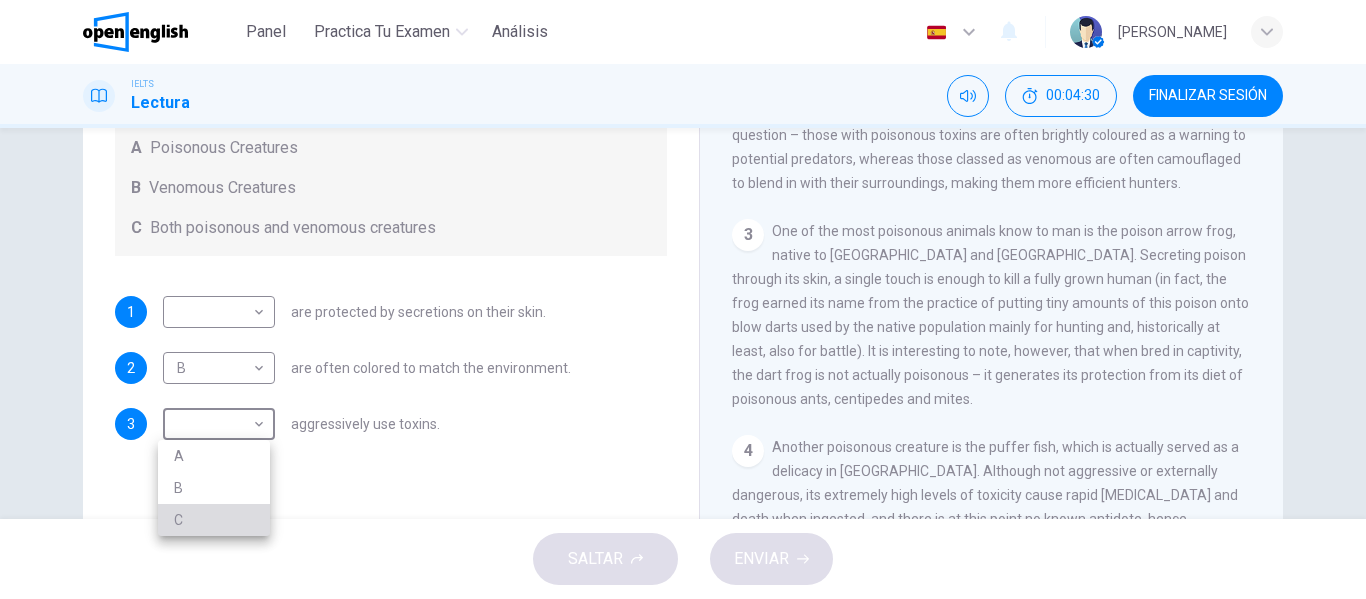 click on "C" at bounding box center [214, 520] 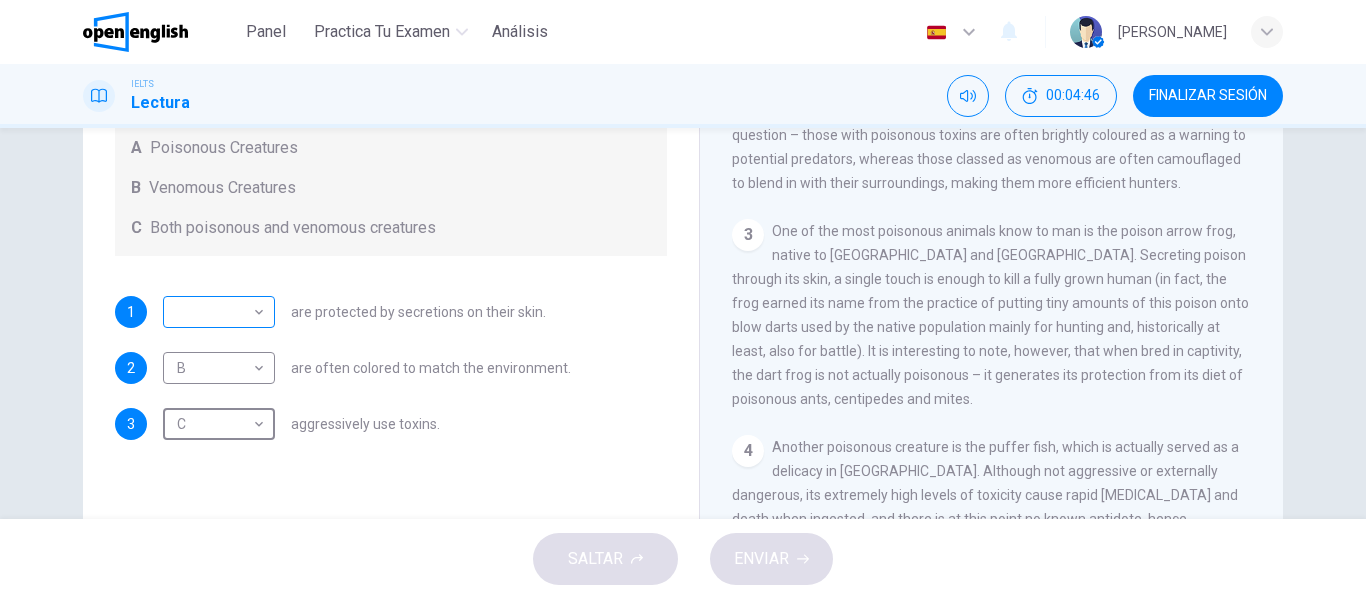 click on "Este sitio utiliza cookies, como se explica en nuestra  Política de Privacidad . Si acepta el uso de cookies, [PERSON_NAME] clic en el botón [PERSON_NAME] y continúe navegando por nuestro sitio.   Política de Privacidad Aceptar Panel Practica tu examen Análisis Español ** ​ [PERSON_NAME] IELTS Lectura 00:04:46 FINALIZAR SESIÓN Preguntas 1 - 3 Write the correct letter,  A ,  B  or  C  in the boxes below.
According to the information in the passage, classify the following information
as relating to: A Poisonous Creatures B Venomous Creatures C Both poisonous and venomous creatures 1 ​ ​ are protected by secretions on their skin. 2 B * ​ are often colored to match the environment. 3 C * ​ aggressively use toxins. Poisonous Animals CLIC PARA ZOOM Clic para zoom 1 2 3 4 5 6 SALTAR ENVIAR Open English - Inglés en Línea Panel Practica tu examen Análisis Notificaciones © Copyright  2025" at bounding box center (683, 299) 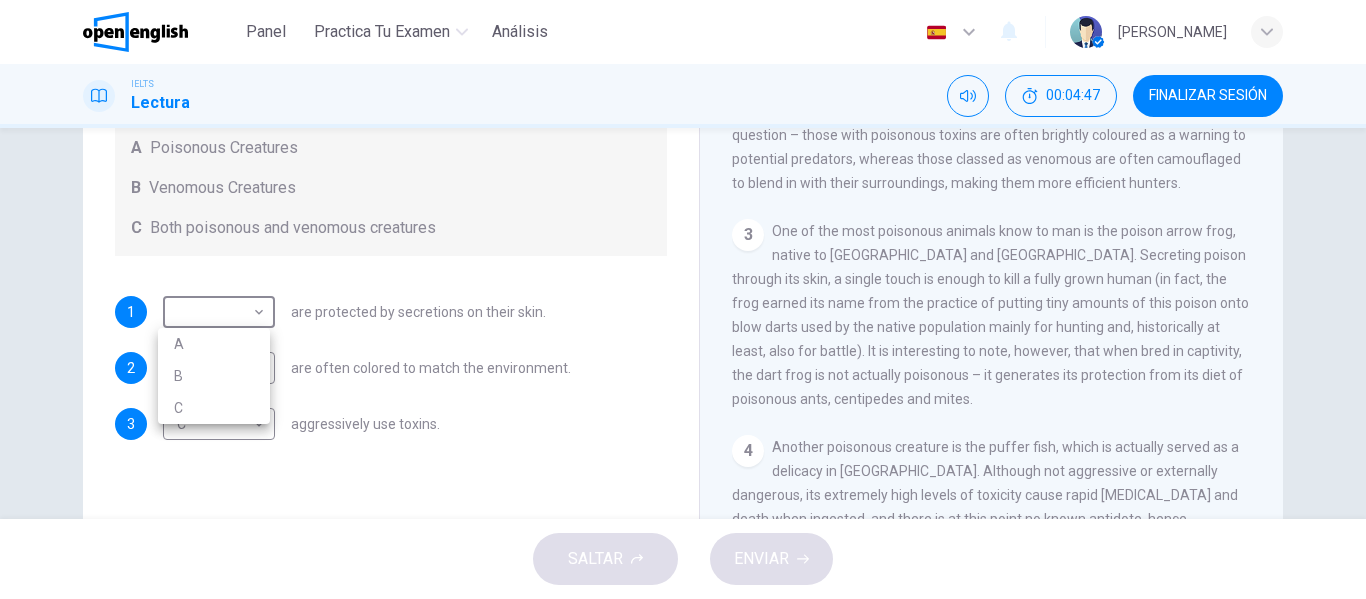 click on "A" at bounding box center [214, 344] 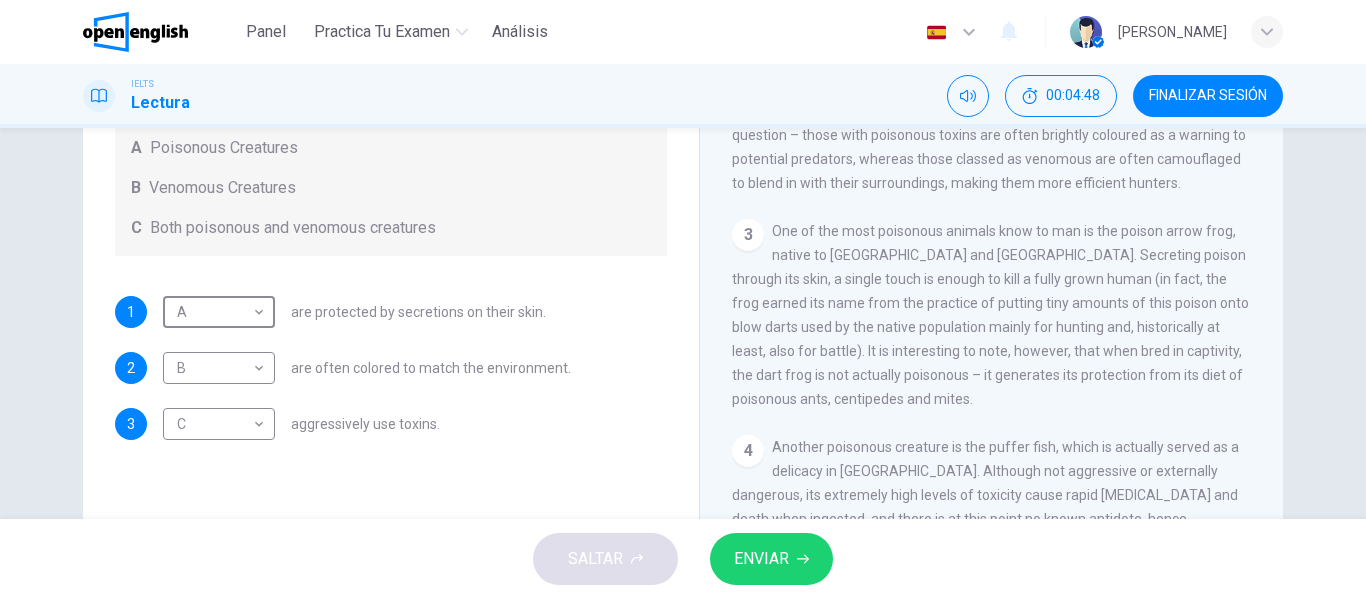 click on "Preguntas 1 - 3 Write the correct letter,  A ,  B  or  C  in the boxes below.
According to the information in the passage, classify the following information
as relating to: A Poisonous Creatures B Venomous Creatures C Both poisonous and venomous creatures 1 A * ​ are protected by secretions on their skin. 2 B * ​ are often colored to match the environment. 3 C * ​ aggressively use toxins." at bounding box center (391, 176) 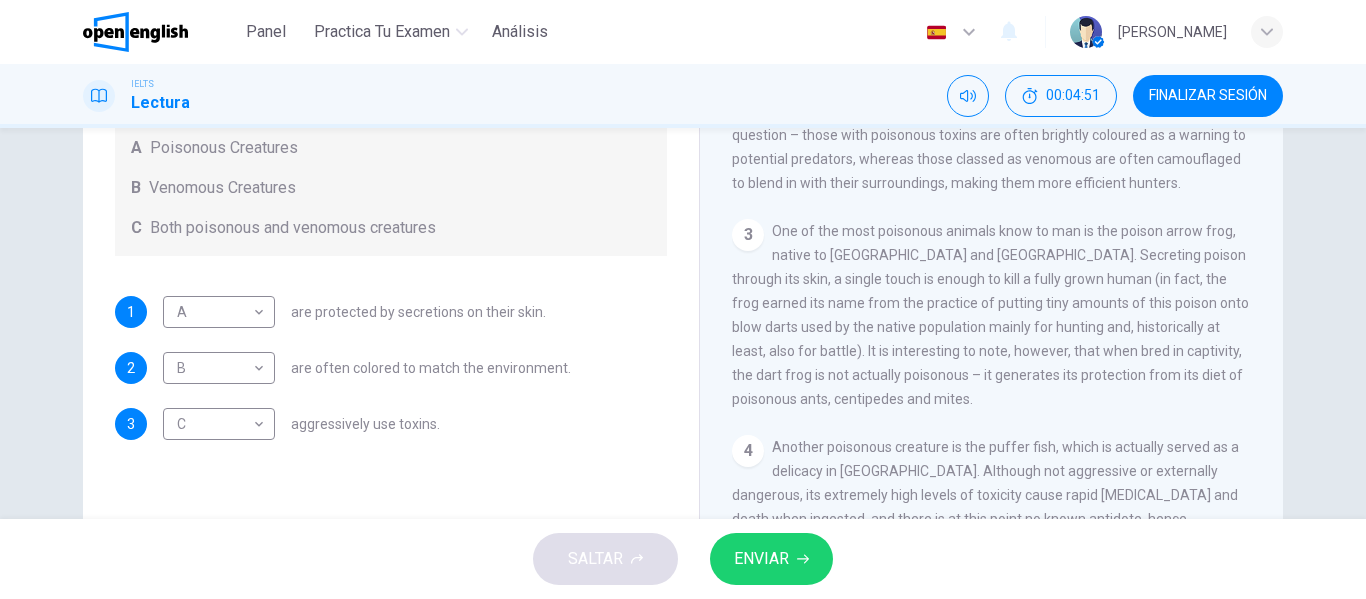 click on "ENVIAR" at bounding box center [771, 559] 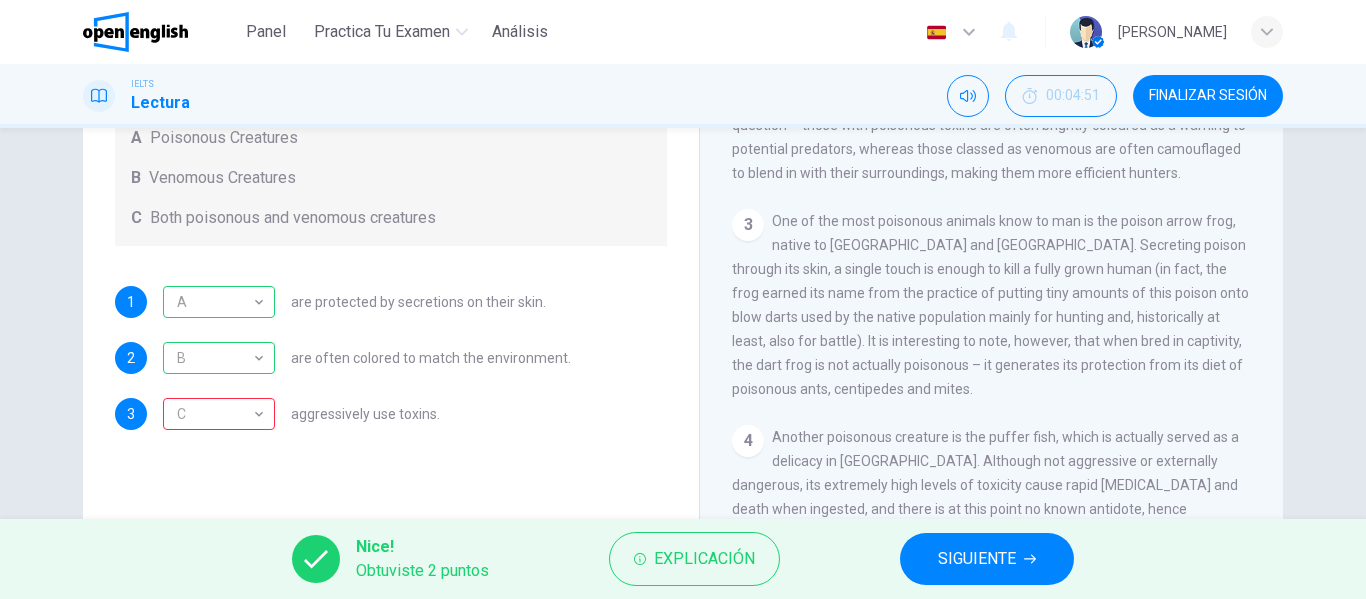 scroll, scrollTop: 308, scrollLeft: 0, axis: vertical 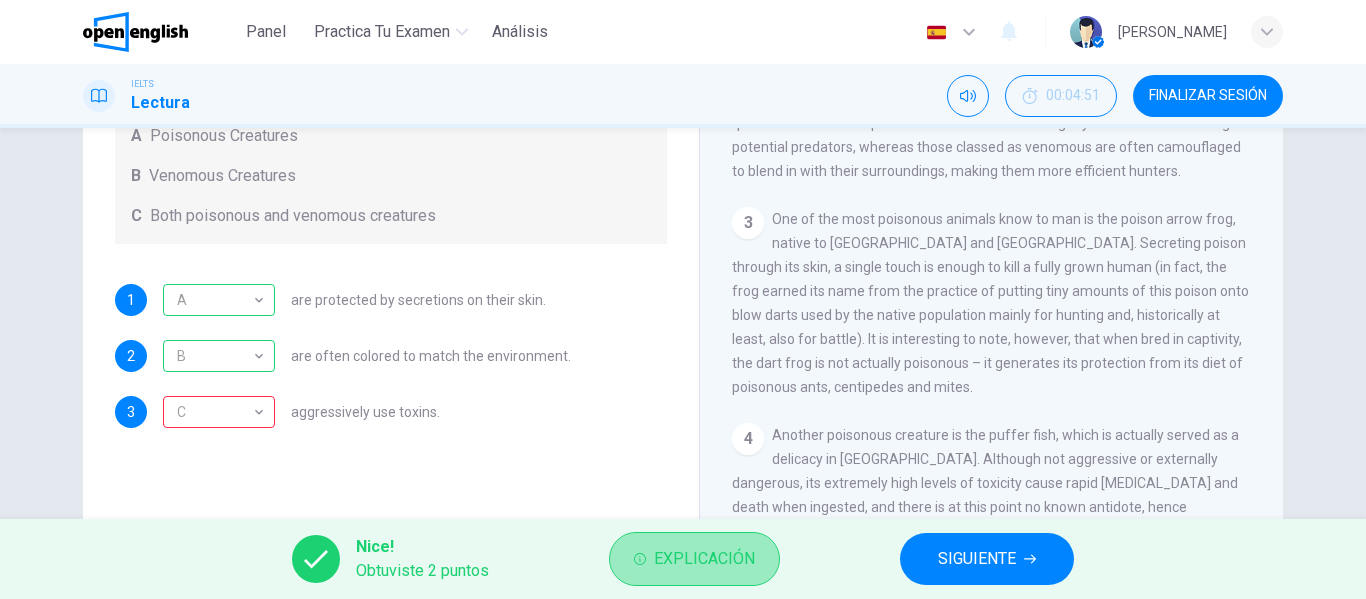click on "Explicación" at bounding box center (704, 559) 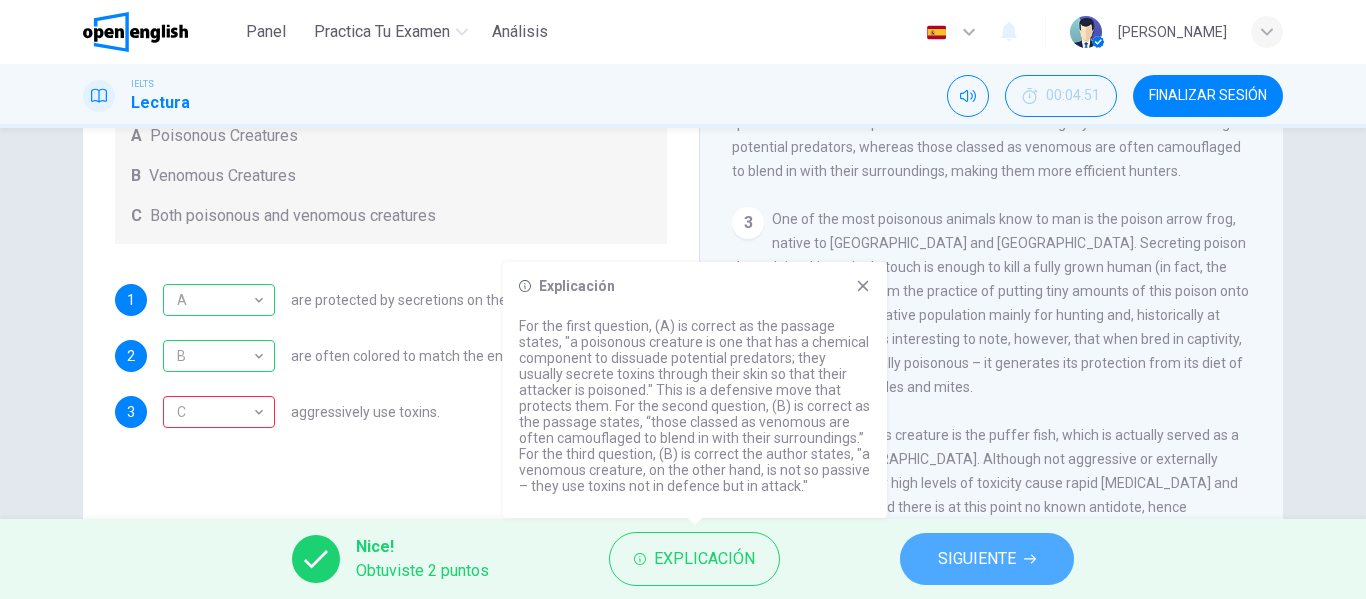 click on "SIGUIENTE" at bounding box center (977, 559) 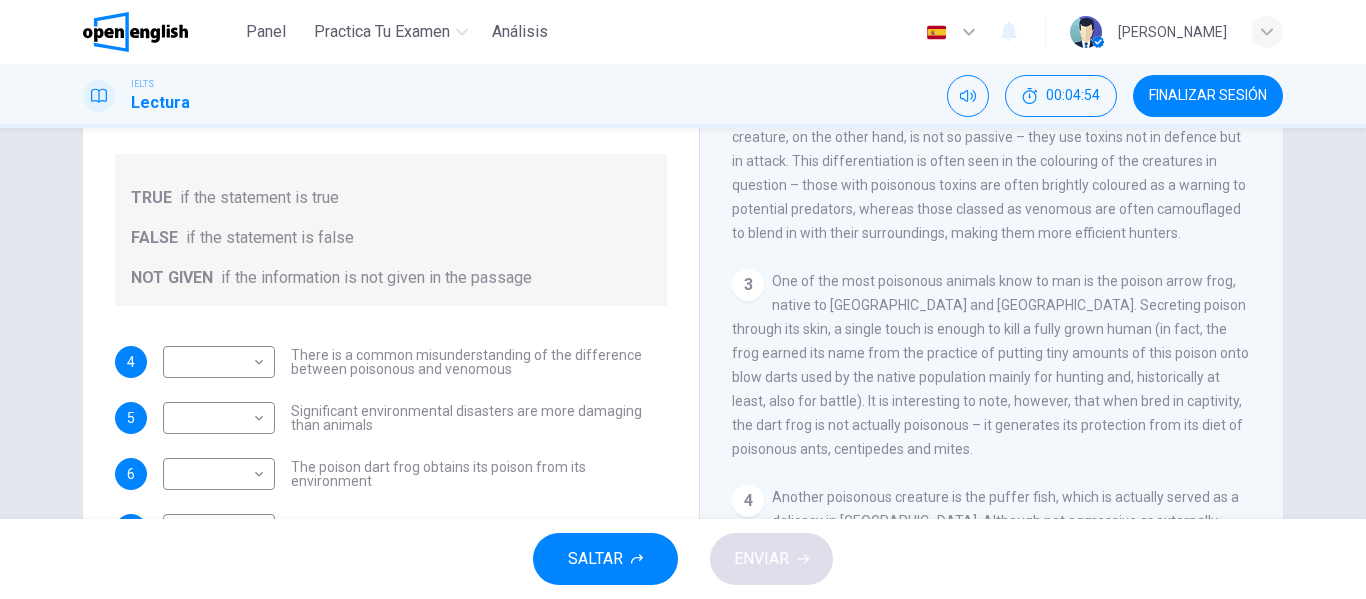 scroll, scrollTop: 254, scrollLeft: 0, axis: vertical 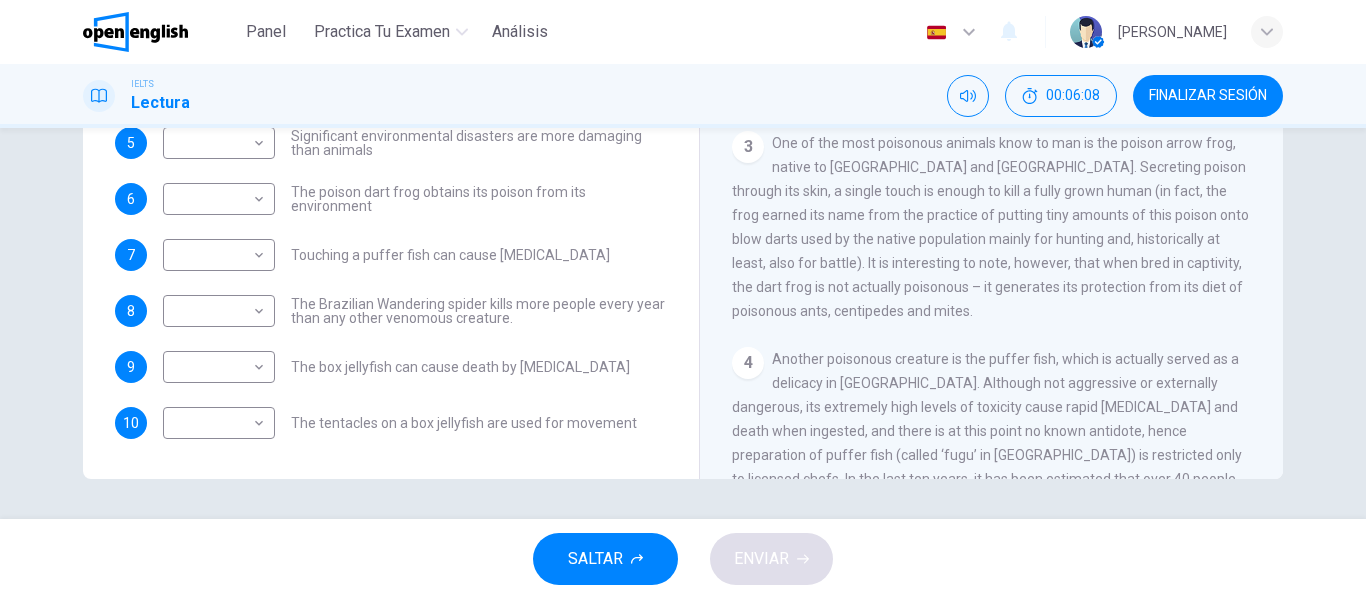 click on "Preguntas 4 - 10 Do the following statements agree with the information given in the Reading Passage?
In the boxes below, on your answer sheet write TRUE if the statement is true FALSE if the statement is false NOT GIVEN if the information is not given in the passage 4 ​ ​ There is a common misunderstanding of the difference between poisonous and venomous 5 ​ ​ Significant environmental disasters are more damaging than animals 6 ​ ​ The poison dart frog obtains its poison from its environment 7 ​ ​ Touching a puffer fish can cause [MEDICAL_DATA] 8 ​ ​ The Brazilian Wandering spider kills more people every year than any other venomous creature. 9 ​ ​ The box jellyfish can cause death by [MEDICAL_DATA] 10 ​ ​ The tentacles on a box jellyfish are used for movement Poisonous Animals CLIC PARA ZOOM Clic para zoom 1 2 3 4 5 6" at bounding box center [683, 131] 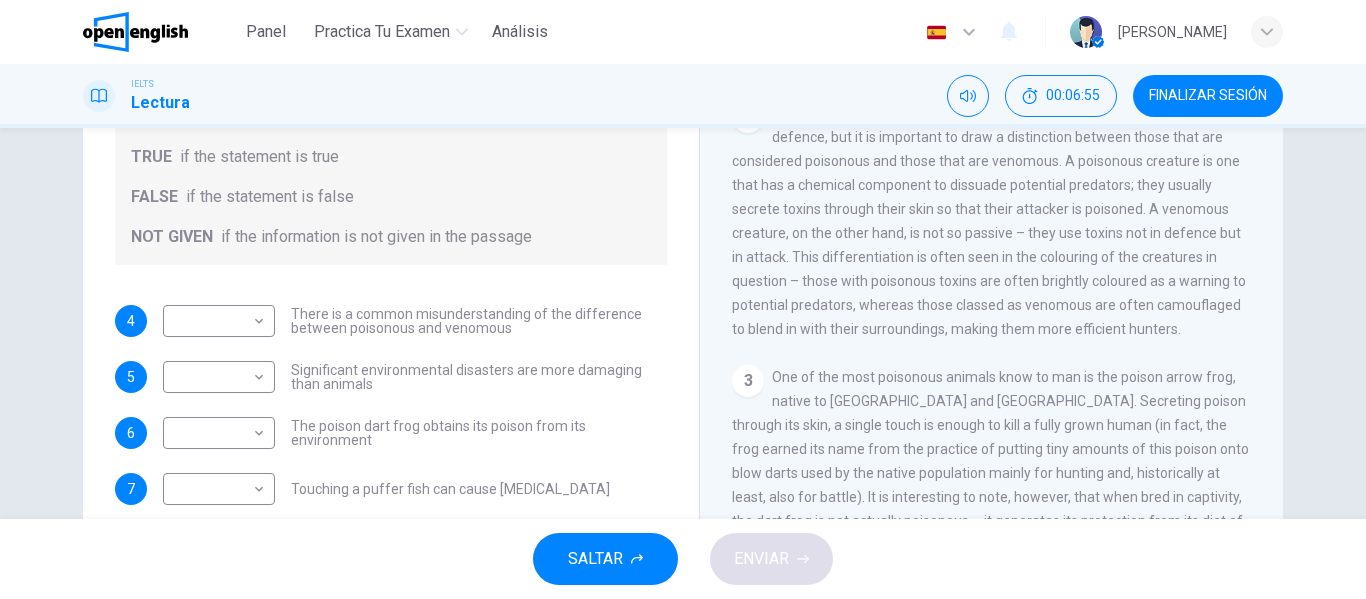 scroll, scrollTop: 149, scrollLeft: 0, axis: vertical 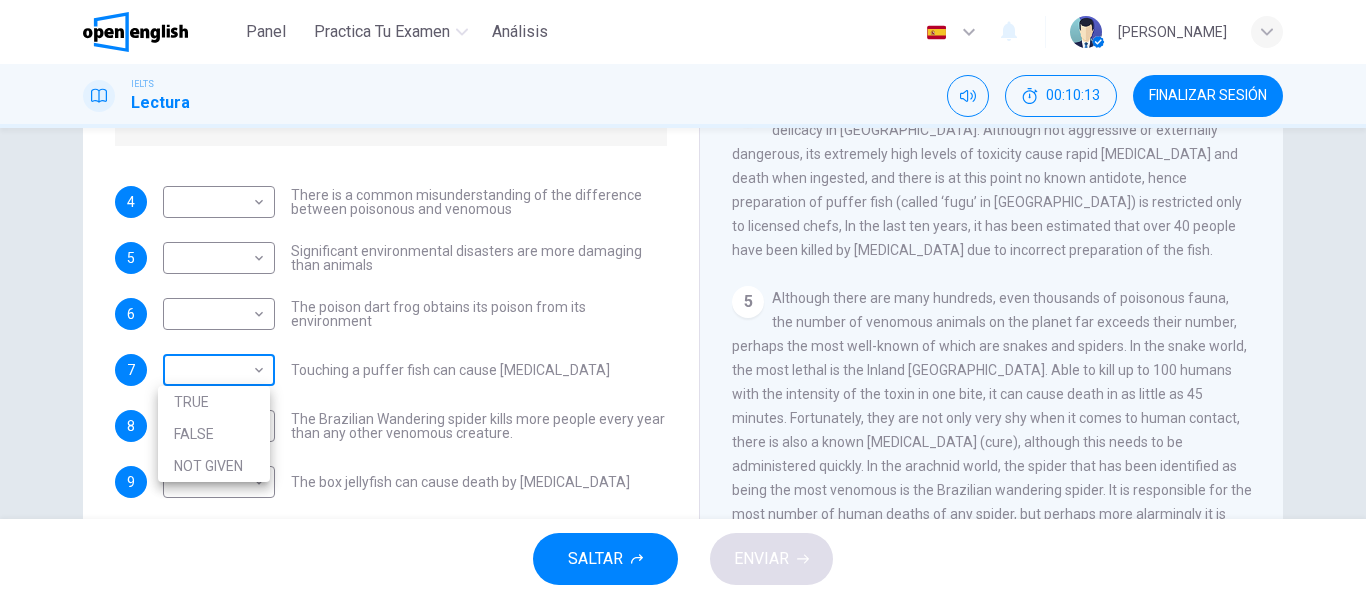 click on "Este sitio utiliza cookies, como se explica en nuestra  Política de Privacidad . Si acepta el uso de cookies, [PERSON_NAME] clic en el botón [PERSON_NAME] y continúe navegando por nuestro sitio.   Política de Privacidad Aceptar Panel Practica tu examen Análisis Español ** ​ [PERSON_NAME] IELTS Lectura 00:10:13 FINALIZAR SESIÓN Preguntas 4 - 10 Do the following statements agree with the information given in the Reading Passage?
In the boxes below, on your answer sheet write TRUE if the statement is true FALSE if the statement is false NOT GIVEN if the information is not given in the passage 4 ​ ​ There is a common misunderstanding of the difference between poisonous and venomous 5 ​ ​ Significant environmental disasters are more damaging than animals 6 ​ ​ The poison dart frog obtains its poison from its environment 7 ​ ​ Touching a puffer fish can cause [MEDICAL_DATA] 8 ​ ​ The Brazilian Wandering spider kills more people every year than any other venomous creature. 9 ​ ​ 10 ​ ​ CLIC PARA ZOOM" at bounding box center (683, 299) 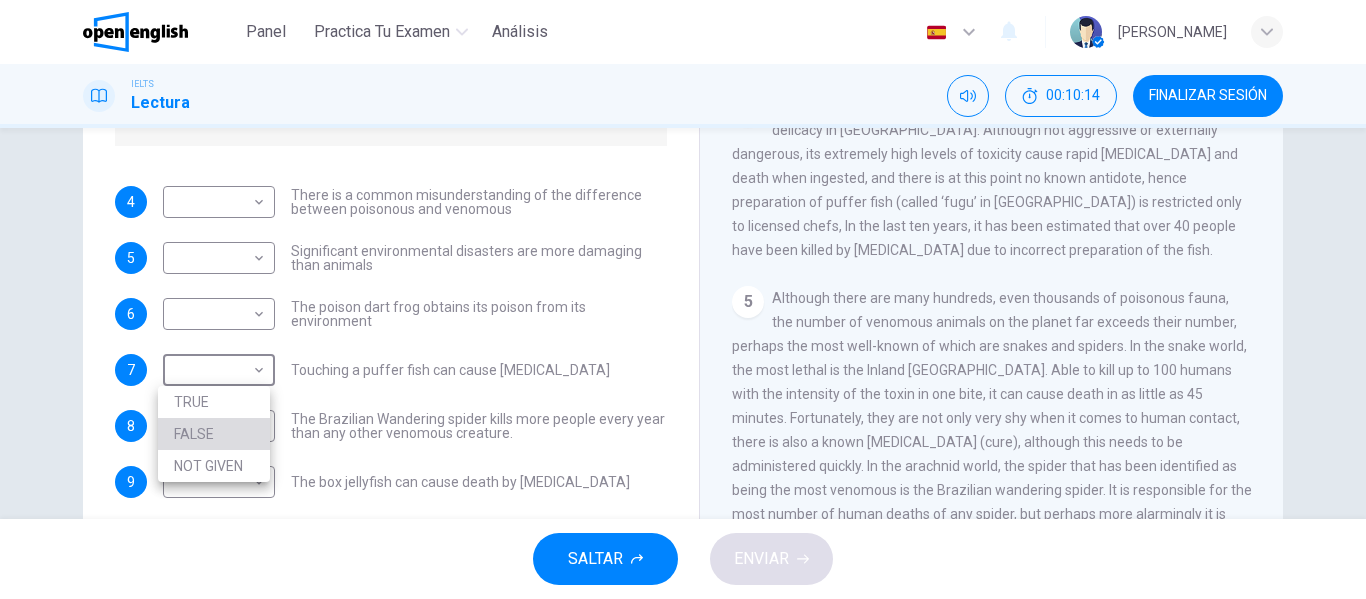 click on "FALSE" at bounding box center [214, 434] 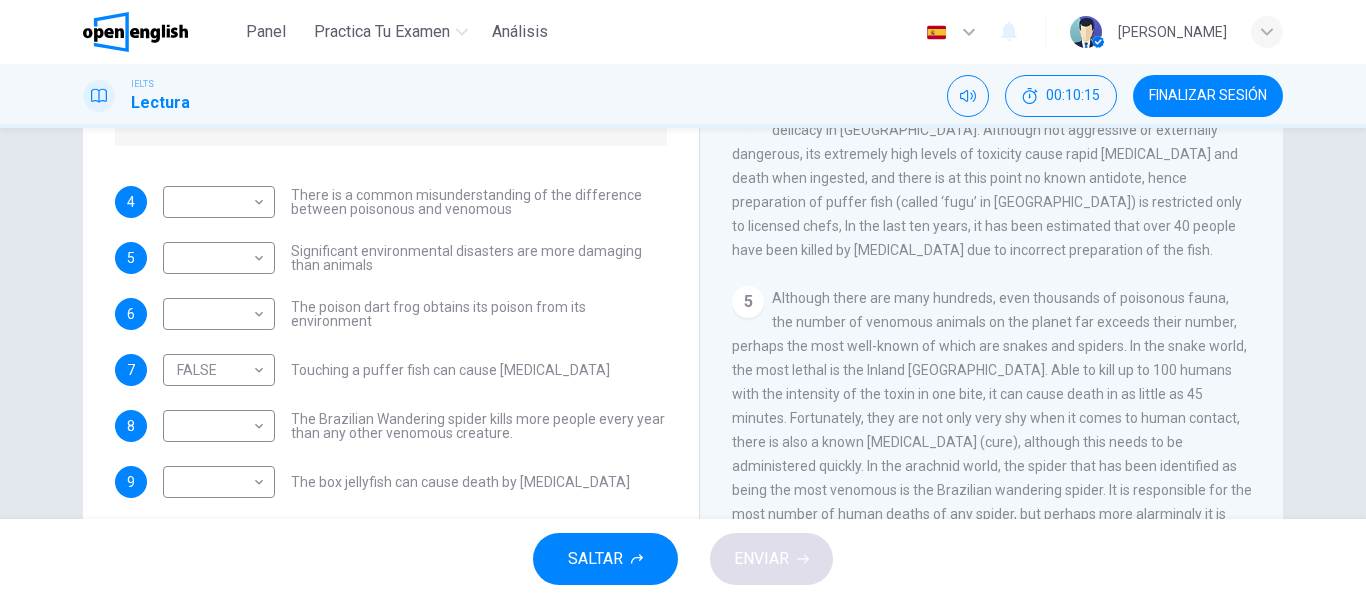 click on "Preguntas 4 - 10 Do the following statements agree with the information given in the Reading Passage?
In the boxes below, on your answer sheet write TRUE if the statement is true FALSE if the statement is false NOT GIVEN if the information is not given in the passage 4 ​ ​ There is a common misunderstanding of the difference between poisonous and venomous 5 ​ ​ Significant environmental disasters are more damaging than animals 6 ​ ​ The poison dart frog obtains its poison from its environment 7 FALSE ***** ​ Touching a puffer fish can cause [MEDICAL_DATA] 8 ​ ​ The Brazilian Wandering spider kills more people every year than any other venomous creature. 9 ​ ​ The box jellyfish can cause death by [MEDICAL_DATA] 10 ​ ​ The tentacles on a box jellyfish are used for movement Poisonous Animals CLIC PARA ZOOM Clic para zoom 1 2 3 4 5 6" at bounding box center [683, 246] 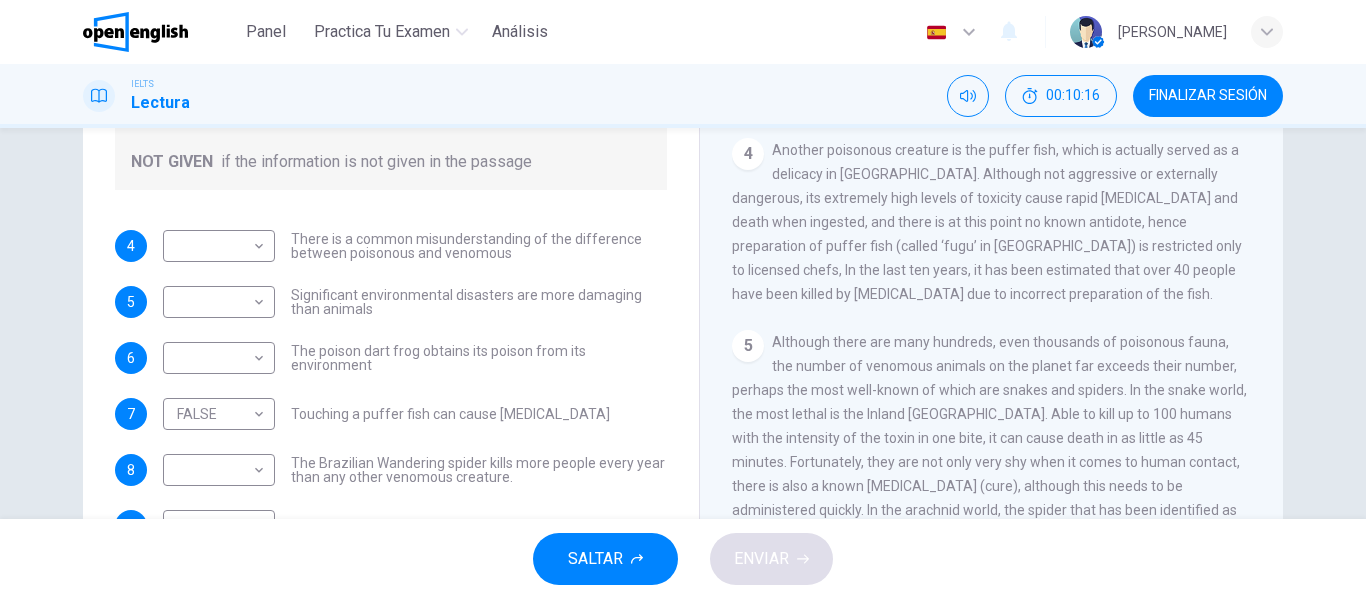 scroll, scrollTop: 225, scrollLeft: 0, axis: vertical 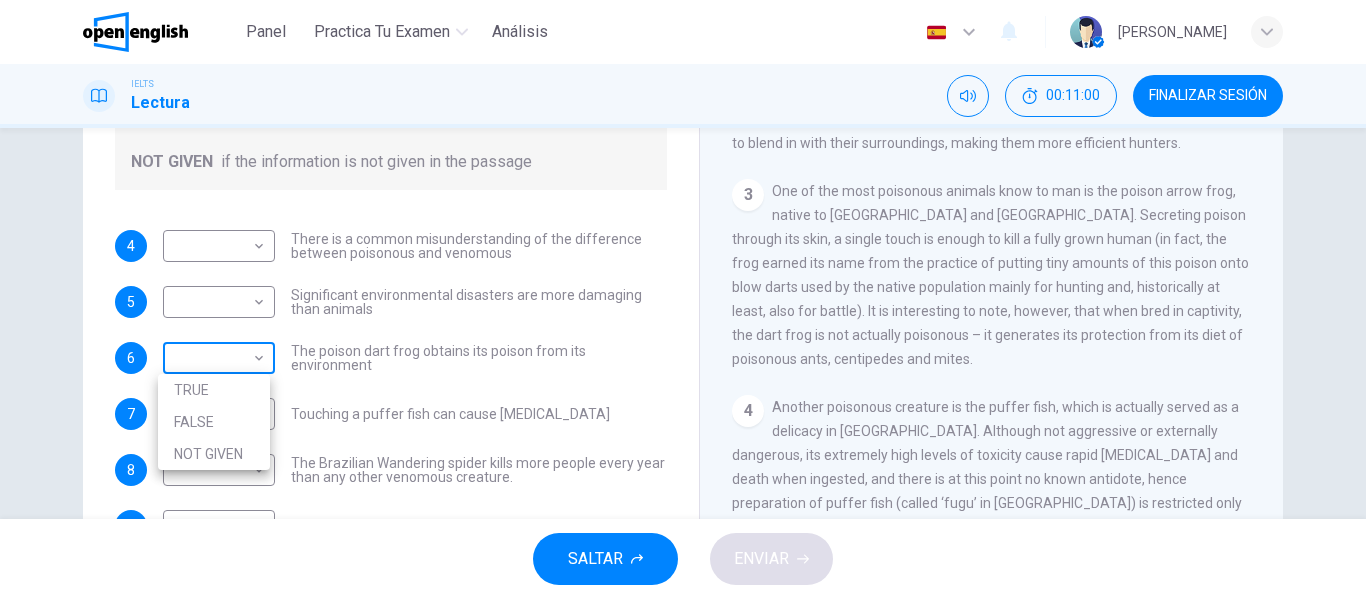 click on "Este sitio utiliza cookies, como se explica en nuestra  Política de Privacidad . Si acepta el uso de cookies, [PERSON_NAME] clic en el botón [PERSON_NAME] y continúe navegando por nuestro sitio.   Política de Privacidad Aceptar Panel Practica tu examen Análisis Español ** ​ [PERSON_NAME] IELTS Lectura 00:11:00 FINALIZAR SESIÓN Preguntas 4 - 10 Do the following statements agree with the information given in the Reading Passage?
In the boxes below, on your answer sheet write TRUE if the statement is true FALSE if the statement is false NOT GIVEN if the information is not given in the passage 4 ​ ​ There is a common misunderstanding of the difference between poisonous and venomous 5 ​ ​ Significant environmental disasters are more damaging than animals 6 ​ ​ The poison dart frog obtains its poison from its environment 7 FALSE ***** ​ Touching a puffer fish can cause [MEDICAL_DATA] 8 ​ ​ The Brazilian Wandering spider kills more people every year than any other venomous creature. 9 ​ ​ 10 ​ ​ 1 2 3 4" at bounding box center (683, 299) 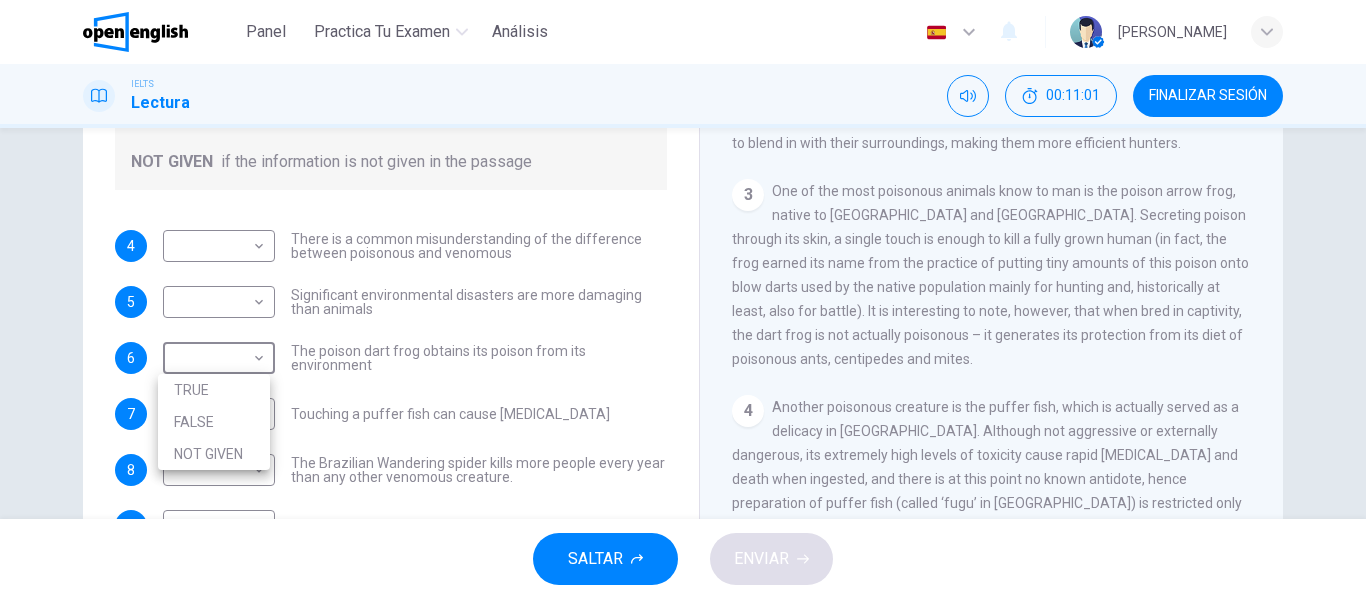 click on "NOT GIVEN" at bounding box center [214, 454] 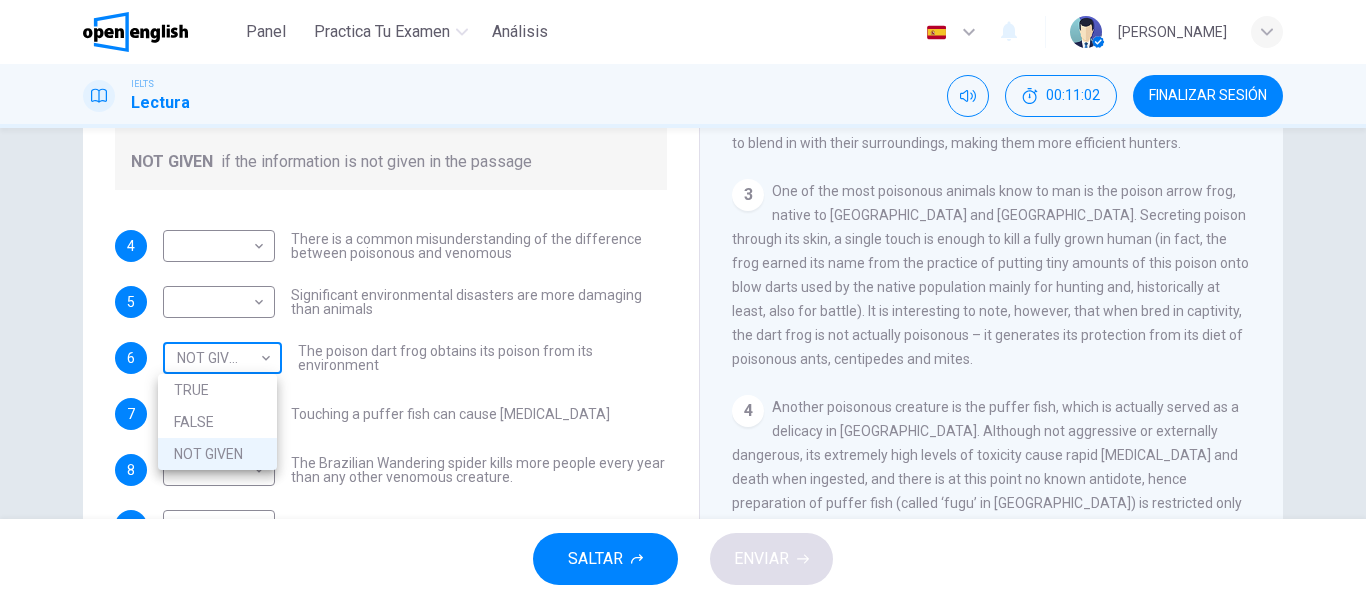 click on "Este sitio utiliza cookies, como se explica en nuestra  Política de Privacidad . Si acepta el uso de cookies, [PERSON_NAME] clic en el botón [PERSON_NAME] y continúe navegando por nuestro sitio.   Política de Privacidad Aceptar Panel Practica tu examen Análisis Español ** ​ [PERSON_NAME] IELTS Lectura 00:11:02 FINALIZAR SESIÓN Preguntas 4 - 10 Do the following statements agree with the information given in the Reading Passage?
In the boxes below, on your answer sheet write TRUE if the statement is true FALSE if the statement is false NOT GIVEN if the information is not given in the passage 4 ​ ​ There is a common misunderstanding of the difference between poisonous and venomous 5 ​ ​ Significant environmental disasters are more damaging than animals 6 NOT GIVEN ********* ​ The poison dart frog obtains its poison from its environment 7 FALSE ***** ​ Touching a puffer fish can cause [MEDICAL_DATA] 8 ​ ​ The Brazilian Wandering spider kills more people every year than any other venomous creature. 9 ​ ​ 10" at bounding box center (683, 299) 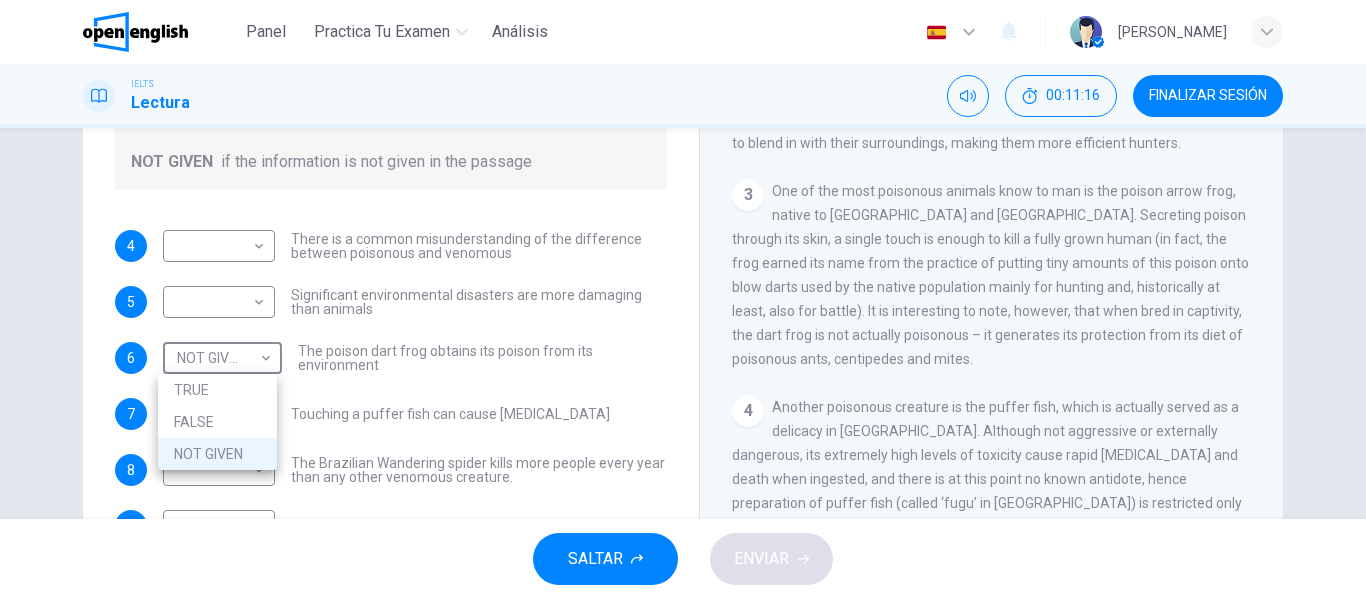 click on "FALSE" at bounding box center [217, 422] 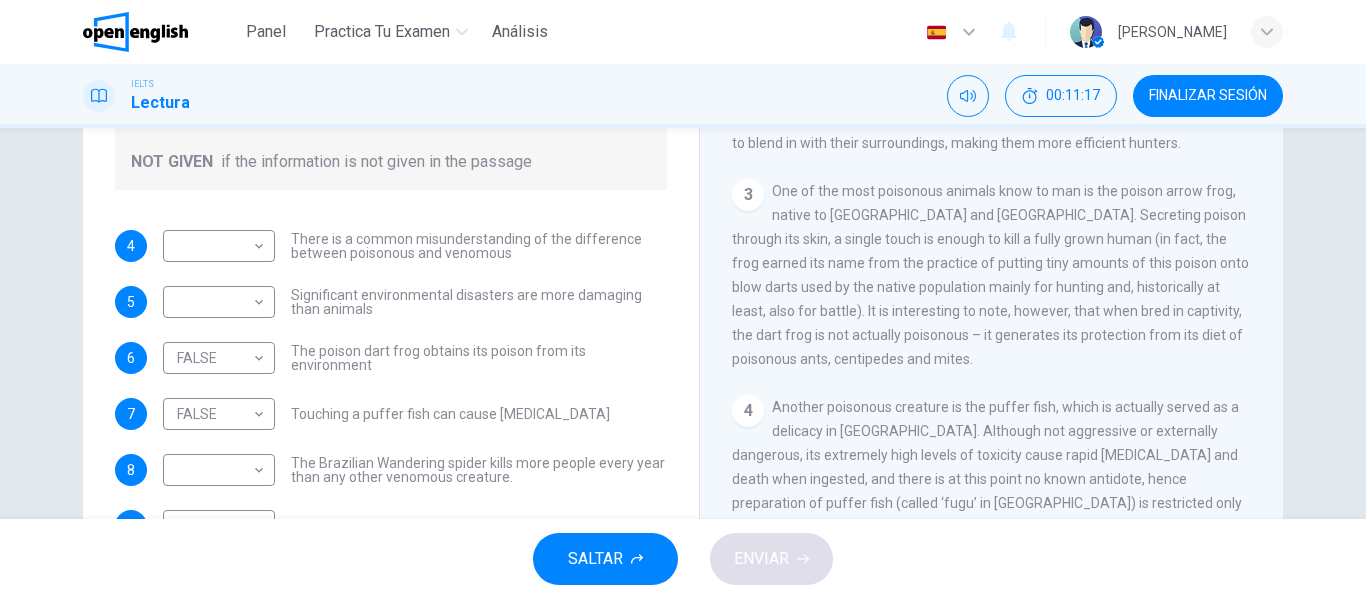 click on "Preguntas 4 - 10 Do the following statements agree with the information given in the Reading Passage?
In the boxes below, on your answer sheet write TRUE if the statement is true FALSE if the statement is false NOT GIVEN if the information is not given in the passage 4 ​ ​ There is a common misunderstanding of the difference between poisonous and venomous 5 ​ ​ Significant environmental disasters are more damaging than animals 6 FALSE ***** ​ The poison dart frog obtains its poison from its environment 7 FALSE ***** ​ Touching a puffer fish can cause [MEDICAL_DATA] 8 ​ ​ The Brazilian Wandering spider kills more people every year than any other venomous creature. 9 ​ ​ The box jellyfish can cause death by [MEDICAL_DATA] 10 ​ ​ The tentacles on a box jellyfish are used for movement Poisonous Animals CLIC PARA ZOOM Clic para zoom 1 2 3 4 5 6" at bounding box center (683, 290) 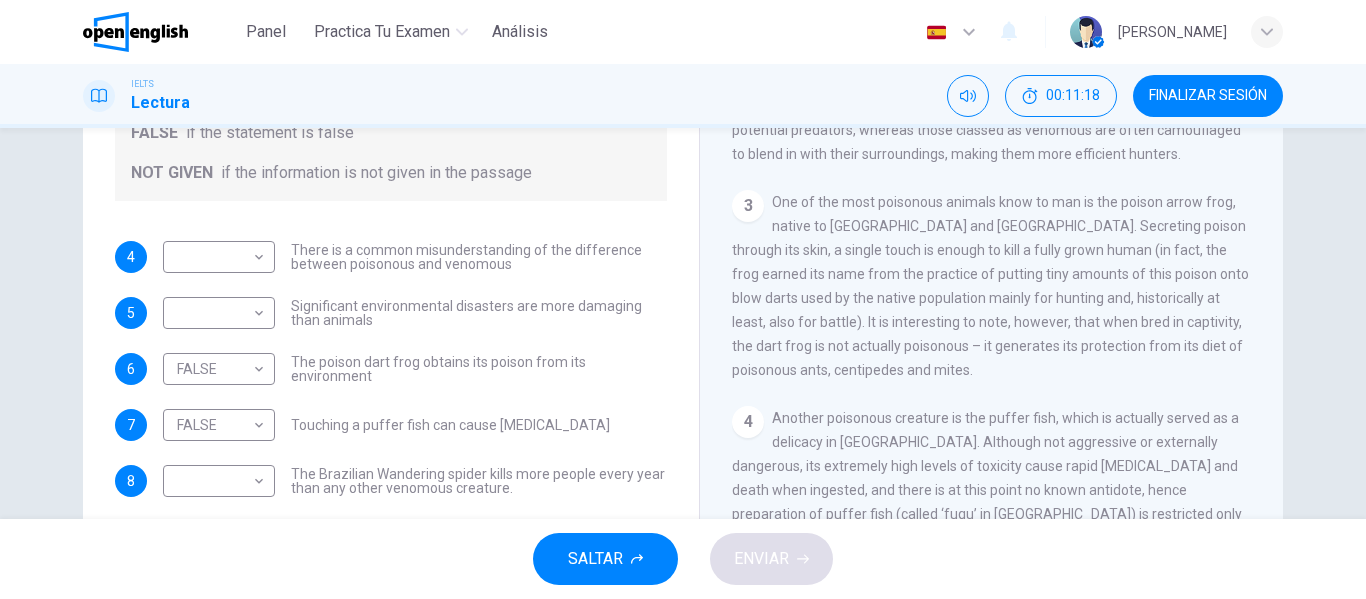 scroll, scrollTop: 213, scrollLeft: 0, axis: vertical 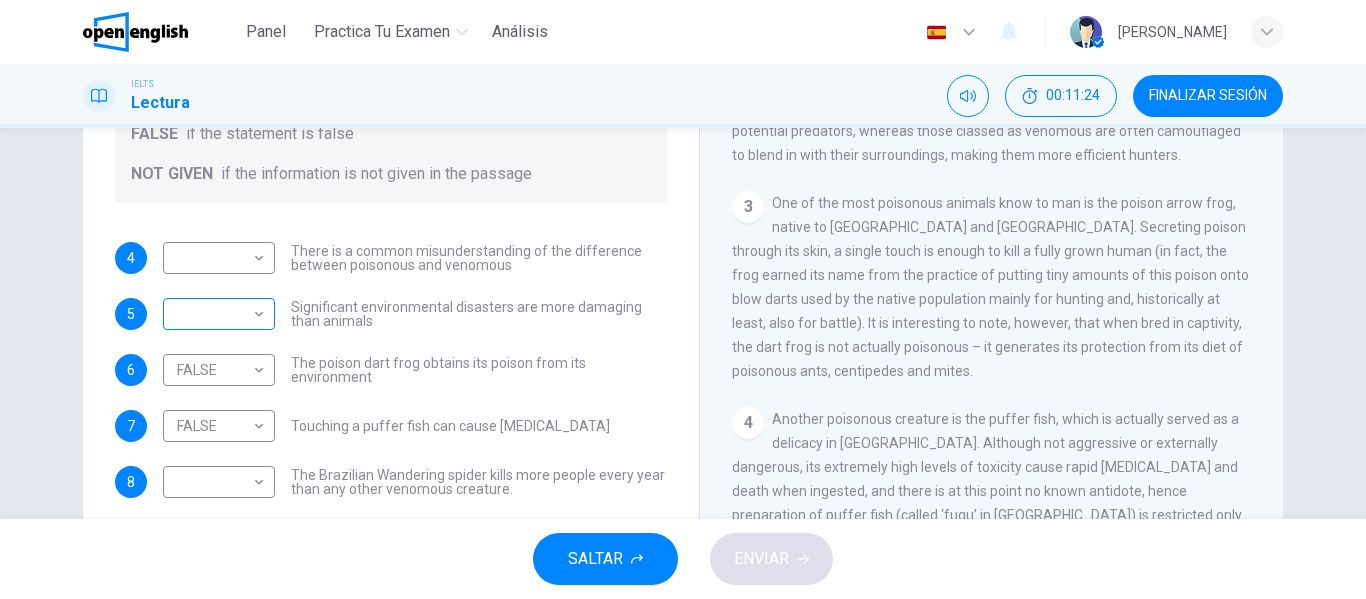 click on "Este sitio utiliza cookies, como se explica en nuestra  Política de Privacidad . Si acepta el uso de cookies, [PERSON_NAME] clic en el botón [PERSON_NAME] y continúe navegando por nuestro sitio.   Política de Privacidad Aceptar Panel Practica tu examen Análisis Español ** ​ [PERSON_NAME] IELTS Lectura 00:11:24 FINALIZAR SESIÓN Preguntas 4 - 10 Do the following statements agree with the information given in the Reading Passage?
In the boxes below, on your answer sheet write TRUE if the statement is true FALSE if the statement is false NOT GIVEN if the information is not given in the passage 4 ​ ​ There is a common misunderstanding of the difference between poisonous and venomous 5 ​ ​ Significant environmental disasters are more damaging than animals 6 FALSE ***** ​ The poison dart frog obtains its poison from its environment 7 FALSE ***** ​ Touching a puffer fish can cause [MEDICAL_DATA] 8 ​ ​ The Brazilian Wandering spider kills more people every year than any other venomous creature. 9 ​ ​ 10 ​ ​" at bounding box center (683, 299) 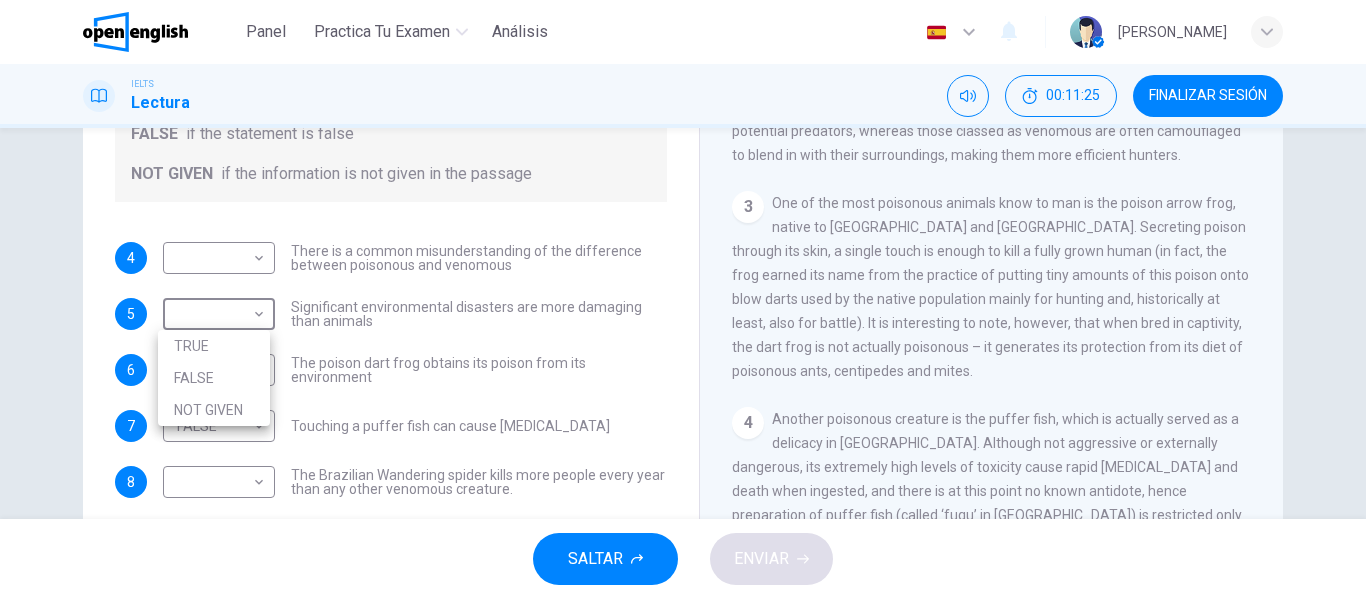 click on "TRUE" at bounding box center [214, 346] 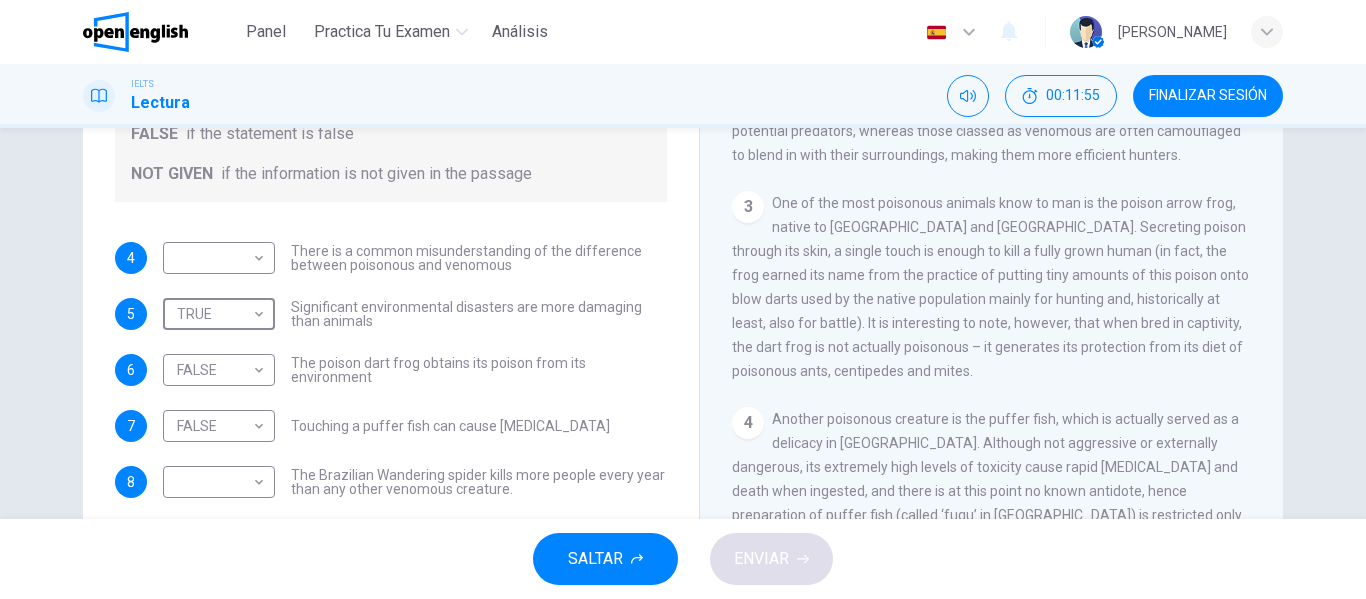 click on "Preguntas 4 - 10 Do the following statements agree with the information given in the Reading Passage?
In the boxes below, on your answer sheet write TRUE if the statement is true FALSE if the statement is false NOT GIVEN if the information is not given in the passage 4 ​ ​ There is a common misunderstanding of the difference between poisonous and venomous 5 TRUE **** ​ Significant environmental disasters are more damaging than animals 6 FALSE ***** ​ The poison dart frog obtains its poison from its environment 7 FALSE ***** ​ Touching a puffer fish can cause [MEDICAL_DATA] 8 ​ ​ The Brazilian Wandering spider kills more people every year than any other venomous creature. 9 ​ ​ The box jellyfish can cause death by [MEDICAL_DATA] 10 ​ ​ The tentacles on a box jellyfish are used for movement Poisonous Animals CLIC PARA ZOOM Clic para zoom 1 2 3 4 5 6" at bounding box center [683, 323] 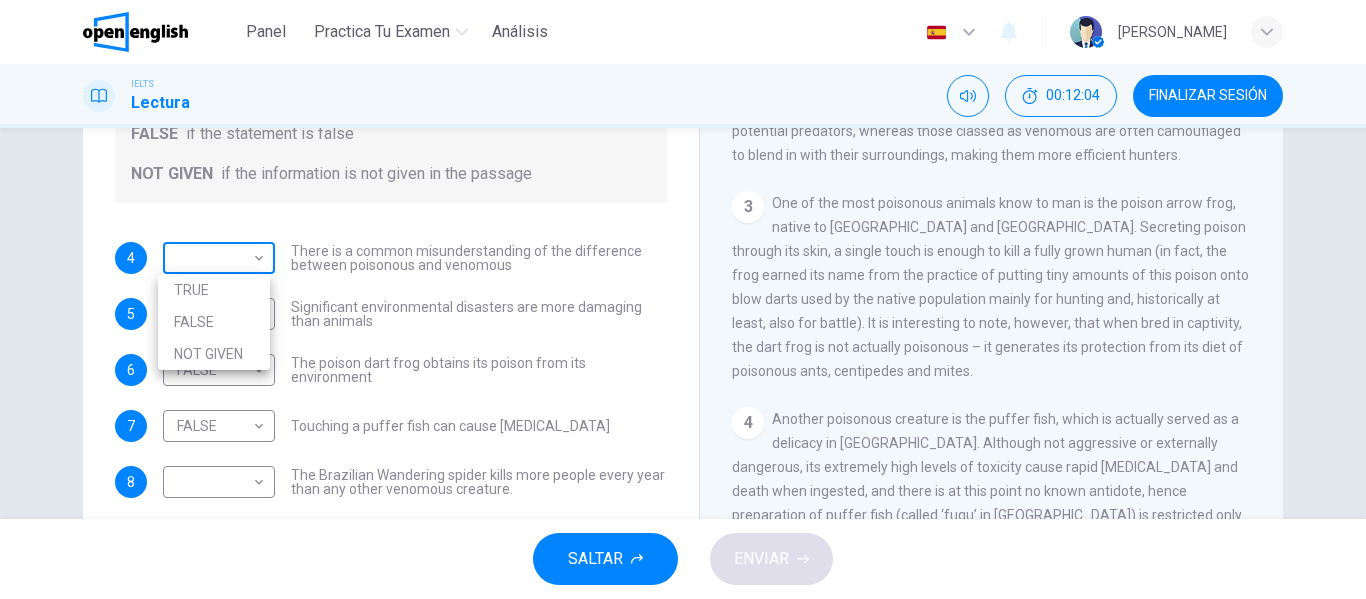 click on "Este sitio utiliza cookies, como se explica en nuestra  Política de Privacidad . Si acepta el uso de cookies, [PERSON_NAME] clic en el botón [PERSON_NAME] y continúe navegando por nuestro sitio.   Política de Privacidad Aceptar Panel Practica tu examen Análisis Español ** ​ [PERSON_NAME] IELTS Lectura 00:12:04 FINALIZAR SESIÓN Preguntas 4 - 10 Do the following statements agree with the information given in the Reading Passage?
In the boxes below, on your answer sheet write TRUE if the statement is true FALSE if the statement is false NOT GIVEN if the information is not given in the passage 4 ​ ​ There is a common misunderstanding of the difference between poisonous and venomous 5 TRUE **** ​ Significant environmental disasters are more damaging than animals 6 FALSE ***** ​ The poison dart frog obtains its poison from its environment 7 FALSE ***** ​ Touching a puffer fish can cause [MEDICAL_DATA] 8 ​ ​ The Brazilian Wandering spider kills more people every year than any other venomous creature. 9 ​ ​ 10 1" at bounding box center [683, 299] 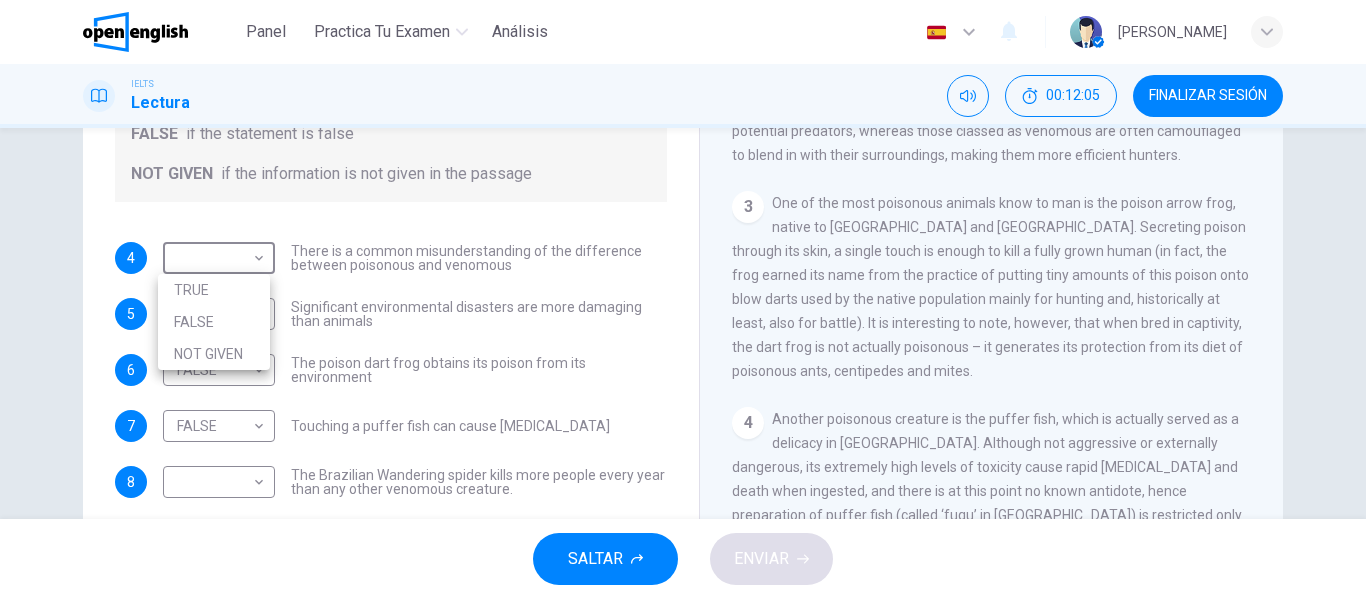 click on "FALSE" at bounding box center [214, 322] 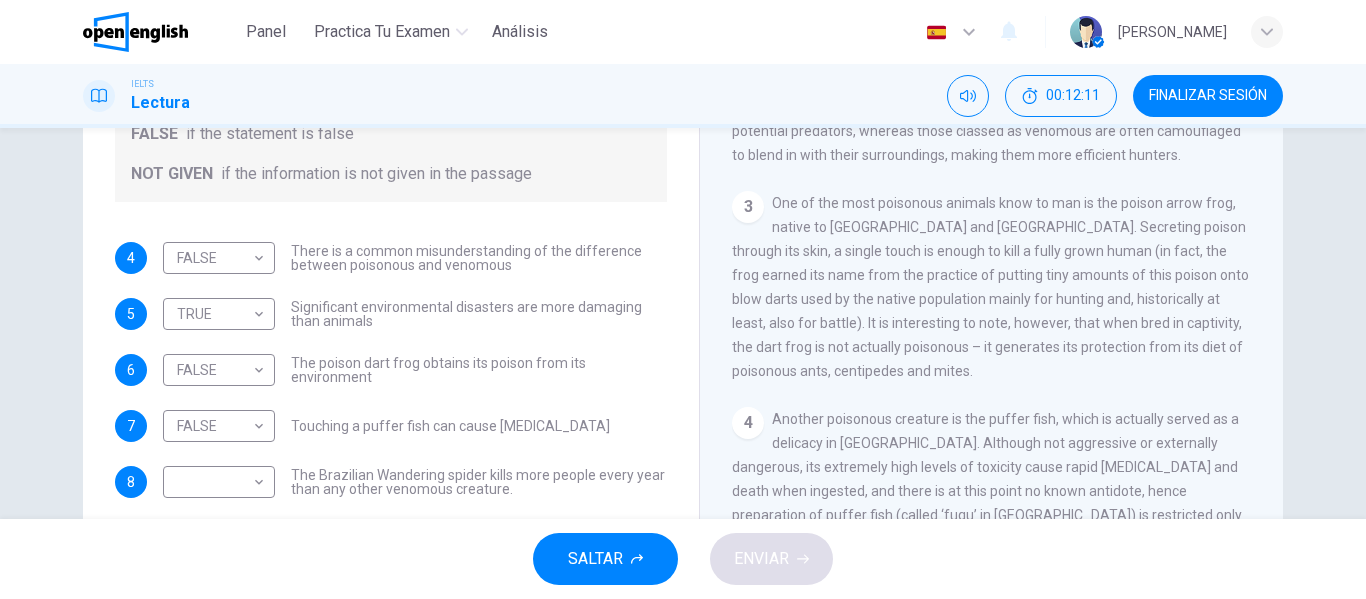 click on "Preguntas 4 - 10 Do the following statements agree with the information given in the Reading Passage?
In the boxes below, on your answer sheet write TRUE if the statement is true FALSE if the statement is false NOT GIVEN if the information is not given in the passage 4 FALSE ***** ​ There is a common misunderstanding of the difference between poisonous and venomous 5 TRUE **** ​ Significant environmental disasters are more damaging than animals 6 FALSE ***** ​ The poison dart frog obtains its poison from its environment 7 FALSE ***** ​ Touching a puffer fish can cause [MEDICAL_DATA] 8 ​ ​ The Brazilian Wandering spider kills more people every year than any other venomous creature. 9 ​ ​ The box jellyfish can cause death by [MEDICAL_DATA] 10 ​ ​ The tentacles on a box jellyfish are used for movement Poisonous Animals CLIC PARA ZOOM Clic para zoom 1 2 3 4 5 6" at bounding box center (683, 302) 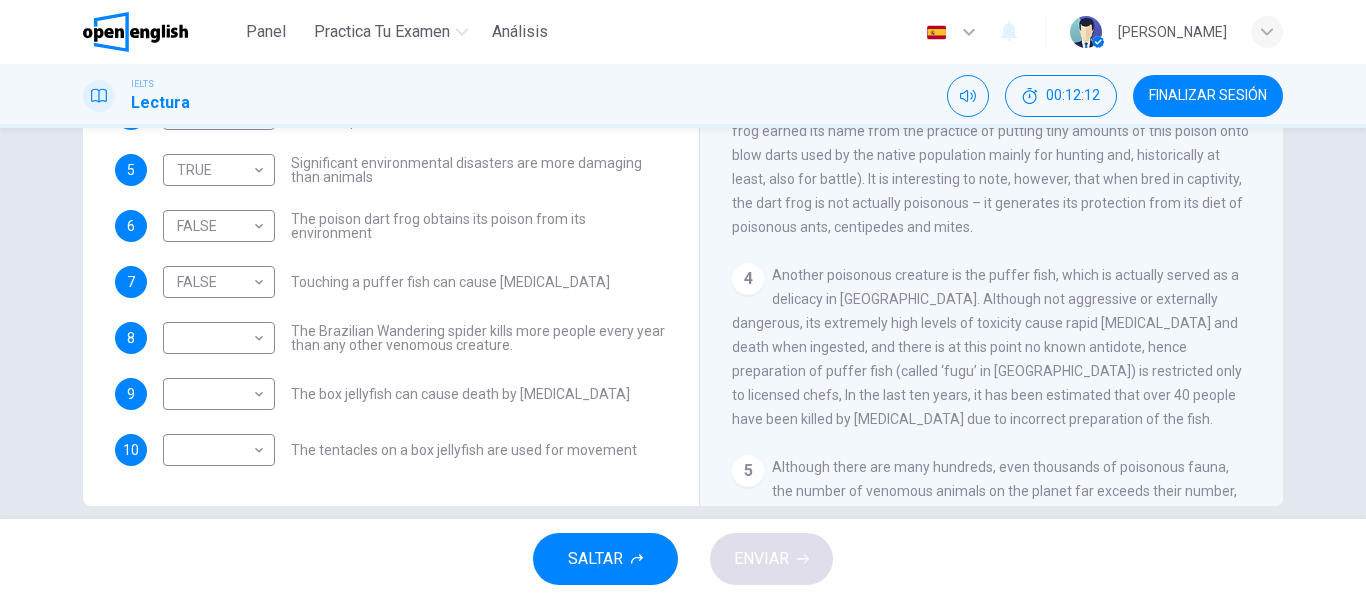 scroll, scrollTop: 384, scrollLeft: 0, axis: vertical 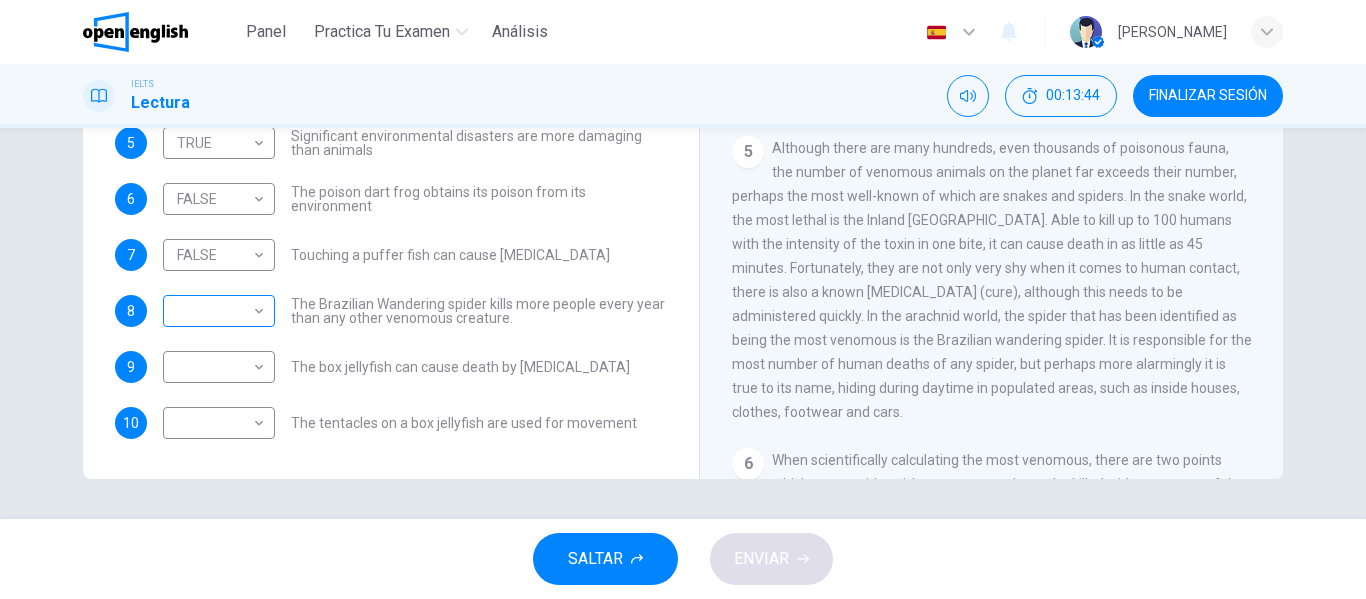 click on "Este sitio utiliza cookies, como se explica en nuestra  Política de Privacidad . Si acepta el uso de cookies, [PERSON_NAME] clic en el botón [PERSON_NAME] y continúe navegando por nuestro sitio.   Política de Privacidad Aceptar Panel Practica tu examen Análisis Español ** ​ [PERSON_NAME] IELTS Lectura 00:13:44 FINALIZAR SESIÓN Preguntas 4 - 10 Do the following statements agree with the information given in the Reading Passage?
In the boxes below, on your answer sheet write TRUE if the statement is true FALSE if the statement is false NOT GIVEN if the information is not given in the passage 4 FALSE ***** ​ There is a common misunderstanding of the difference between poisonous and venomous 5 TRUE **** ​ Significant environmental disasters are more damaging than animals 6 FALSE ***** ​ The poison dart frog obtains its poison from its environment 7 FALSE ***** ​ Touching a puffer fish can cause [MEDICAL_DATA] 8 ​ ​ The Brazilian Wandering spider kills more people every year than any other venomous creature. 9 ​" at bounding box center (683, 299) 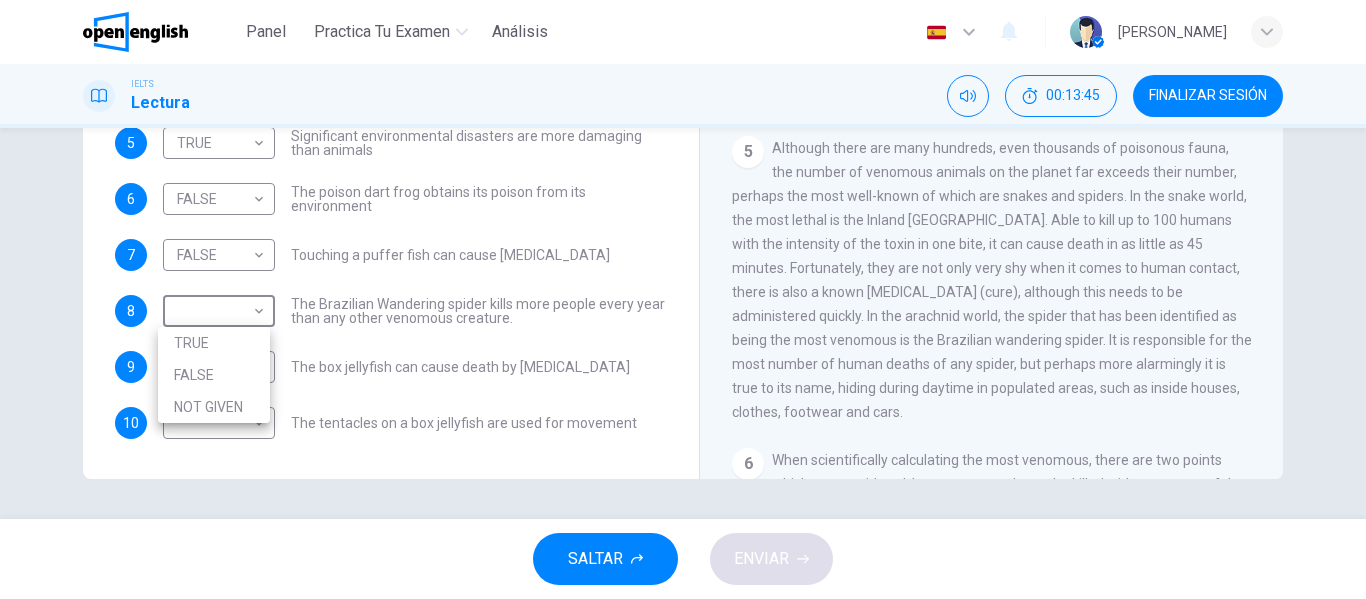 click on "TRUE" at bounding box center (214, 343) 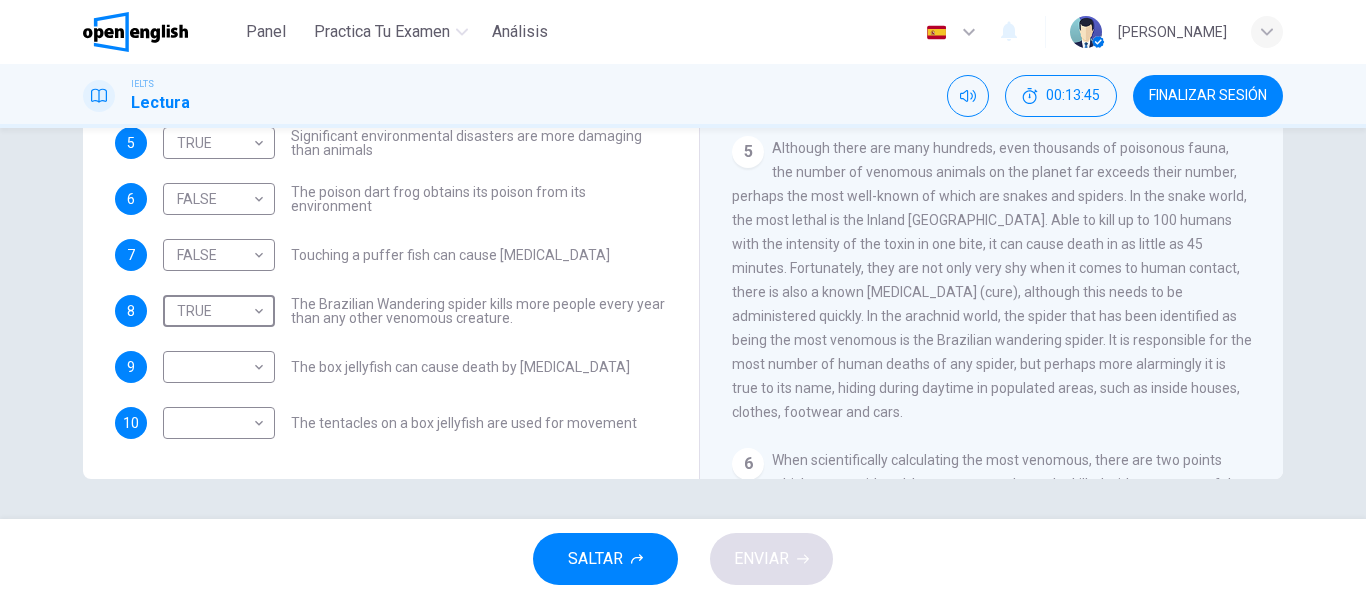 type on "****" 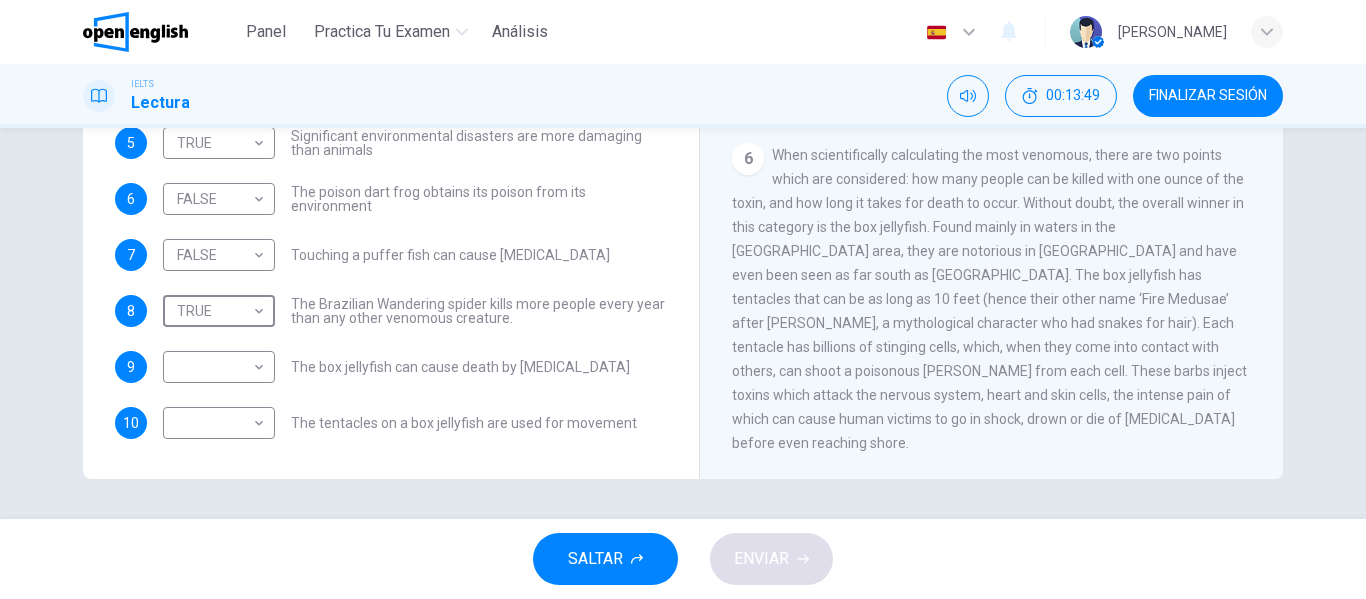 scroll, scrollTop: 1289, scrollLeft: 0, axis: vertical 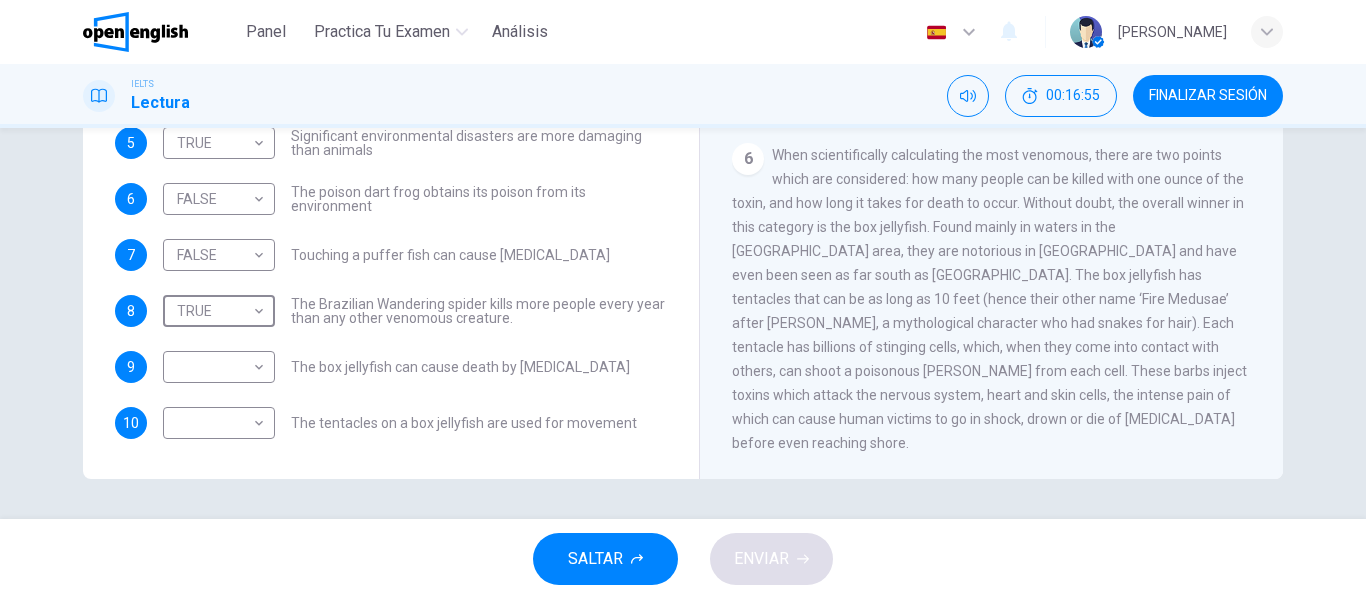 click on "Preguntas 4 - 10 Do the following statements agree with the information given in the Reading Passage?
In the boxes below, on your answer sheet write TRUE if the statement is true FALSE if the statement is false NOT GIVEN if the information is not given in the passage 4 FALSE ***** ​ There is a common misunderstanding of the difference between poisonous and venomous 5 TRUE **** ​ Significant environmental disasters are more damaging than animals 6 FALSE ***** ​ The poison dart frog obtains its poison from its environment 7 FALSE ***** ​ Touching a puffer fish can cause [MEDICAL_DATA] 8 TRUE **** ​ The Brazilian Wandering spider kills more people every year than any other venomous creature. 9 ​ ​ The box jellyfish can cause death by [MEDICAL_DATA] 10 ​ ​ The tentacles on a box jellyfish are used for movement Poisonous Animals CLIC PARA ZOOM Clic para zoom 1 2 3 4 5 6" at bounding box center [683, 131] 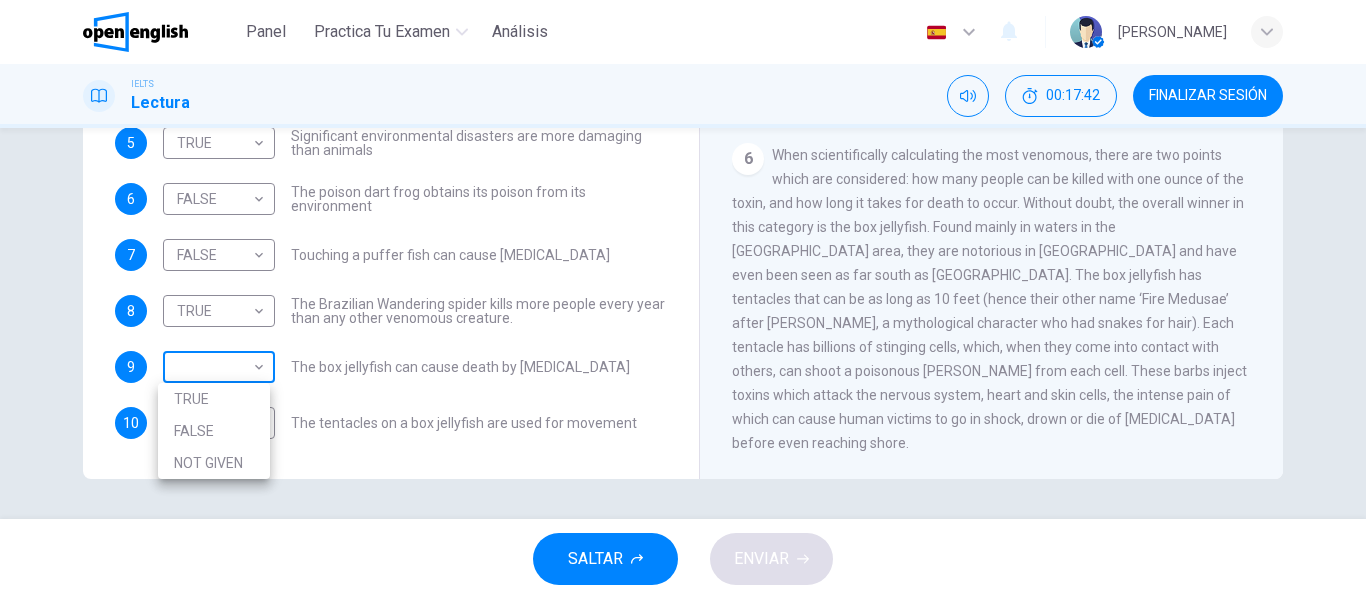 click on "Este sitio utiliza cookies, como se explica en nuestra  Política de Privacidad . Si acepta el uso de cookies, [PERSON_NAME] clic en el botón [PERSON_NAME] y continúe navegando por nuestro sitio.   Política de Privacidad Aceptar Panel Practica tu examen Análisis Español ** ​ [PERSON_NAME] IELTS Lectura 00:17:42 FINALIZAR SESIÓN Preguntas 4 - 10 Do the following statements agree with the information given in the Reading Passage?
In the boxes below, on your answer sheet write TRUE if the statement is true FALSE if the statement is false NOT GIVEN if the information is not given in the passage 4 FALSE ***** ​ There is a common misunderstanding of the difference between poisonous and venomous 5 TRUE **** ​ Significant environmental disasters are more damaging than animals 6 FALSE ***** ​ The poison dart frog obtains its poison from its environment 7 FALSE ***** ​ Touching a puffer fish can cause [MEDICAL_DATA] 8 TRUE **** ​ The Brazilian Wandering spider kills more people every year than any other venomous creature." at bounding box center [683, 299] 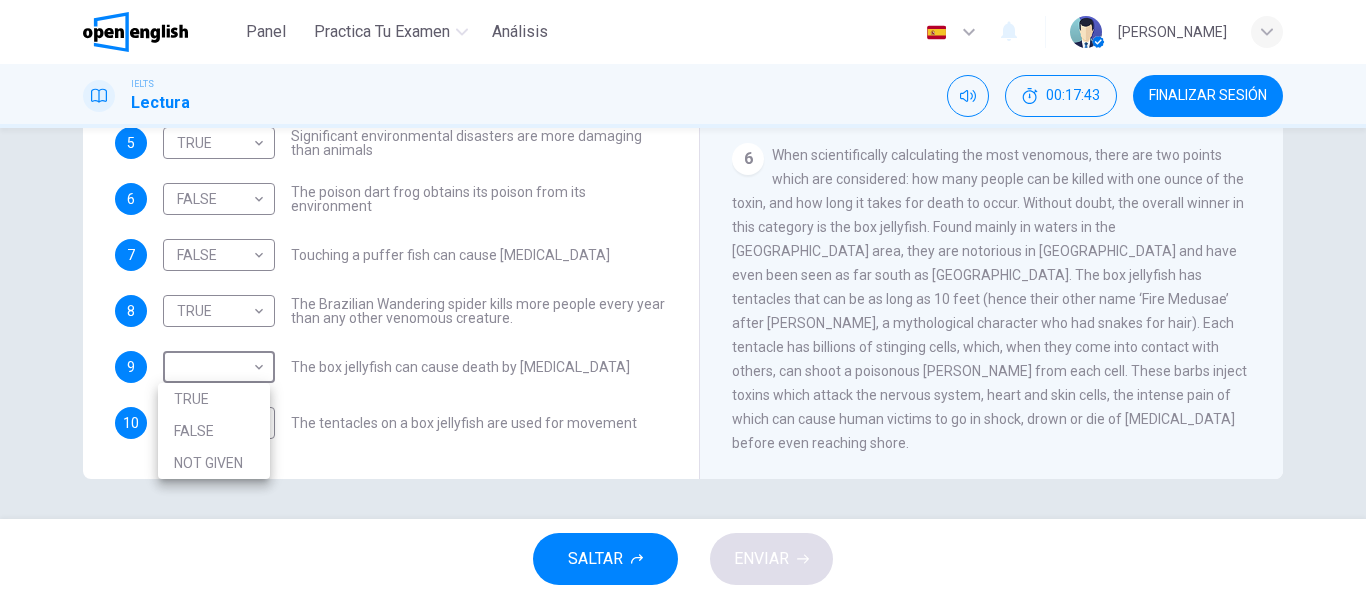 click on "NOT GIVEN" at bounding box center [214, 463] 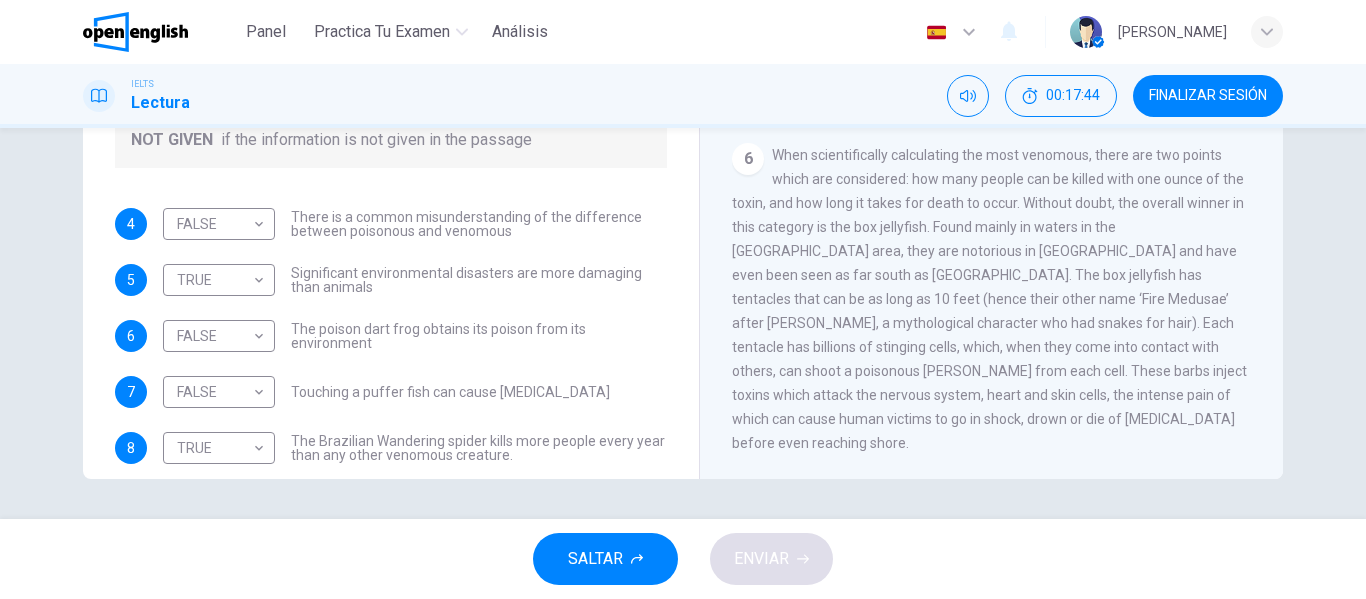 scroll, scrollTop: 137, scrollLeft: 0, axis: vertical 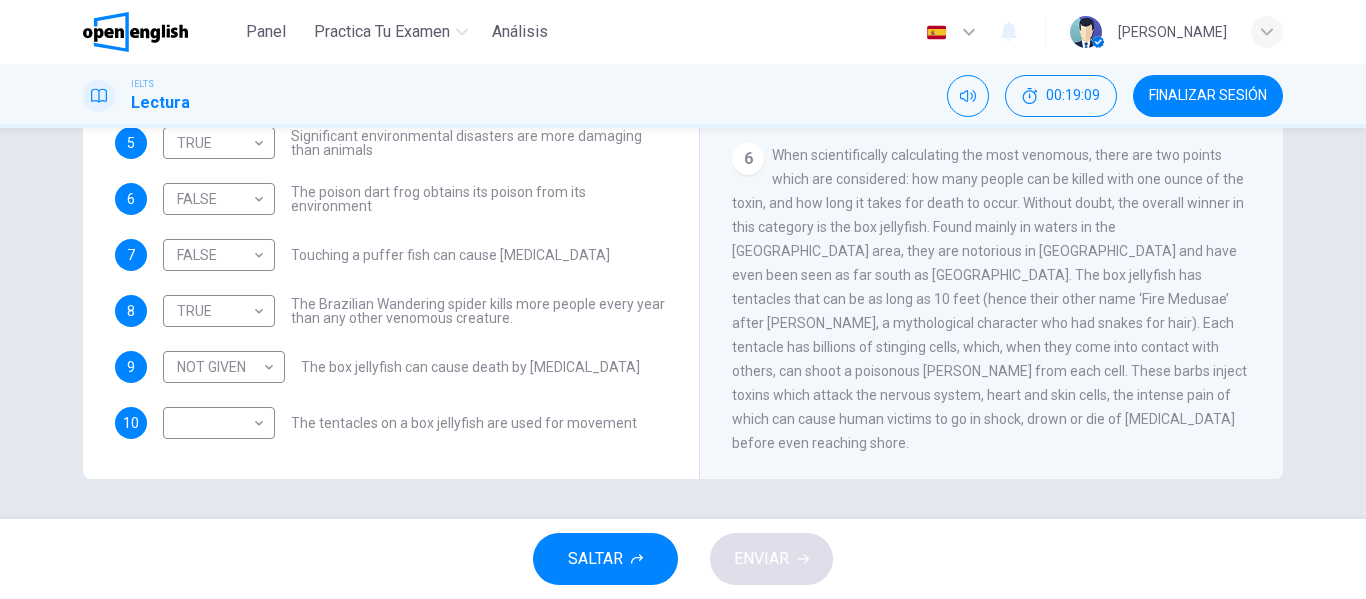 drag, startPoint x: 922, startPoint y: 218, endPoint x: 1008, endPoint y: 218, distance: 86 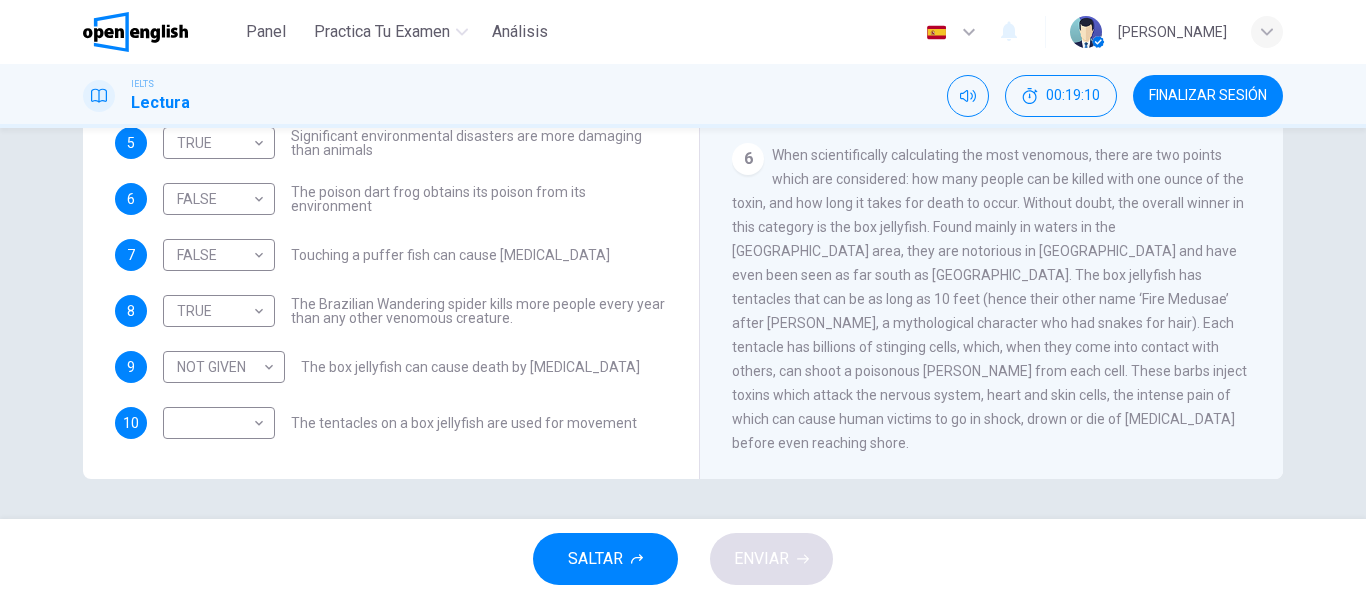 drag, startPoint x: 1008, startPoint y: 218, endPoint x: 931, endPoint y: 215, distance: 77.05842 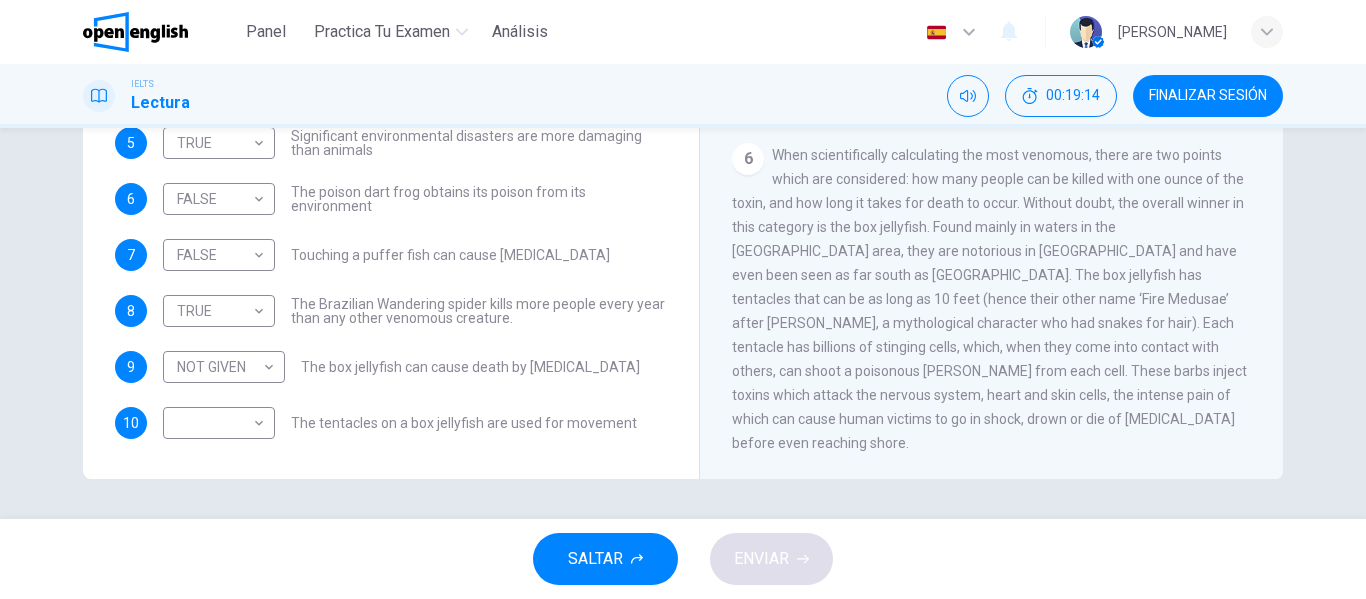 drag, startPoint x: 678, startPoint y: 270, endPoint x: 721, endPoint y: 285, distance: 45.54119 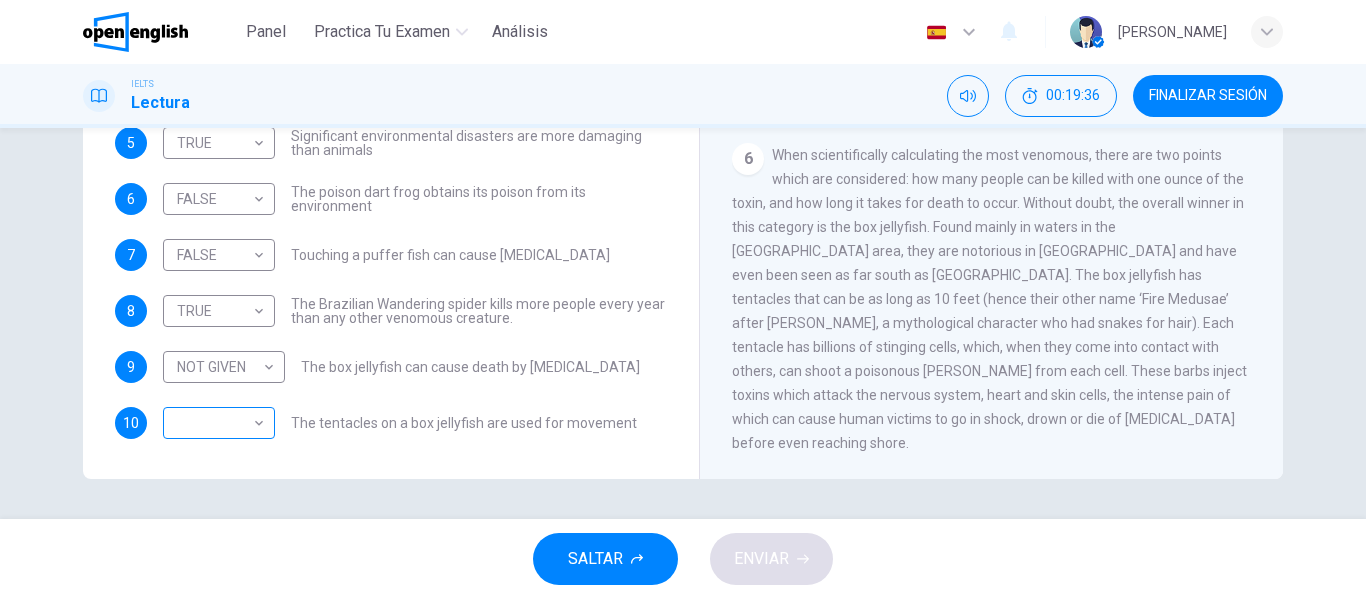 click on "Este sitio utiliza cookies, como se explica en nuestra  Política de Privacidad . Si acepta el uso de cookies, [PERSON_NAME] clic en el botón [PERSON_NAME] y continúe navegando por nuestro sitio.   Política de Privacidad Aceptar Panel Practica tu examen Análisis Español ** ​ [PERSON_NAME] IELTS Lectura 00:19:36 FINALIZAR SESIÓN Preguntas 4 - 10 Do the following statements agree with the information given in the Reading Passage?
In the boxes below, on your answer sheet write TRUE if the statement is true FALSE if the statement is false NOT GIVEN if the information is not given in the passage 4 FALSE ***** ​ There is a common misunderstanding of the difference between poisonous and venomous 5 TRUE **** ​ Significant environmental disasters are more damaging than animals 6 FALSE ***** ​ The poison dart frog obtains its poison from its environment 7 FALSE ***** ​ Touching a puffer fish can cause [MEDICAL_DATA] 8 TRUE **** ​ The Brazilian Wandering spider kills more people every year than any other venomous creature." at bounding box center (683, 299) 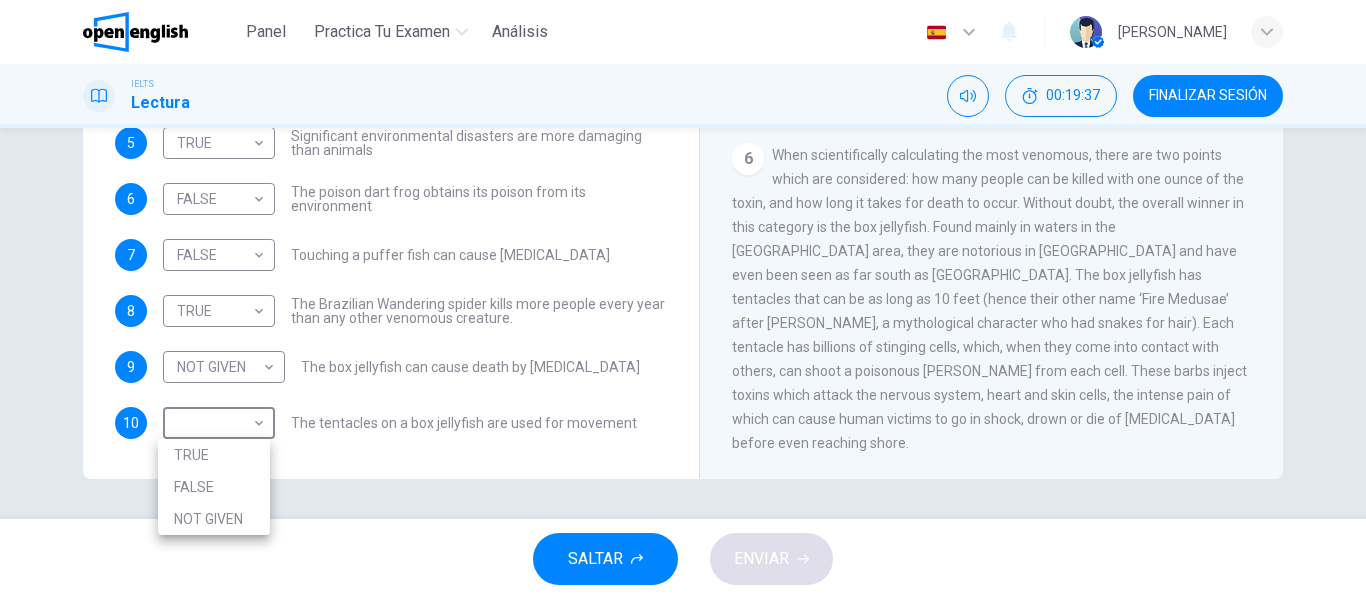 click on "FALSE" at bounding box center [214, 487] 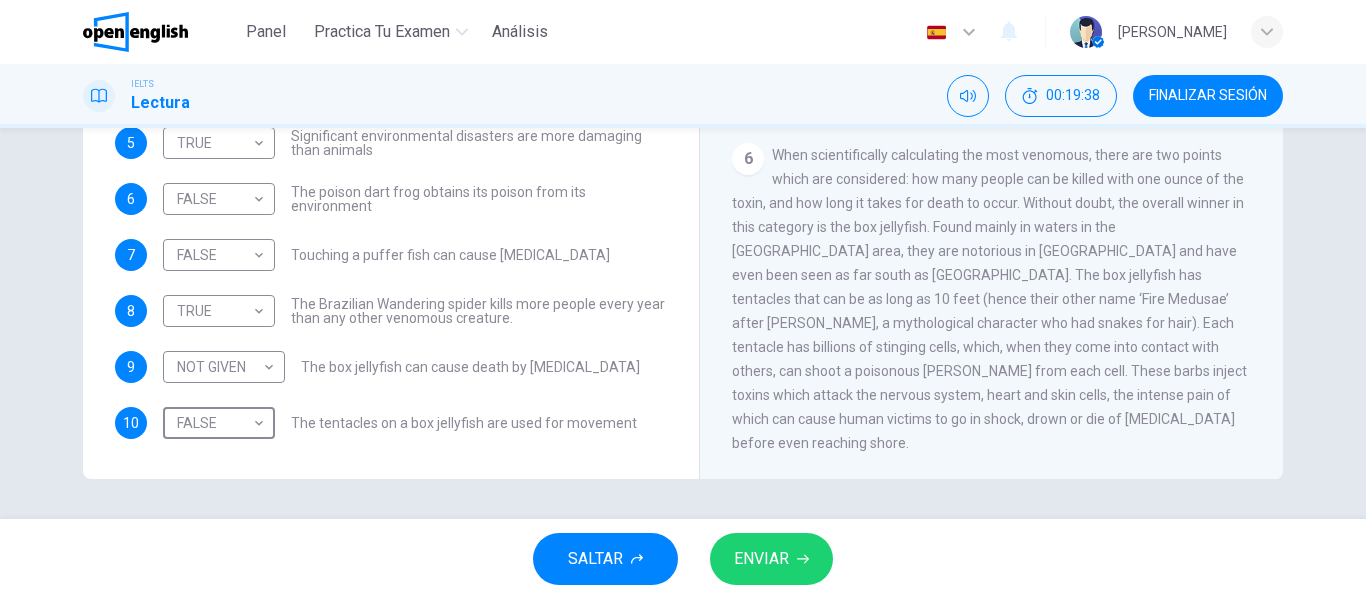 click on "ENVIAR" at bounding box center (761, 559) 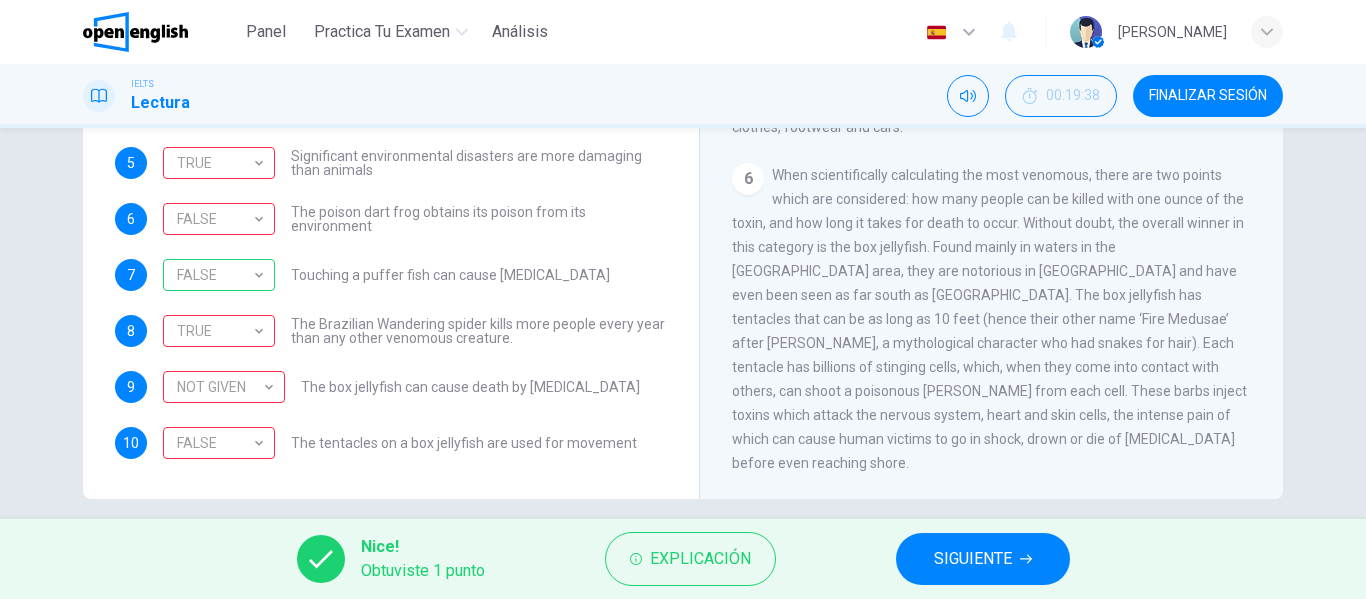 scroll, scrollTop: 384, scrollLeft: 0, axis: vertical 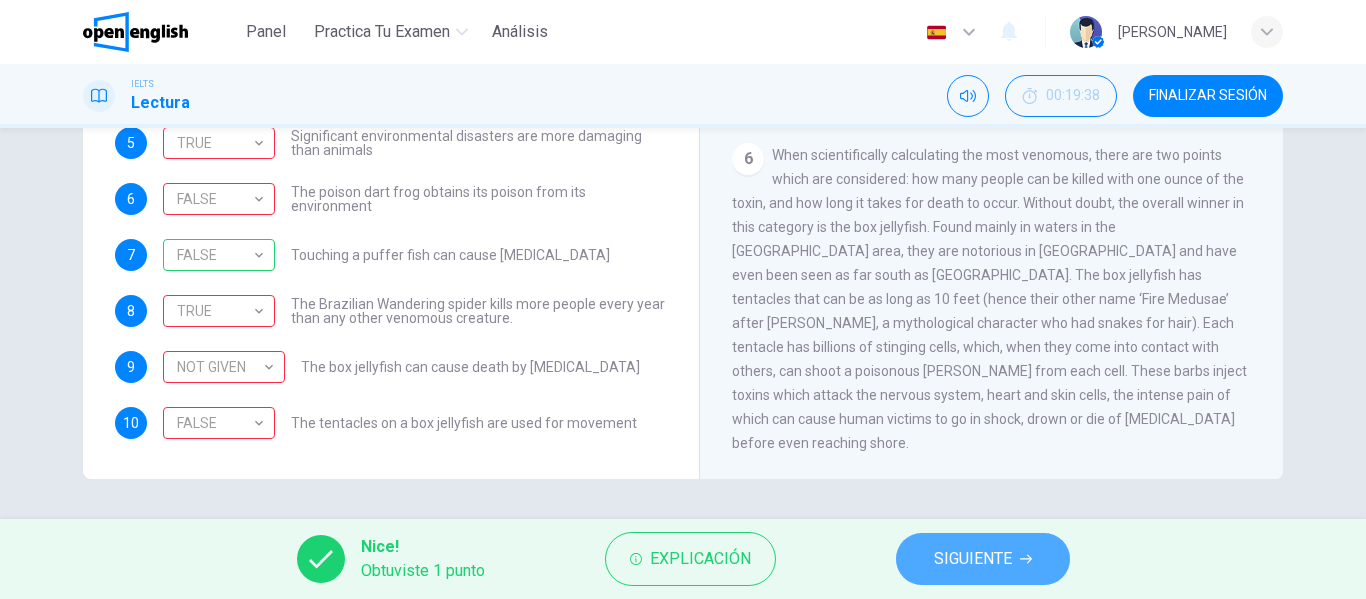 click on "SIGUIENTE" at bounding box center (973, 559) 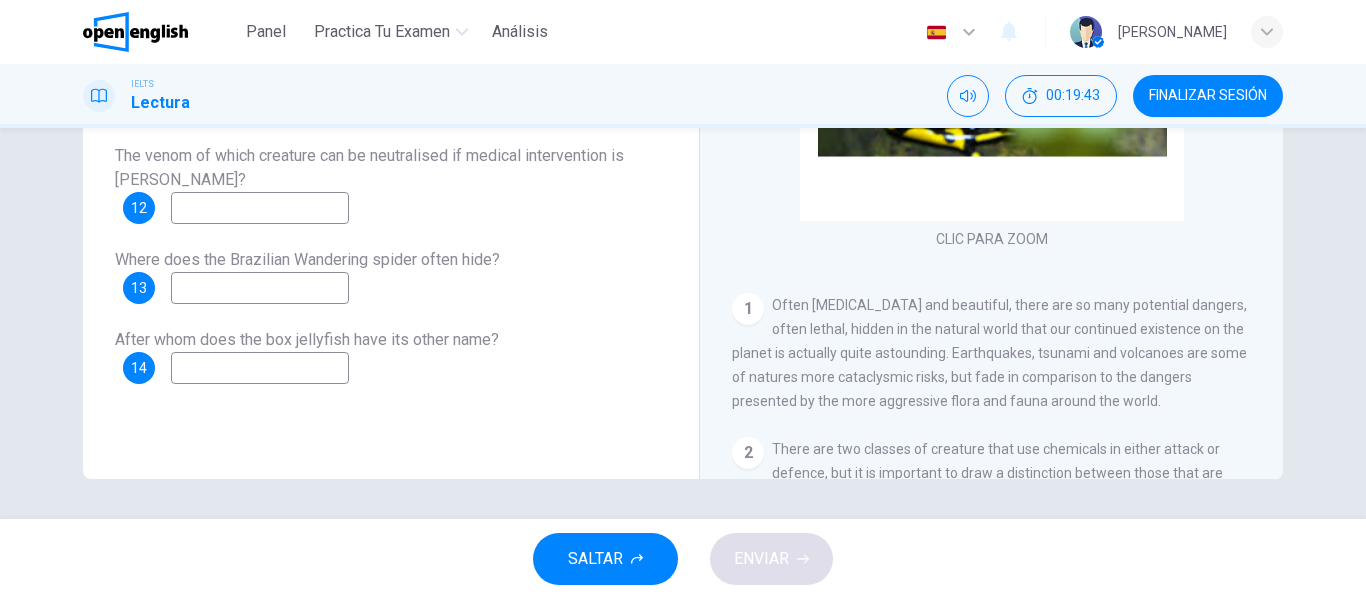 click on "Preguntas 11 - 14 Answer the questions below.
Choose  NO MORE THAN THREE WORDS  from the passage for each answer.
Write your answers in the boxes below. What do the people of South and [GEOGRAPHIC_DATA] principally use poisoned blow
darts for these days? 11 The venom of which creature can be neutralised if medical intervention is
swift?  12 Where does the Brazilian Wandering spider often hide?  13 After whom does the box jellyfish have its other name? 14 Poisonous Animals CLIC PARA ZOOM Clic para zoom 1 Often [MEDICAL_DATA] and beautiful, there are so many potential dangers, often lethal, hidden in the natural world that our continued existence on the planet is actually quite astounding. Earthquakes, tsunami and volcanoes are some of natures more cataclysmic risks, but fade in comparison to the dangers presented by the more aggressive flora and fauna around the world. 2 3 4 5 6" at bounding box center [683, 131] 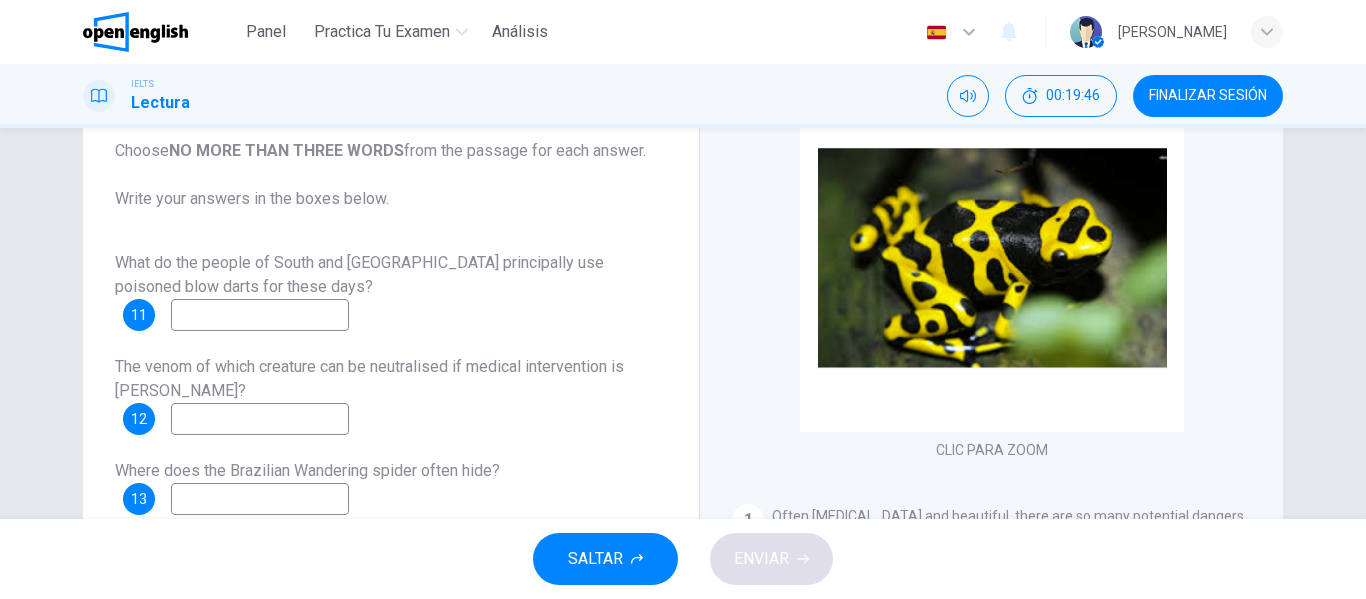 scroll, scrollTop: 384, scrollLeft: 0, axis: vertical 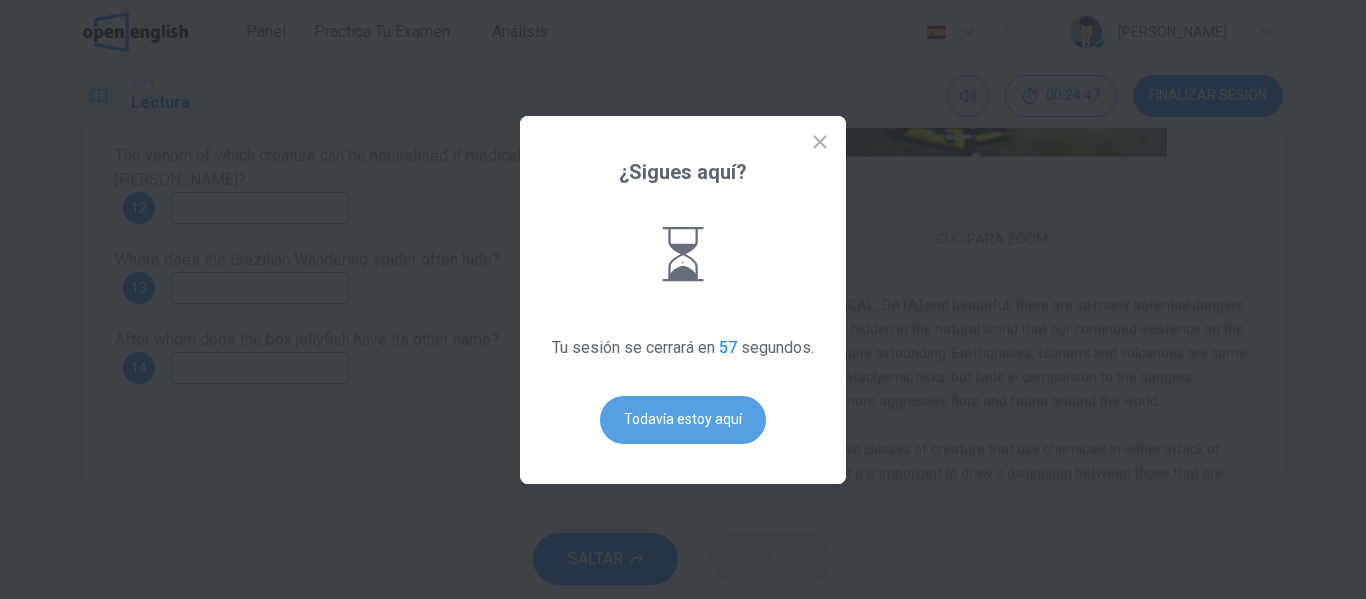 click on "Todavía estoy aquí" at bounding box center [683, 420] 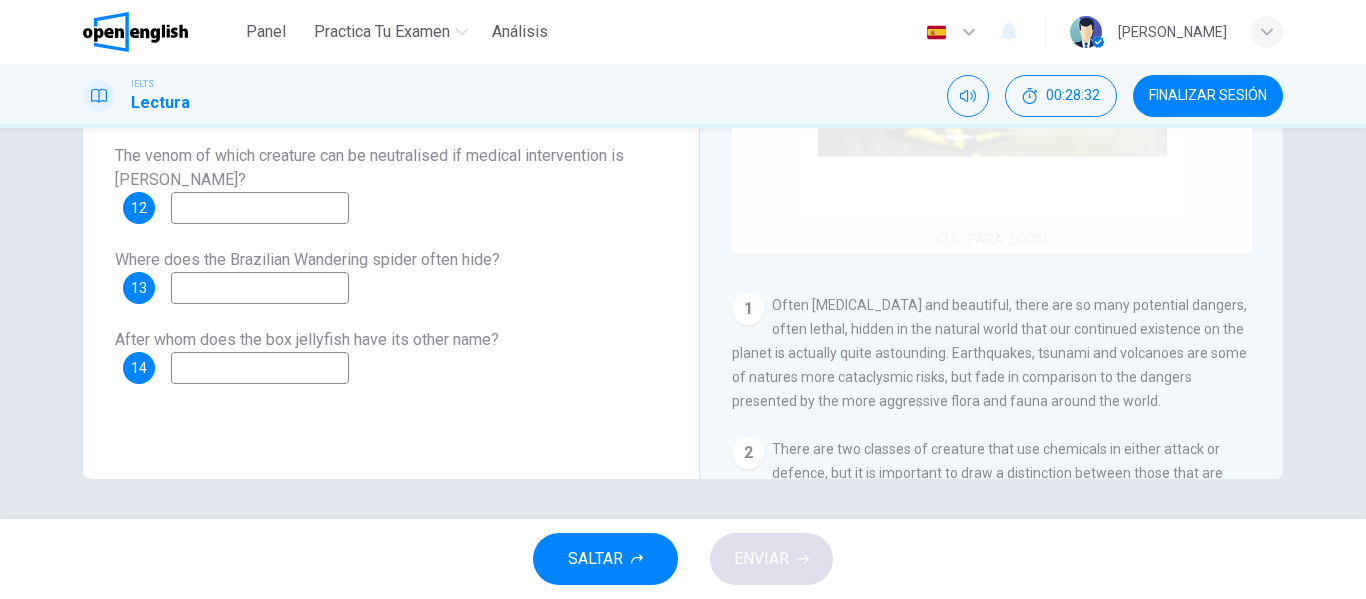 scroll, scrollTop: 233, scrollLeft: 0, axis: vertical 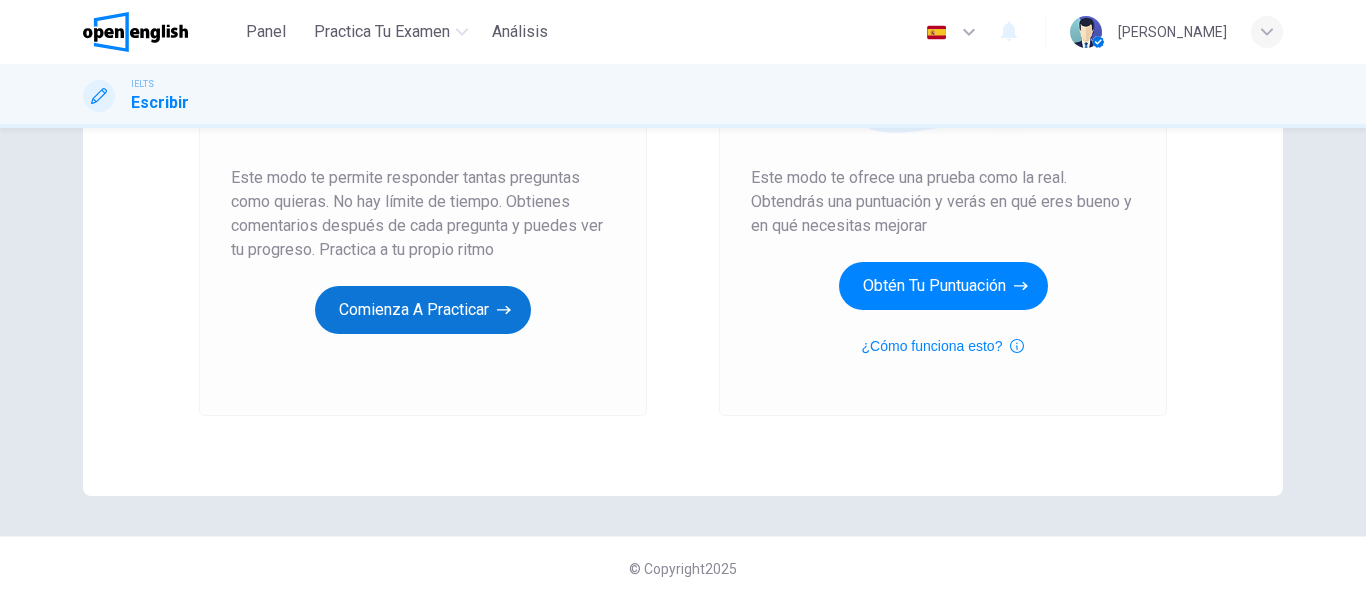 click on "Comienza a practicar" at bounding box center [423, 310] 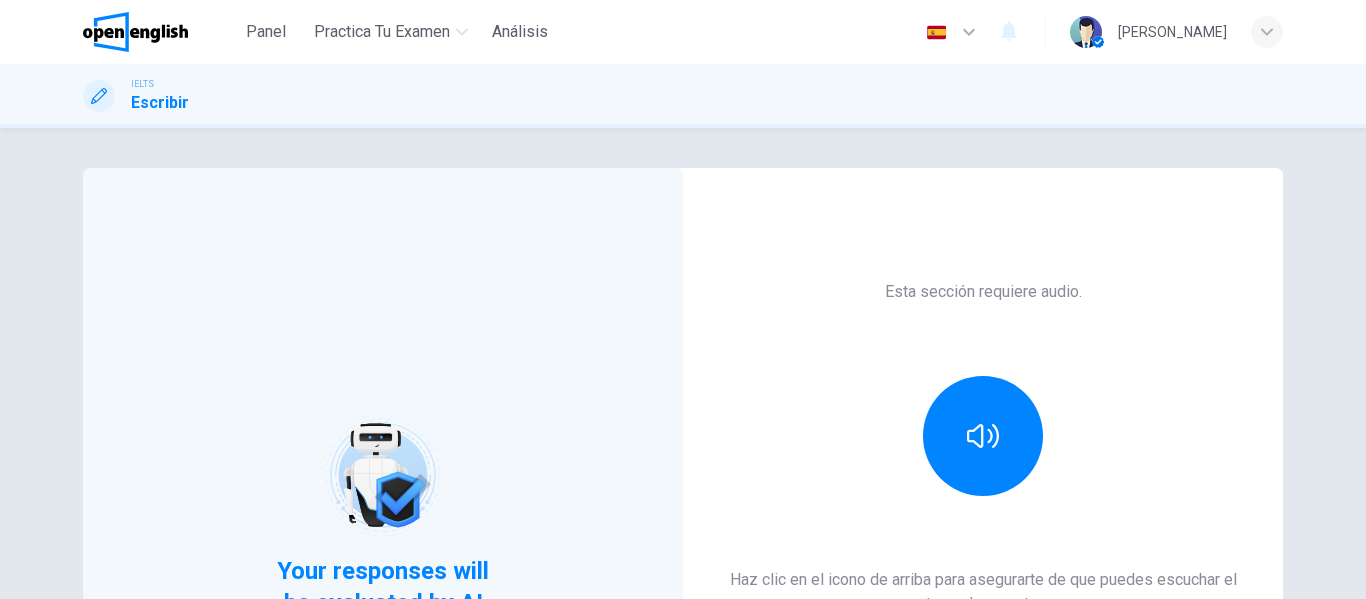 scroll, scrollTop: 234, scrollLeft: 0, axis: vertical 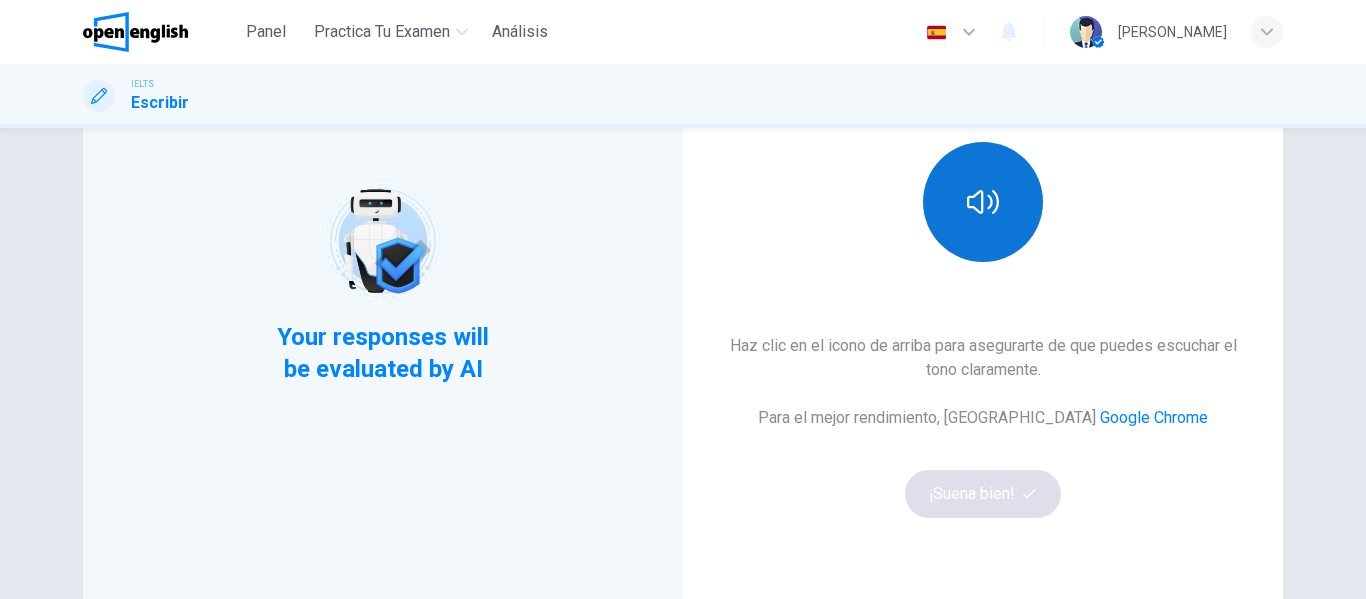 click 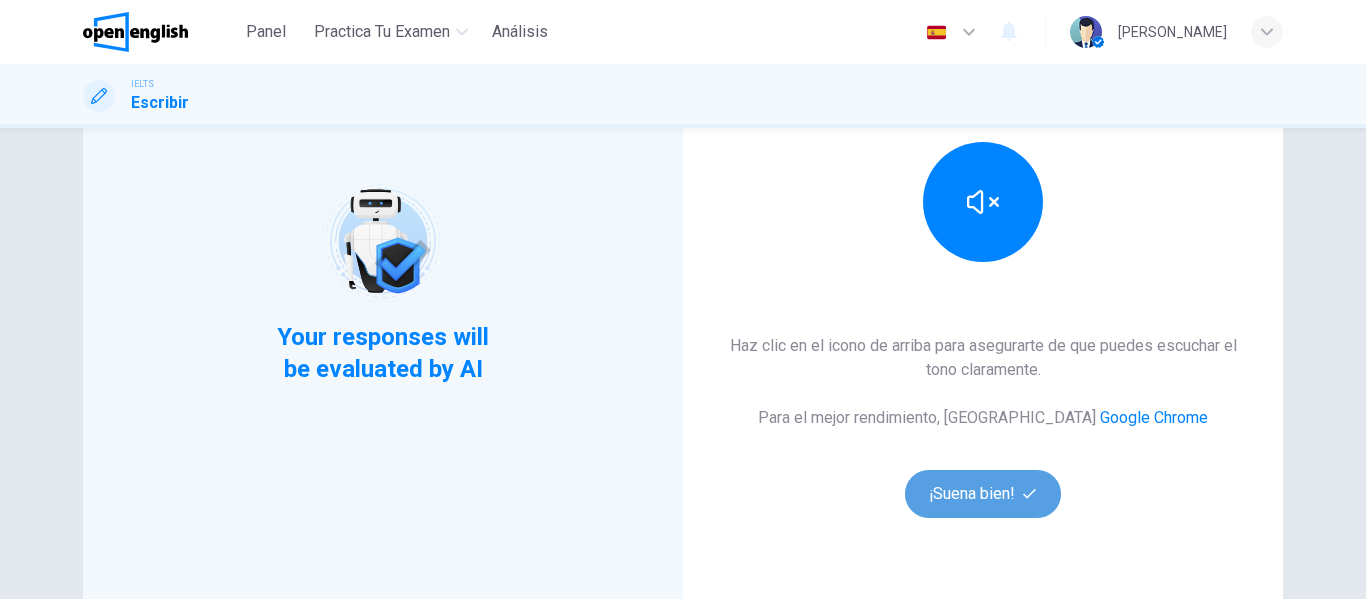 click on "¡Suena bien!" at bounding box center (983, 494) 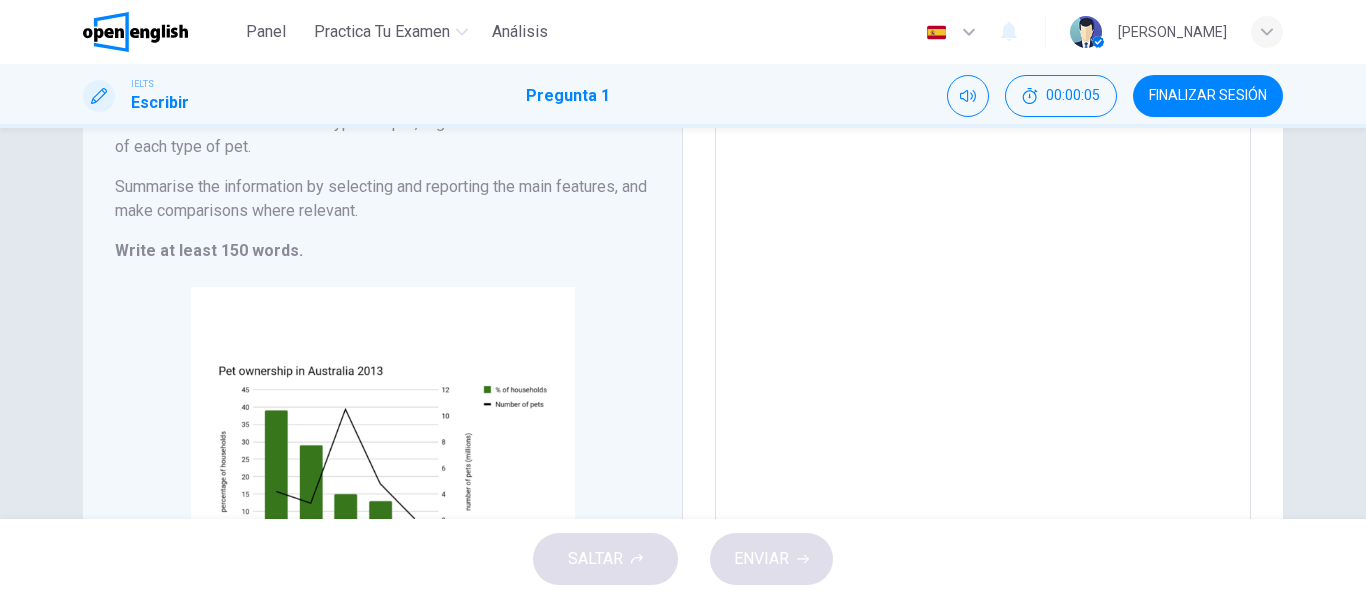 scroll, scrollTop: 358, scrollLeft: 0, axis: vertical 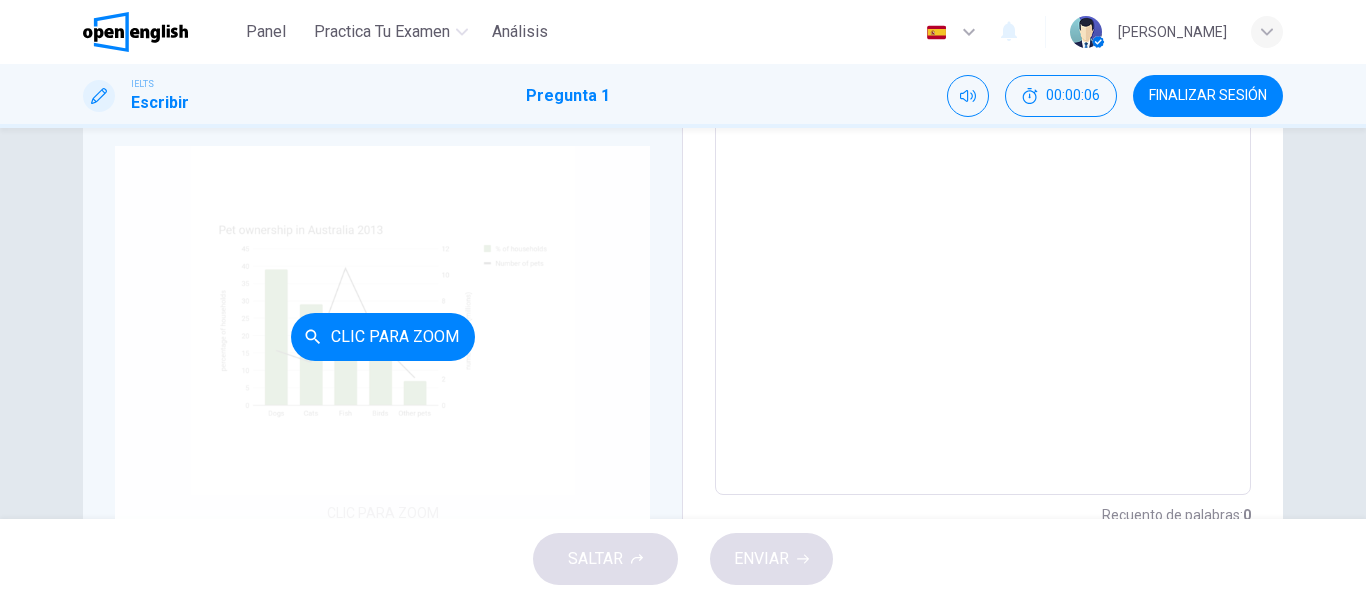 click on "Clic para zoom" at bounding box center [382, 336] 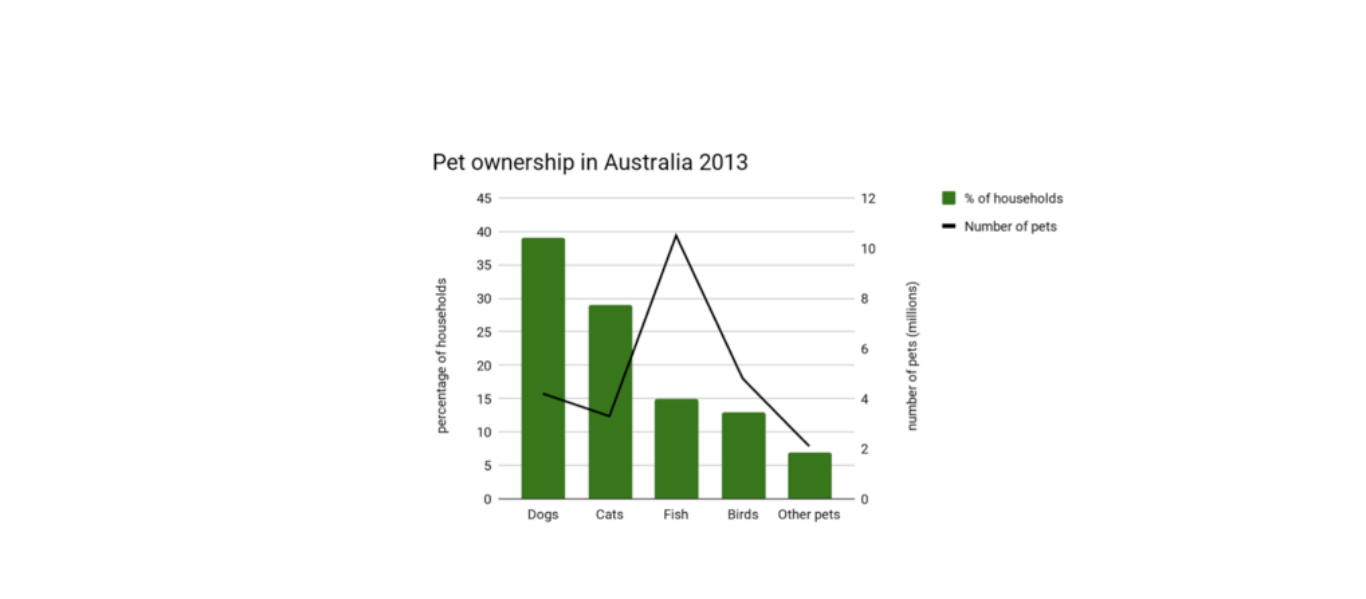 click at bounding box center (683, 305) 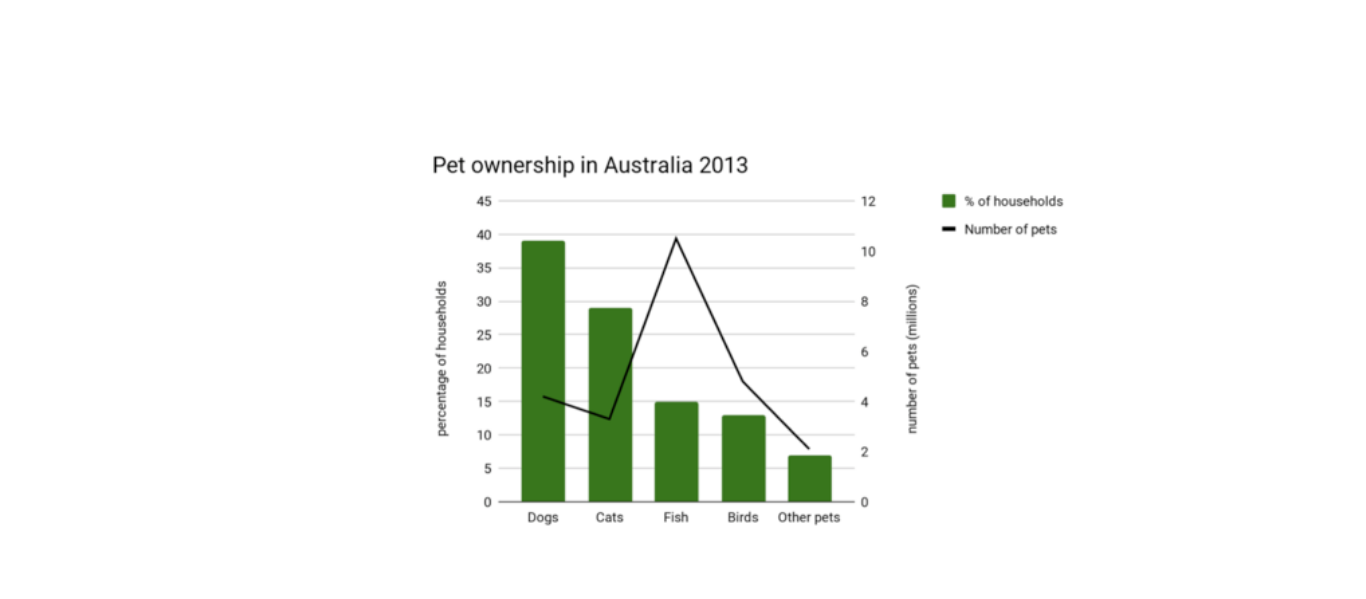 click at bounding box center (683, 305) 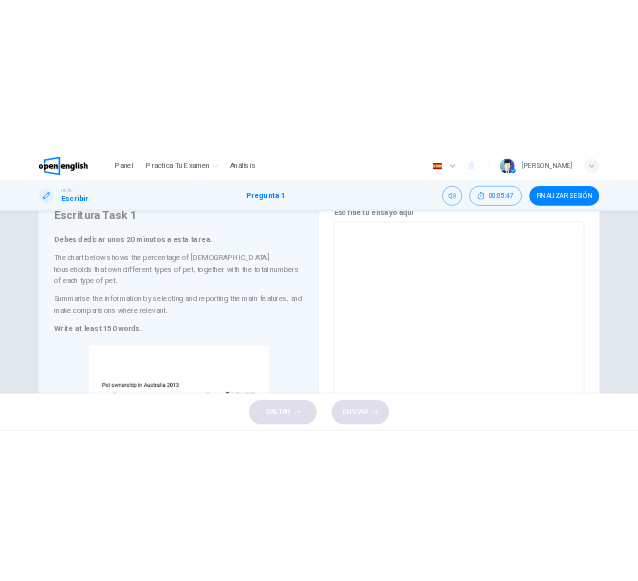scroll, scrollTop: 86, scrollLeft: 0, axis: vertical 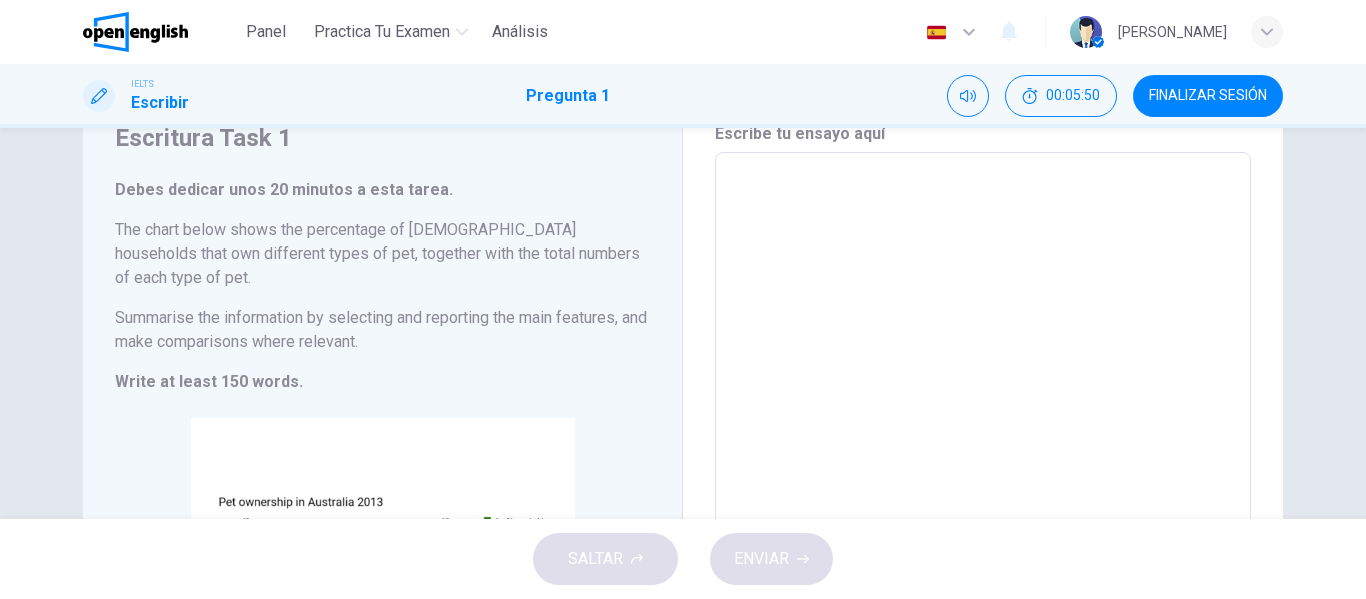 drag, startPoint x: 629, startPoint y: 254, endPoint x: 302, endPoint y: 260, distance: 327.05505 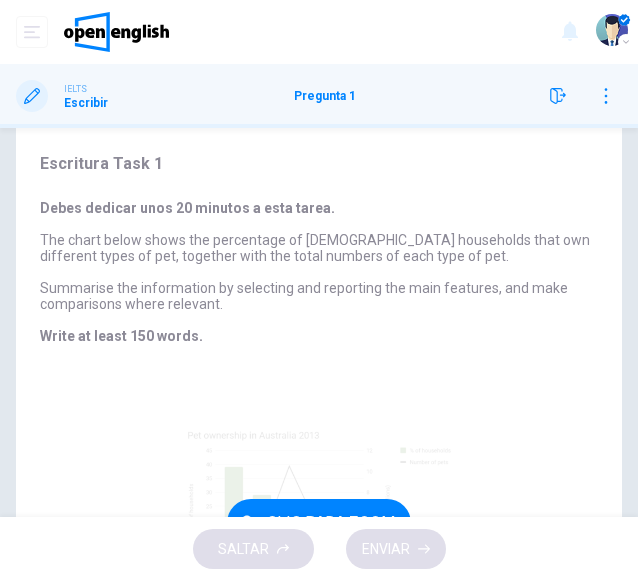 click on "Clic para zoom" at bounding box center [319, 523] 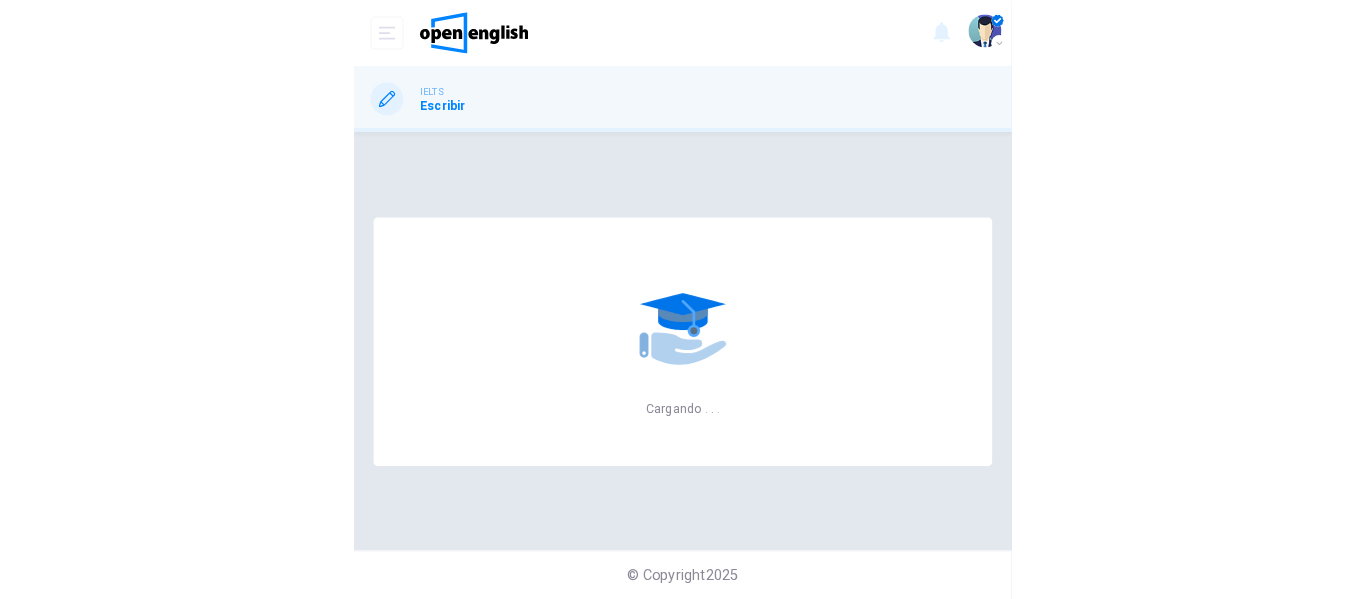 scroll, scrollTop: 0, scrollLeft: 0, axis: both 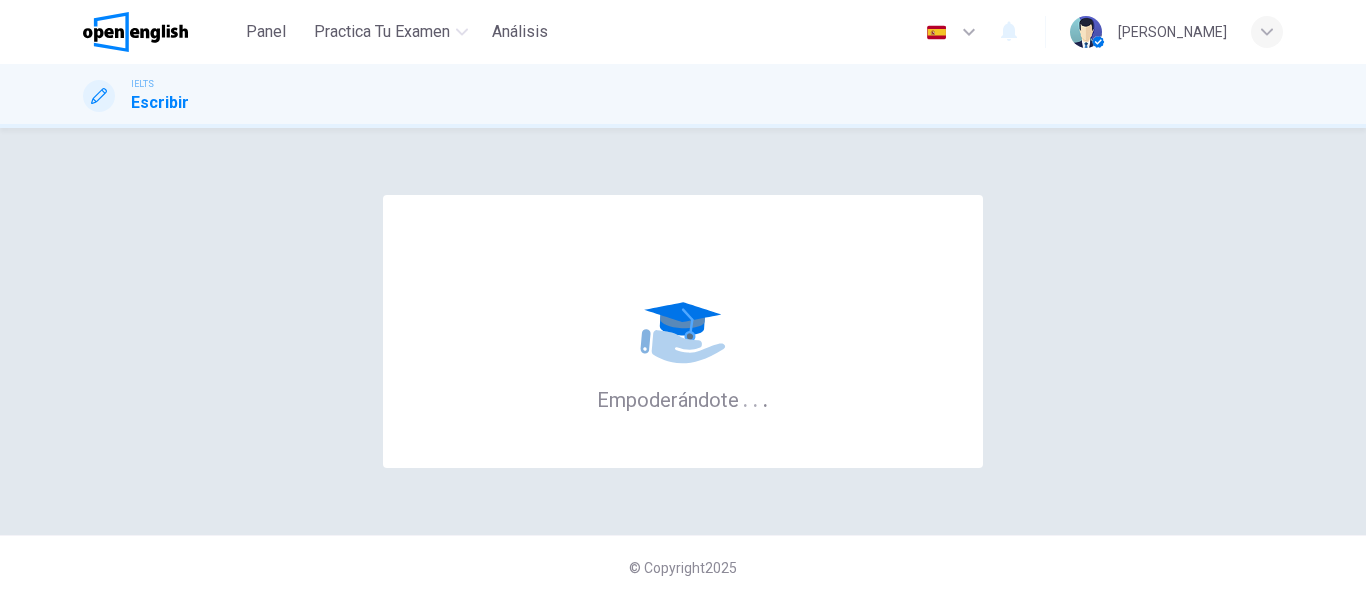 click 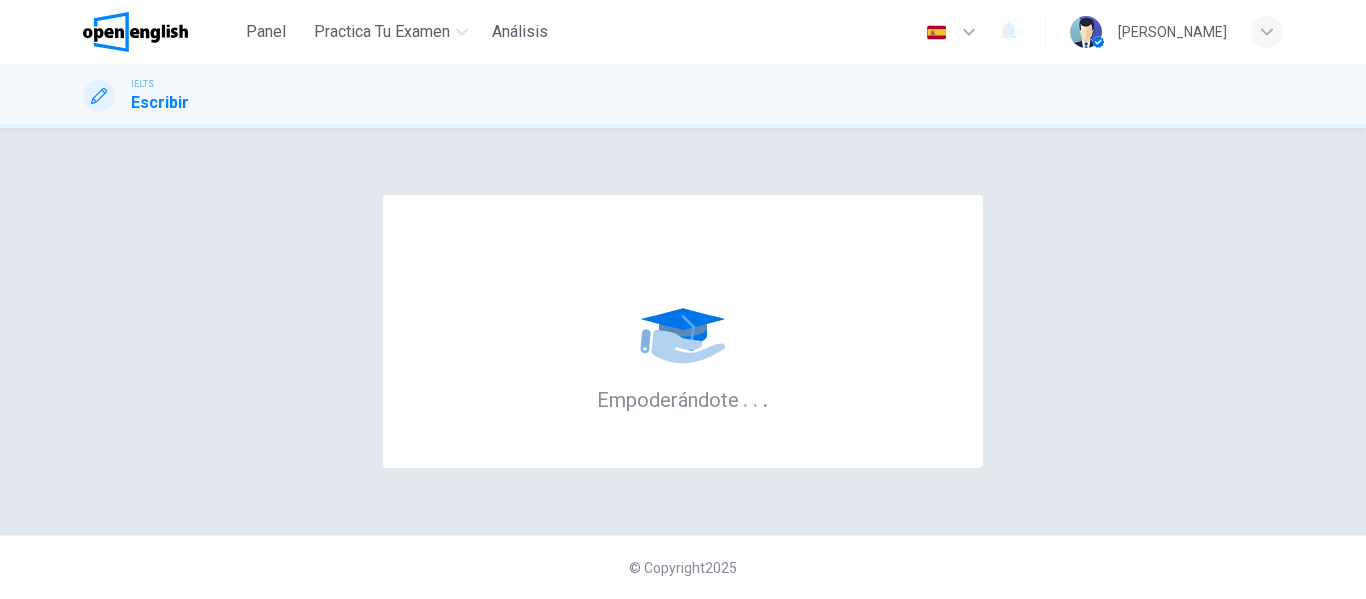 click 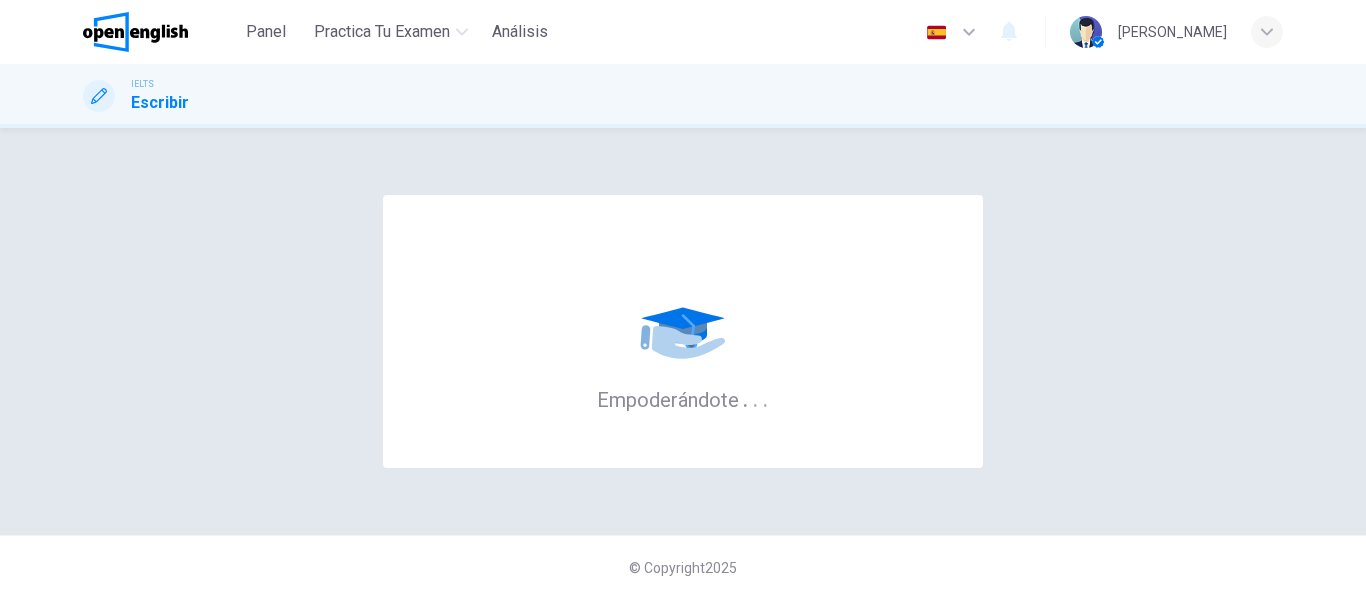 click 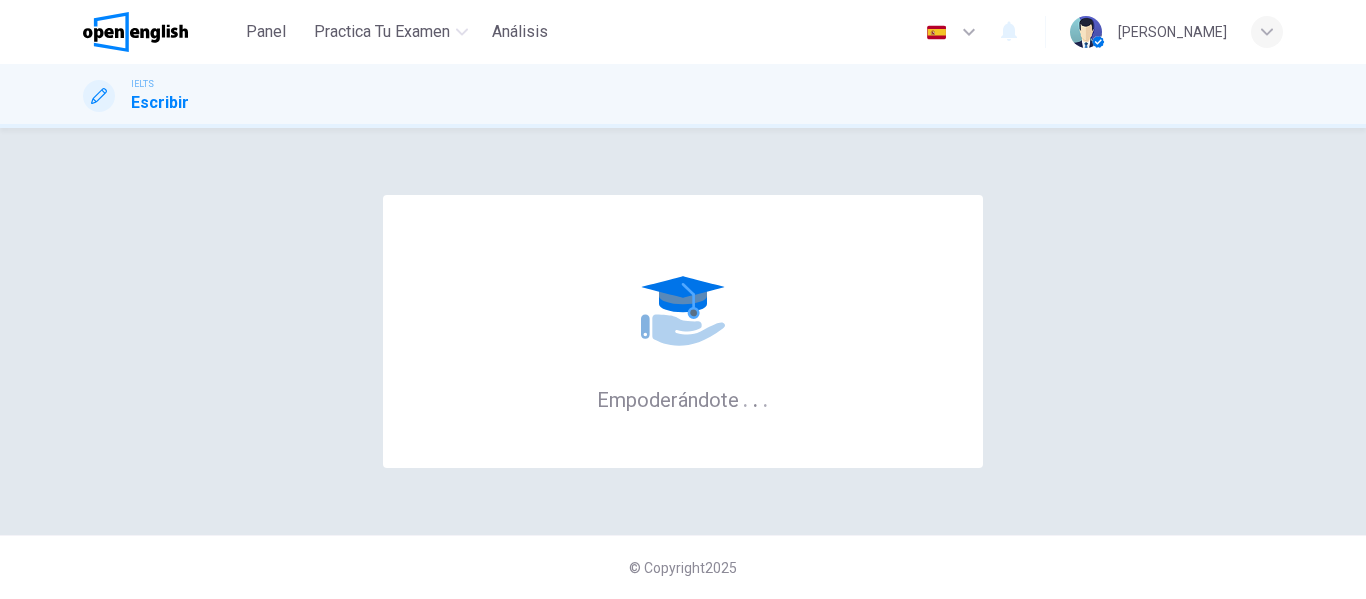 click on "Empoderándote . . ." at bounding box center (683, 331) 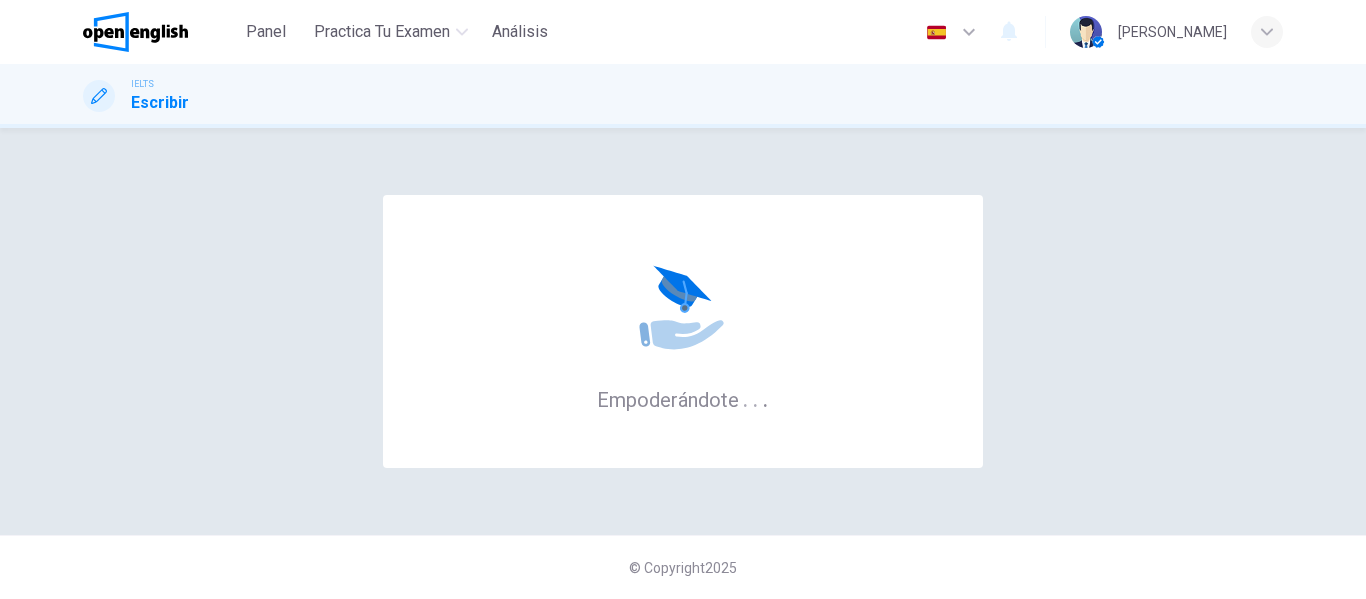 click on "Empoderándote . . ." at bounding box center [683, 331] 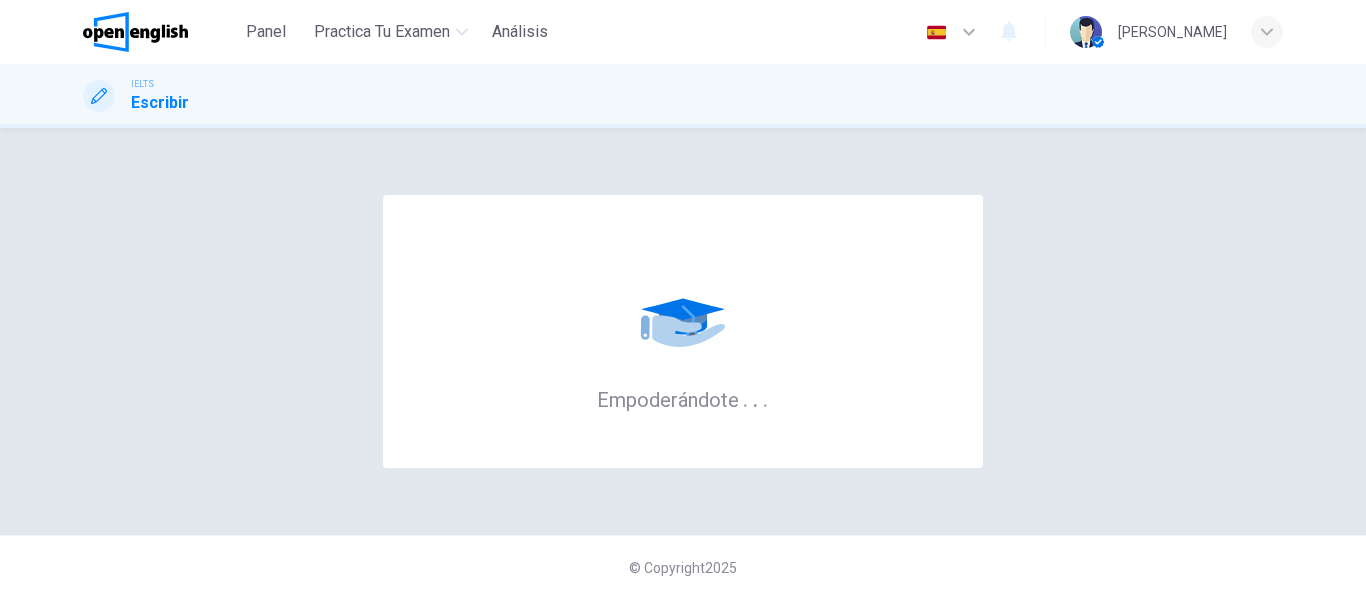 click on "Escribir" at bounding box center [160, 103] 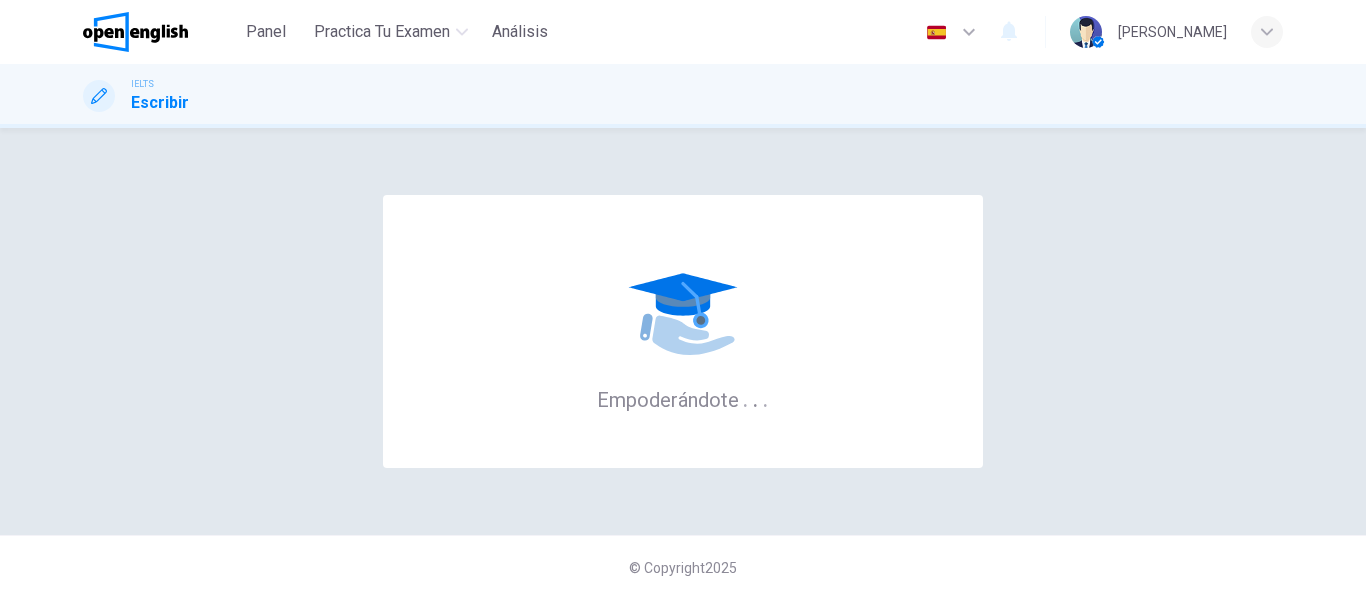 click 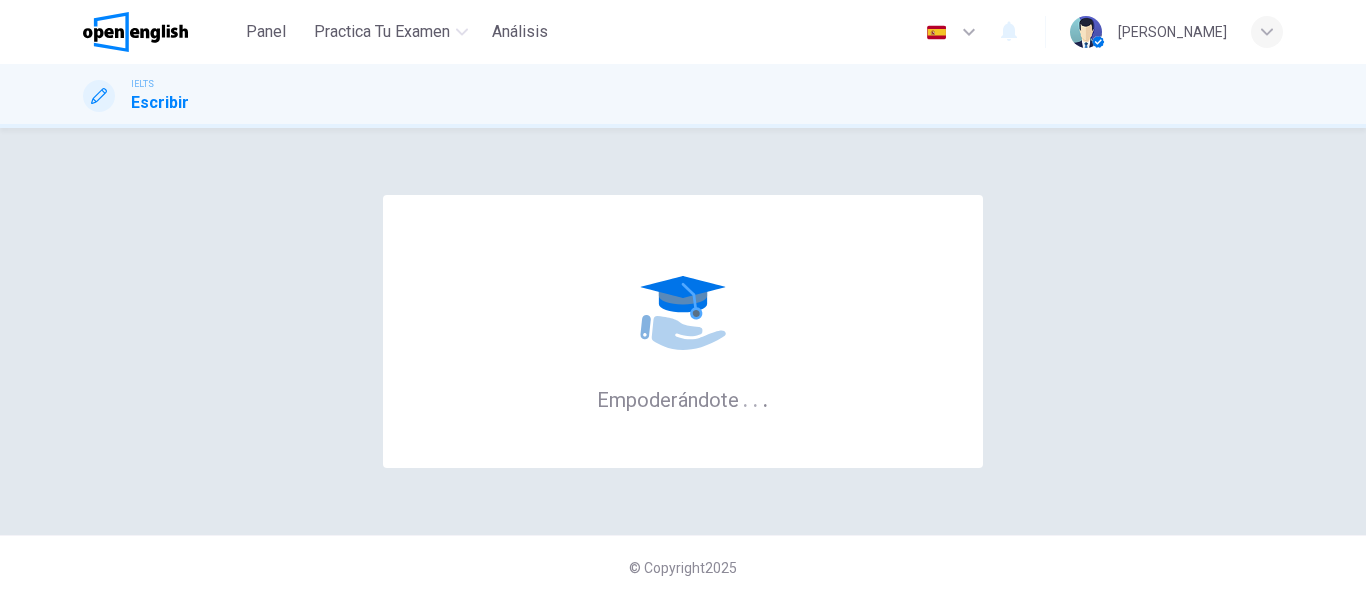 click 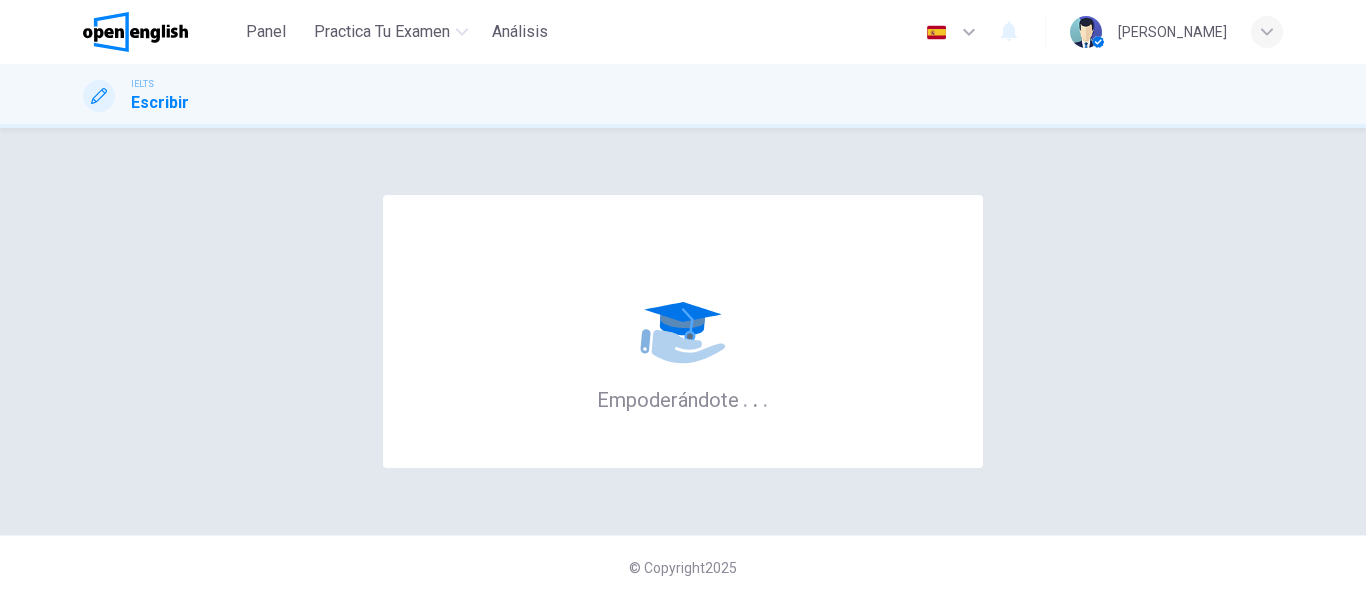 click on "Escribir" at bounding box center (160, 103) 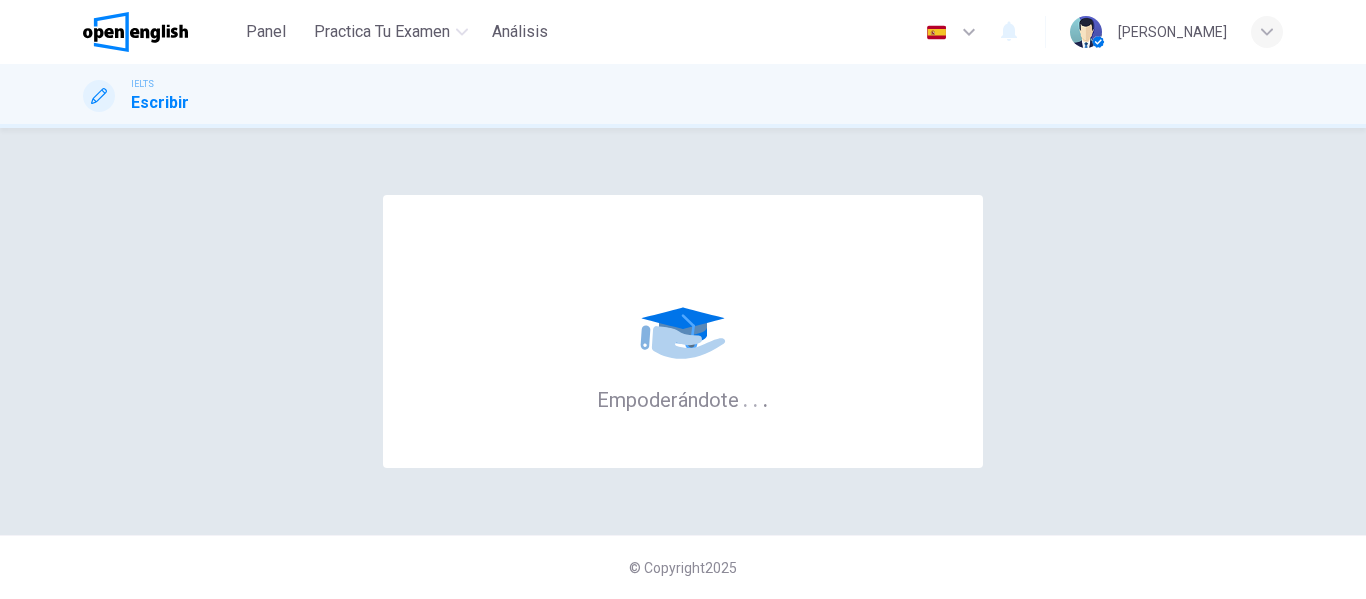 click on "IELTS Escribir" at bounding box center (683, 96) 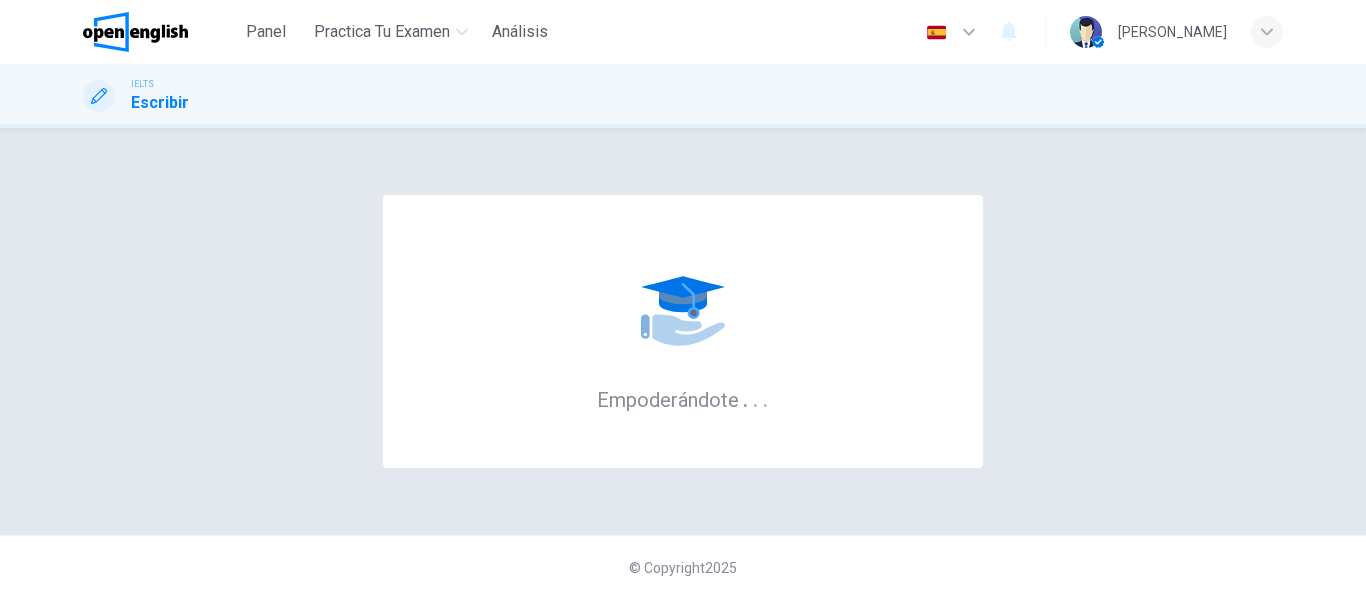 click on "Escribir" at bounding box center [160, 103] 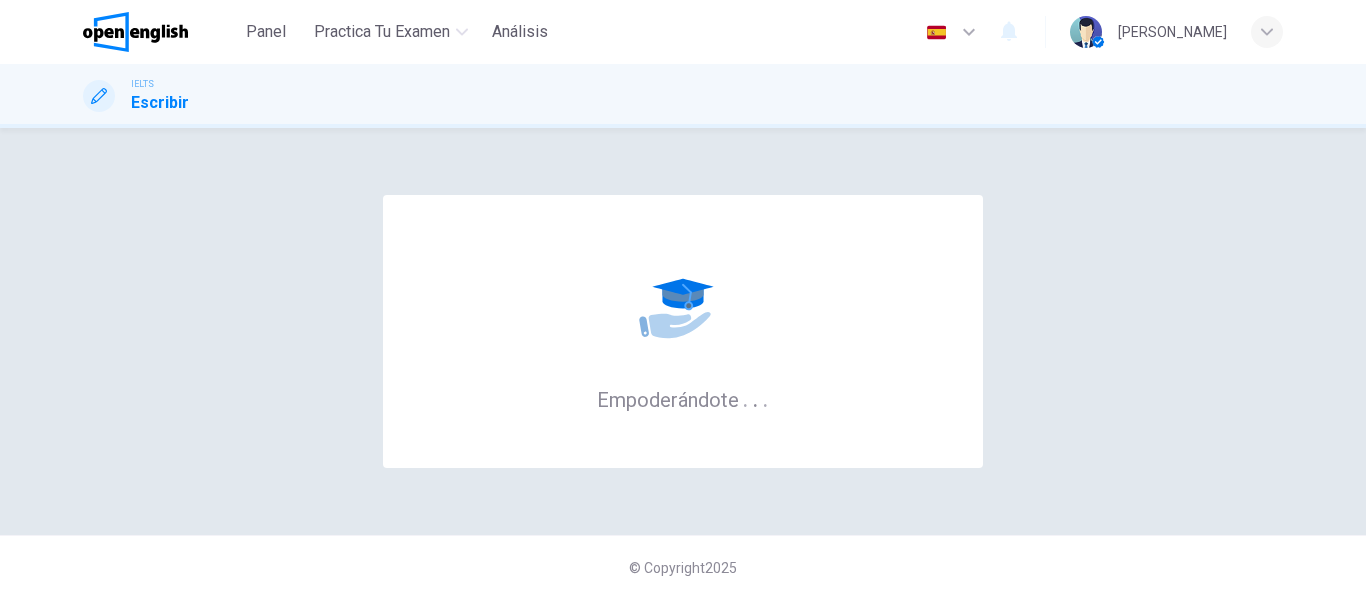 click on "Empoderándote . . ." at bounding box center (683, 331) 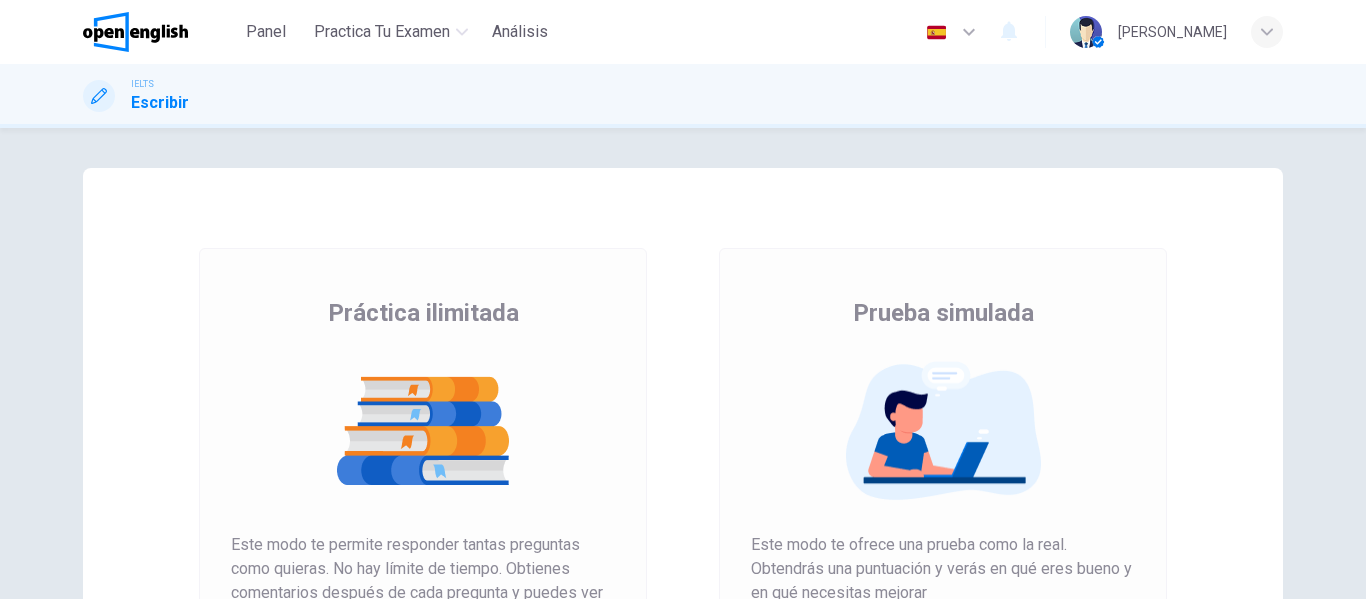 scroll, scrollTop: 0, scrollLeft: 0, axis: both 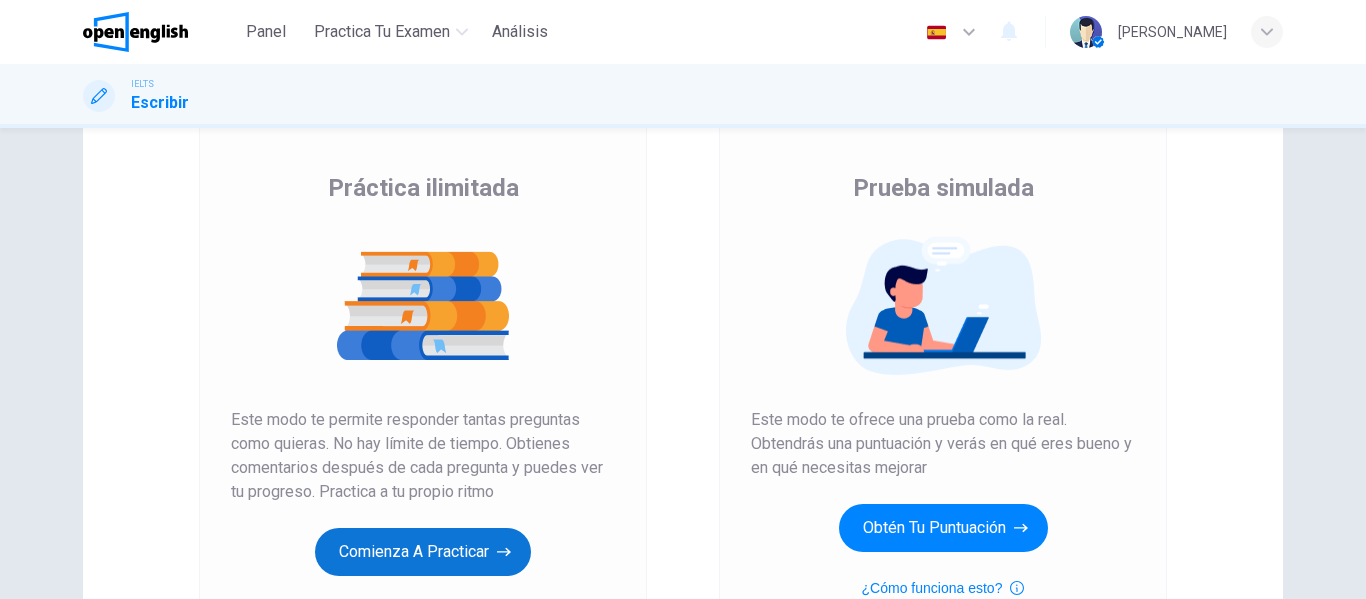 click on "Comienza a practicar" at bounding box center [423, 552] 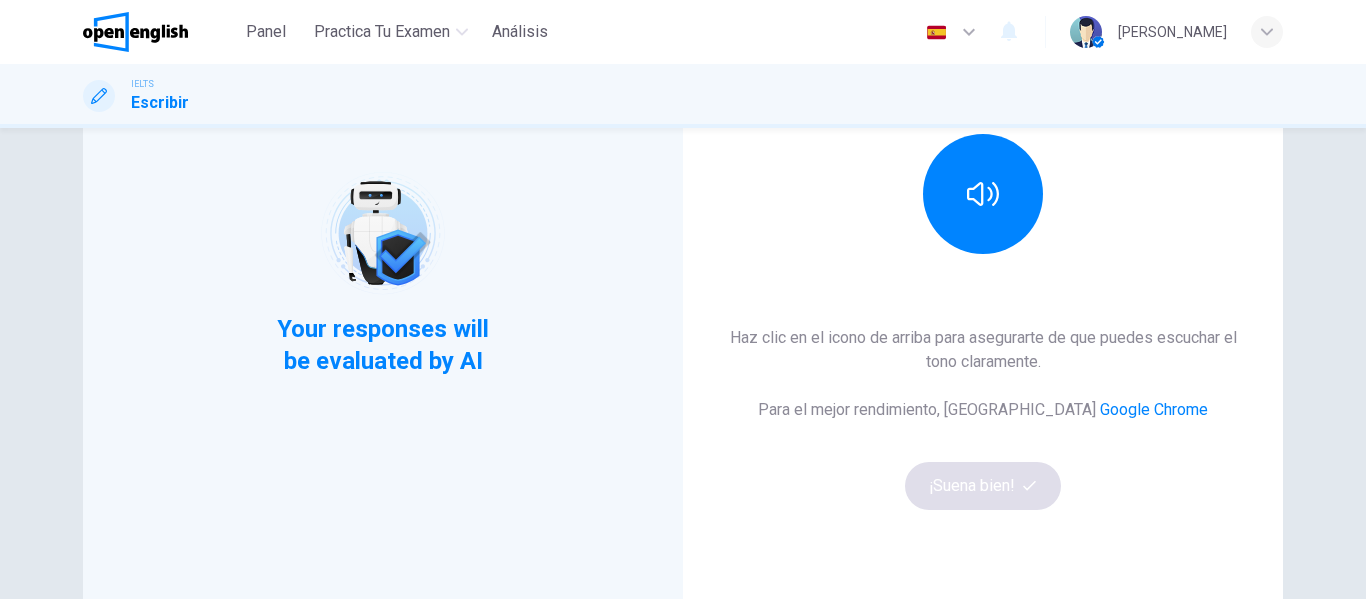 scroll, scrollTop: 243, scrollLeft: 0, axis: vertical 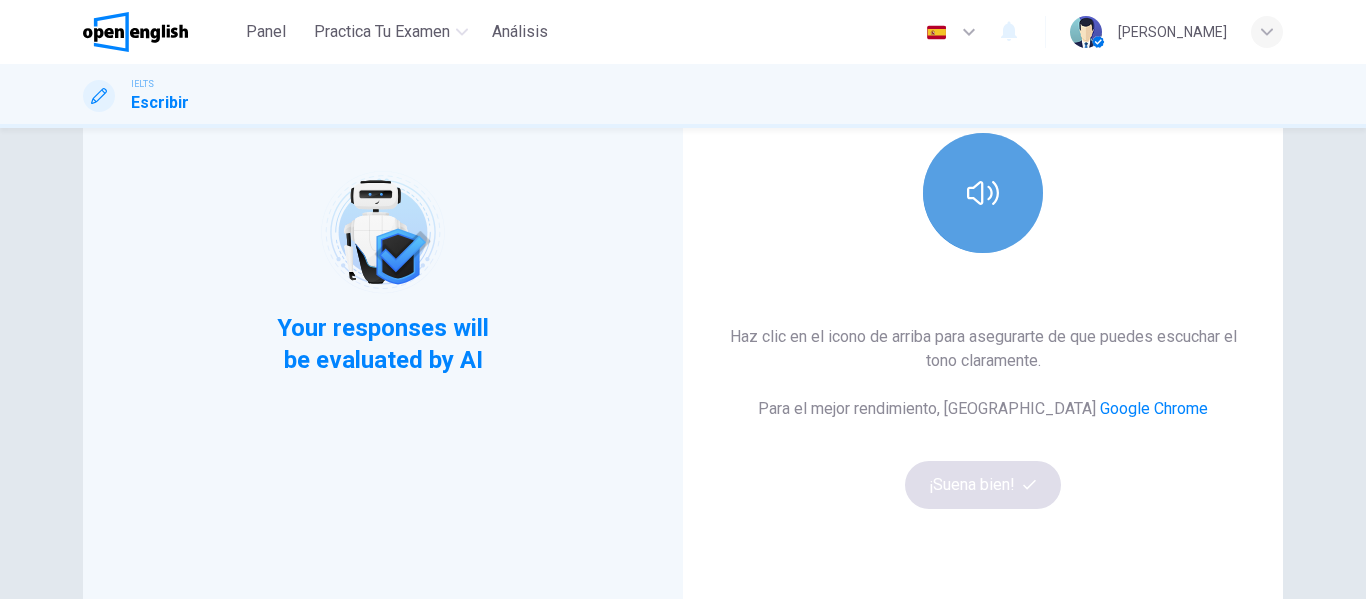 click at bounding box center [983, 193] 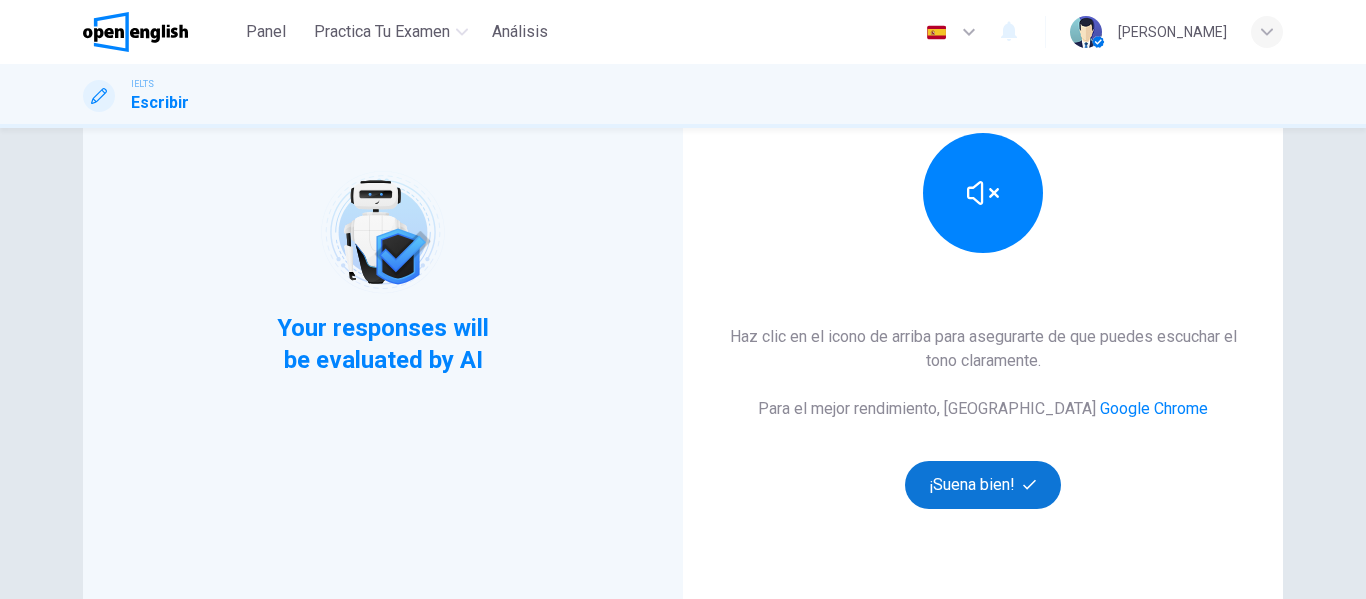 click on "¡Suena bien!" at bounding box center [983, 485] 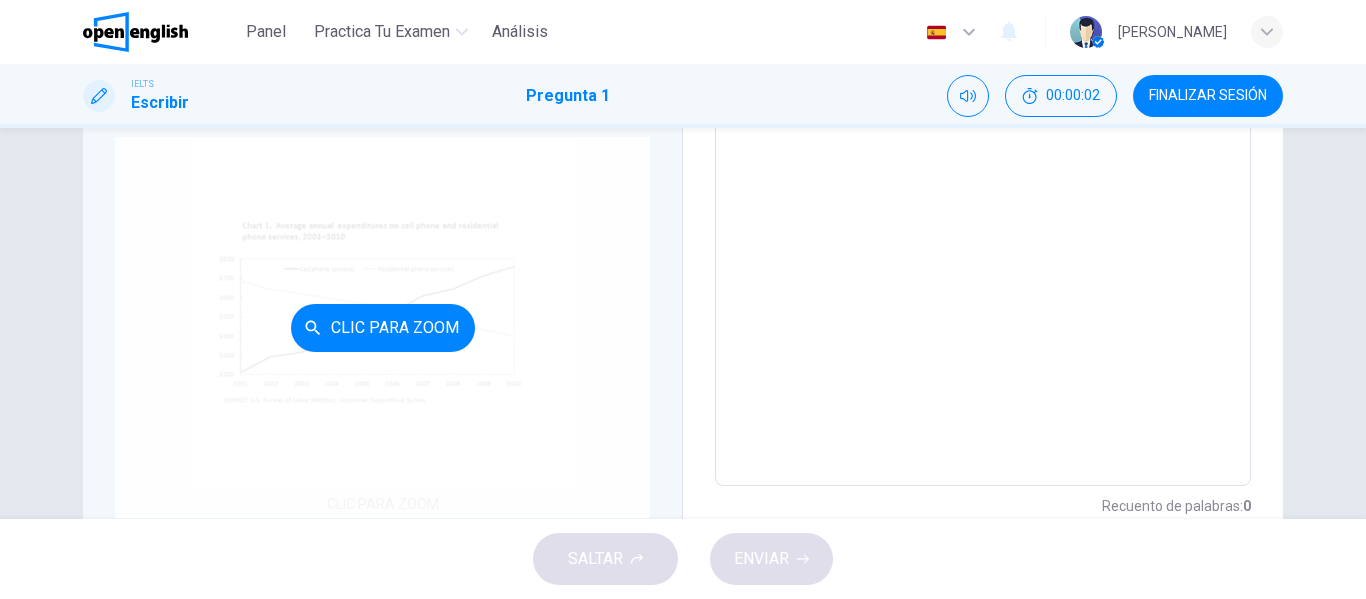 scroll, scrollTop: 418, scrollLeft: 0, axis: vertical 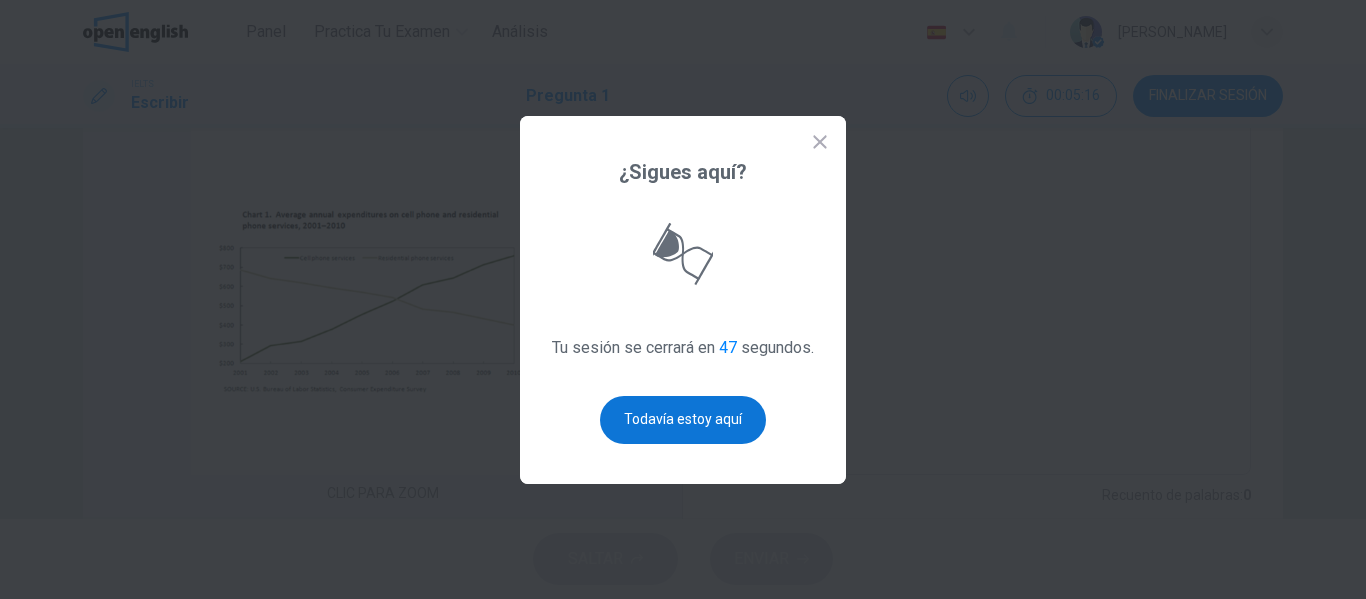 click on "Todavía estoy aquí" at bounding box center (683, 420) 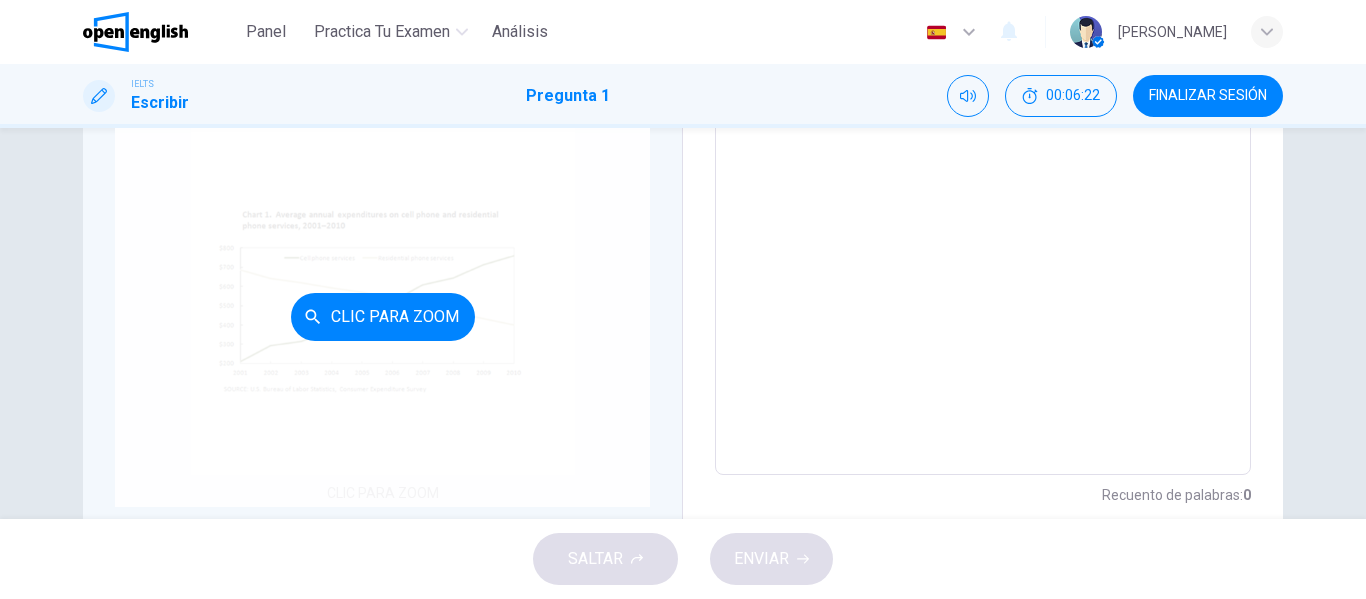 click on "Clic para zoom" at bounding box center [382, 316] 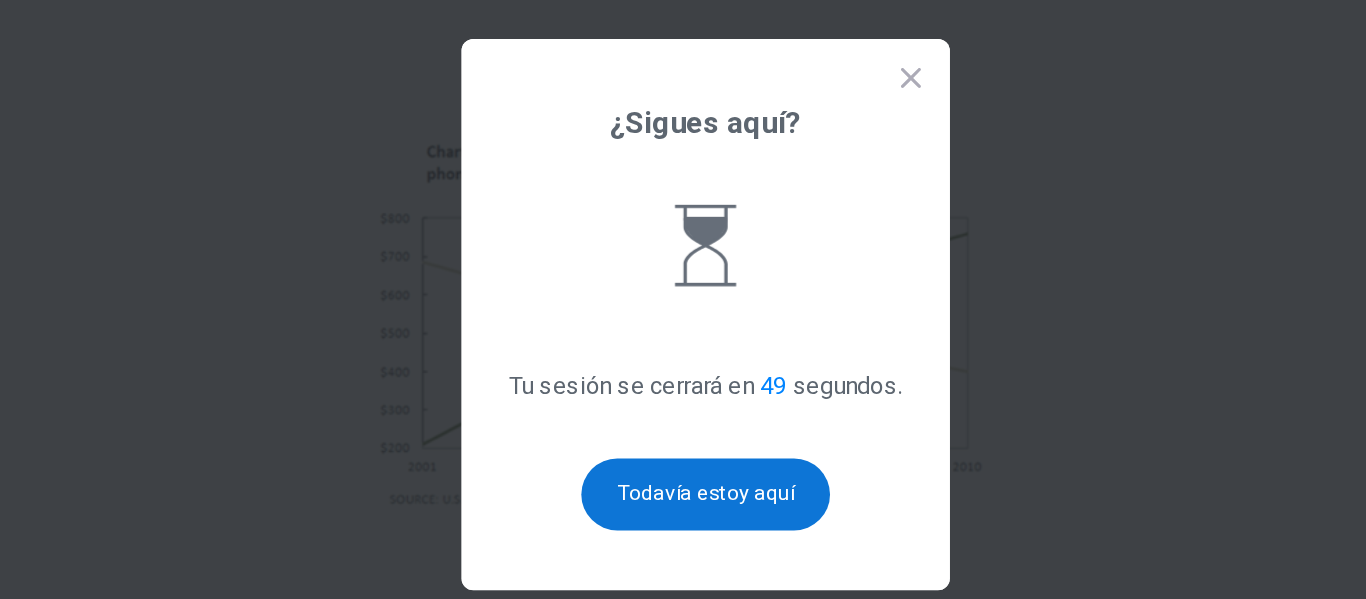 click on "Todavía estoy aquí" at bounding box center [683, 420] 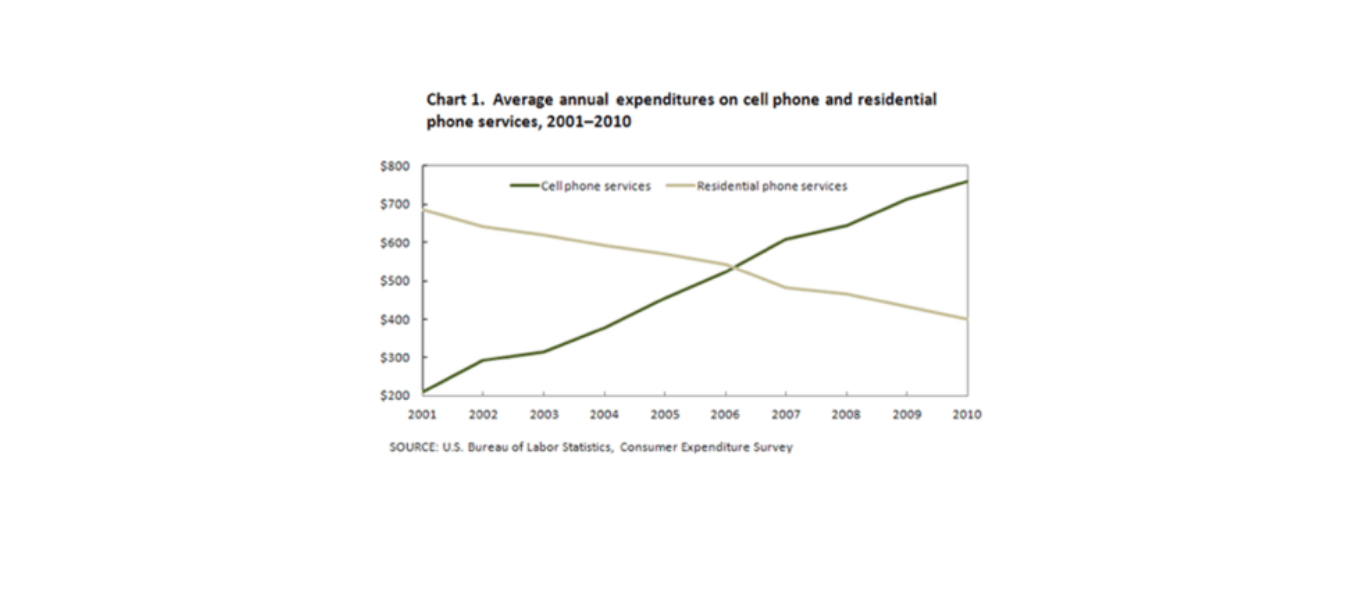 click at bounding box center (683, 305) 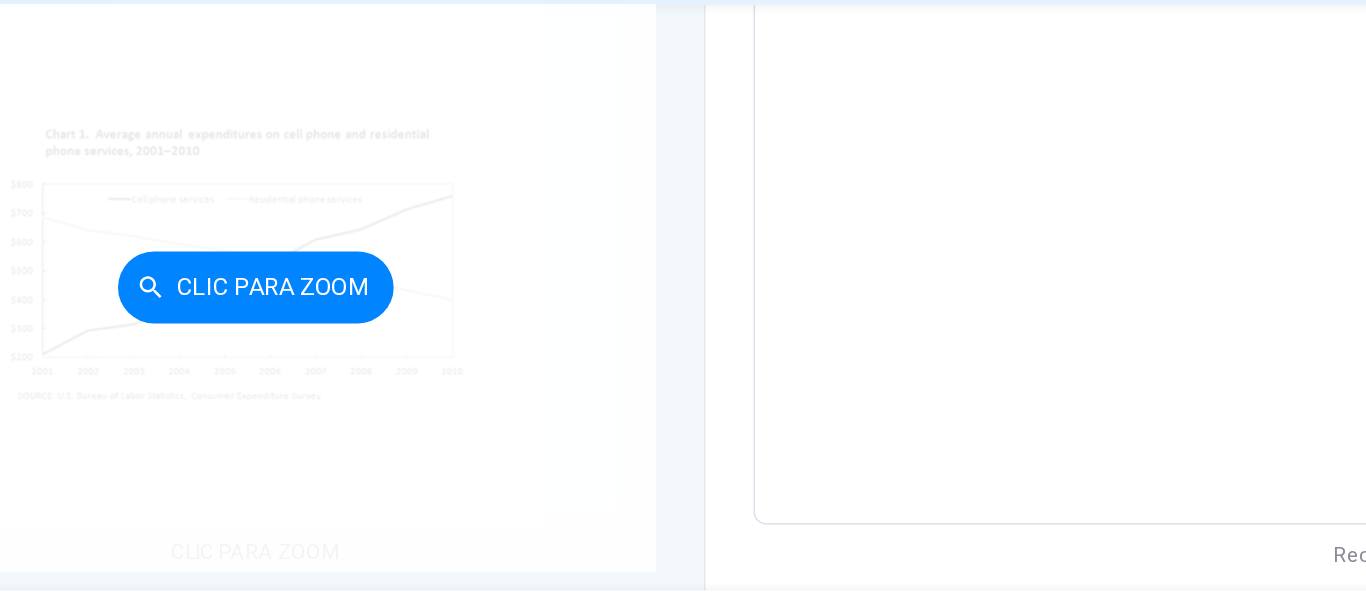 click on "Clic para zoom" at bounding box center [382, 316] 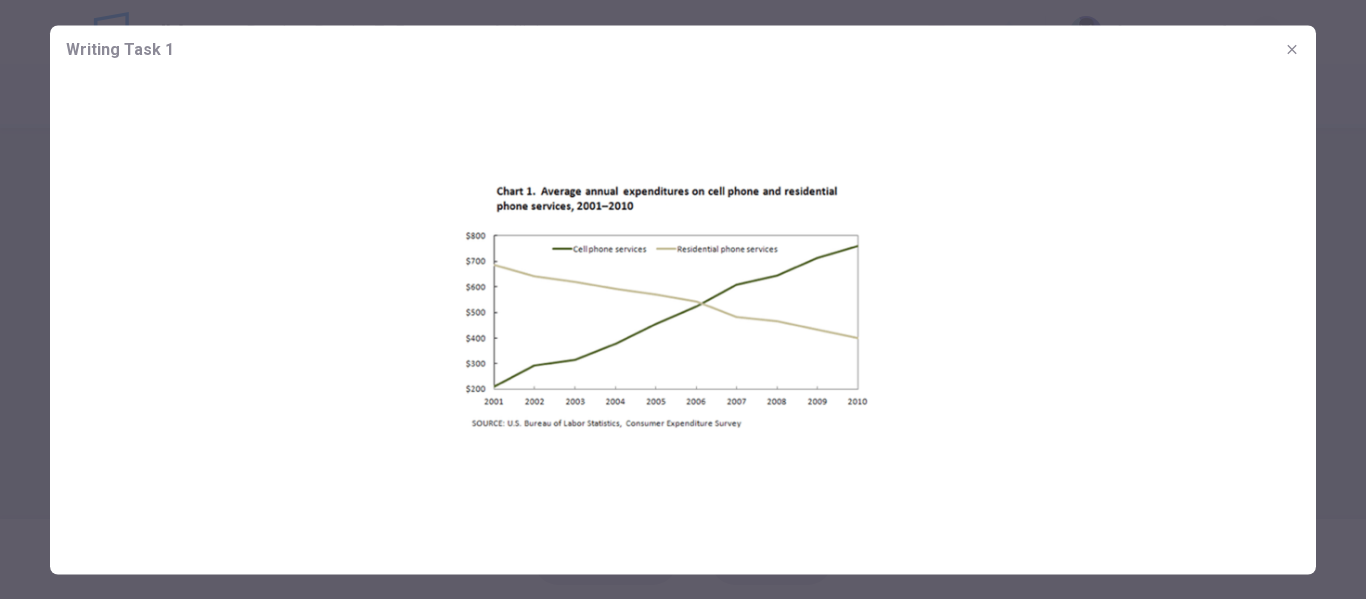 click 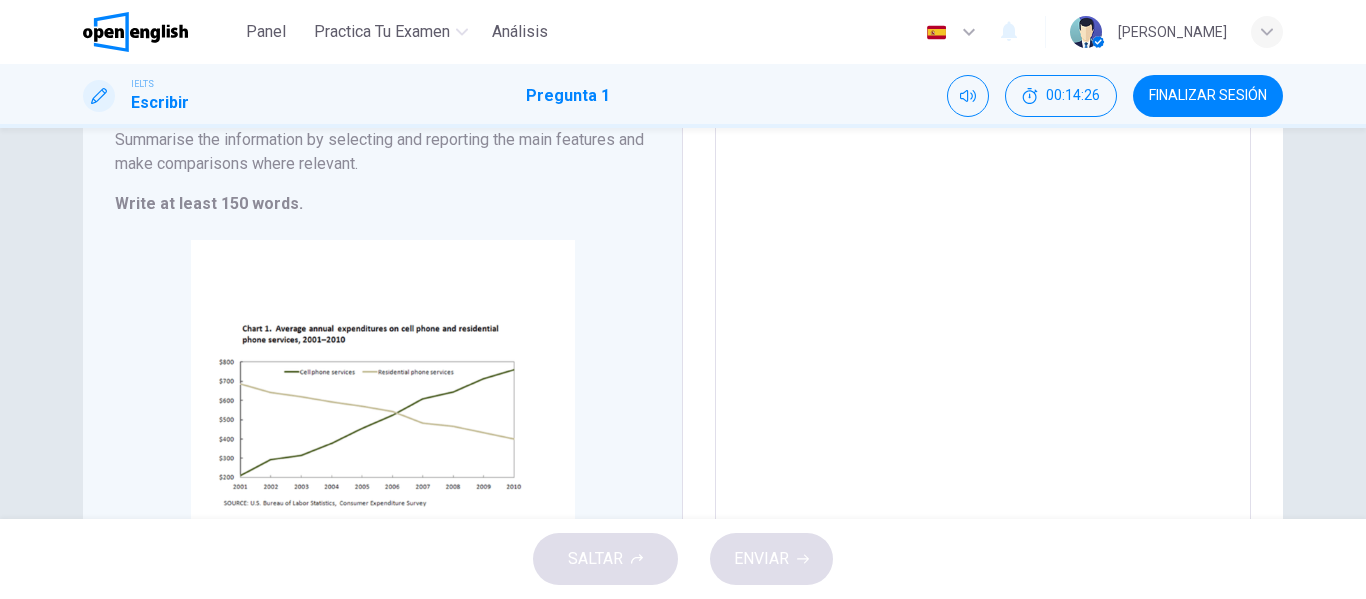 scroll, scrollTop: 300, scrollLeft: 0, axis: vertical 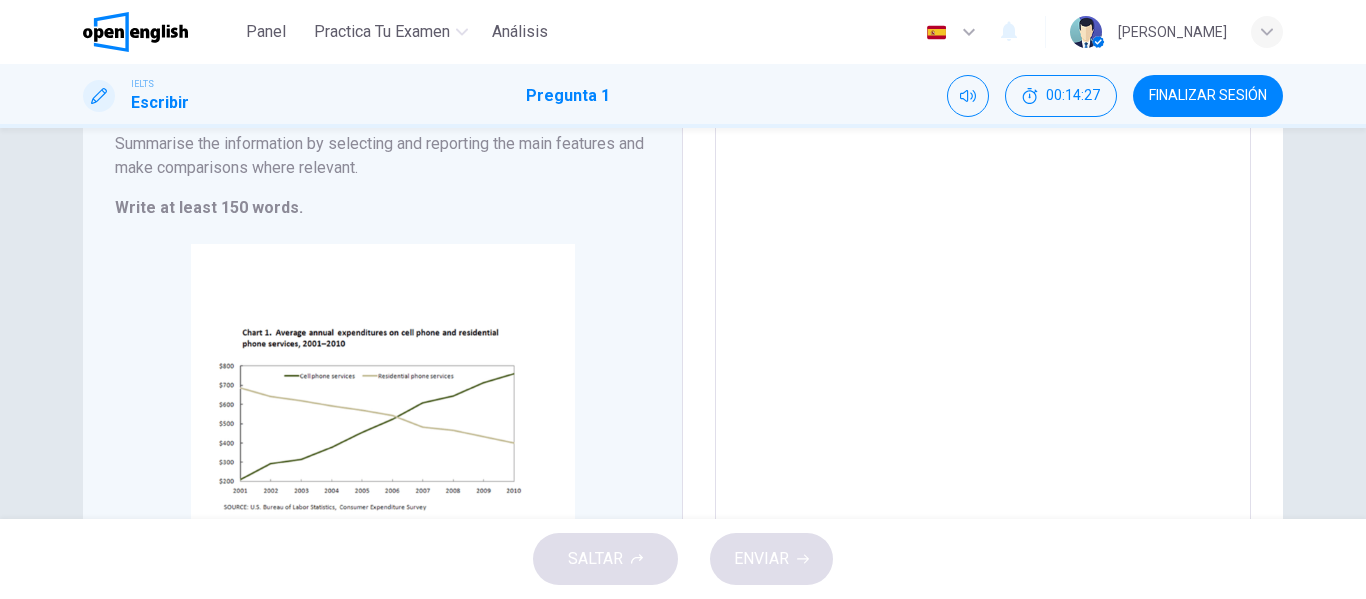 click at bounding box center [983, 266] 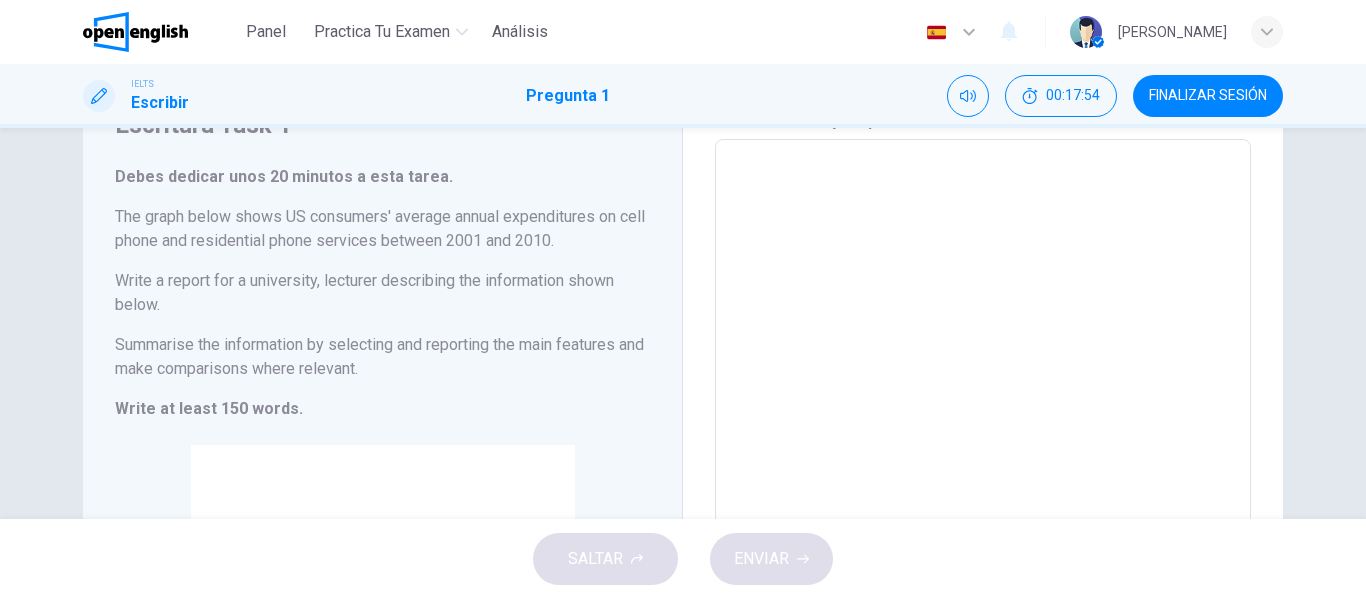 click at bounding box center [983, 467] 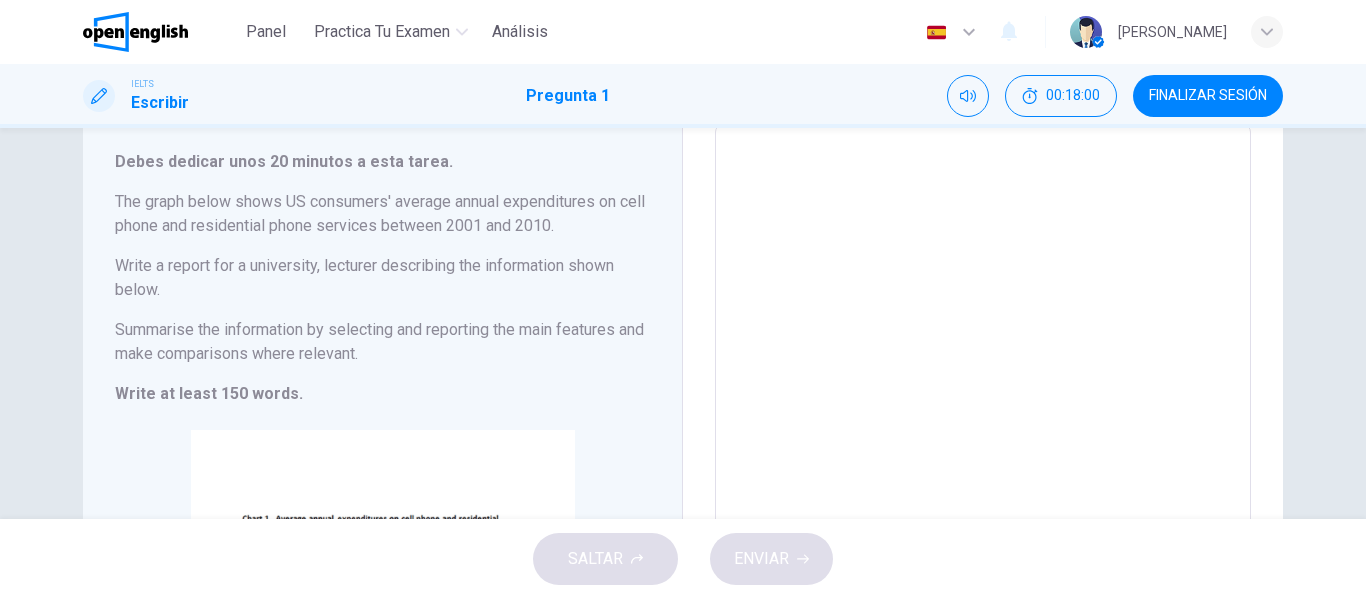 scroll, scrollTop: 113, scrollLeft: 0, axis: vertical 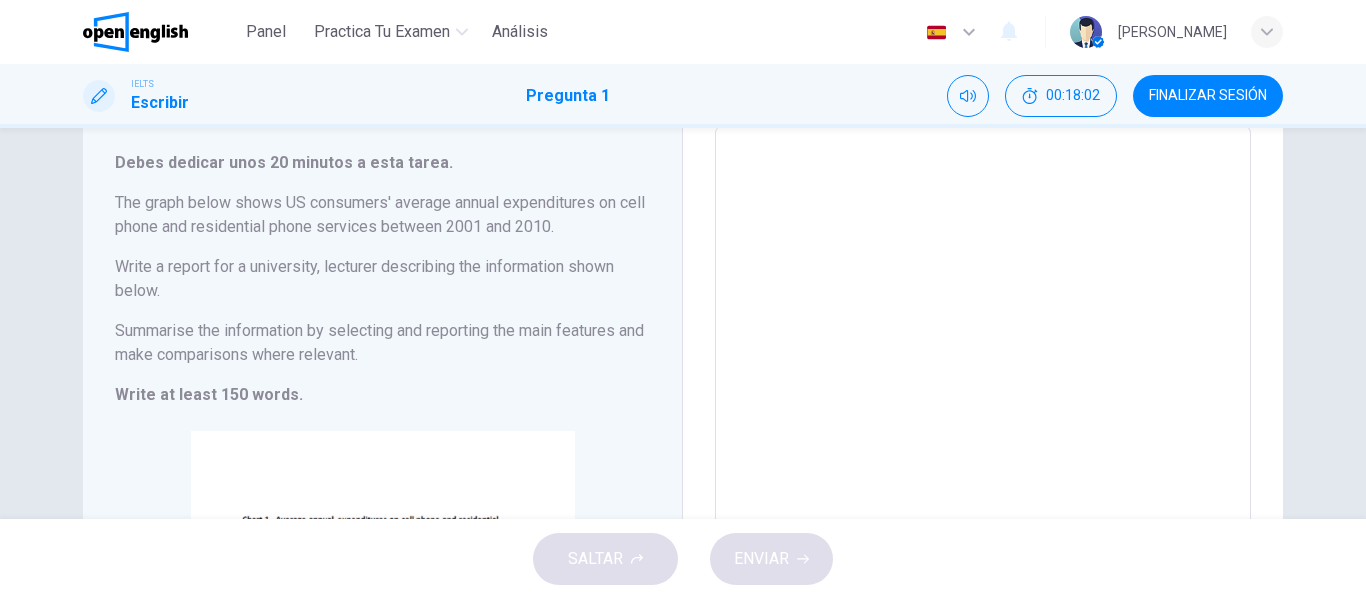 type on "*" 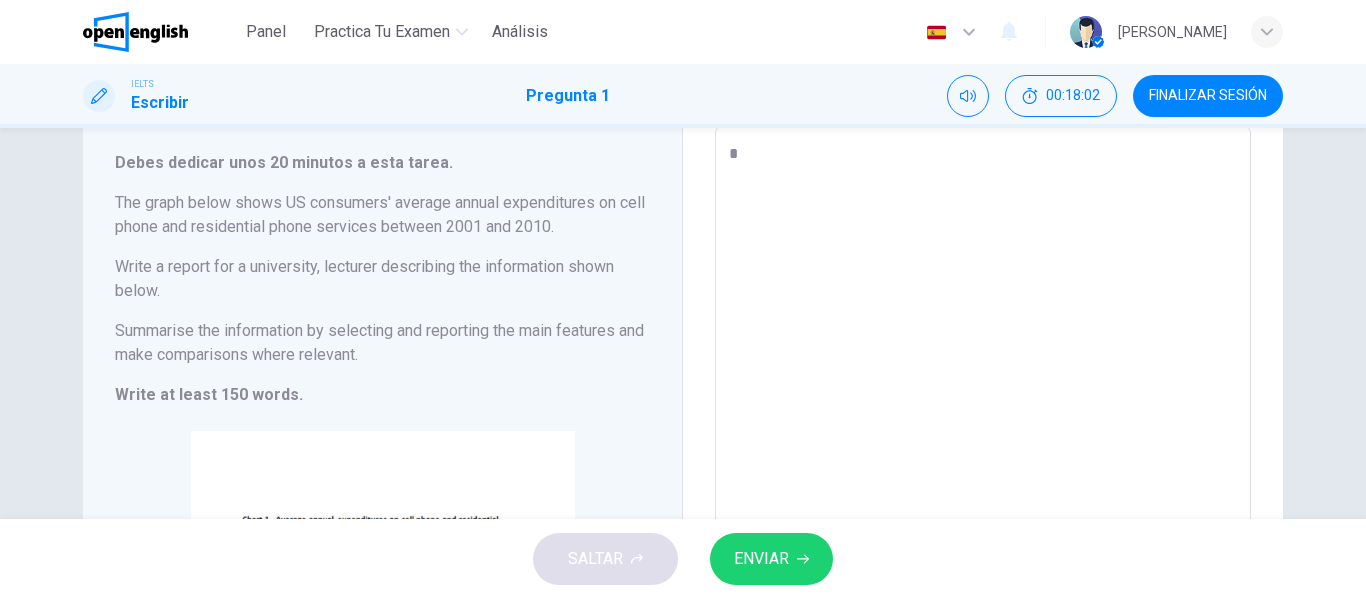 type on "**" 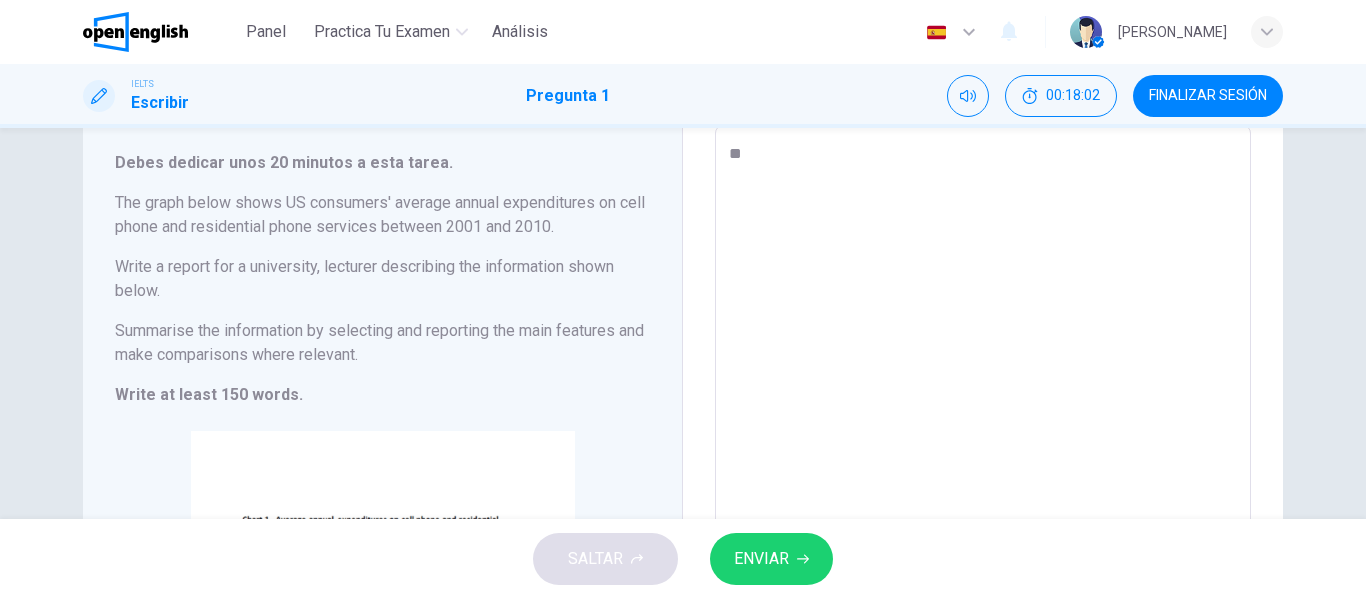 type on "*" 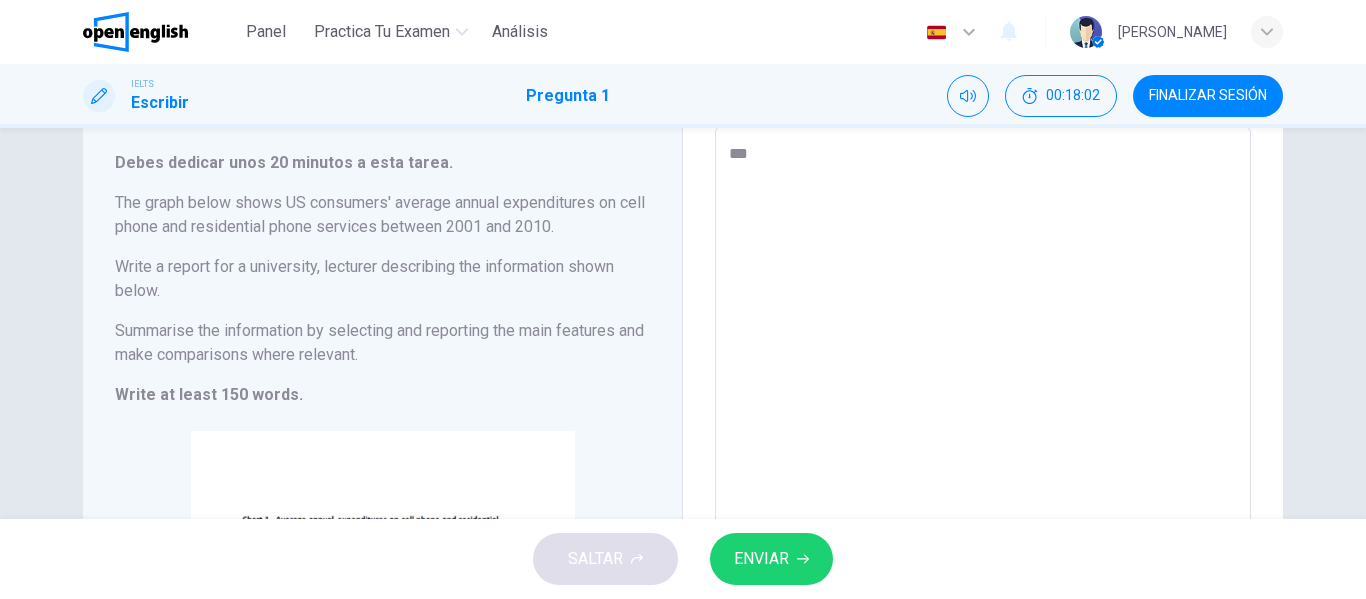 type on "*" 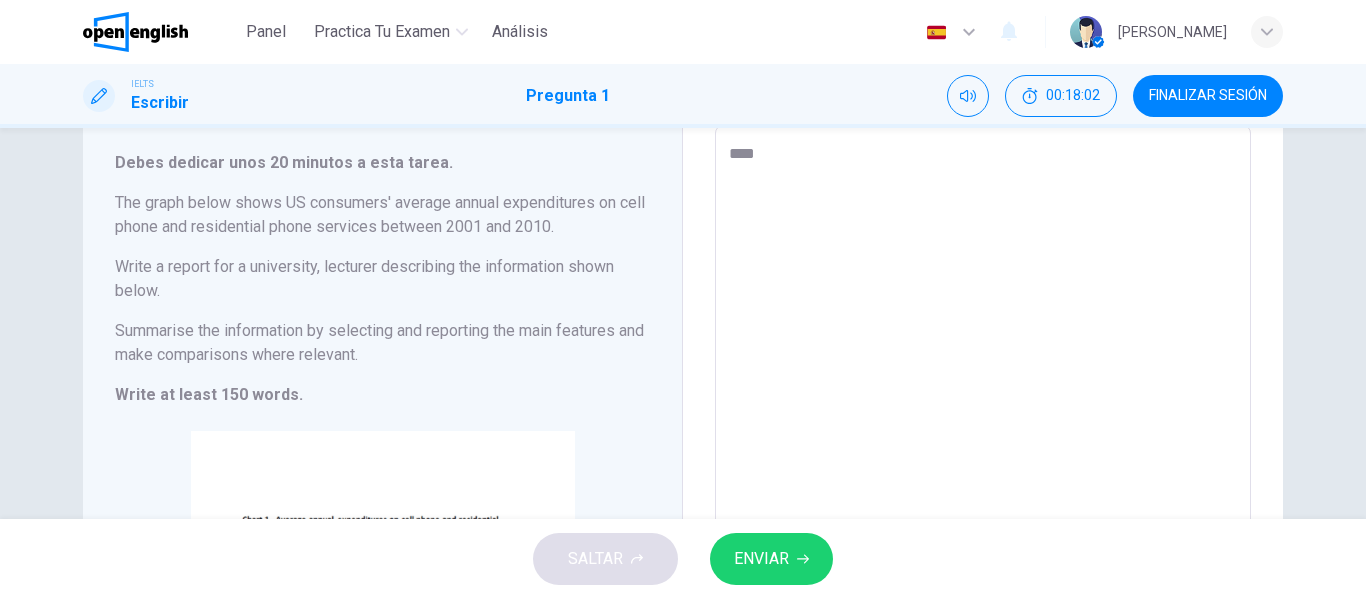 type on "*" 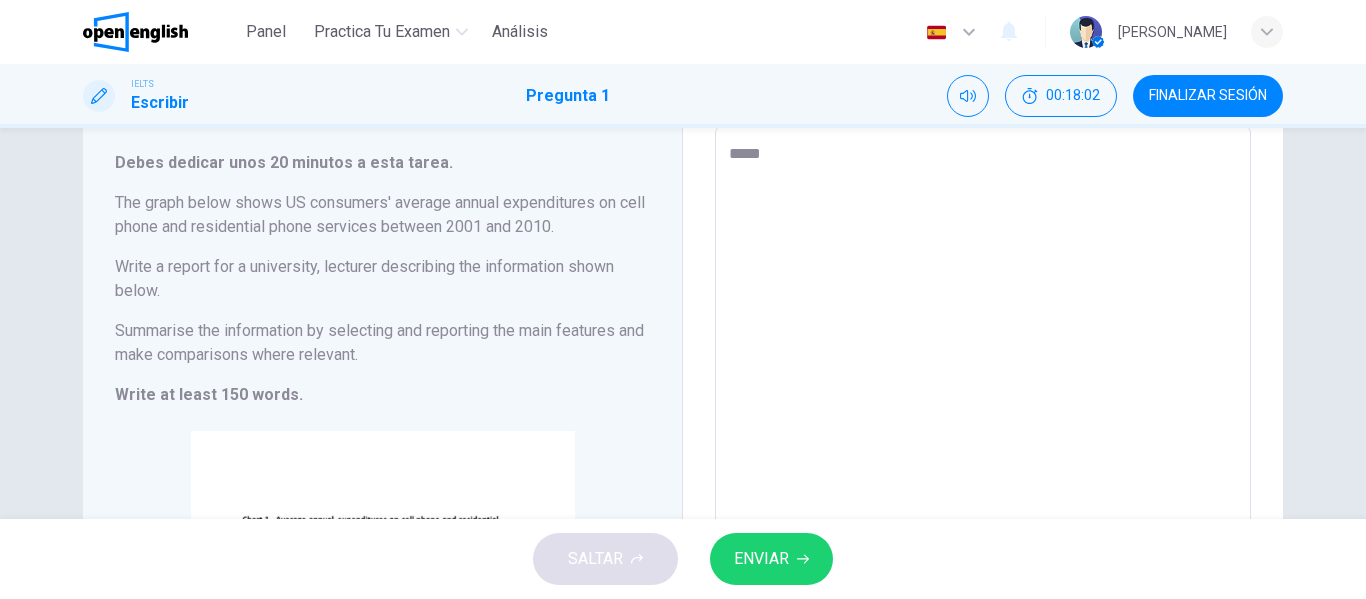 type on "*" 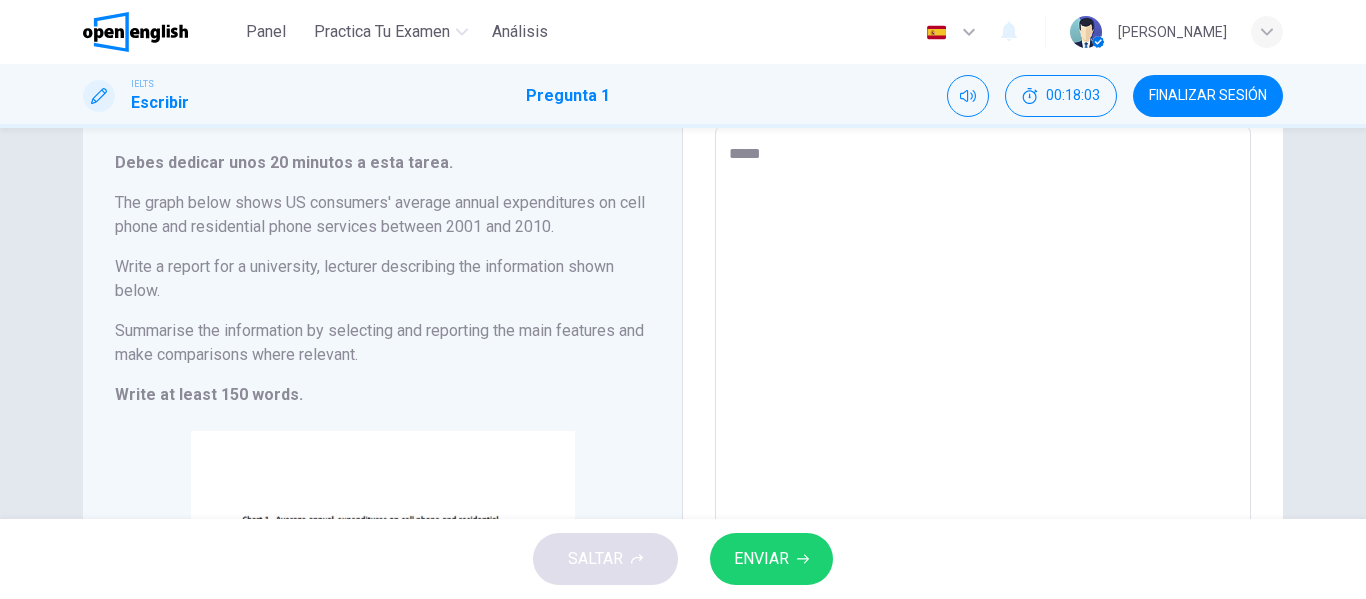 type on "******" 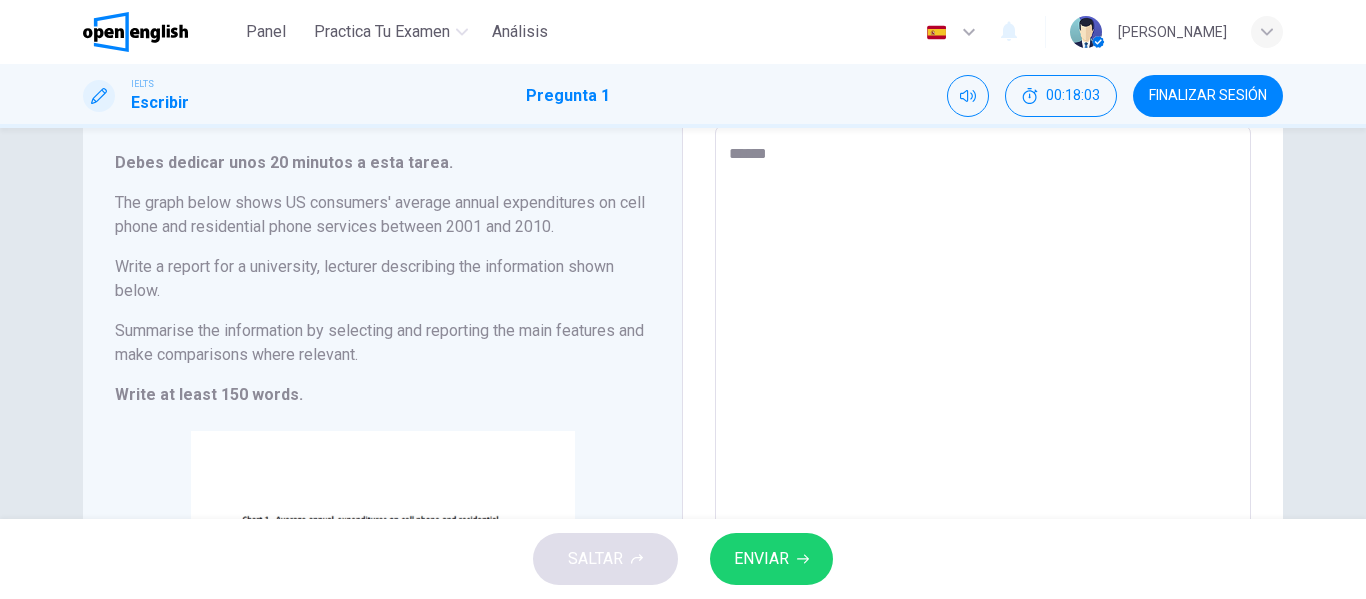 type on "*" 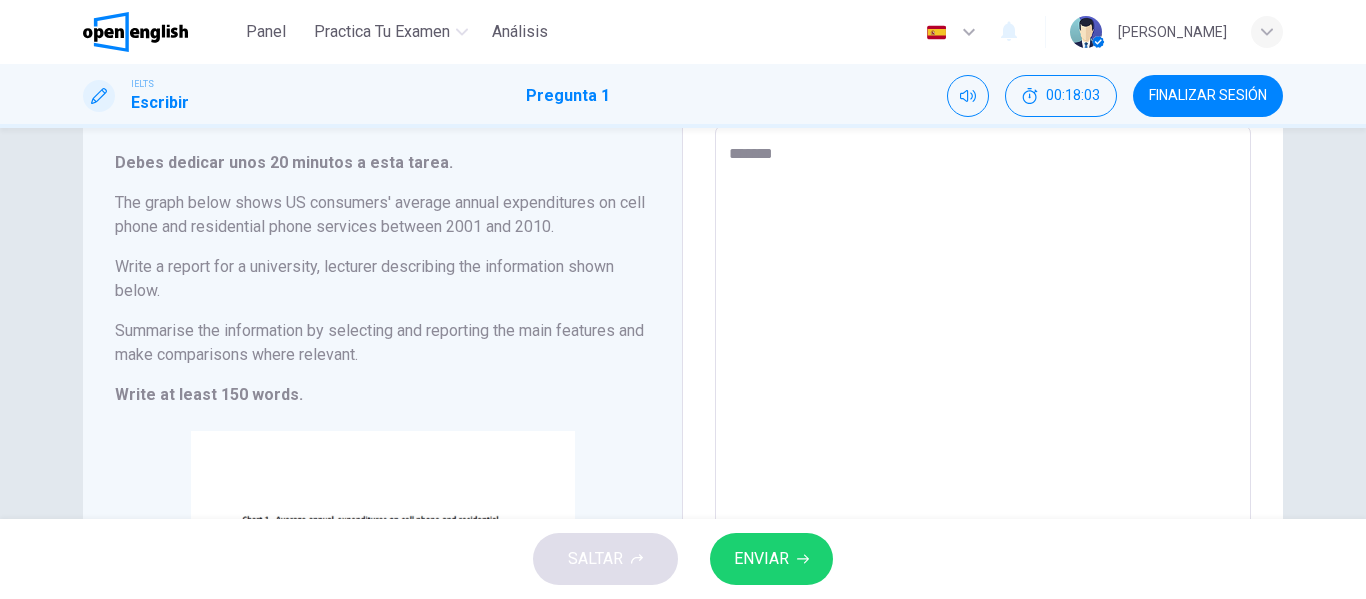 type on "*" 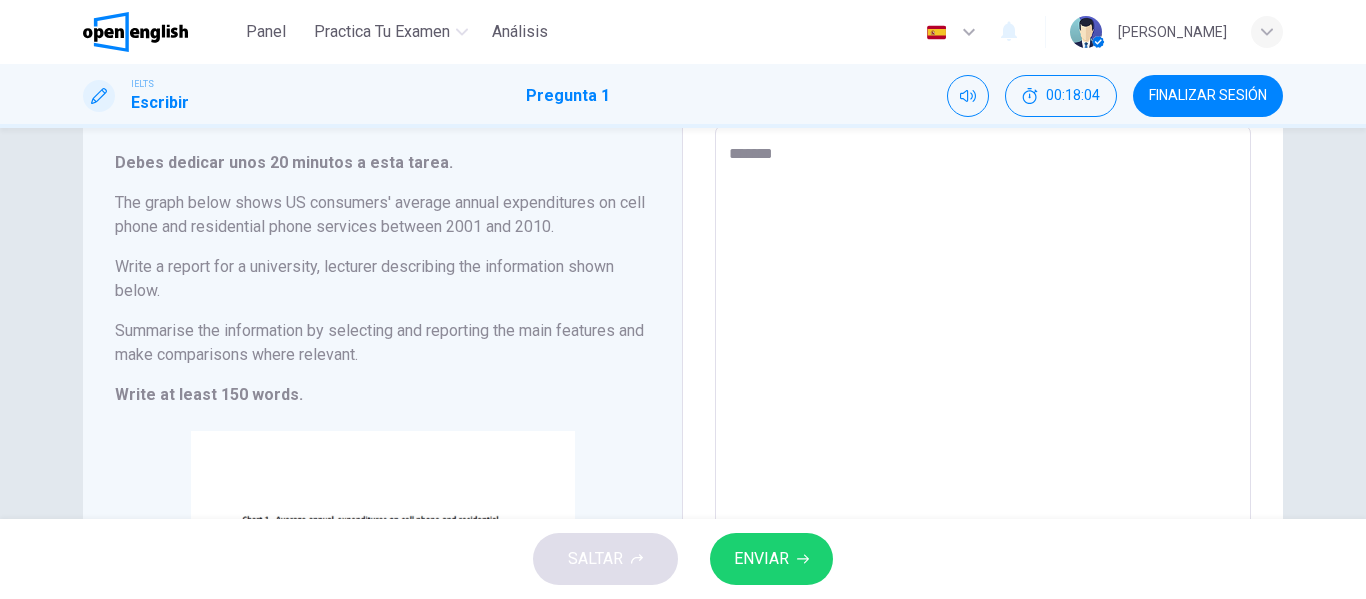 type on "********" 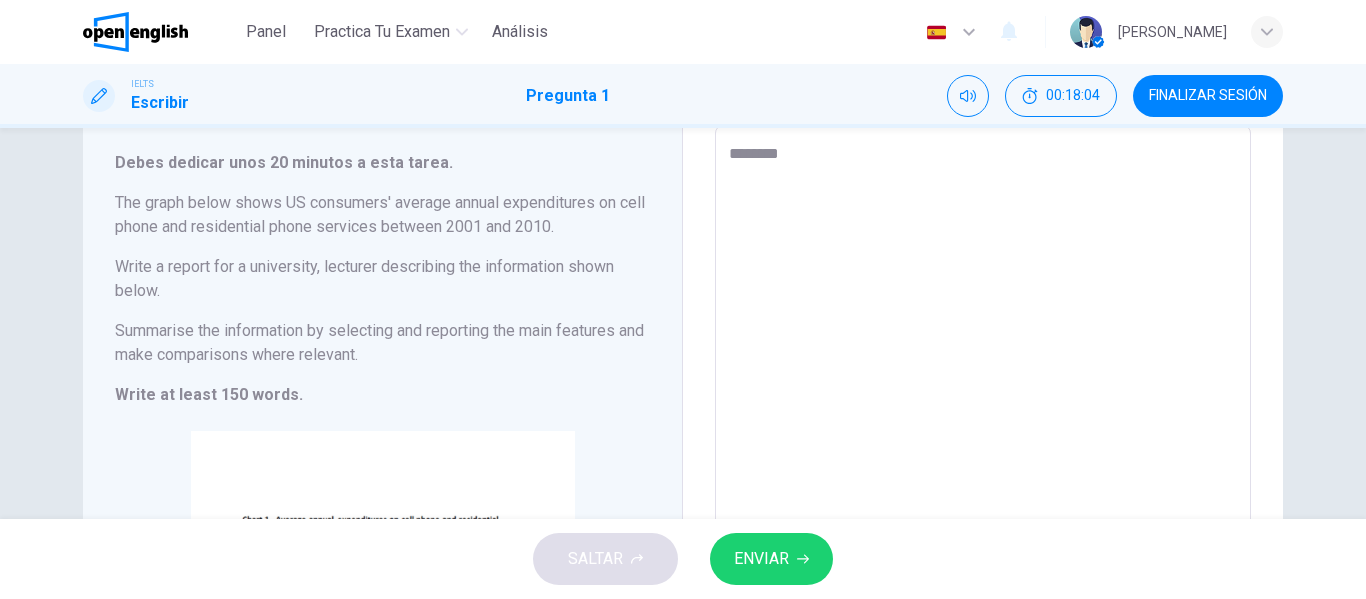 type on "*********" 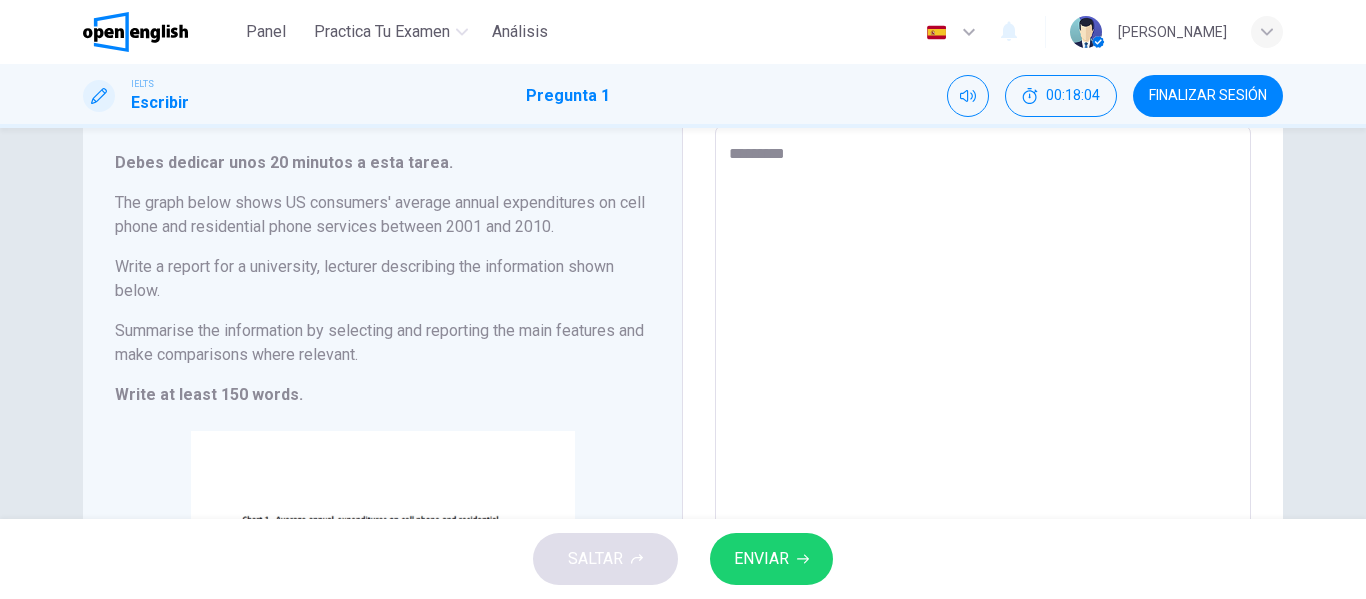 type on "**********" 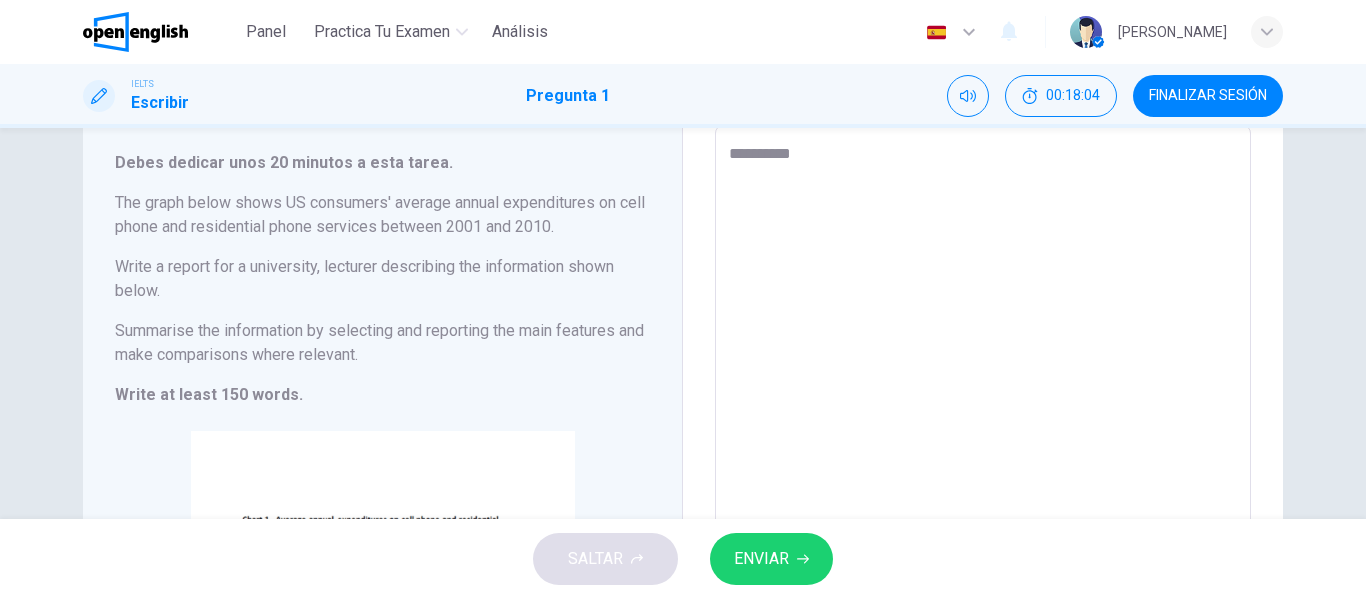 type on "*" 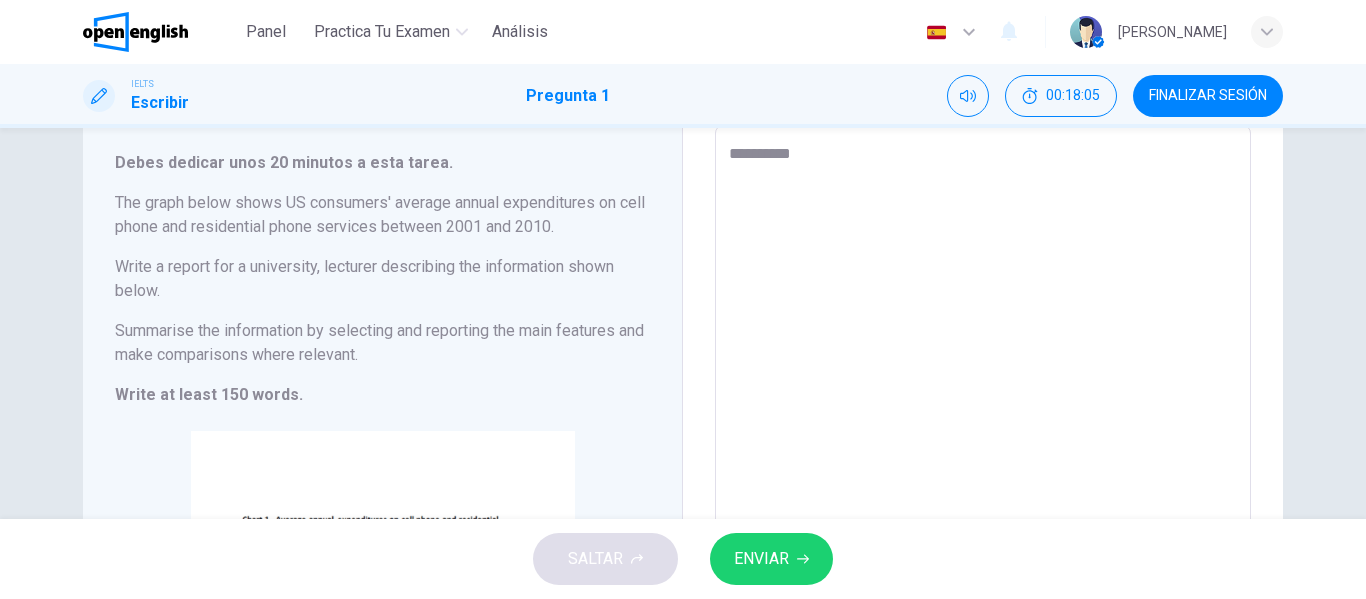 type on "*********" 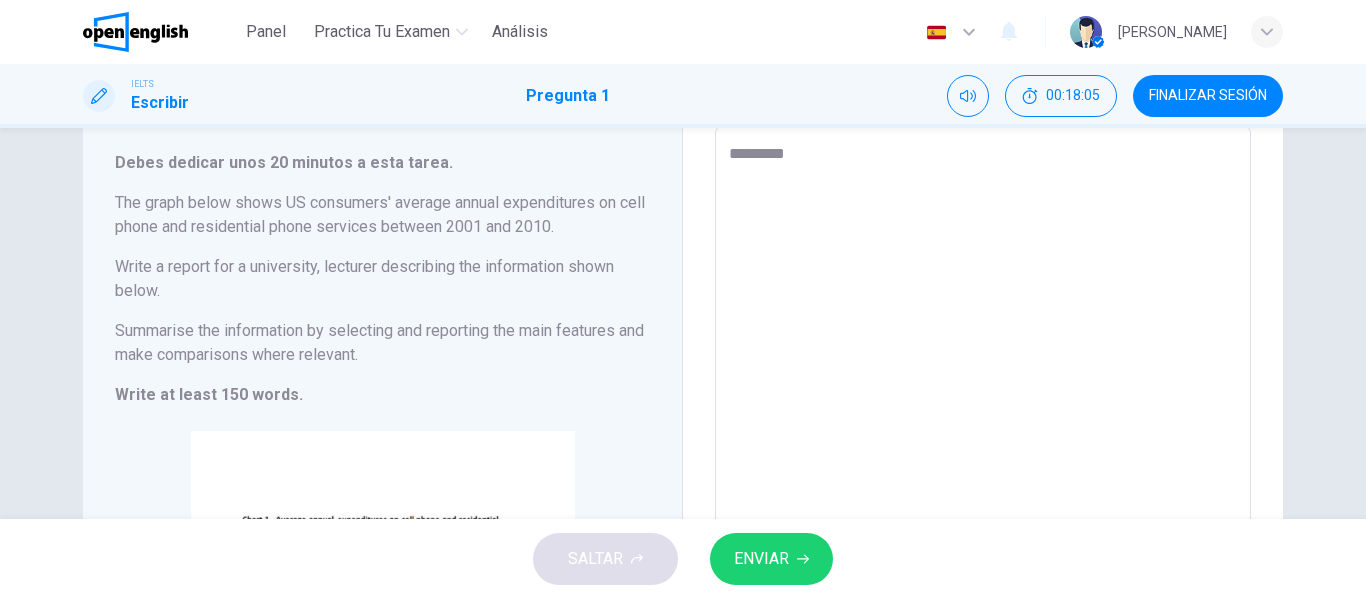type on "*" 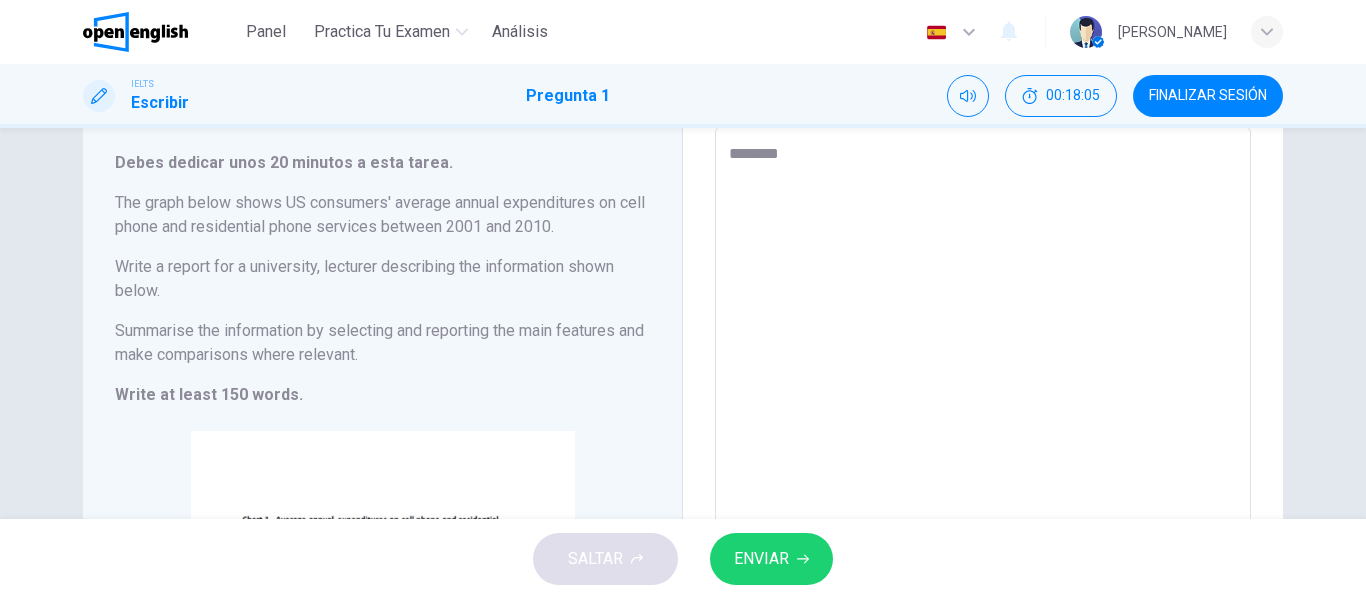 type on "*" 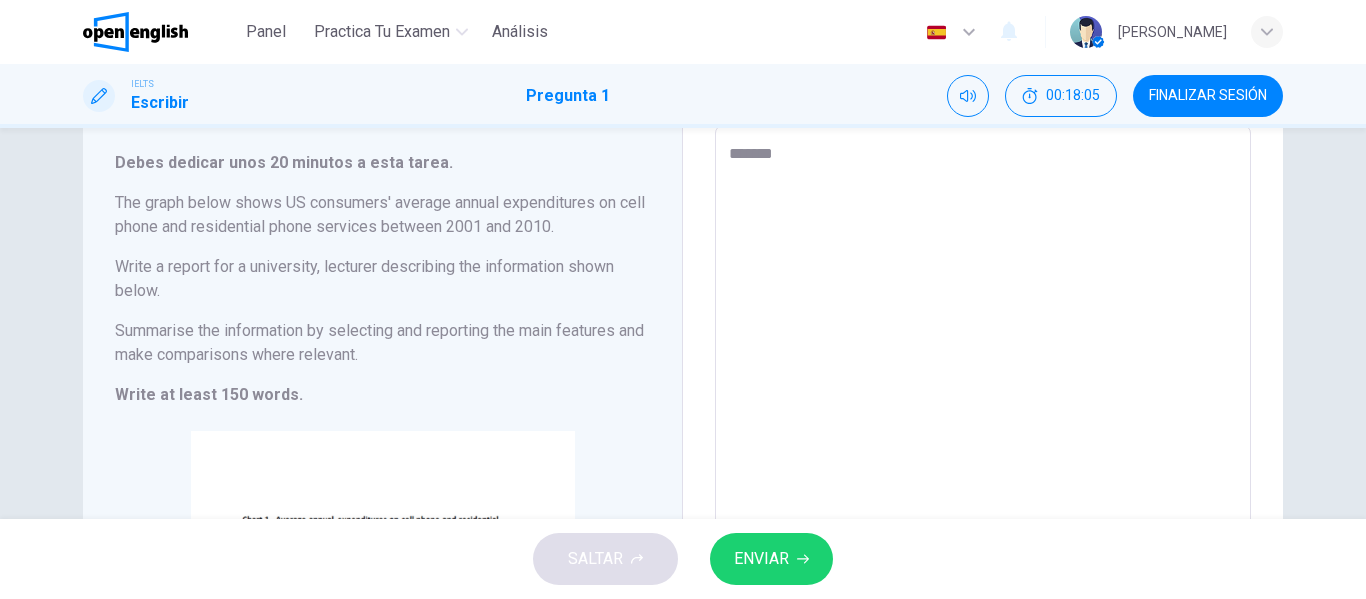 type on "*" 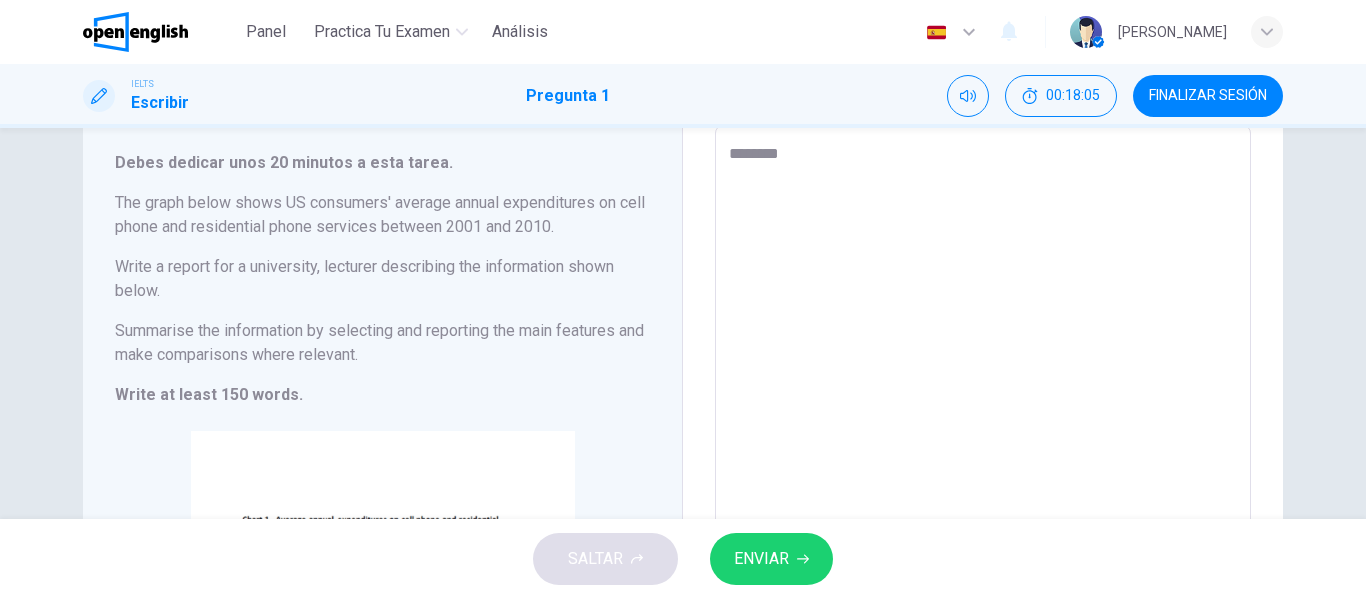 type on "*********" 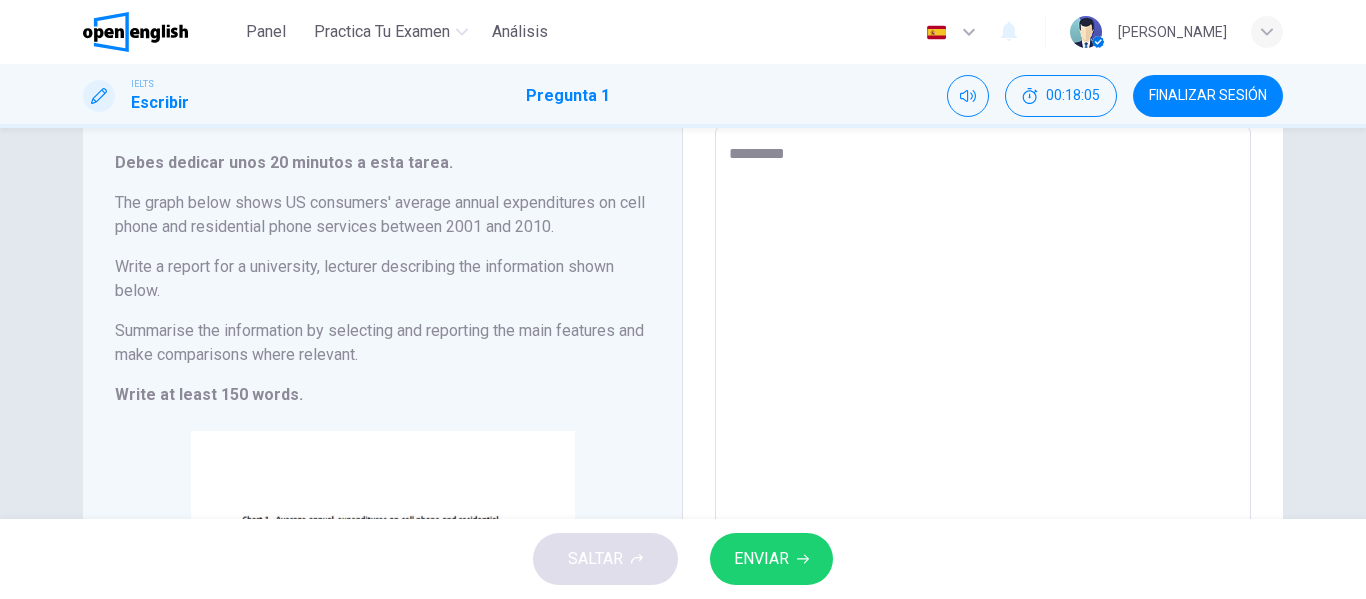 type on "*" 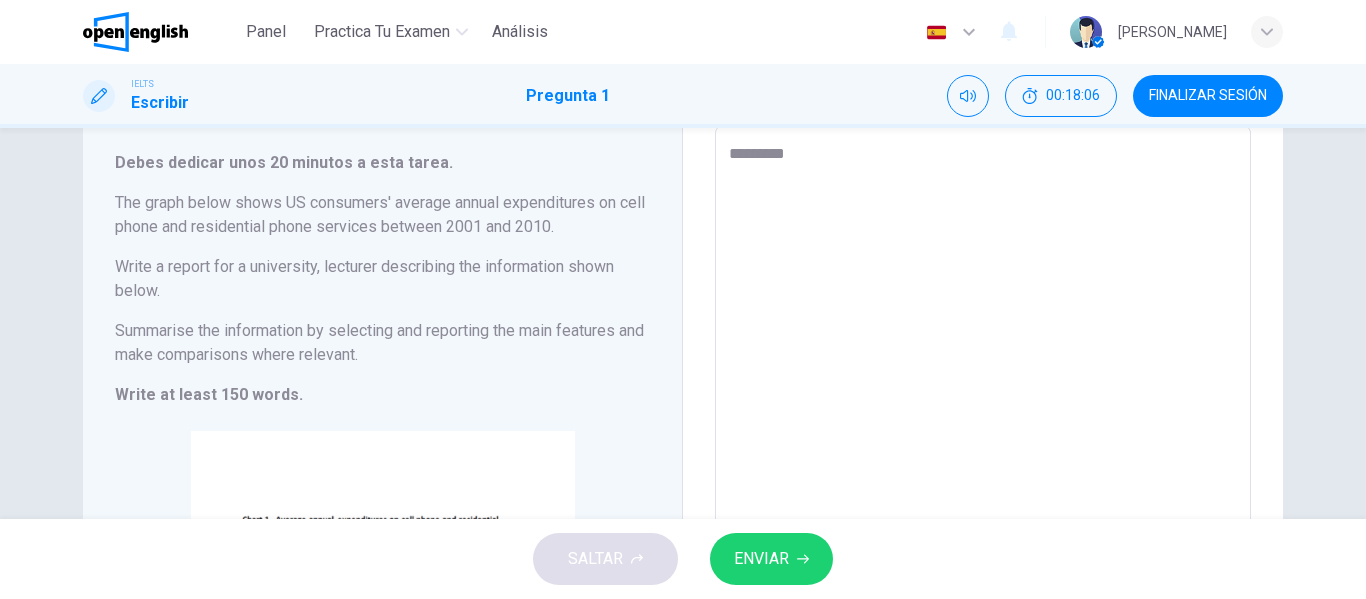 type on "**********" 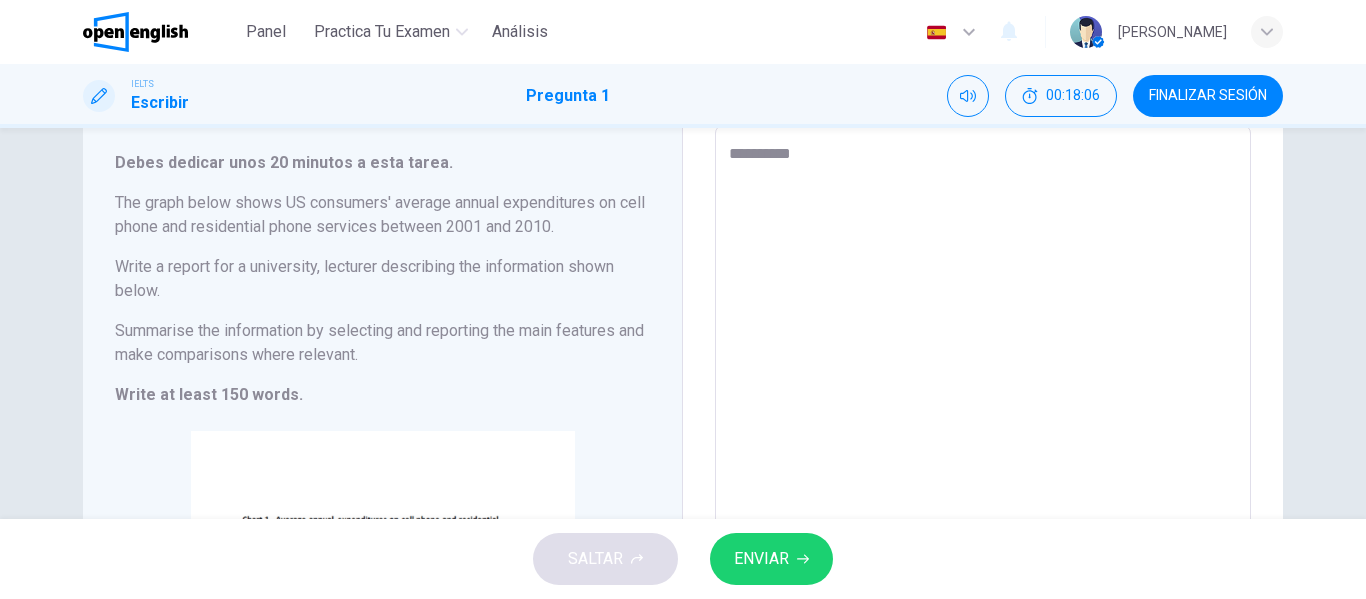 type on "*" 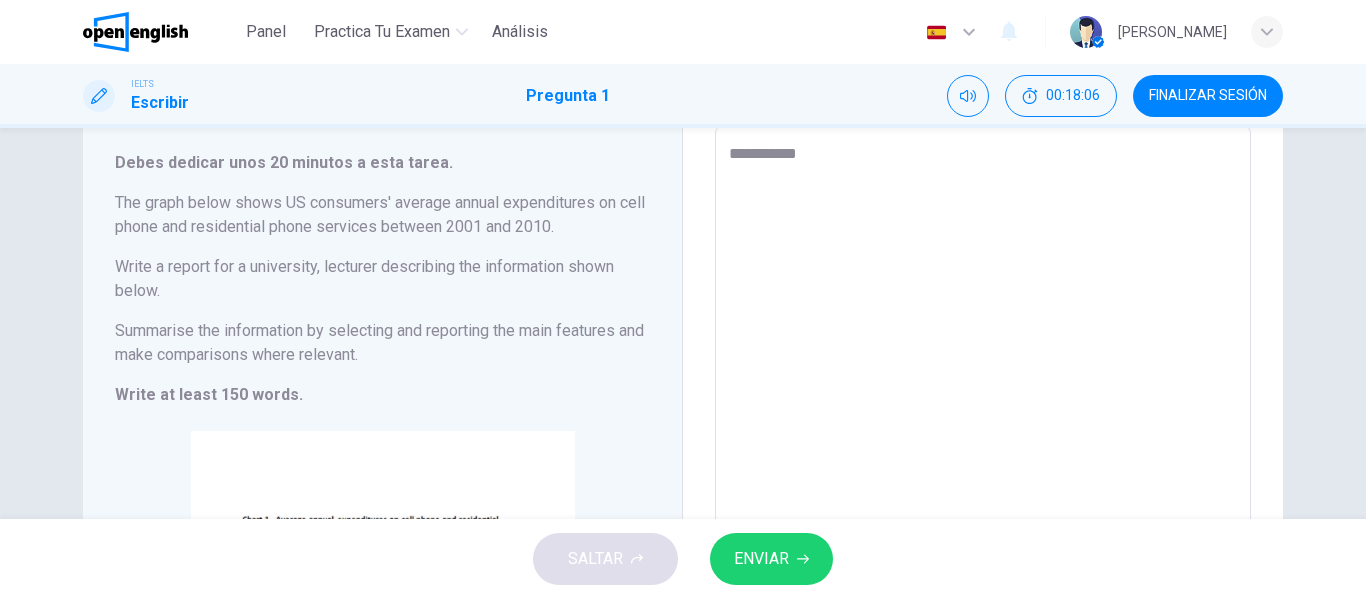 type on "*" 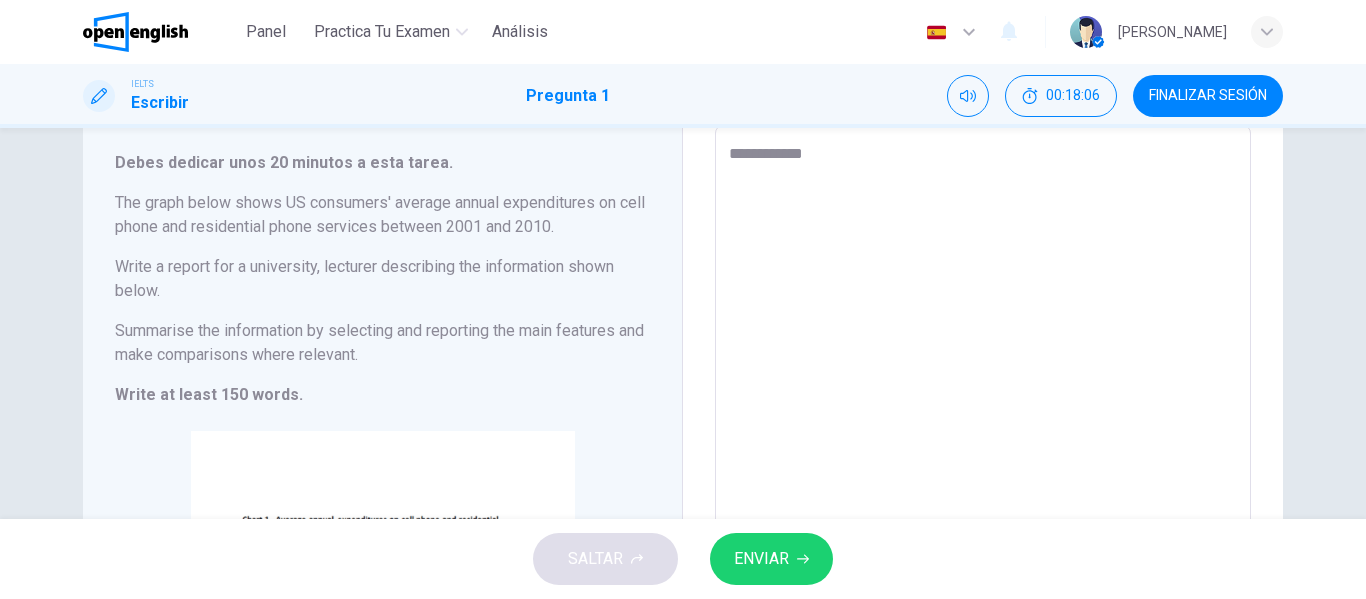 type on "**********" 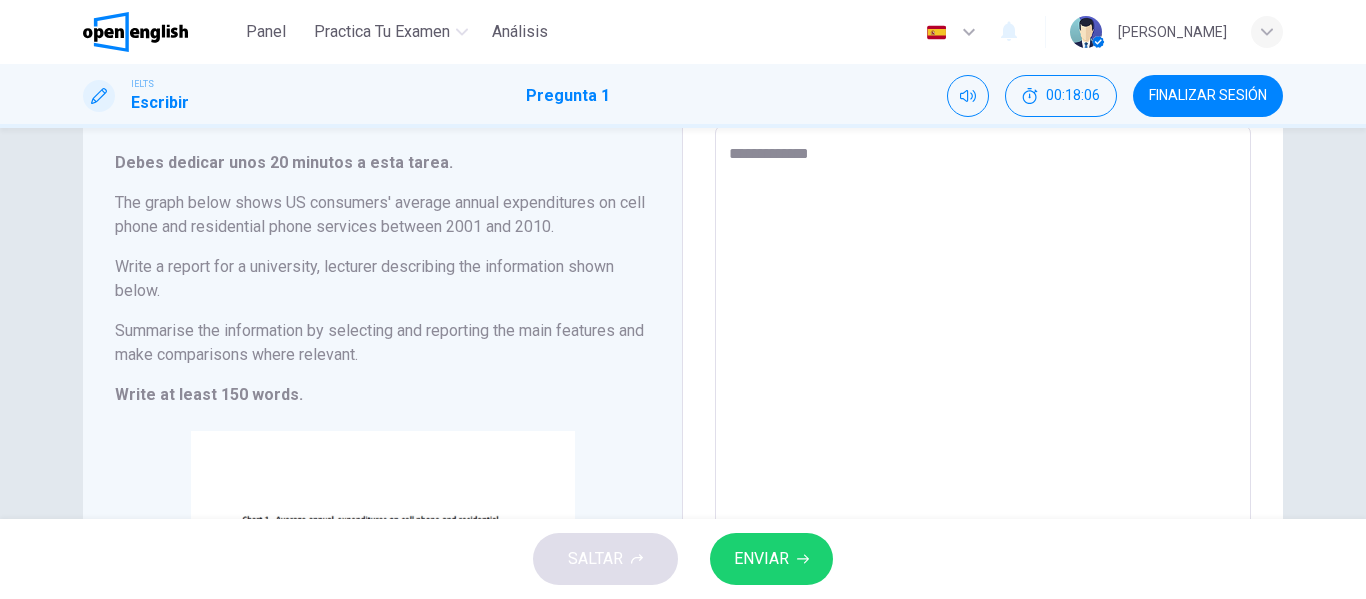type on "*" 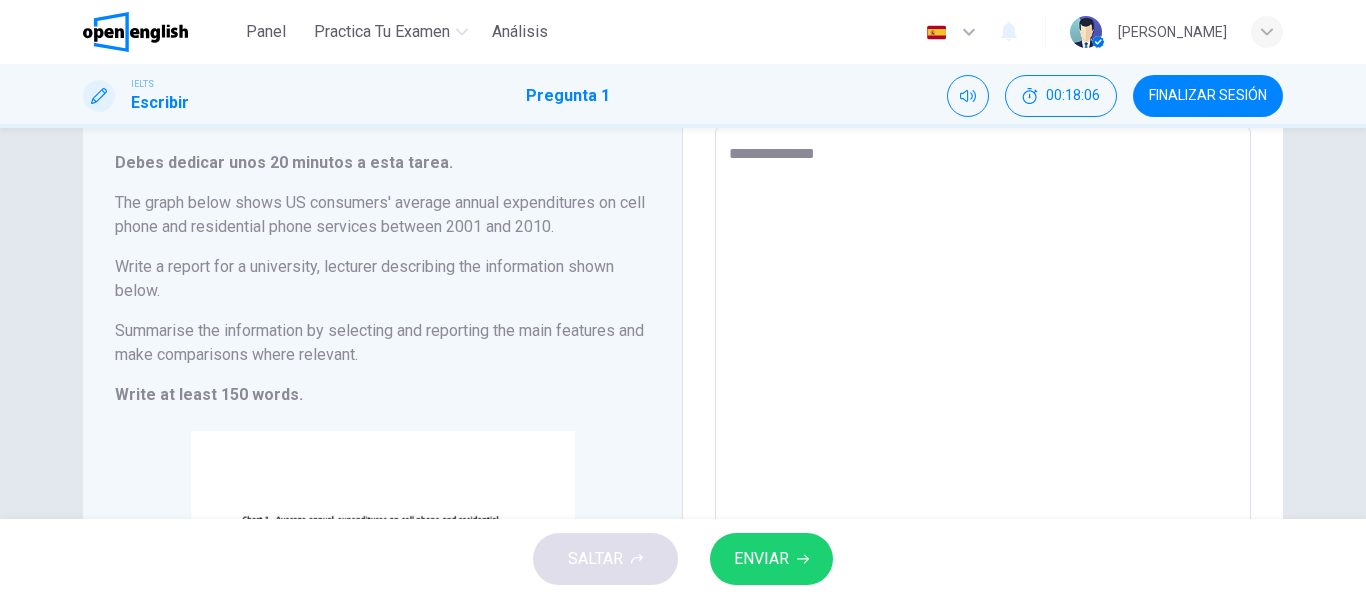 type on "*" 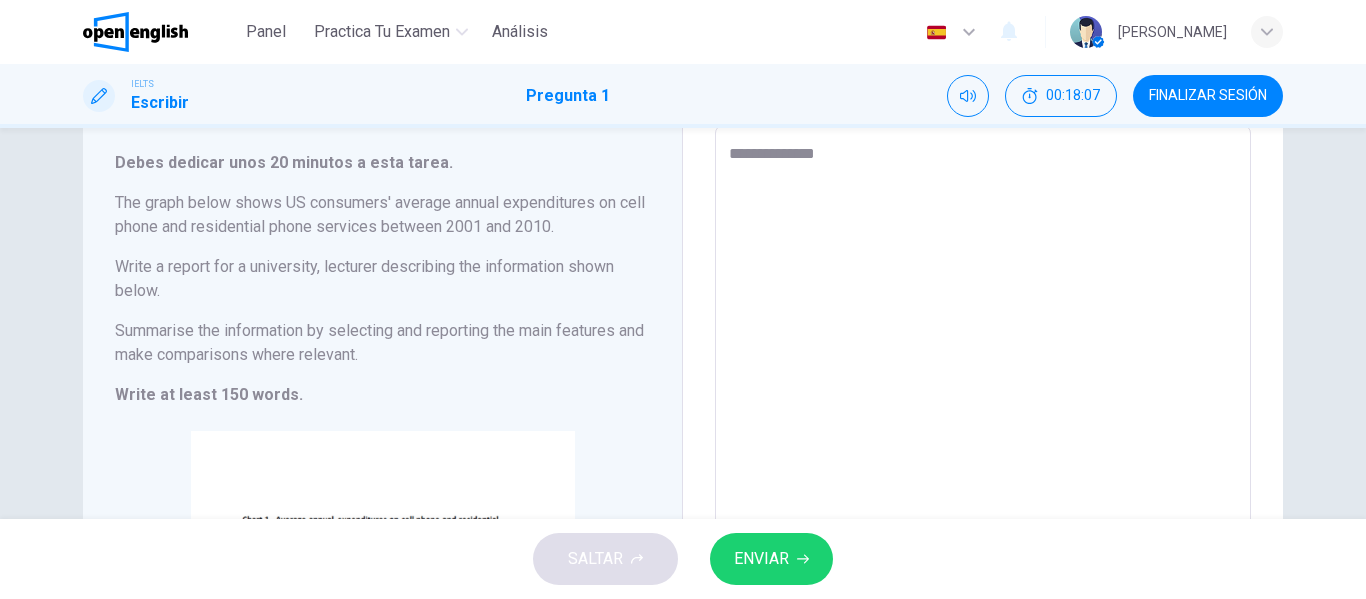 type on "**********" 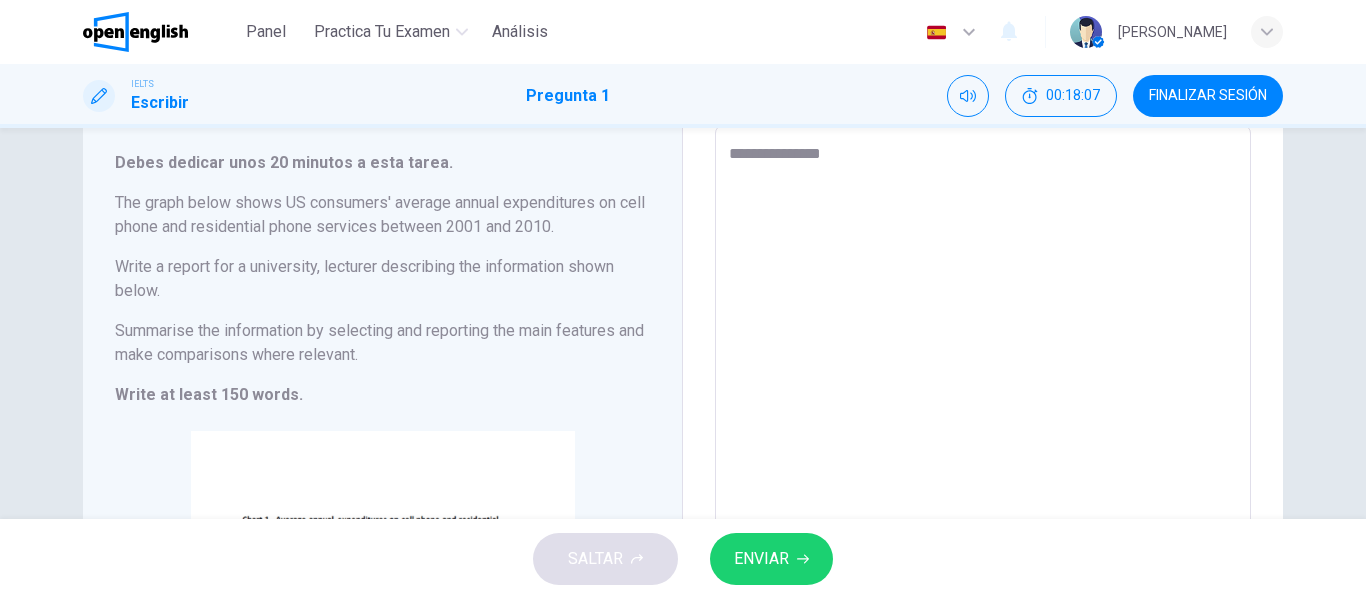 type on "**********" 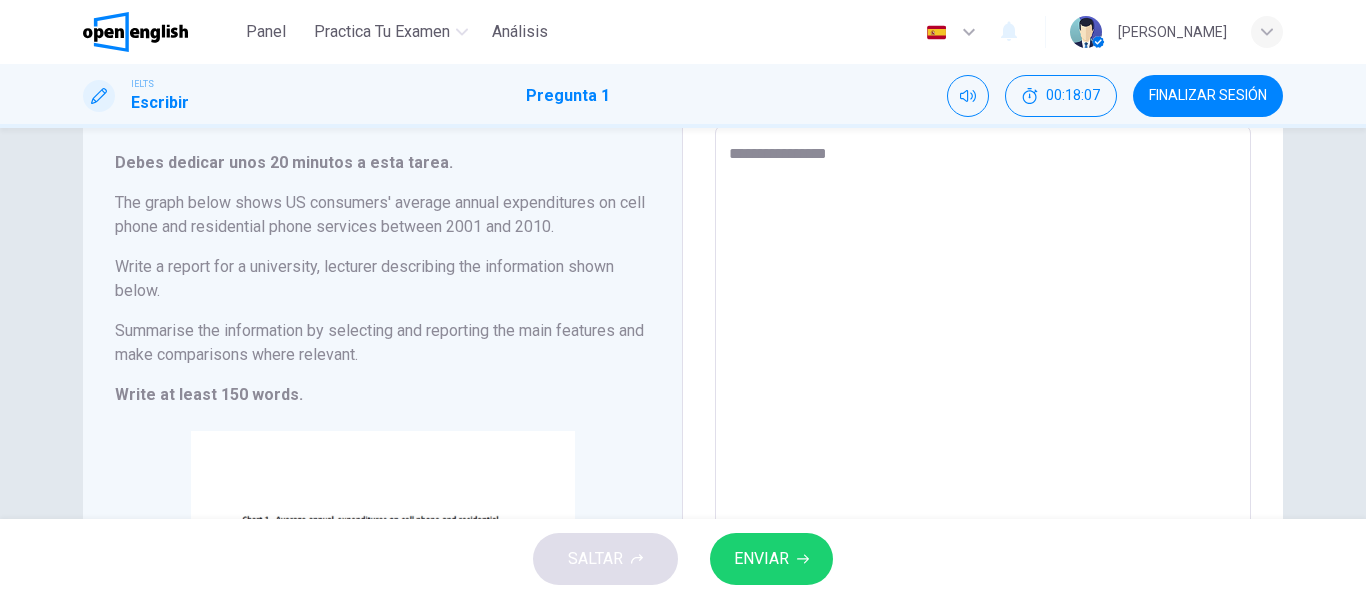 type on "*" 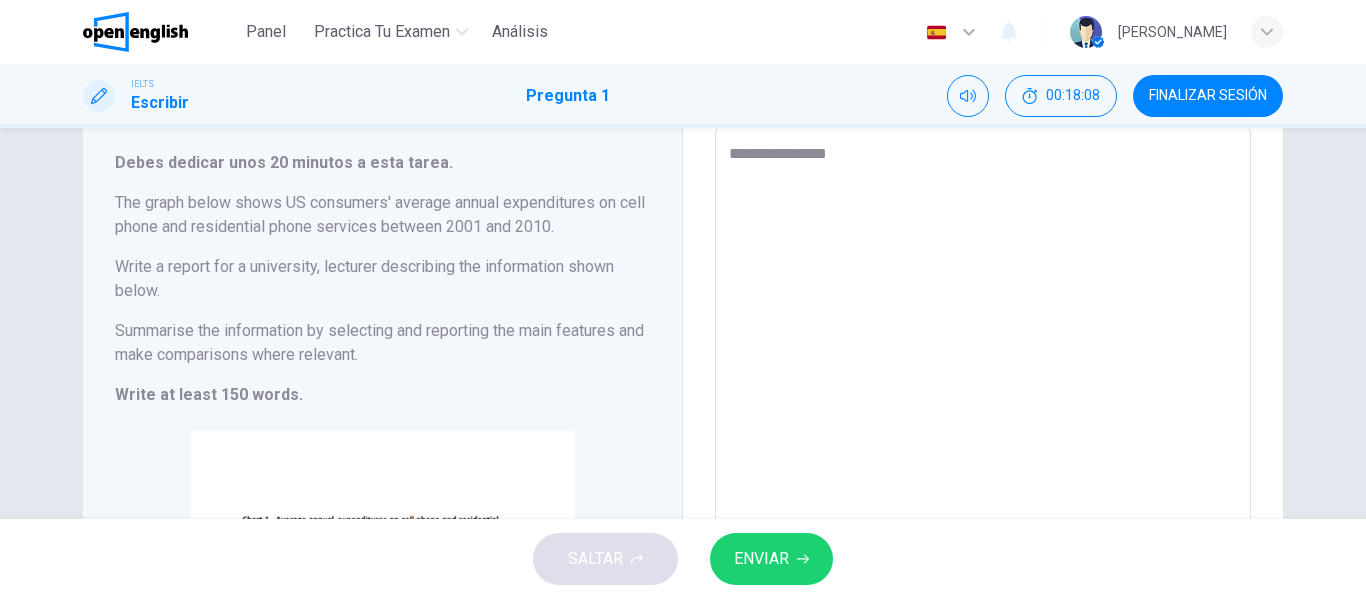 type on "**********" 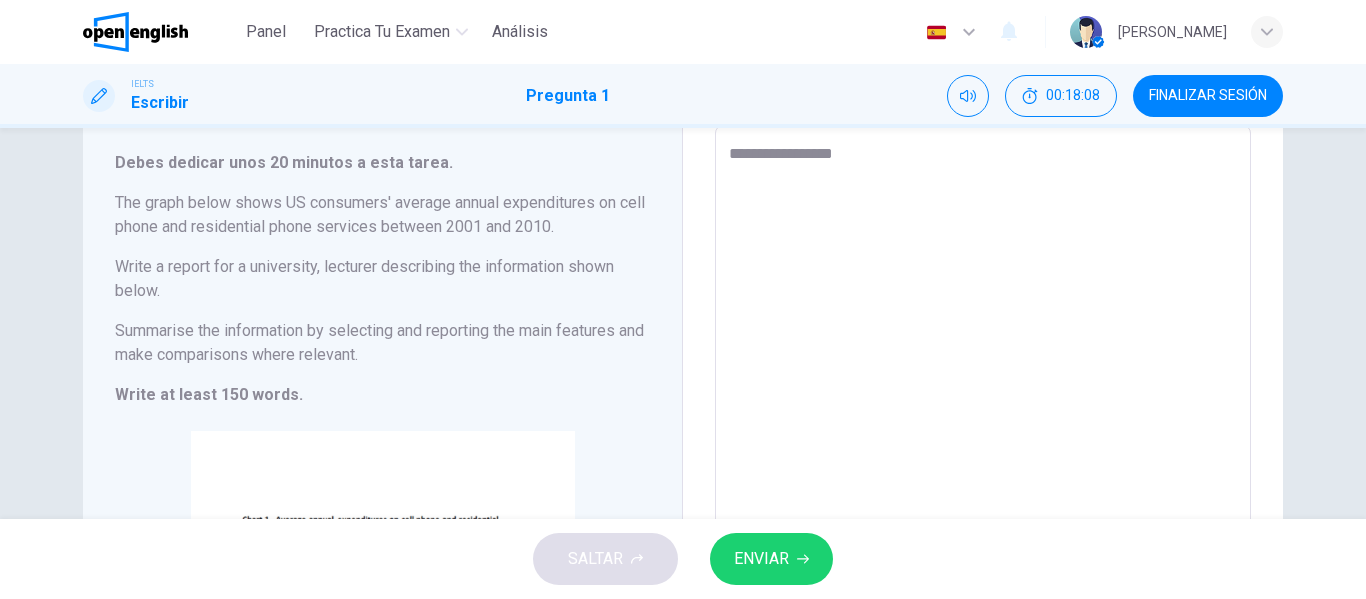 type on "*" 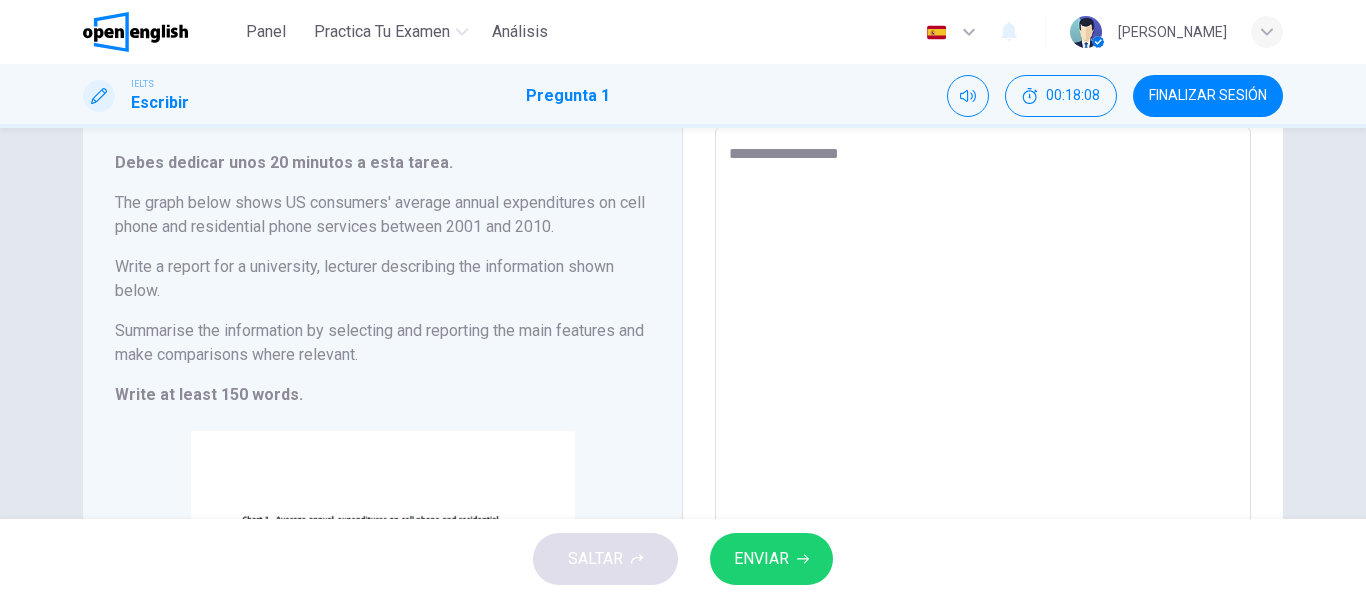 type on "*" 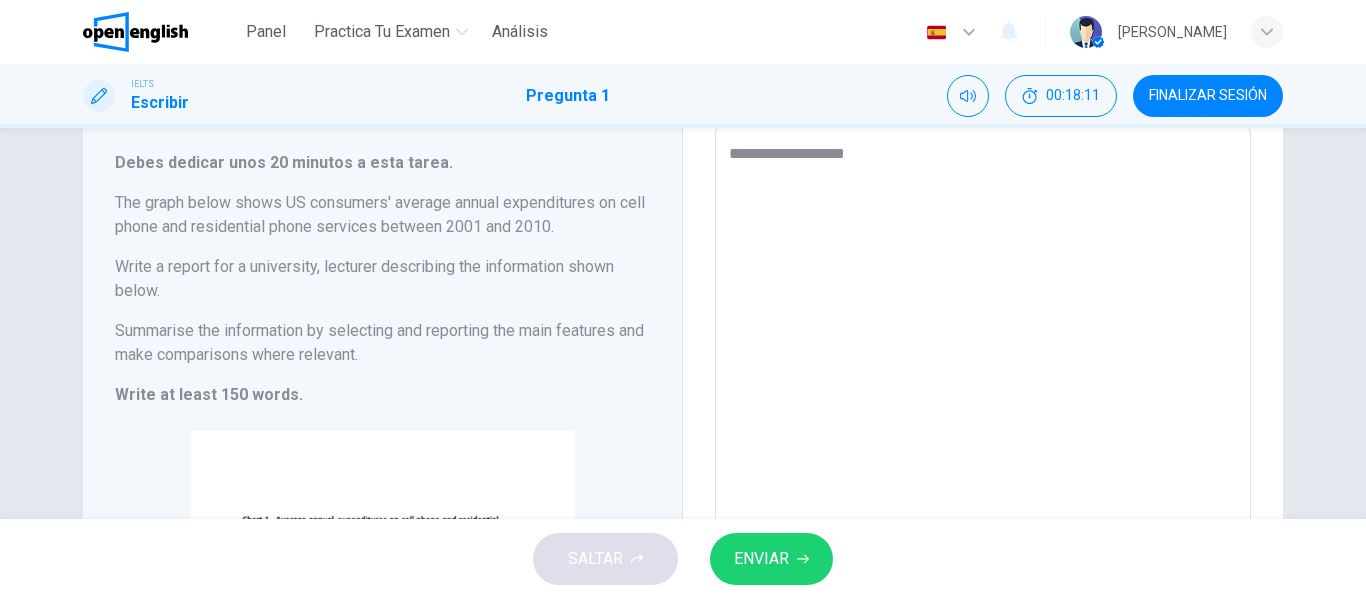 type on "**********" 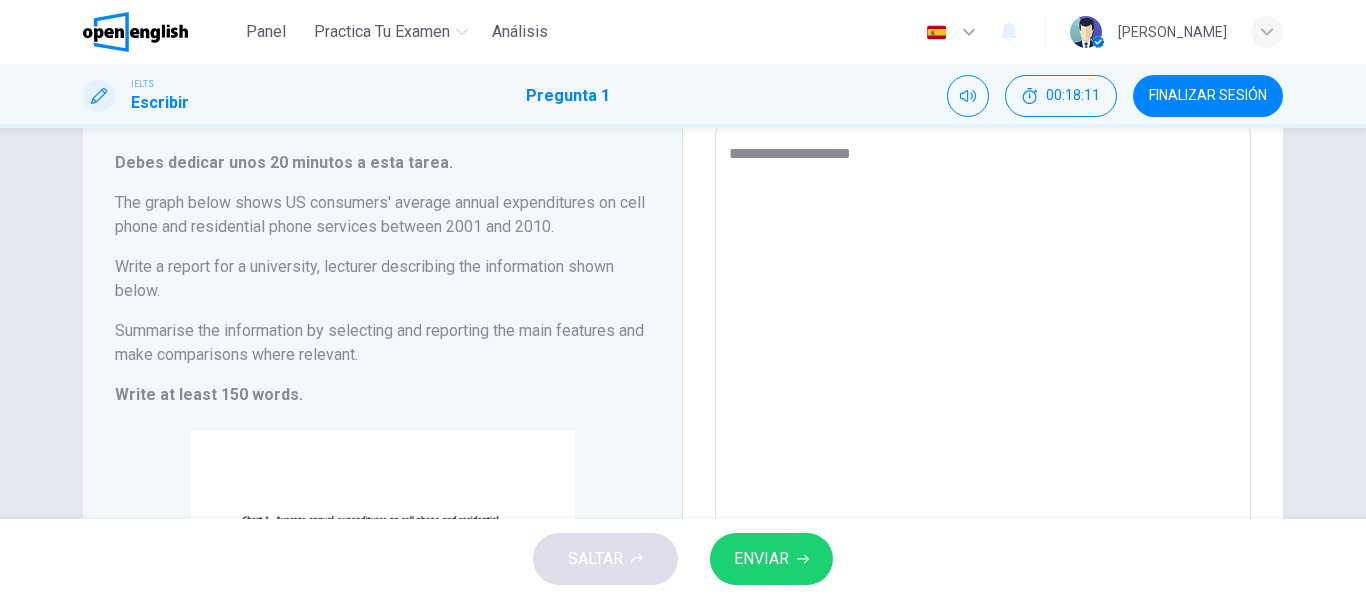 type on "**********" 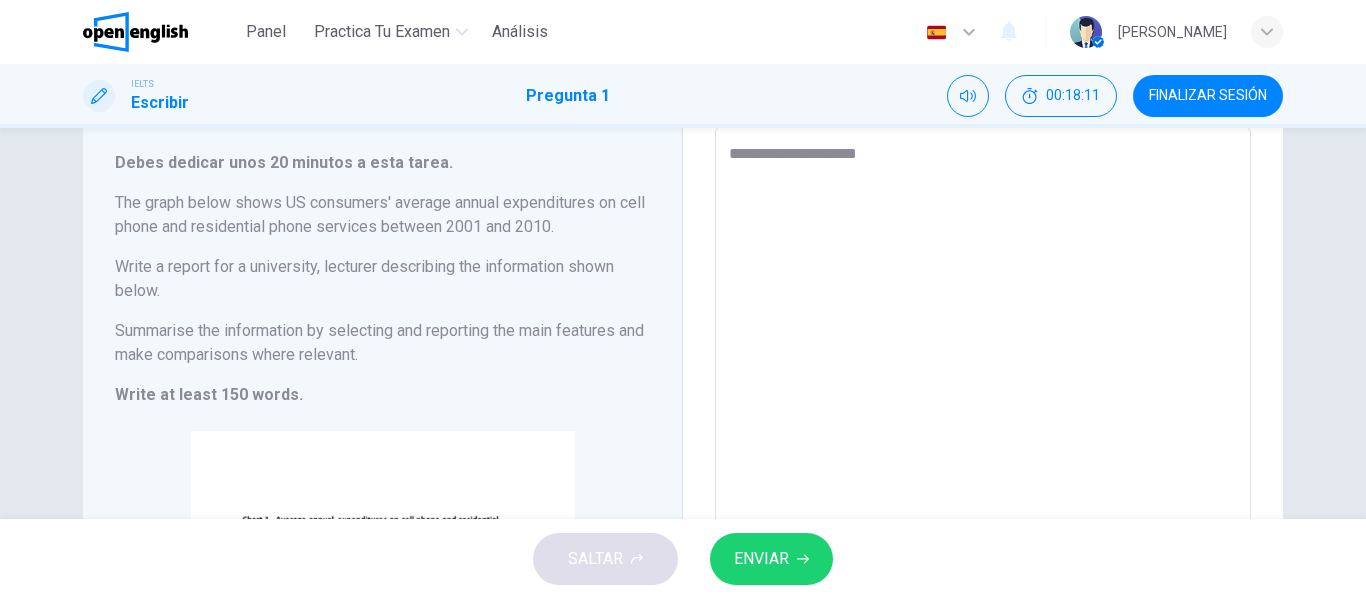 type on "*" 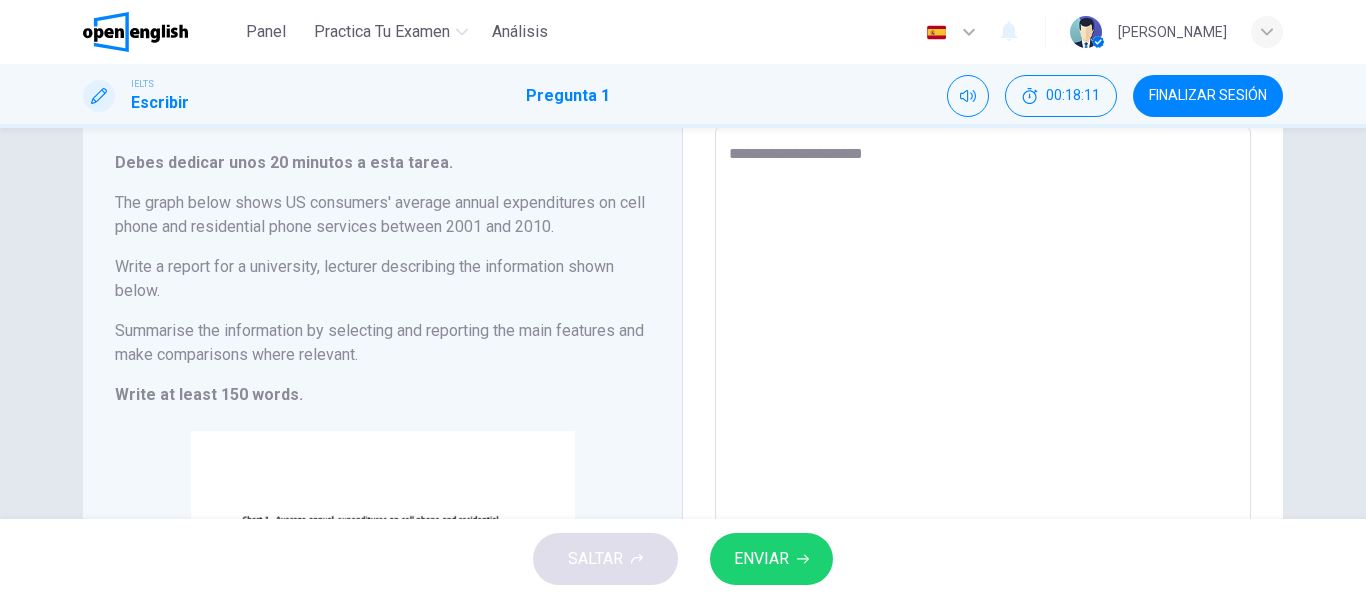 type on "*" 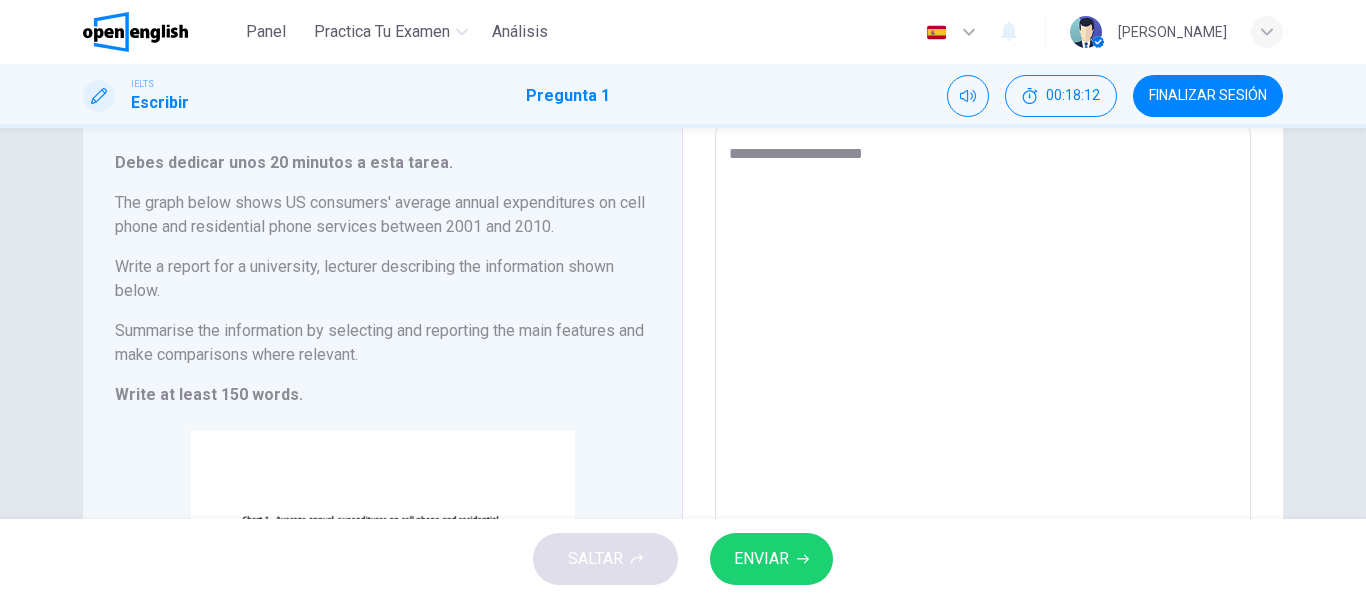 type on "**********" 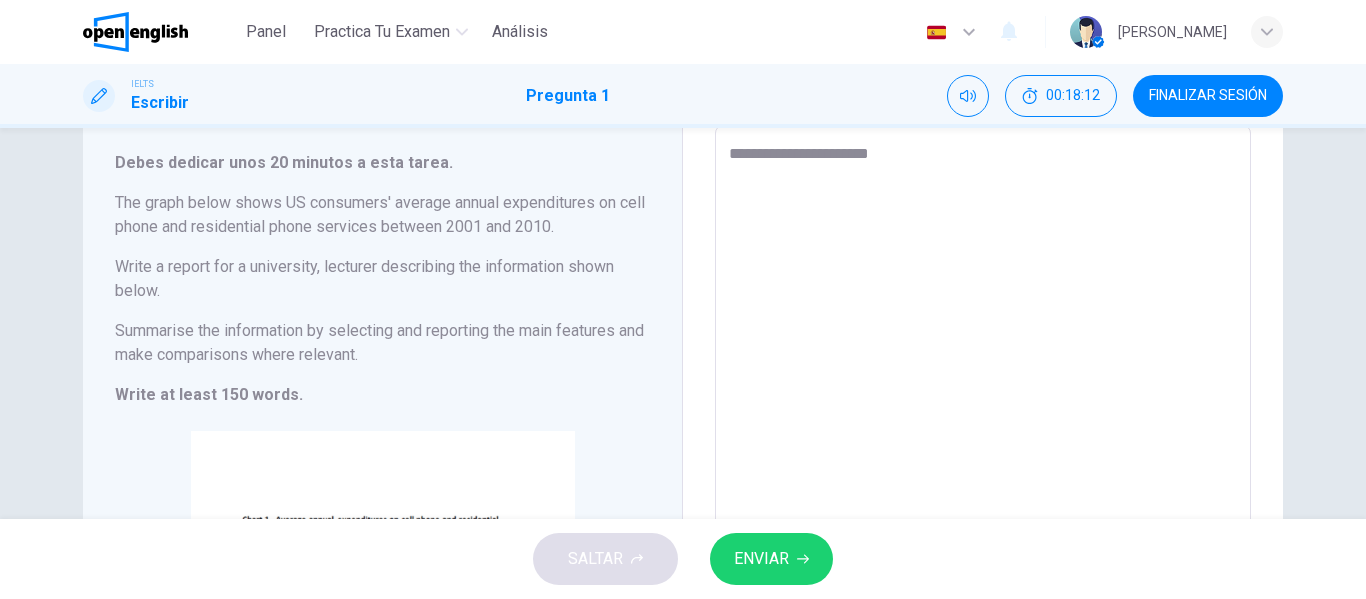 type on "**********" 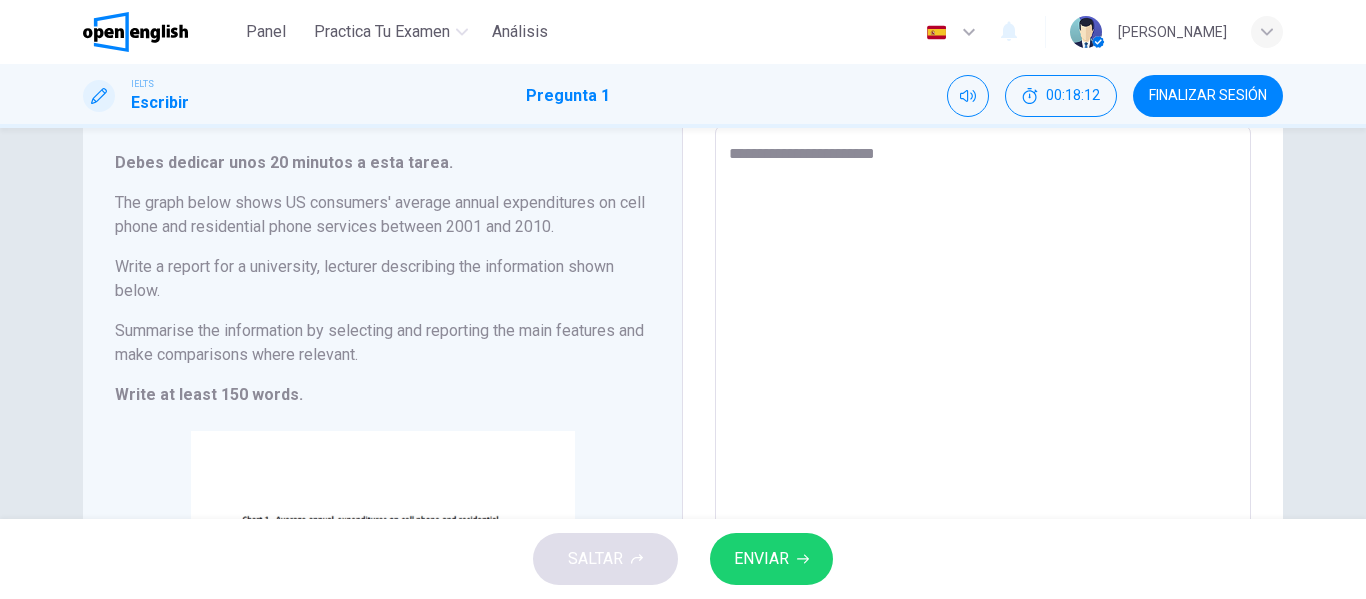 type on "*" 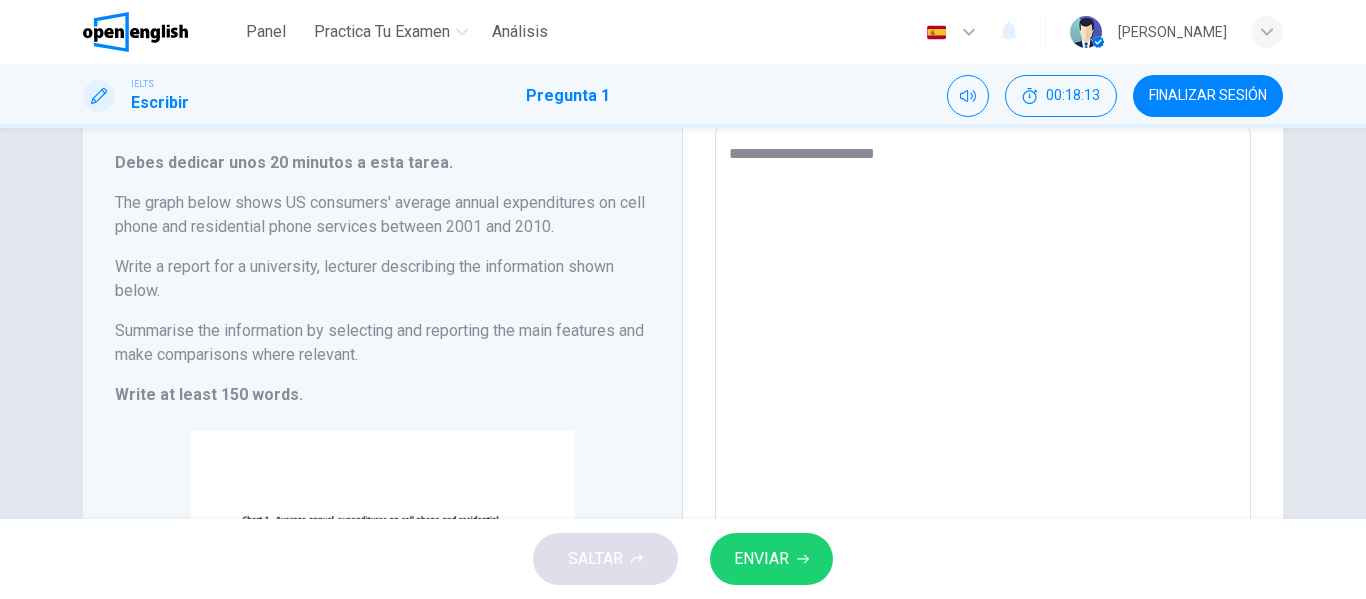 type on "**********" 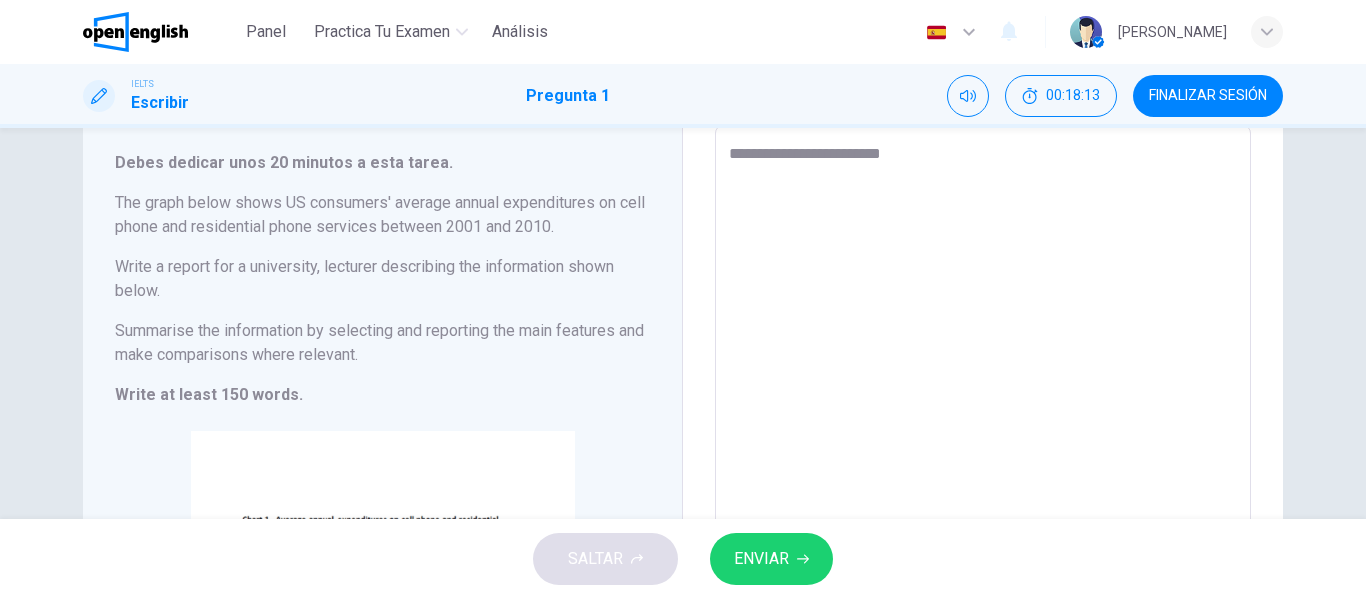 type on "*" 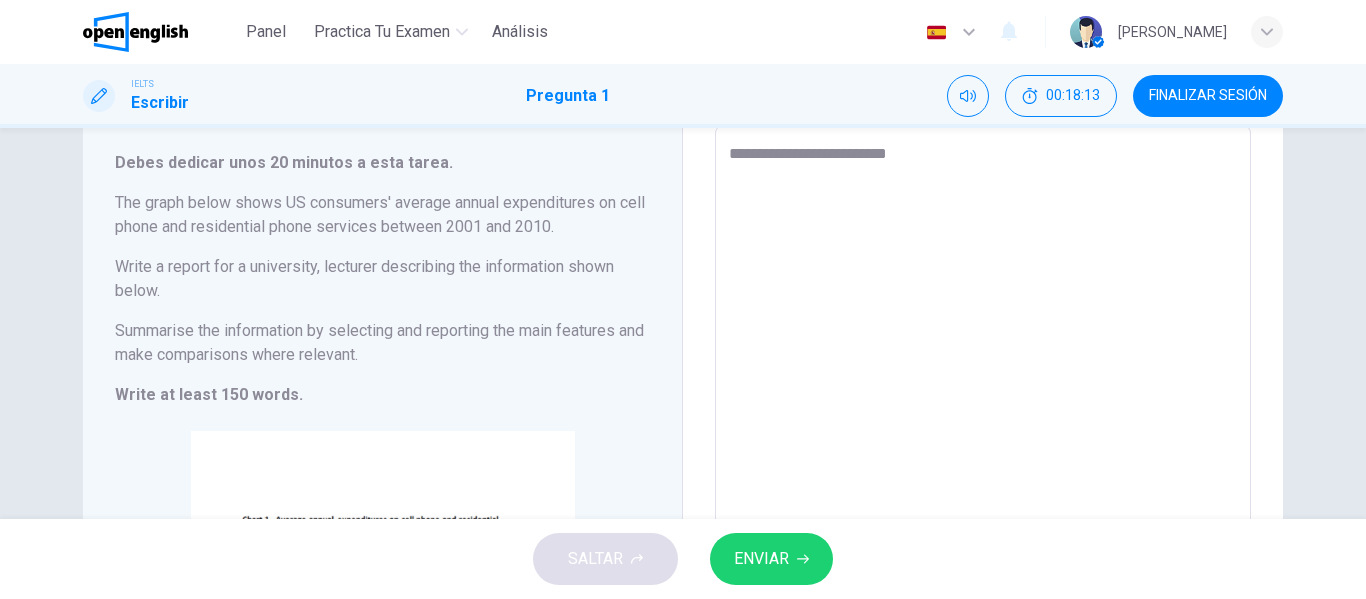 type on "*" 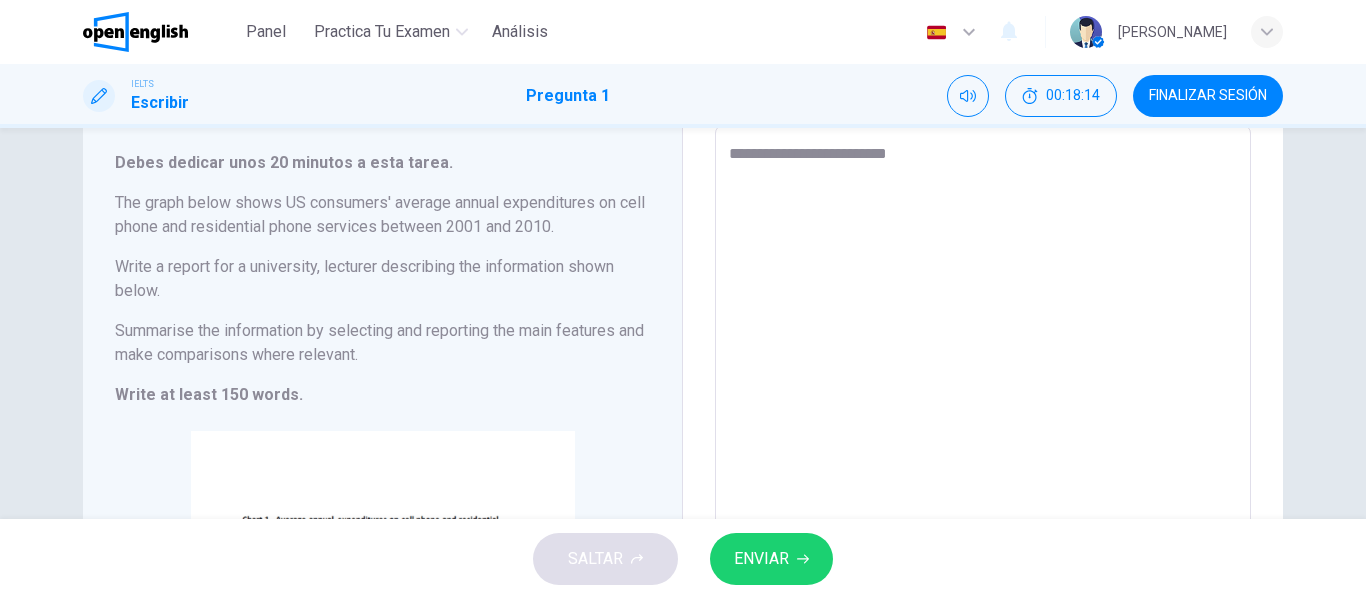 type on "**********" 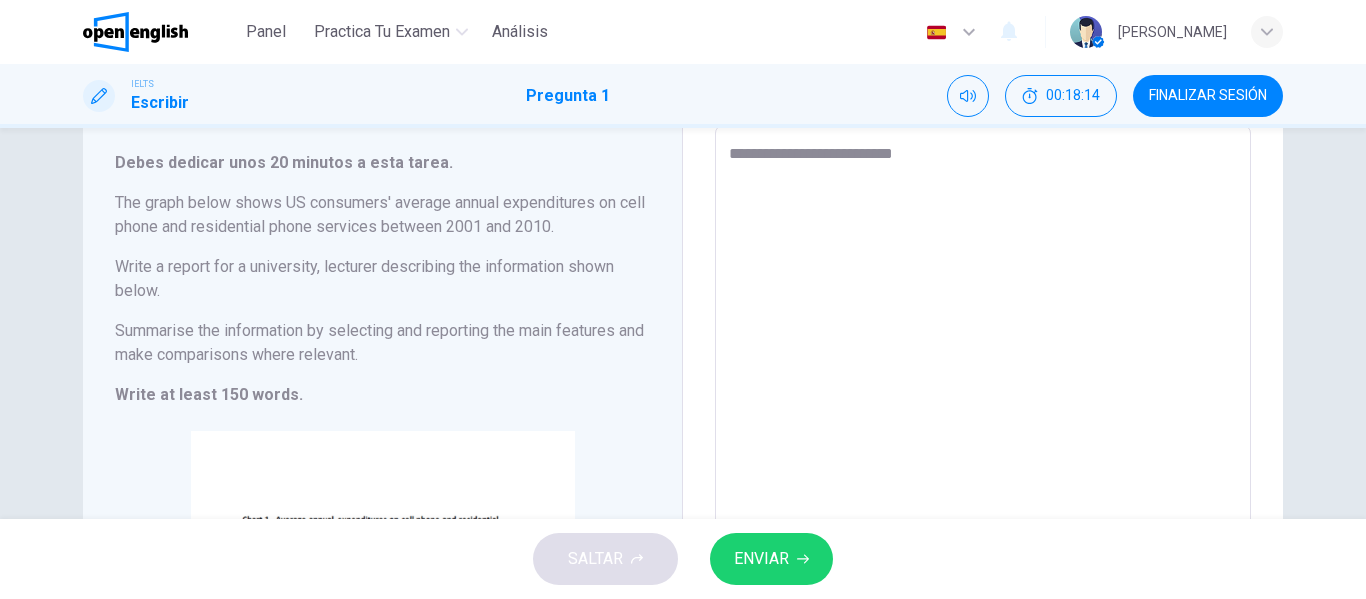type on "*" 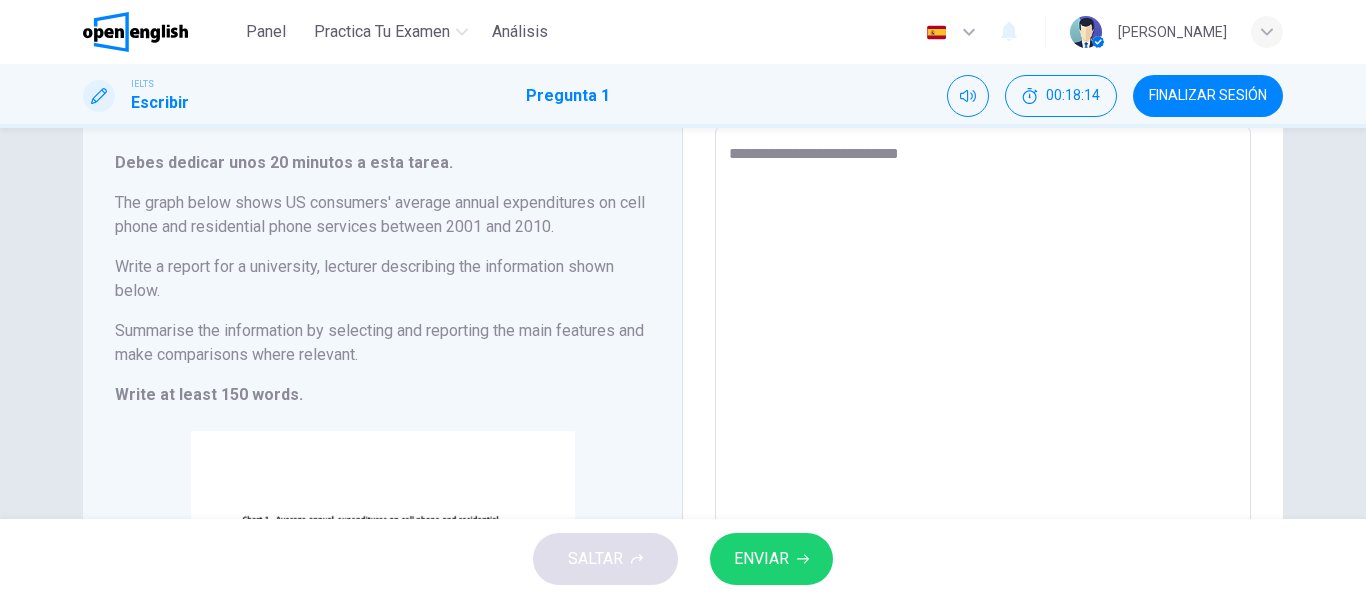 type on "*" 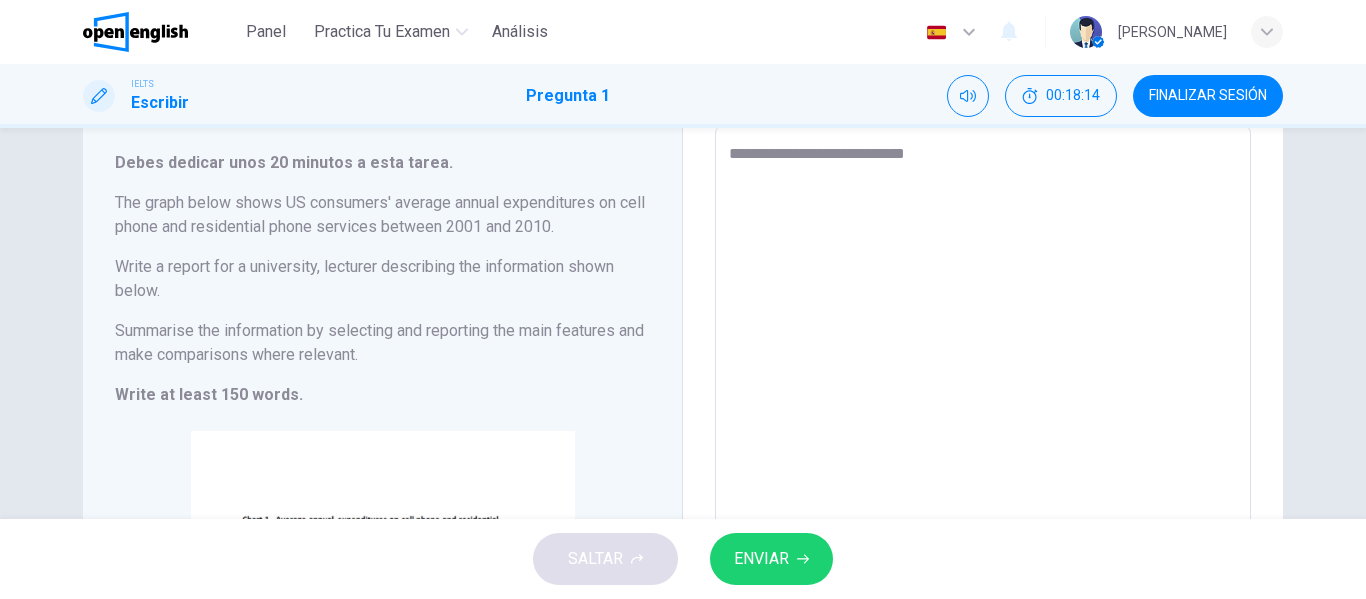 type on "*" 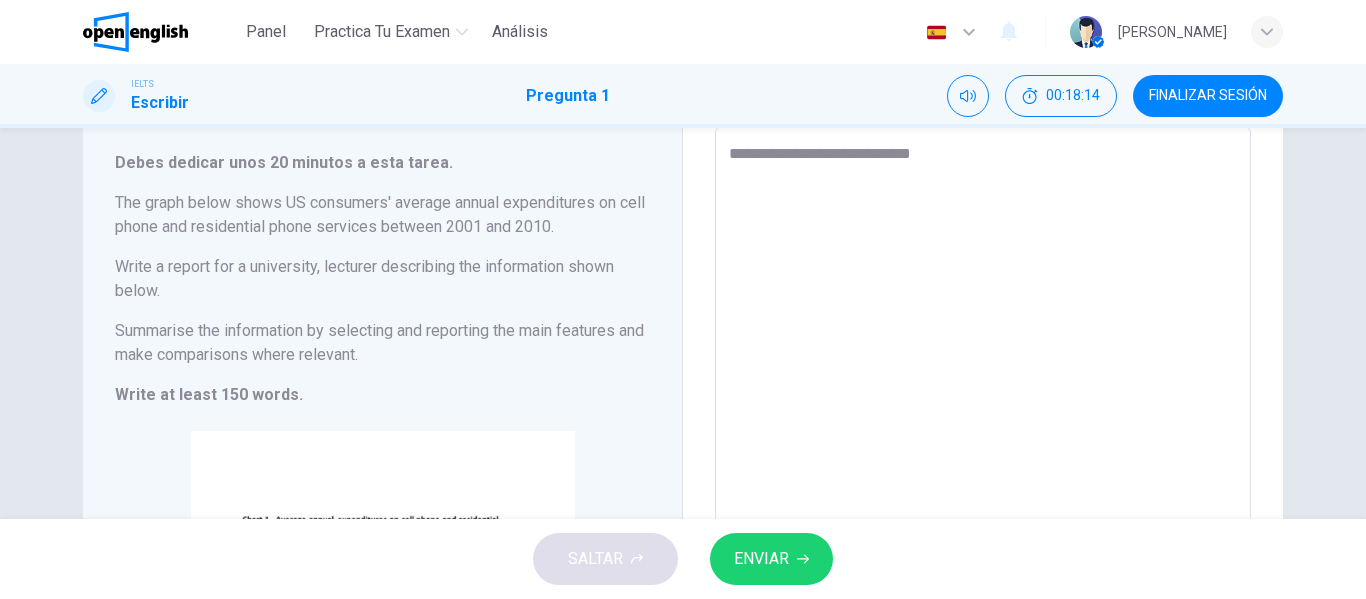 type on "*" 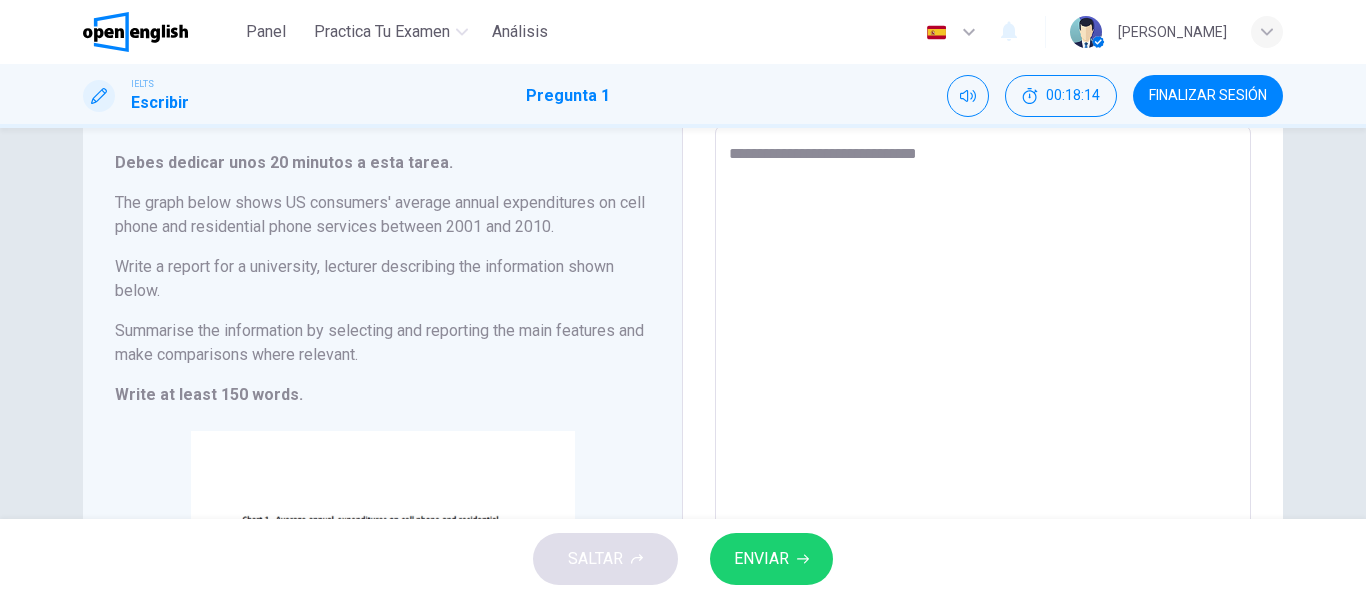 type on "*" 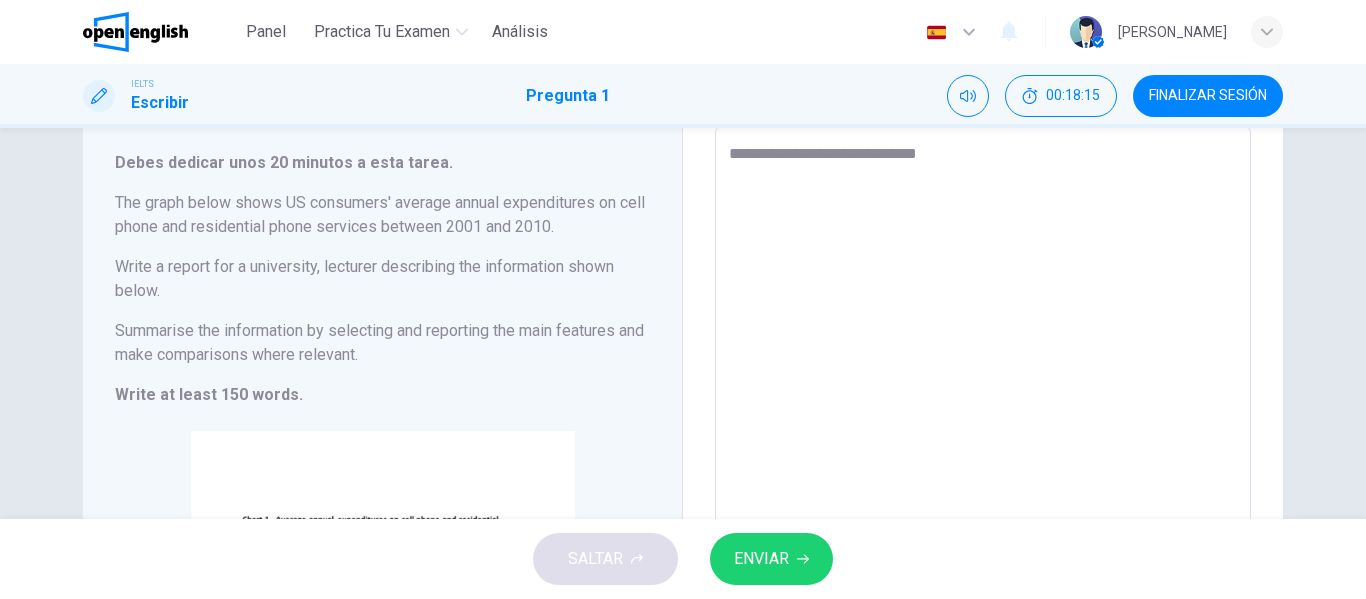 type on "**********" 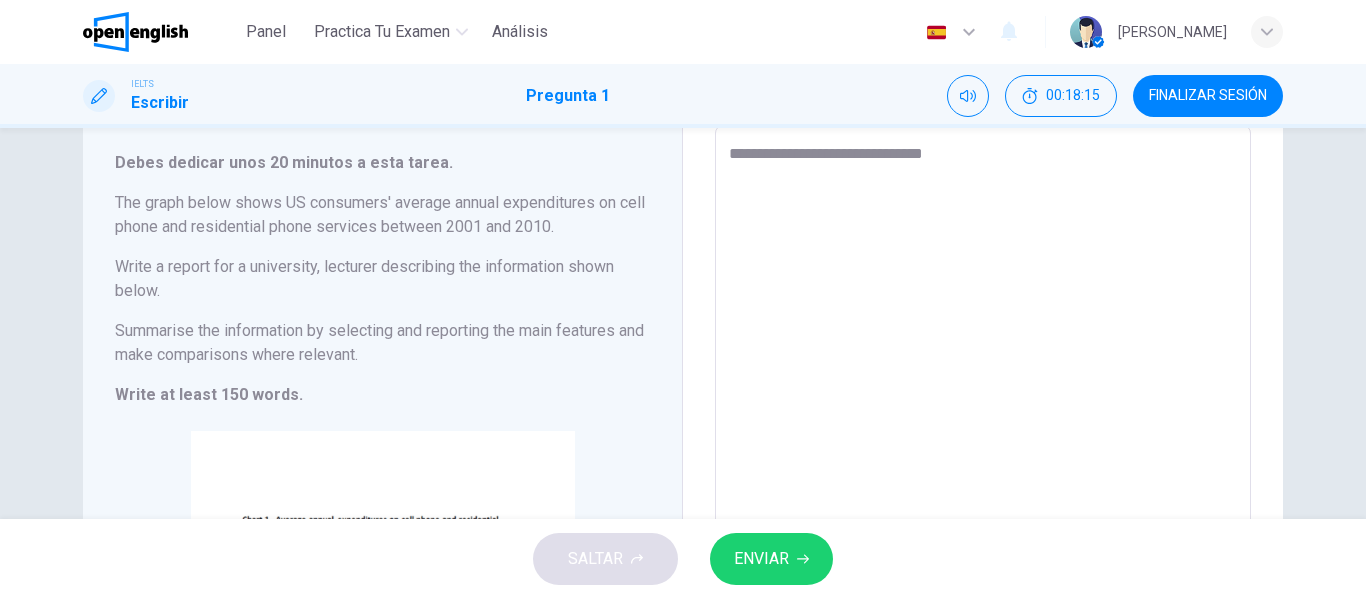 type on "*" 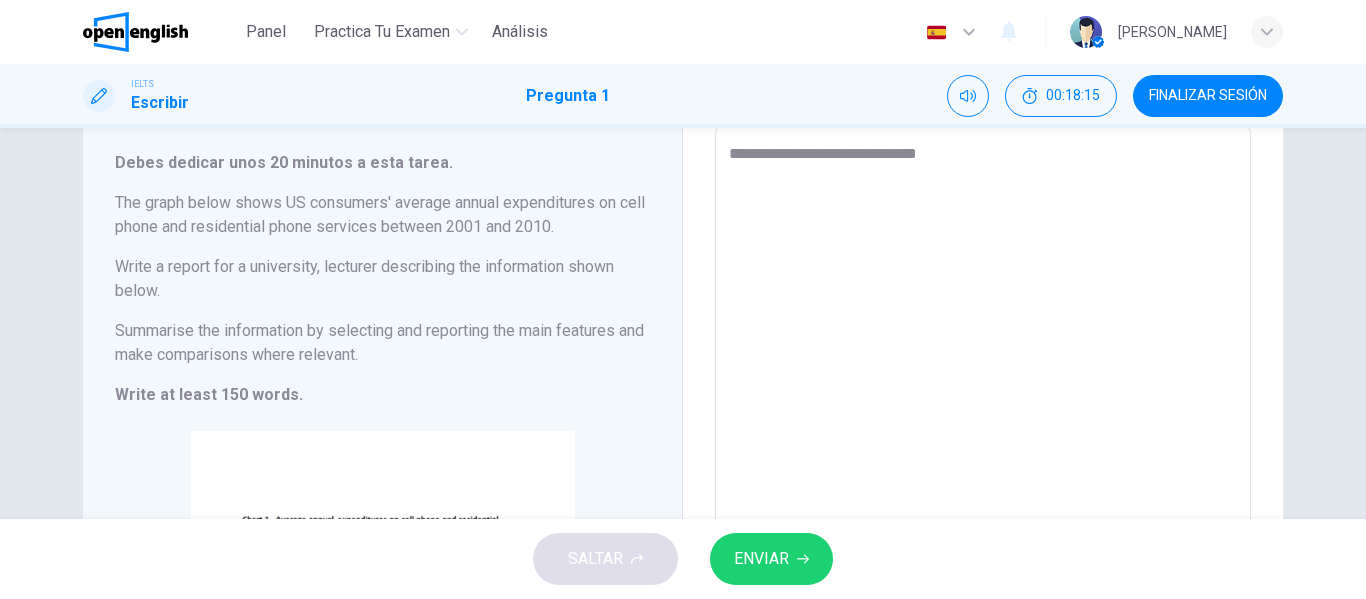 type on "**********" 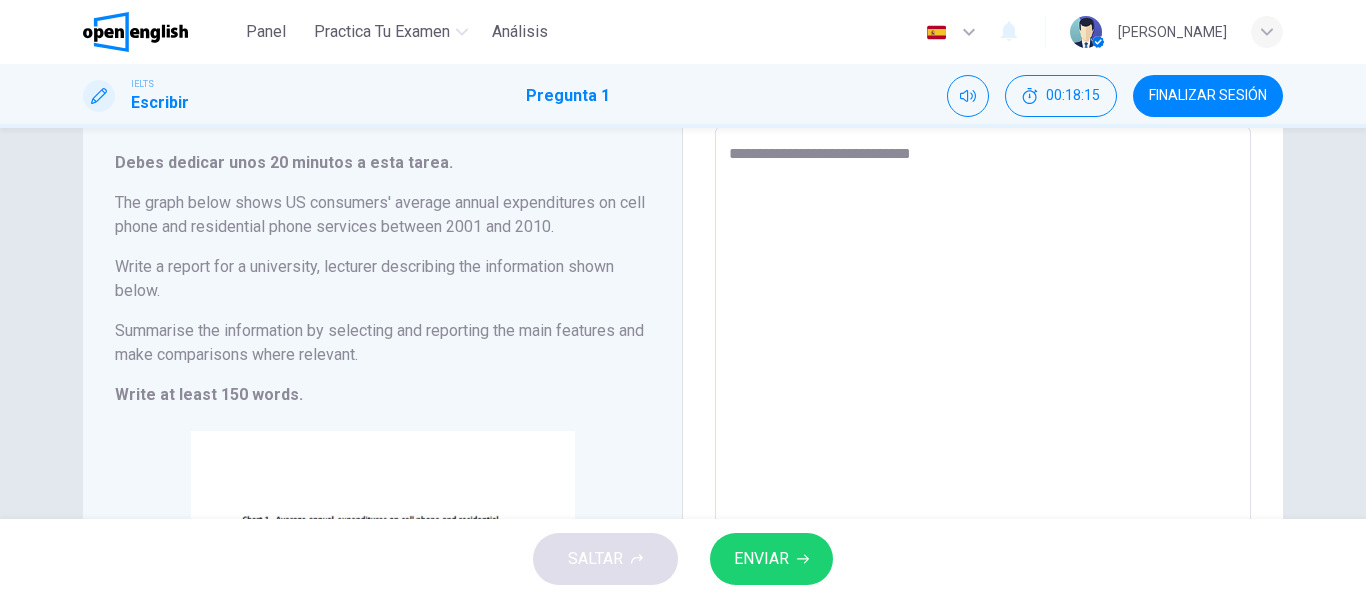 type on "*" 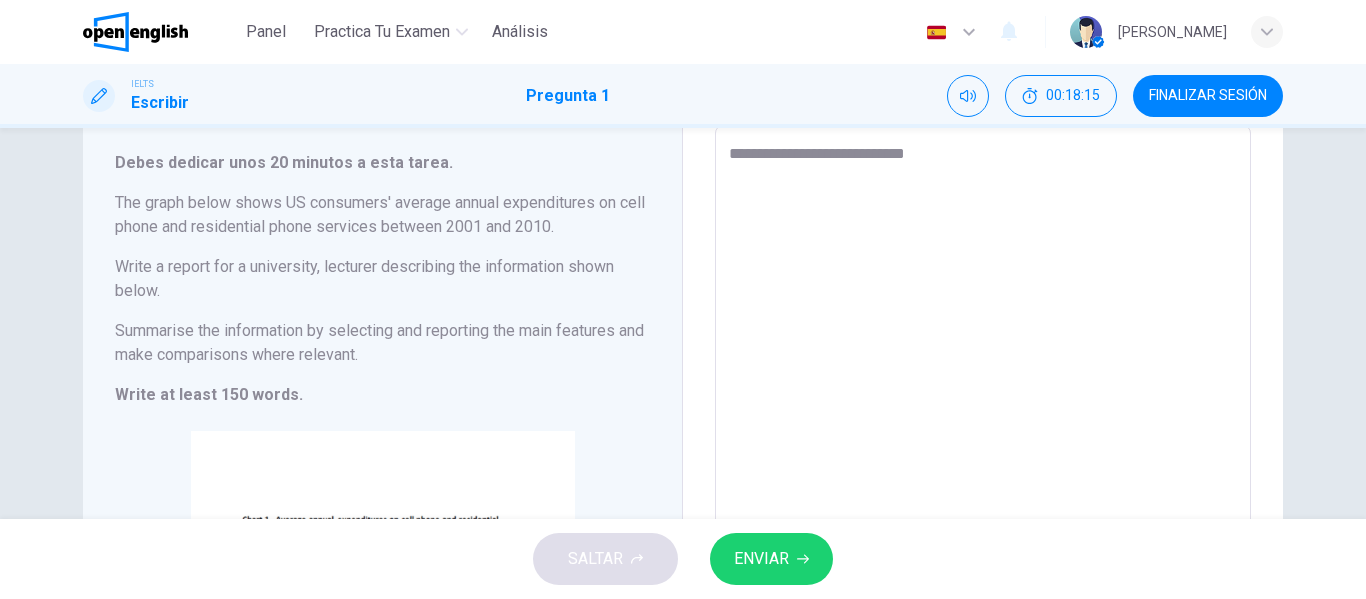 type on "*" 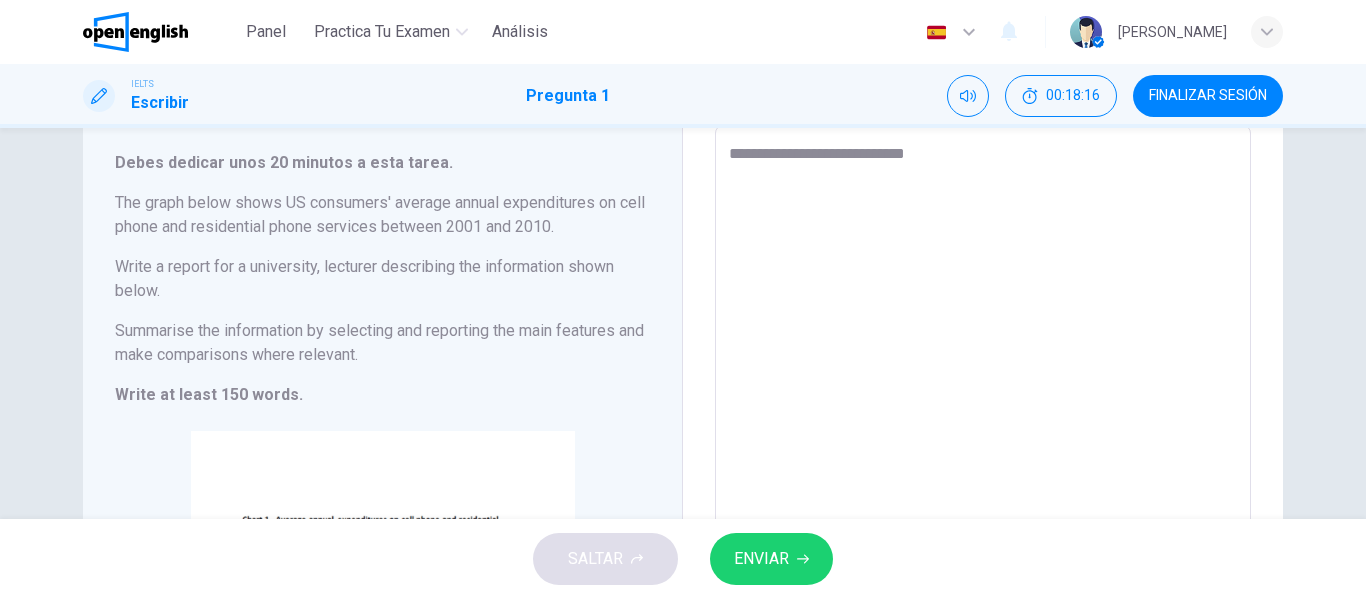 type on "**********" 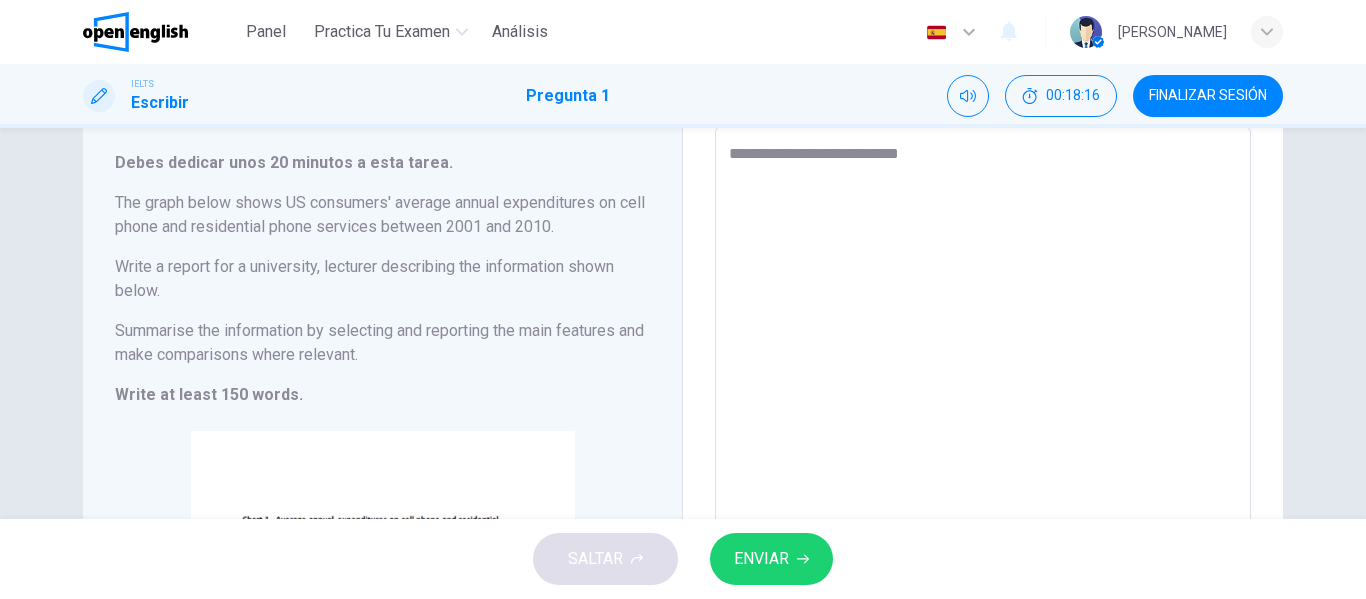 type on "*" 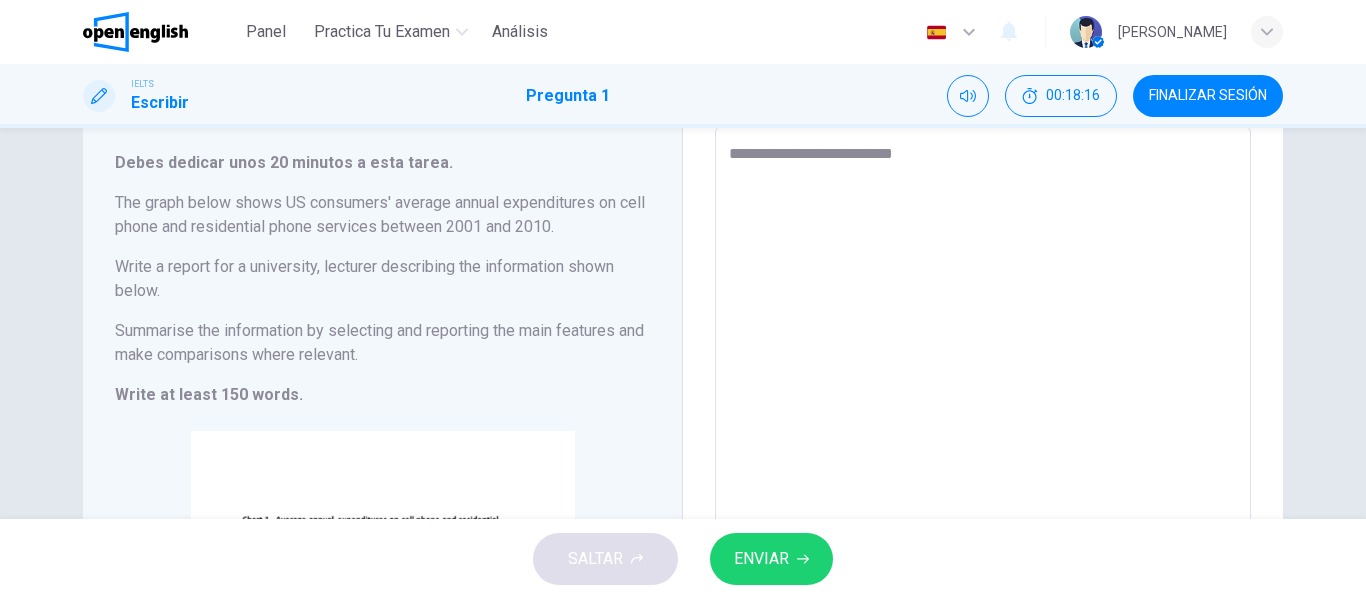 type on "*" 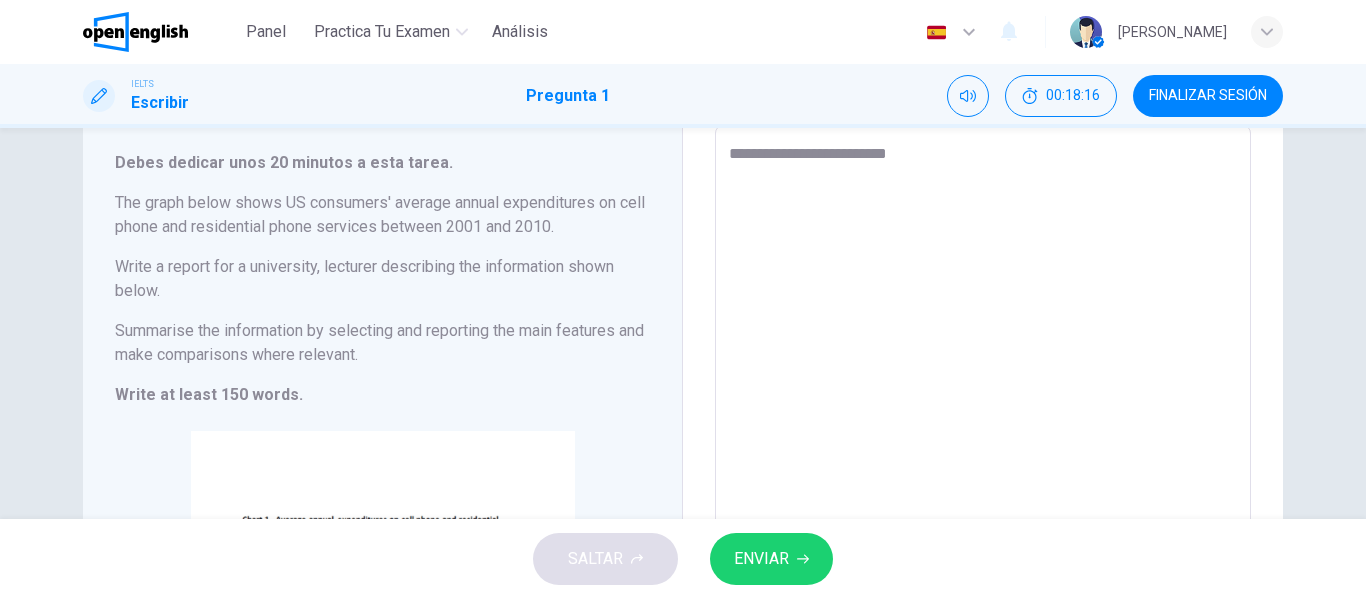 type on "*" 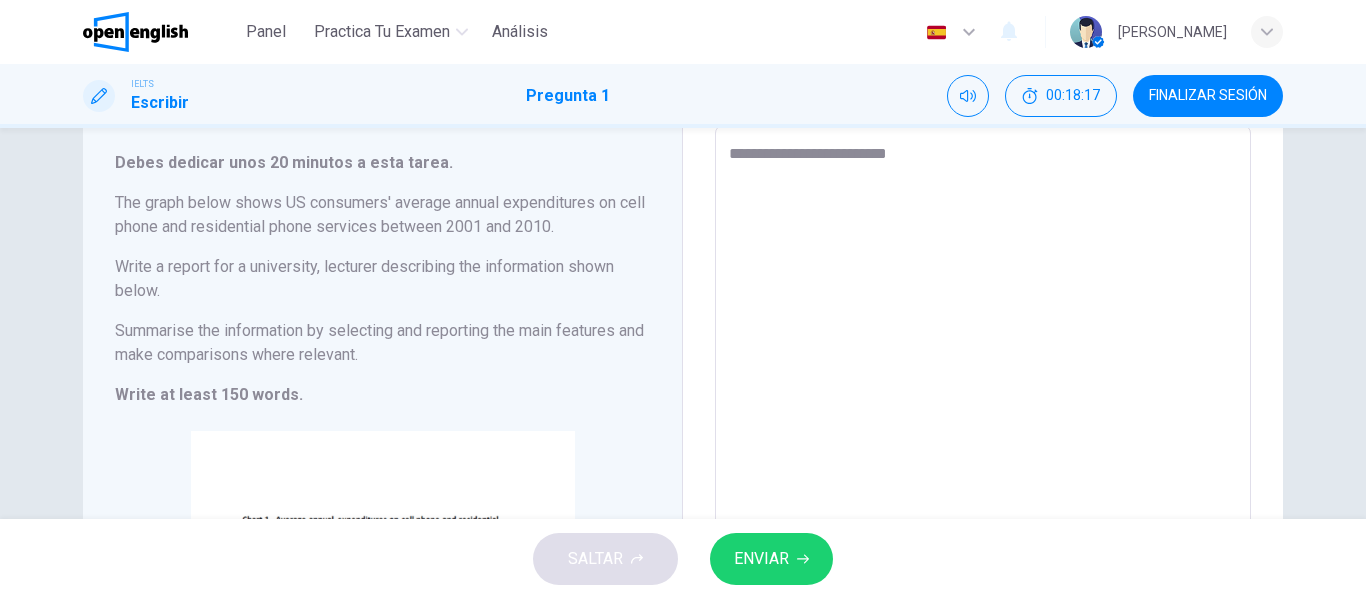 type on "**********" 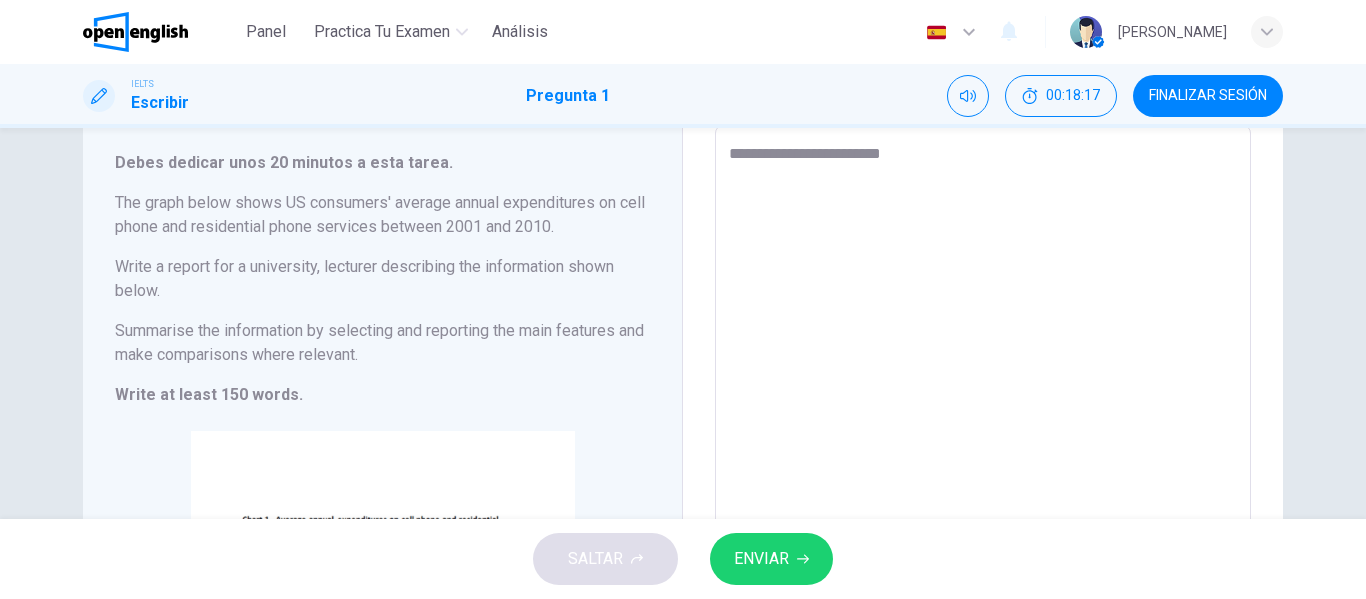 type on "**********" 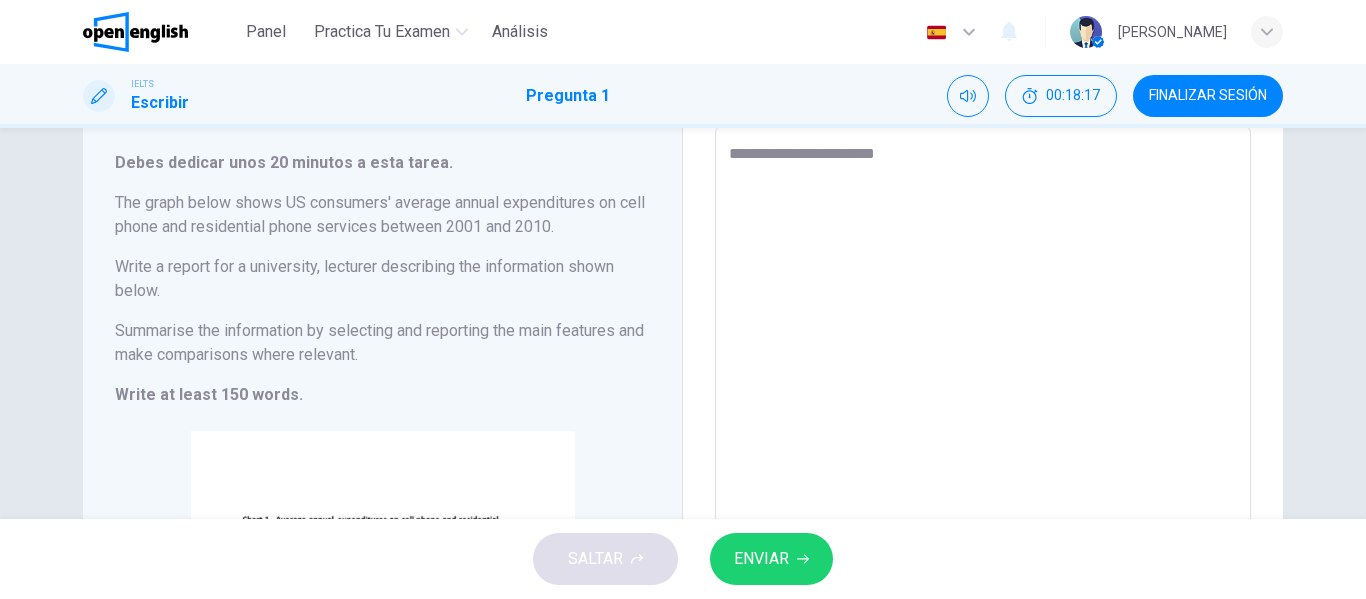 type on "*" 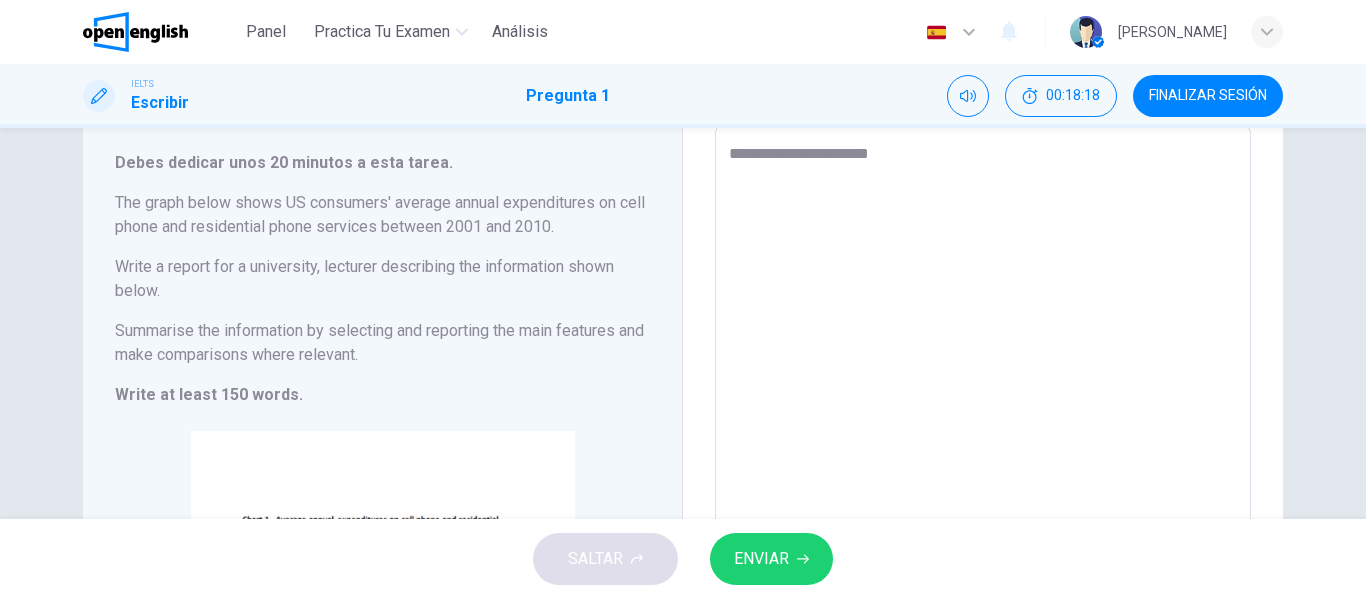 type on "**********" 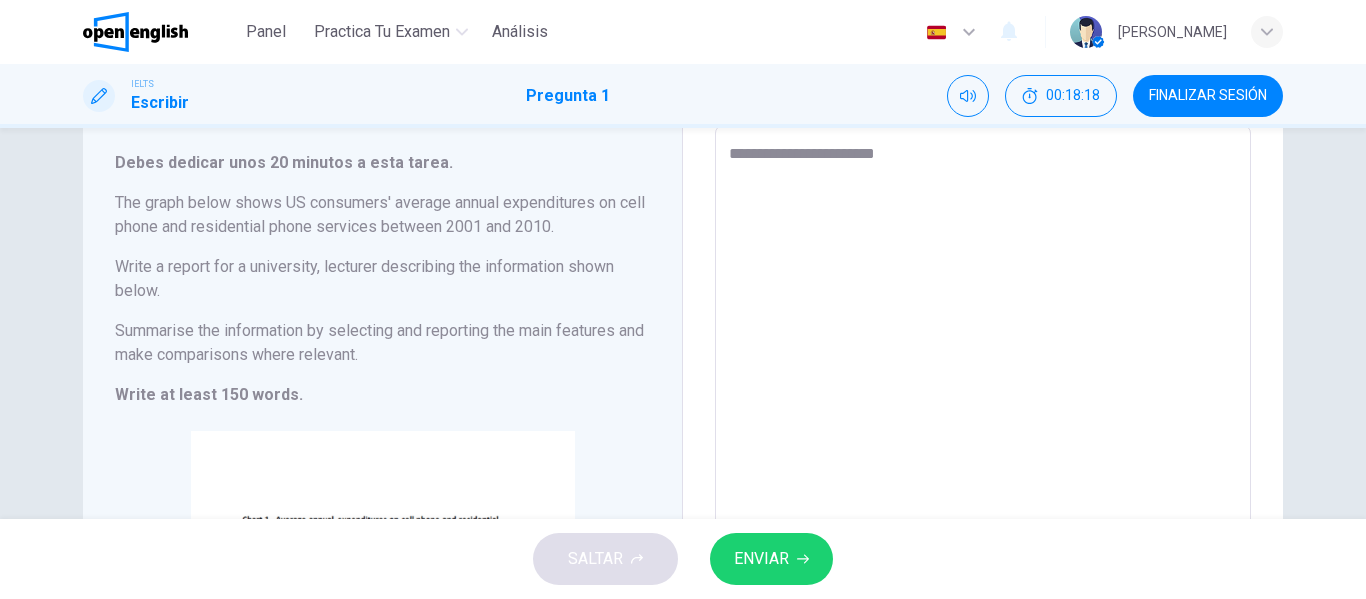 type on "*" 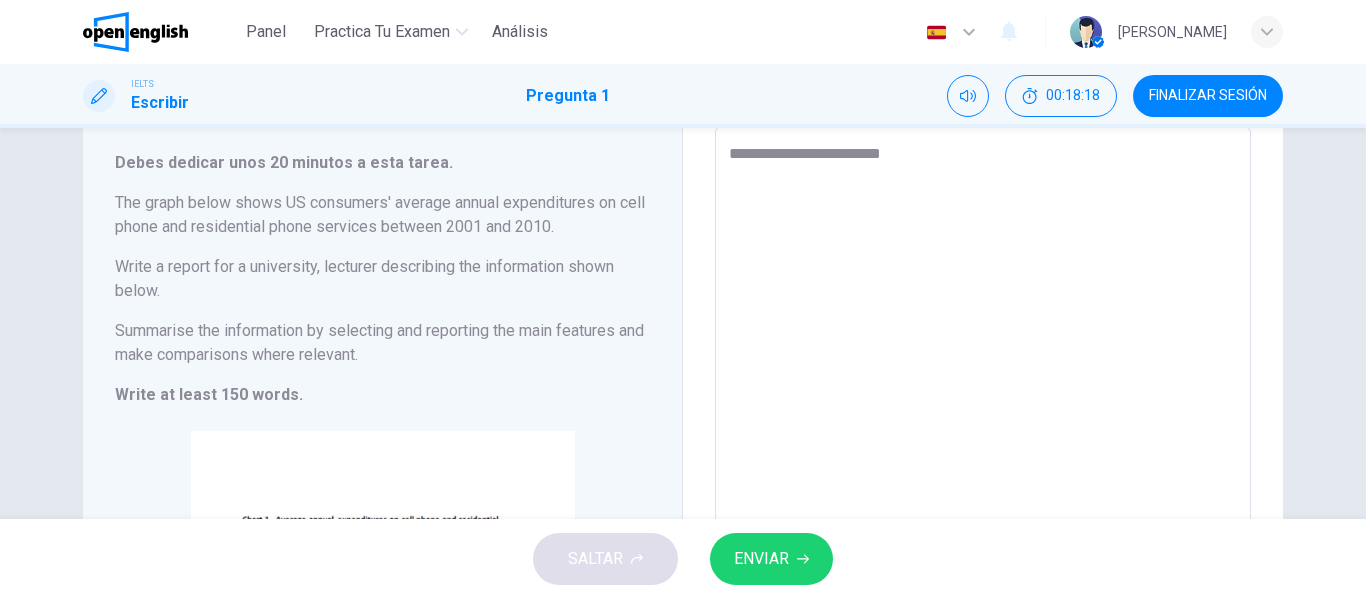 type on "**********" 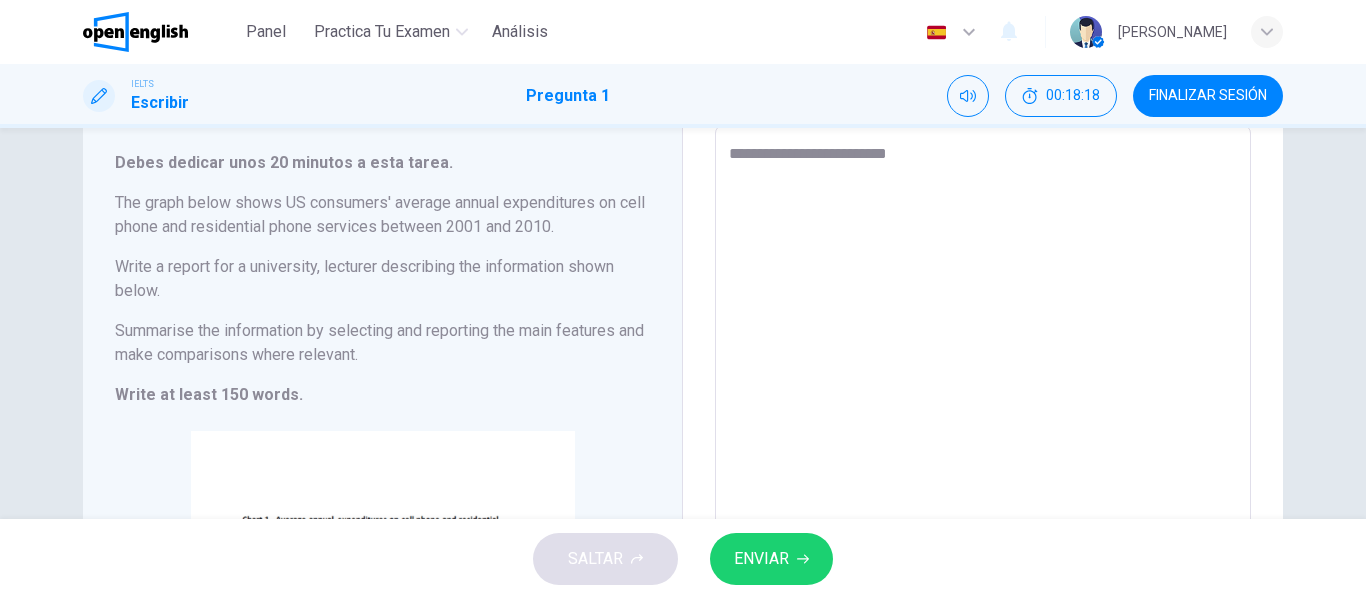 type on "*" 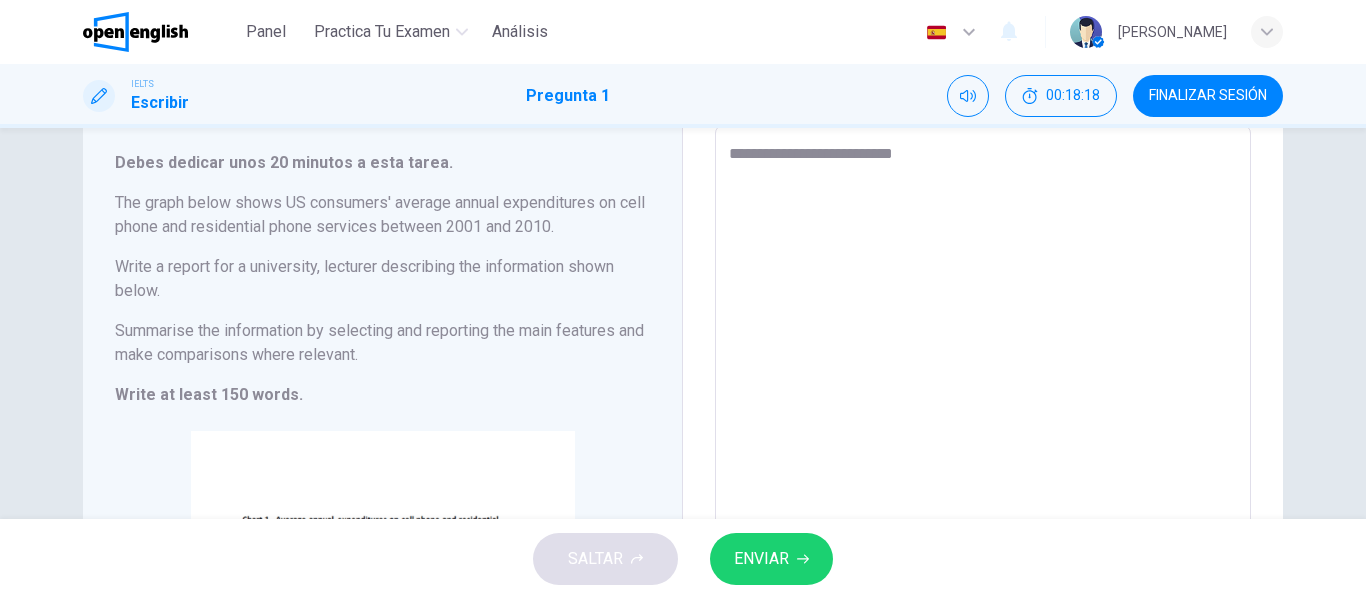 type on "*" 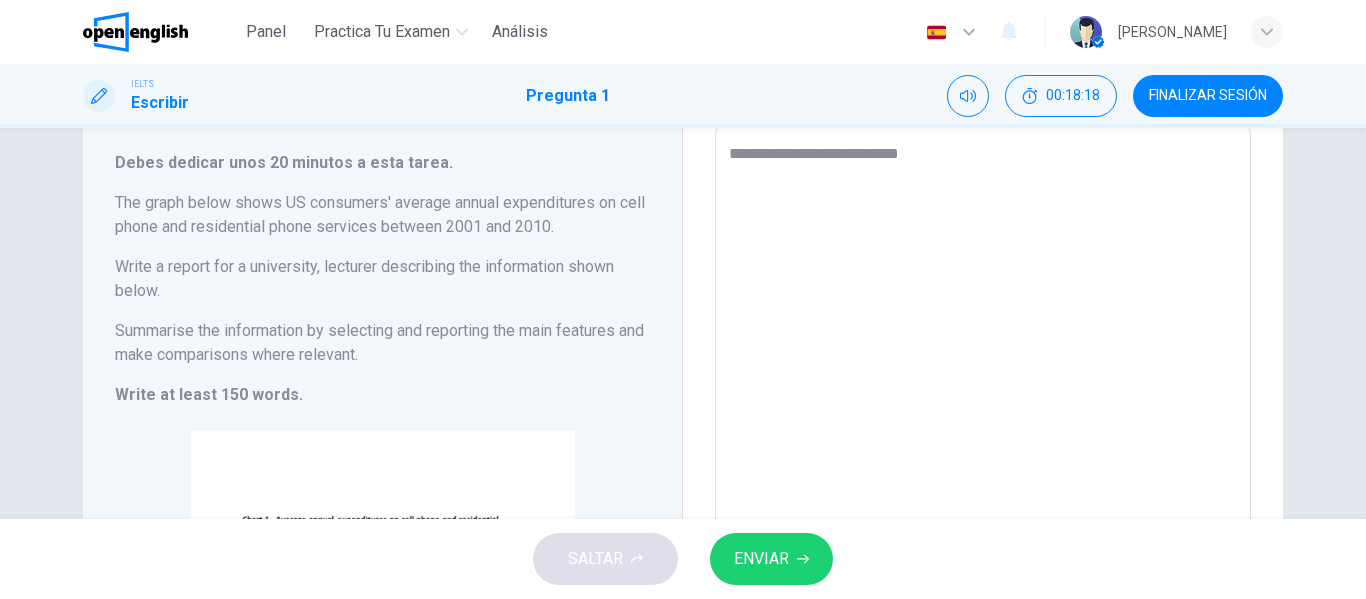 type on "*" 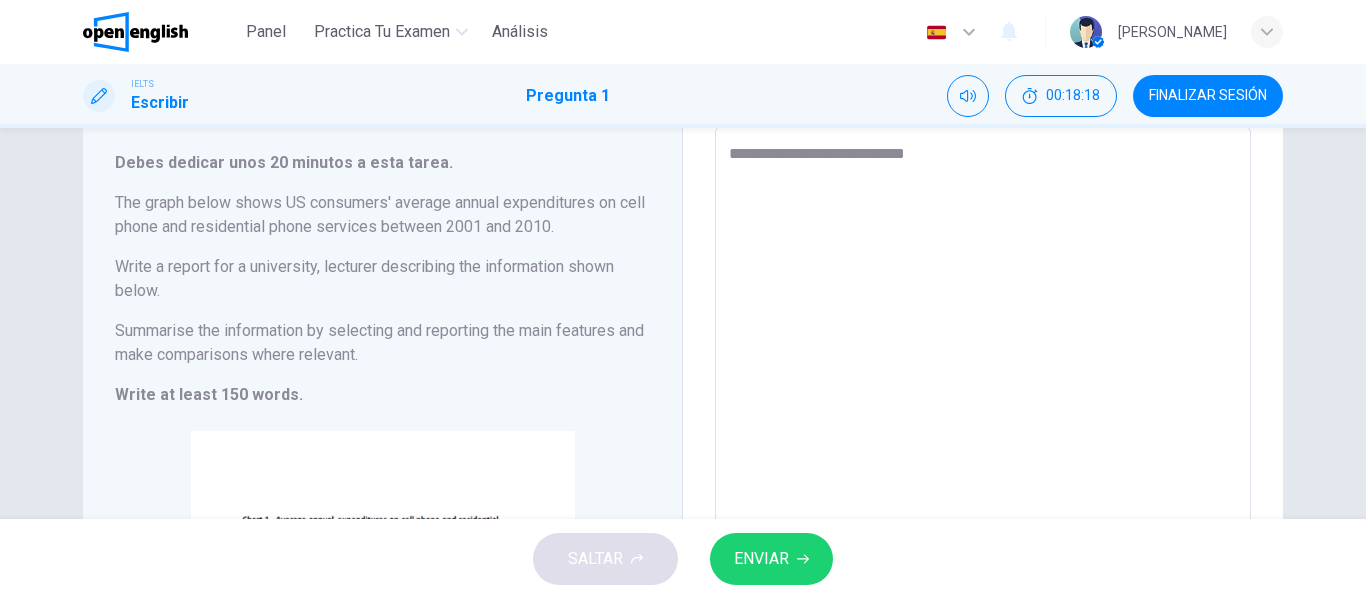 type on "*" 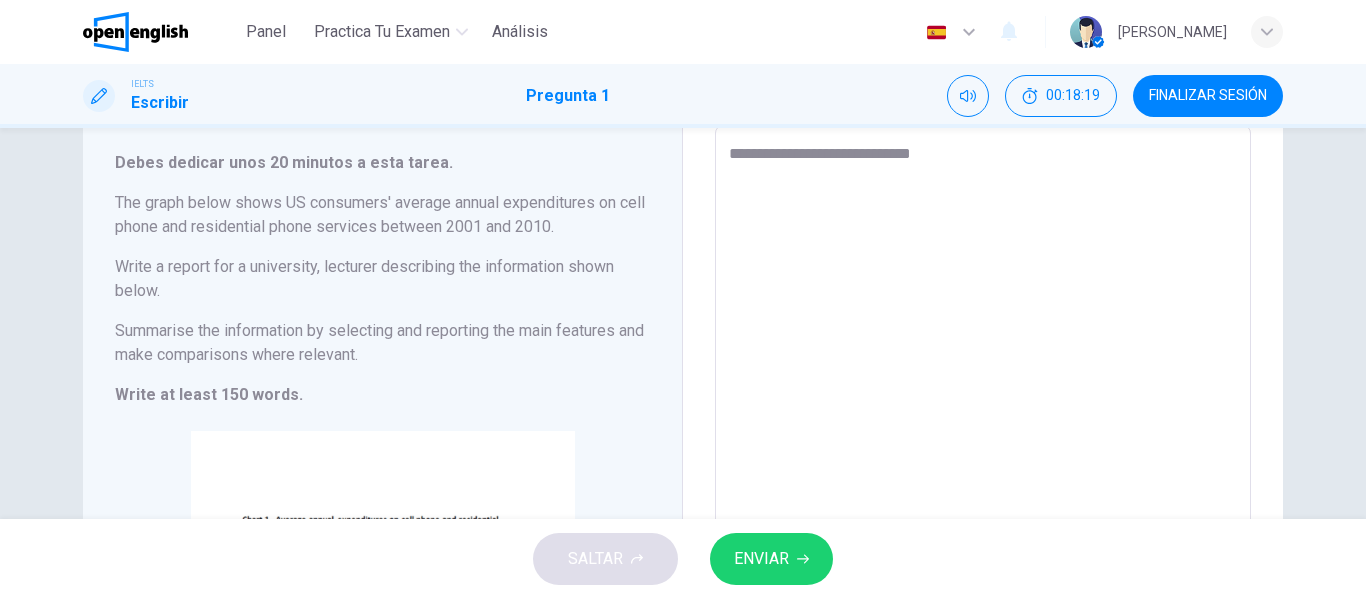 type on "*" 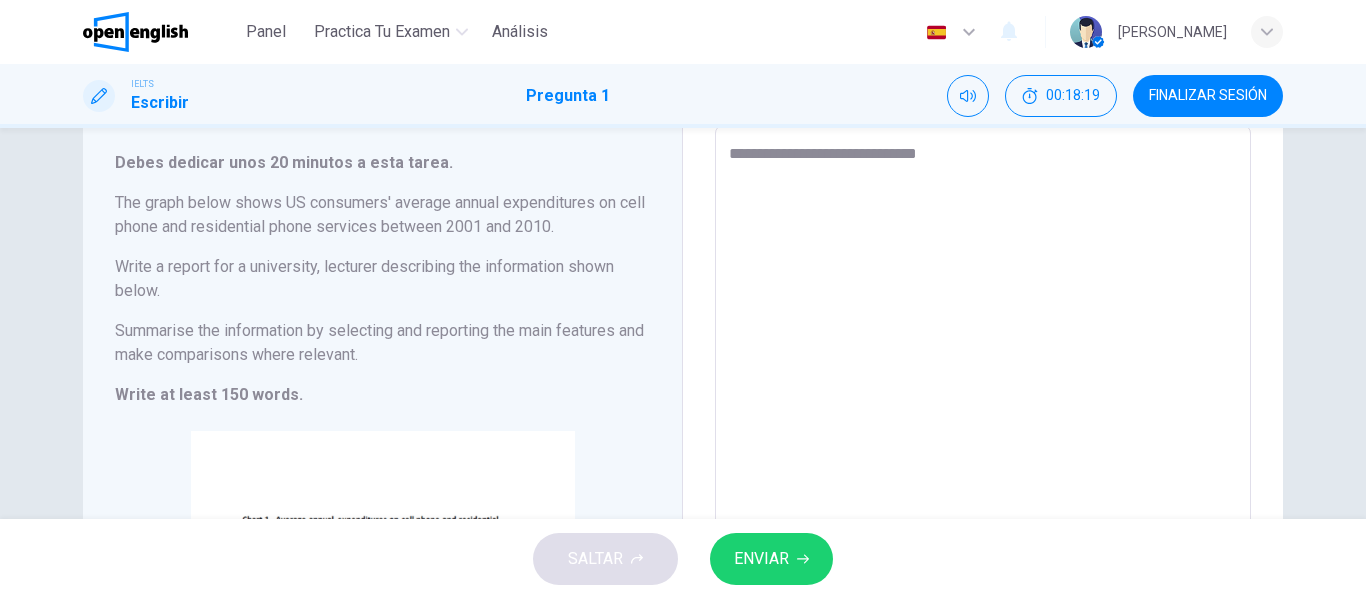 type on "**********" 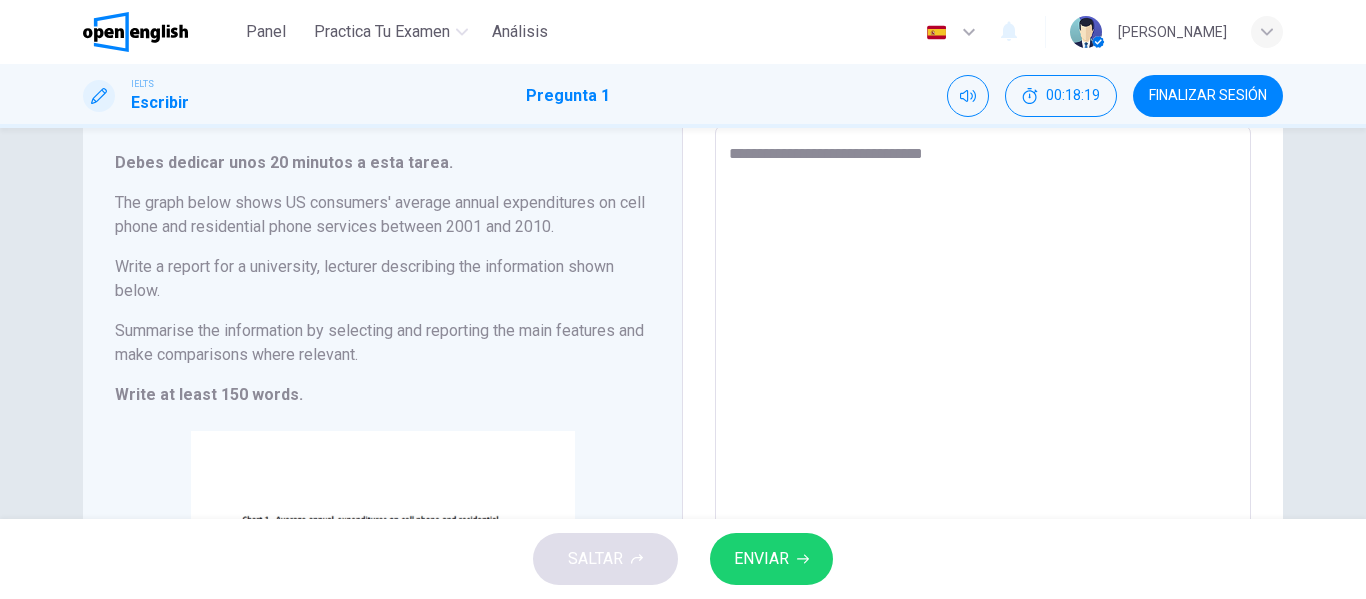 type on "*" 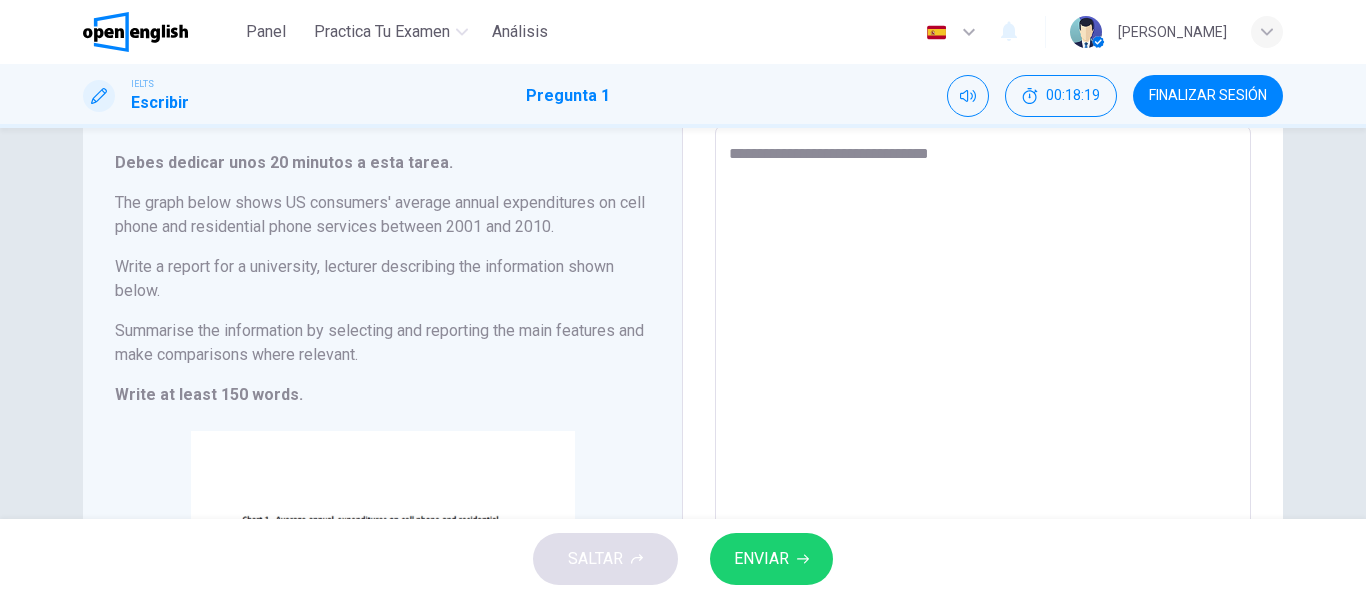 type on "*" 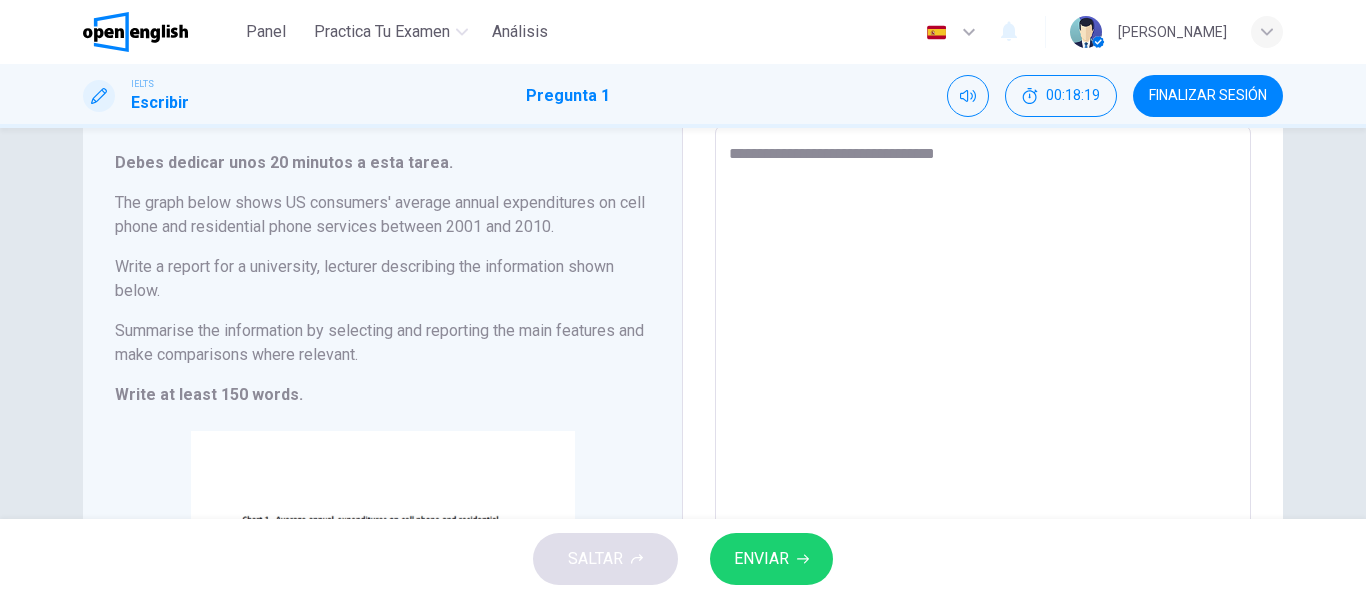 type on "*" 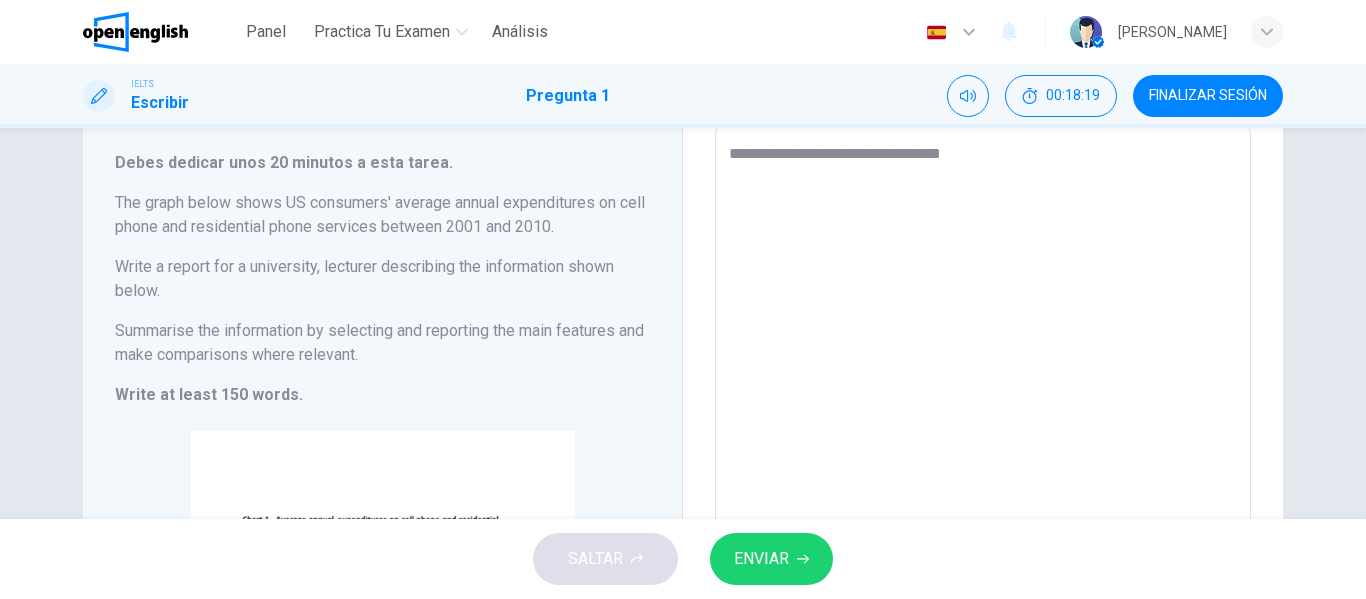 type on "*" 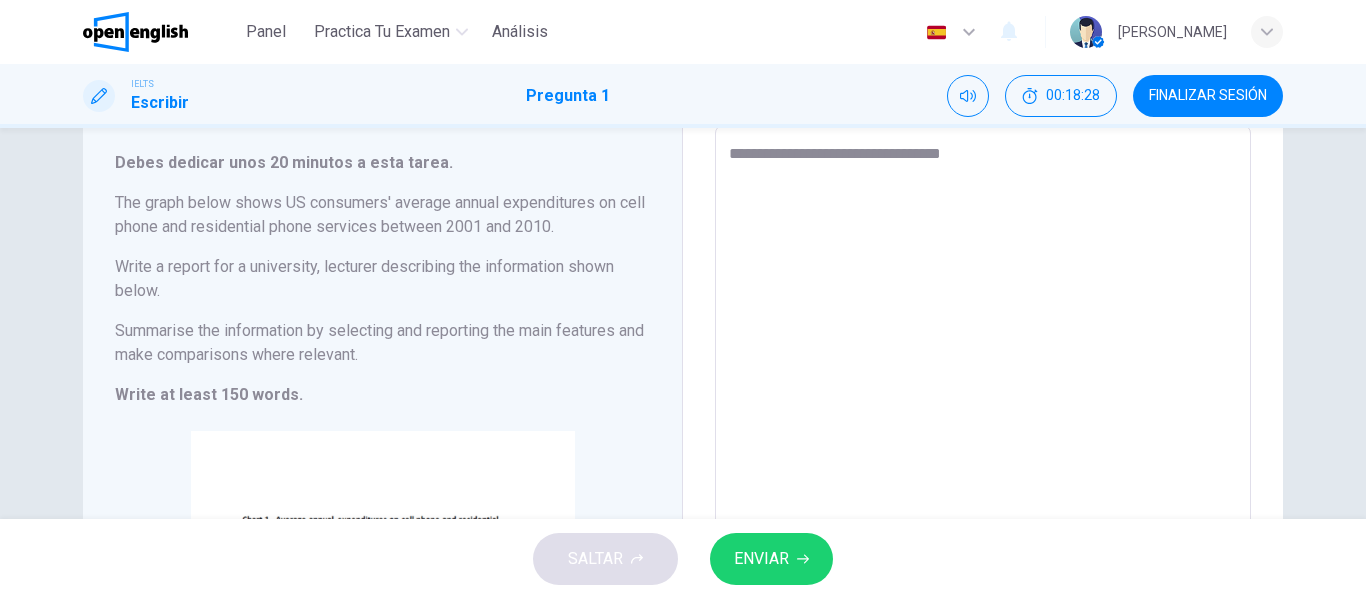 type on "**********" 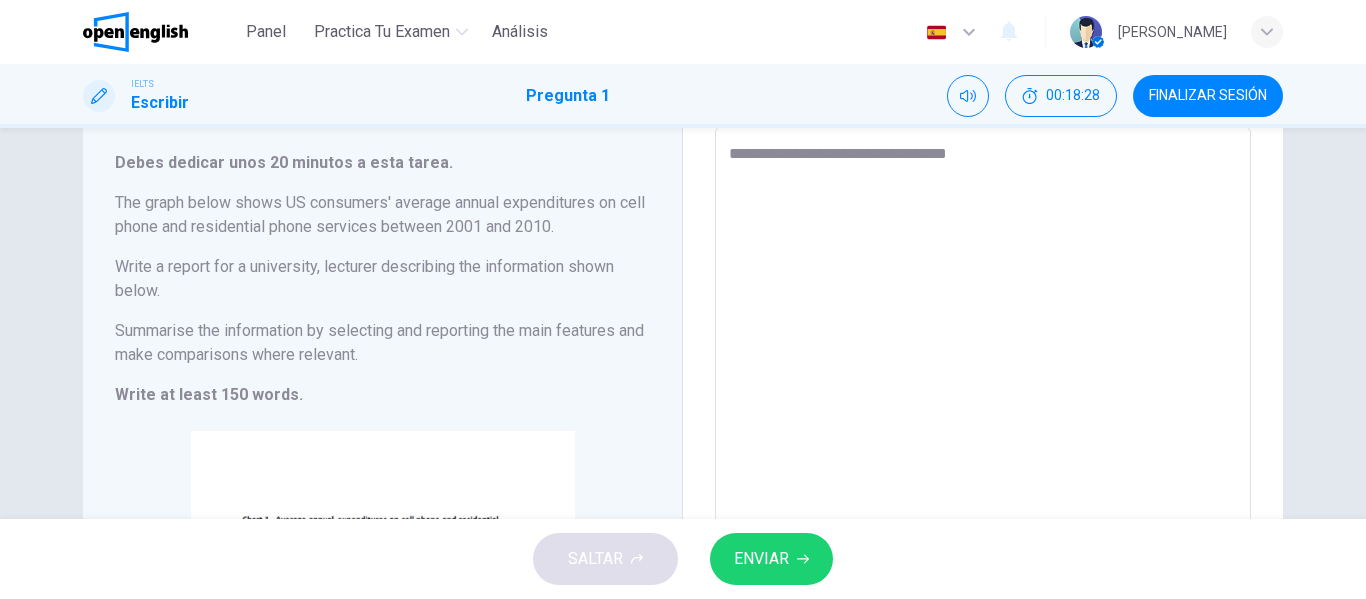 type on "**********" 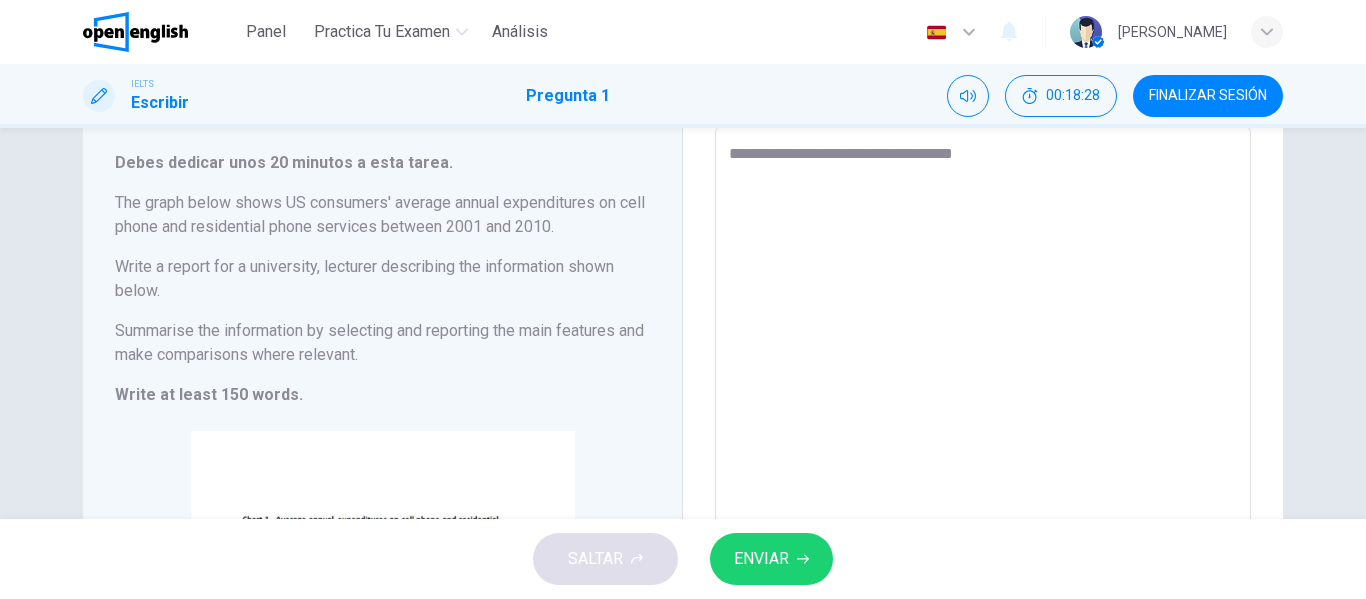 type on "**********" 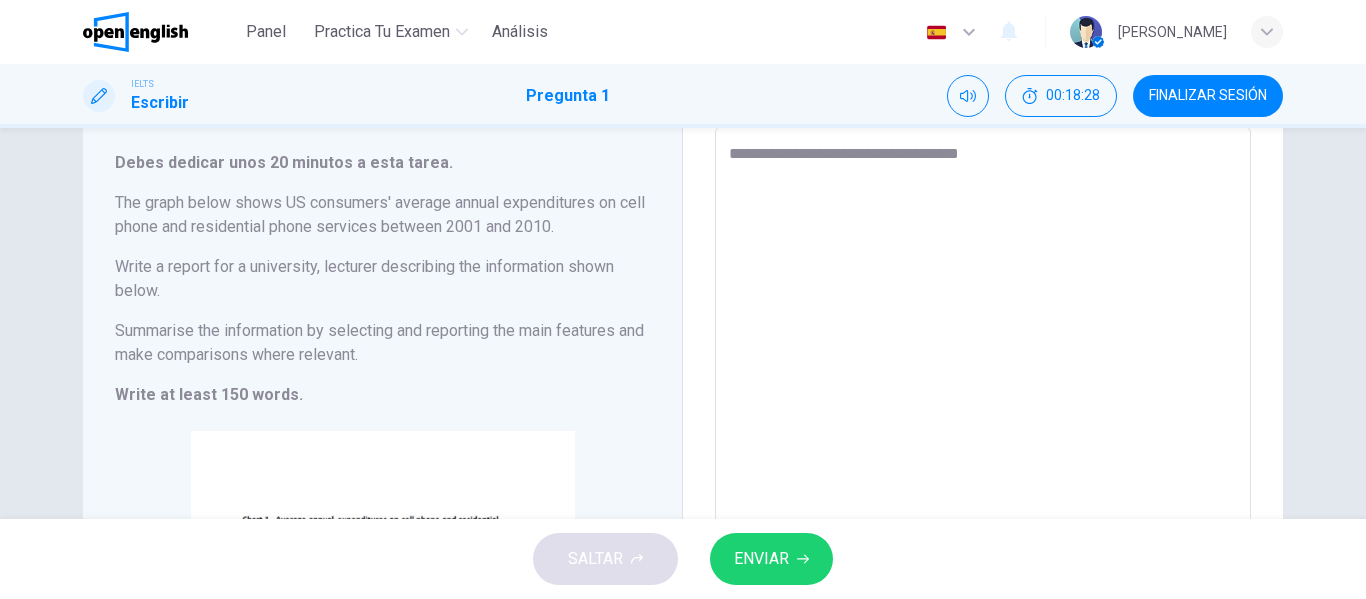 type on "*" 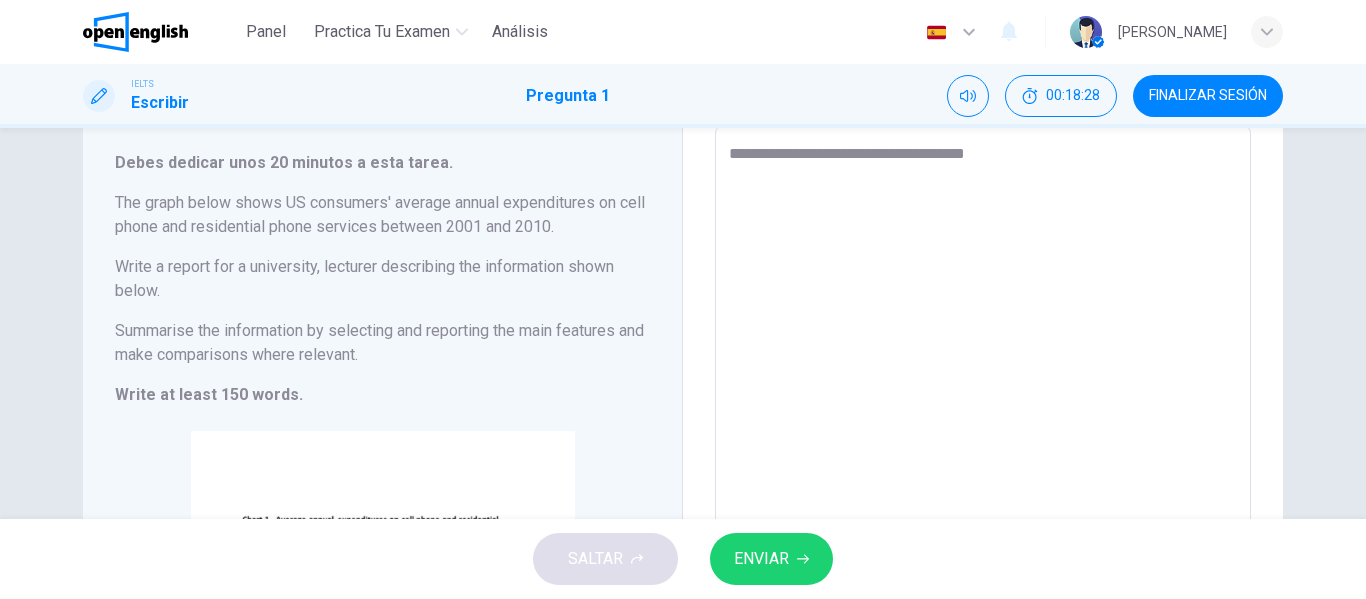type on "*" 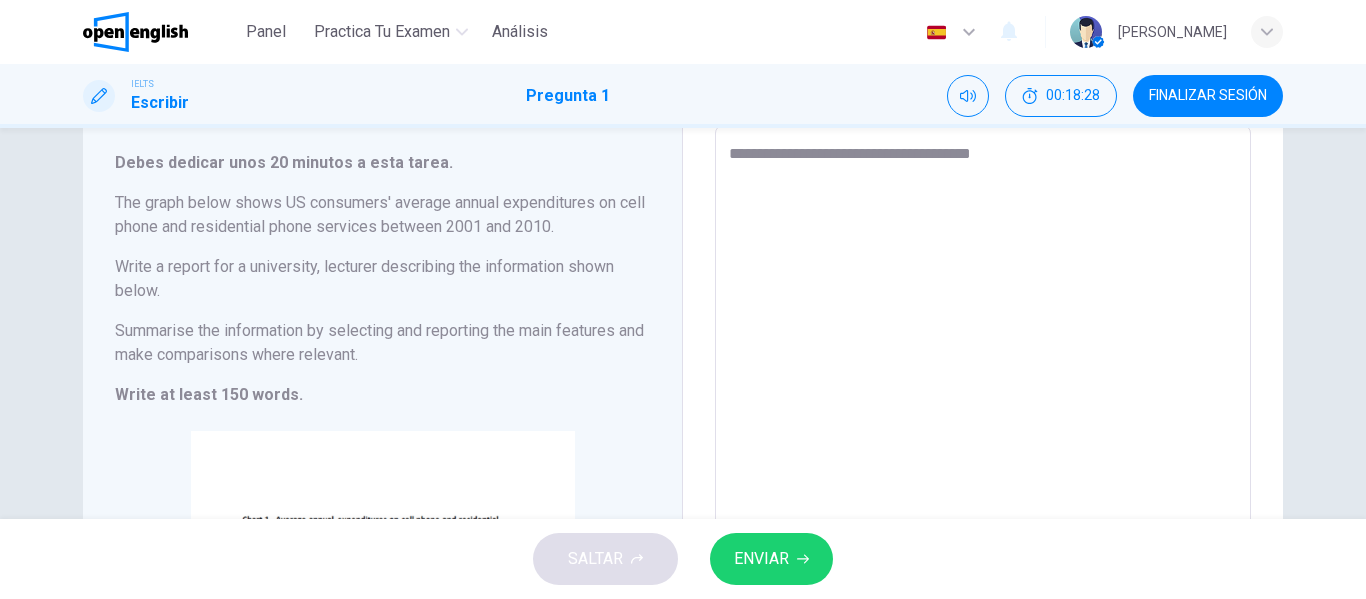 type on "*" 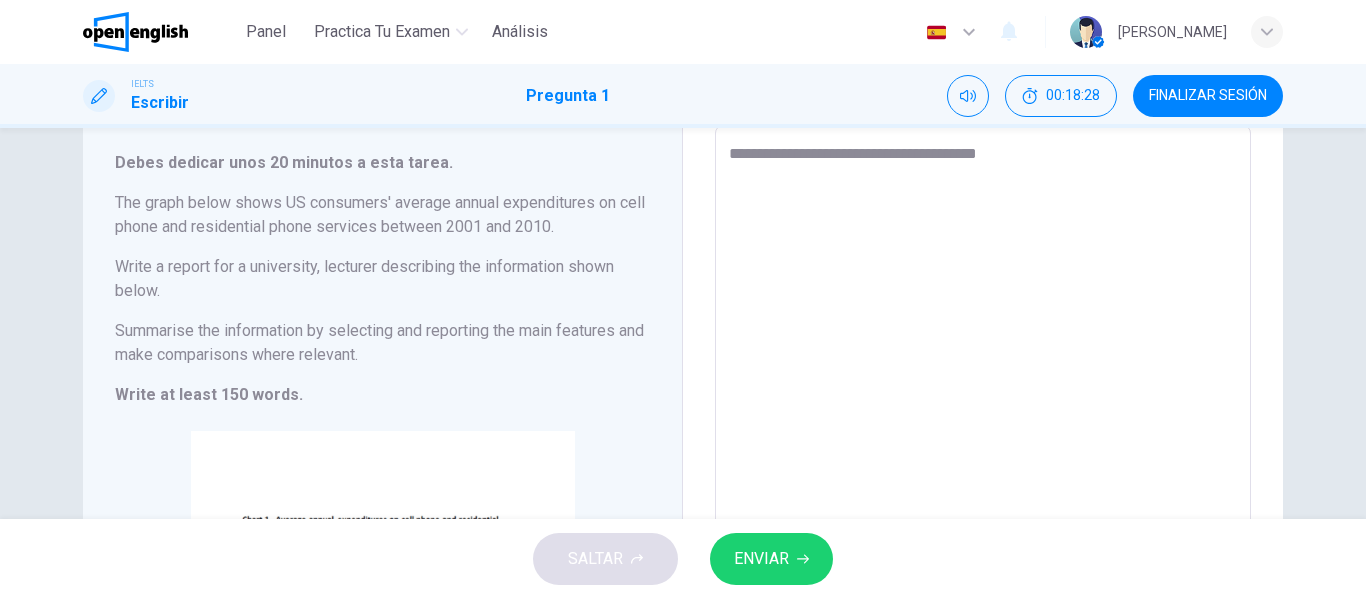 type on "*" 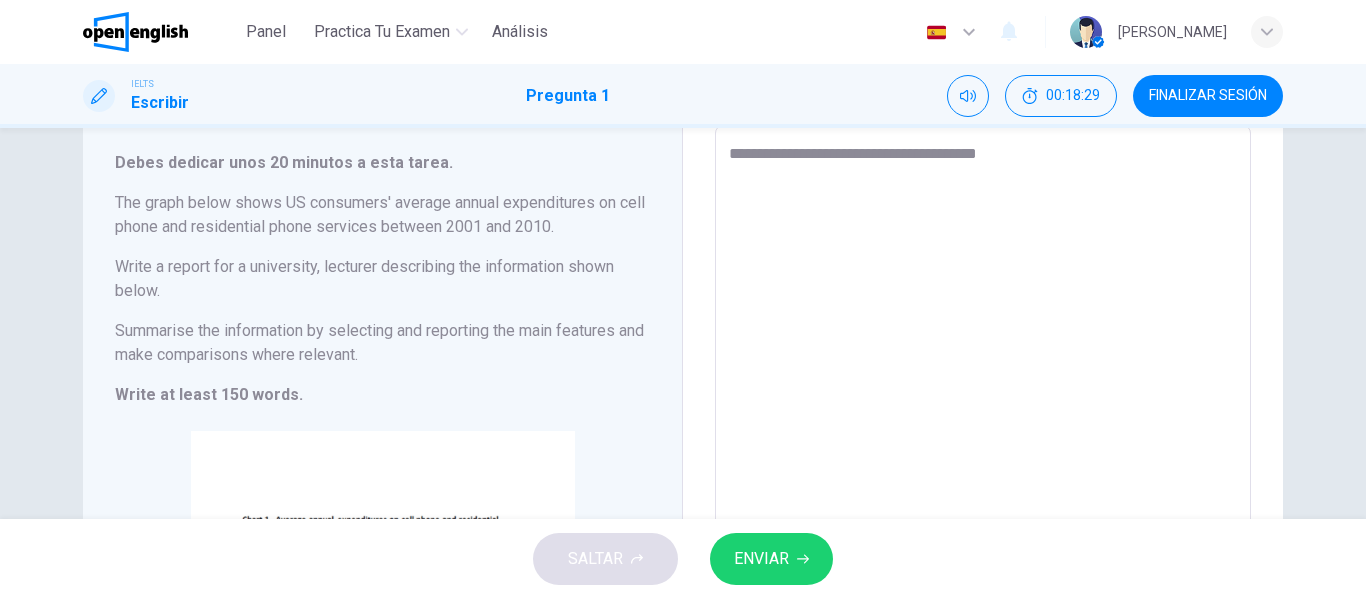 type on "**********" 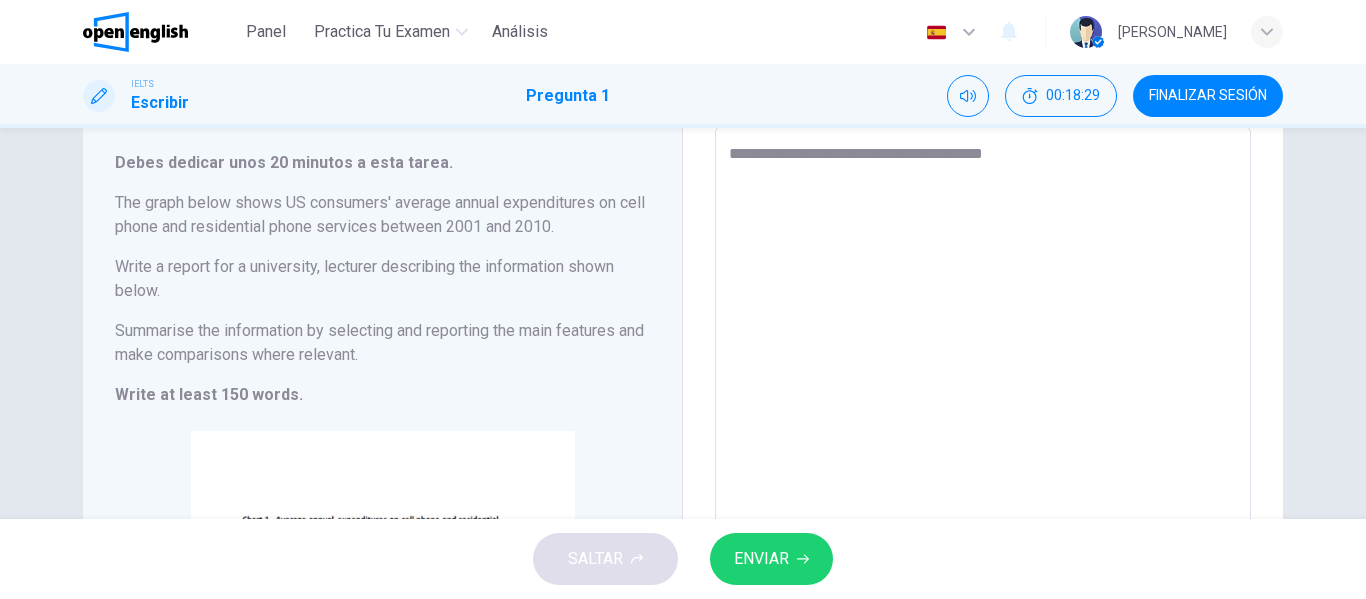 type on "*" 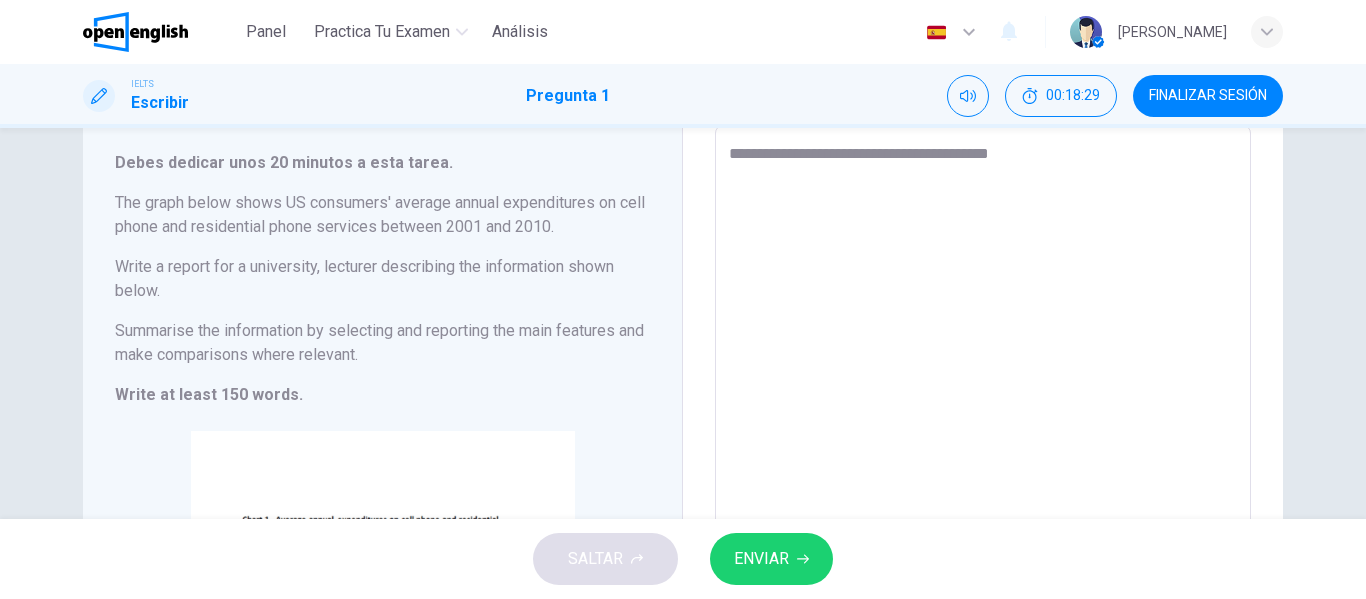 type on "*" 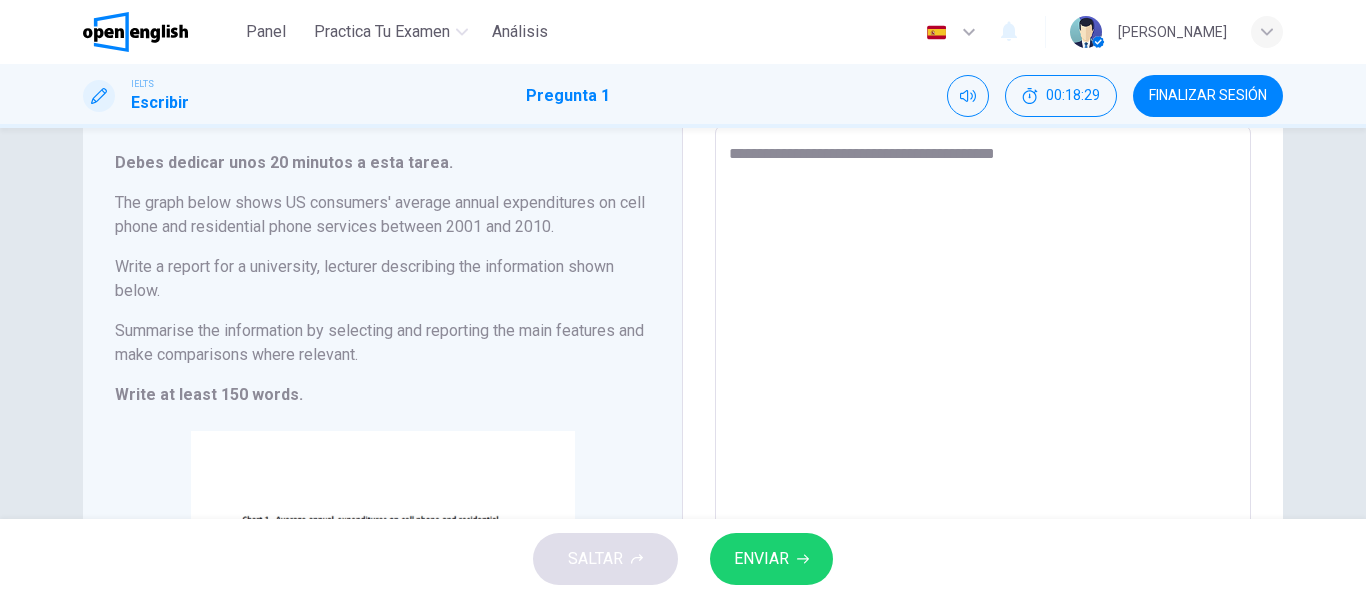 type on "**********" 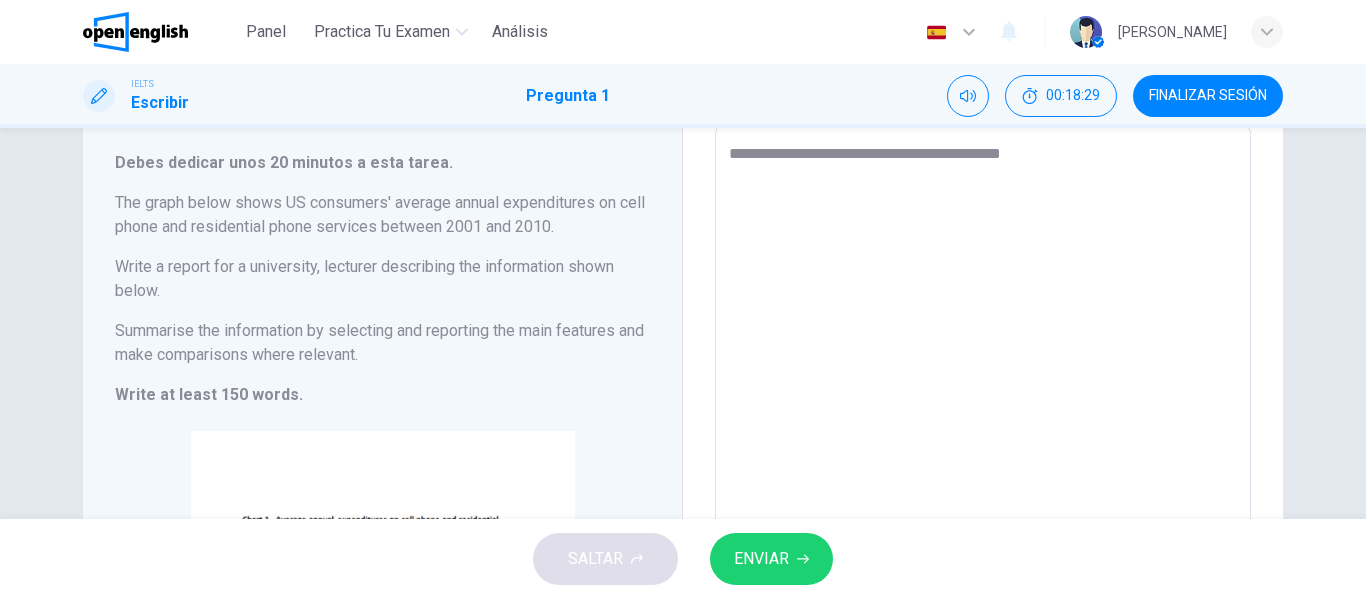 type on "*" 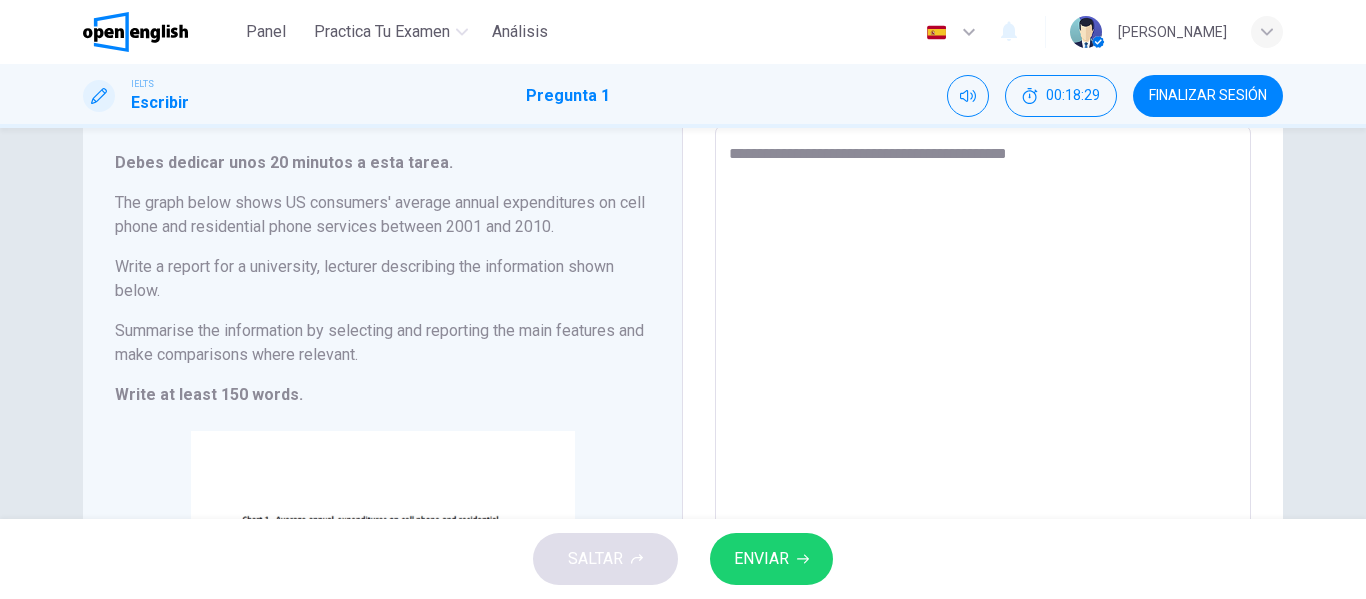 type on "*" 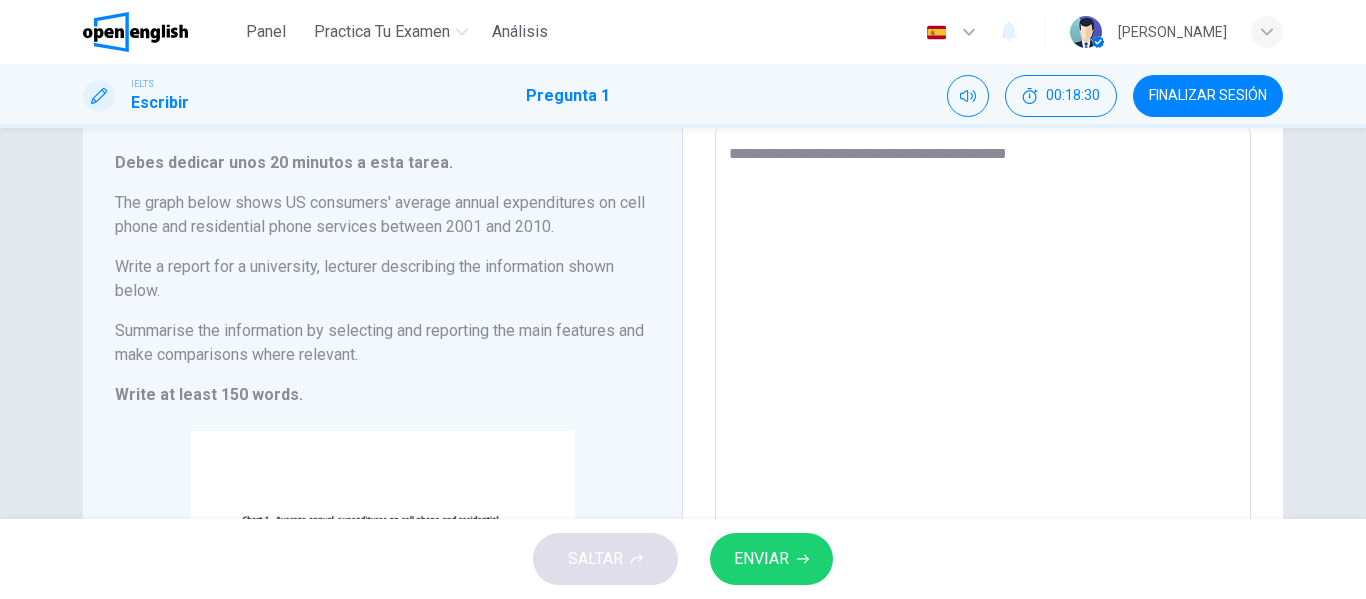 type on "**********" 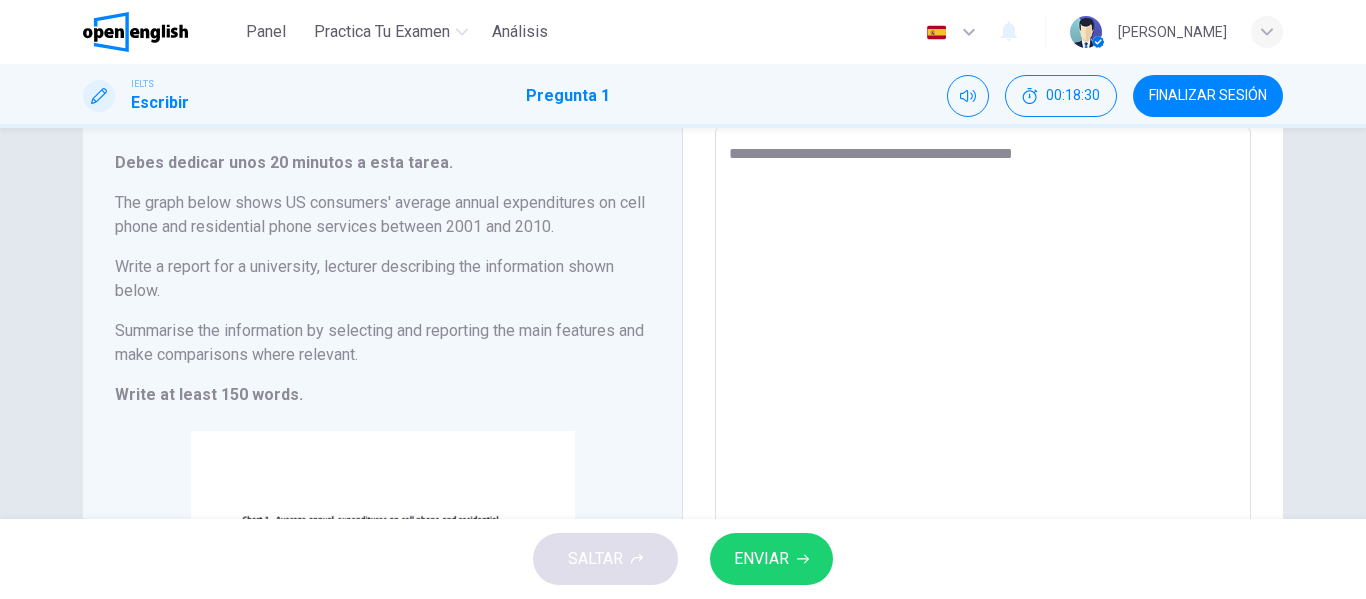 type on "*" 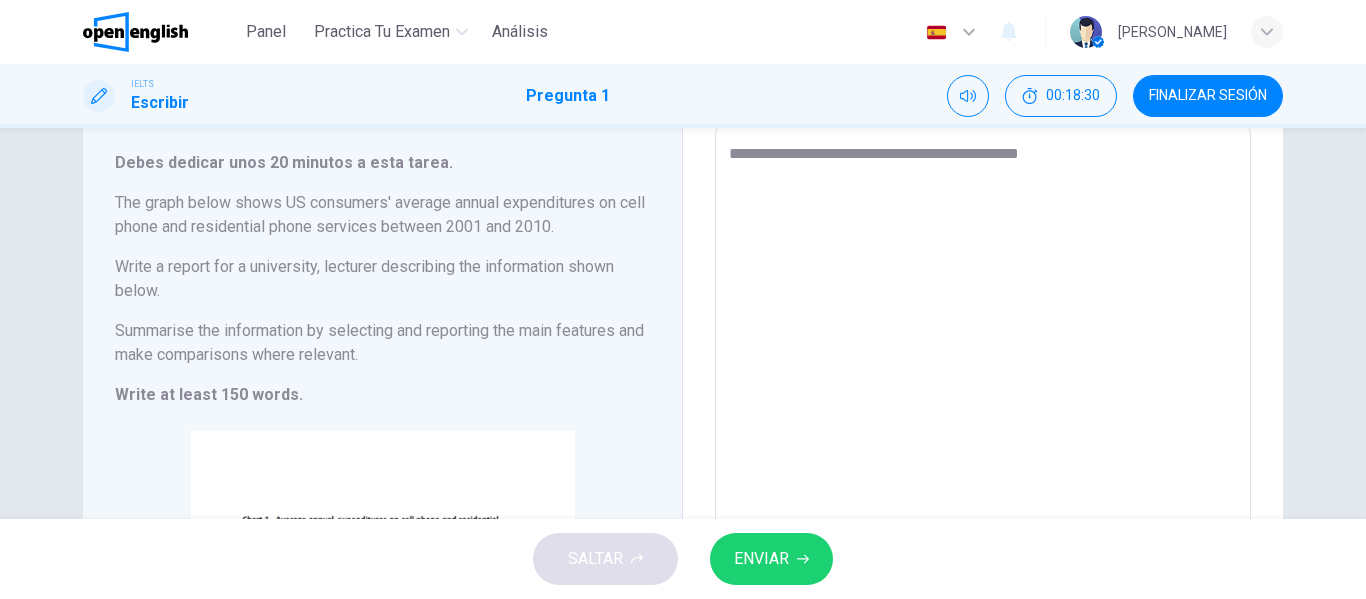 type on "*" 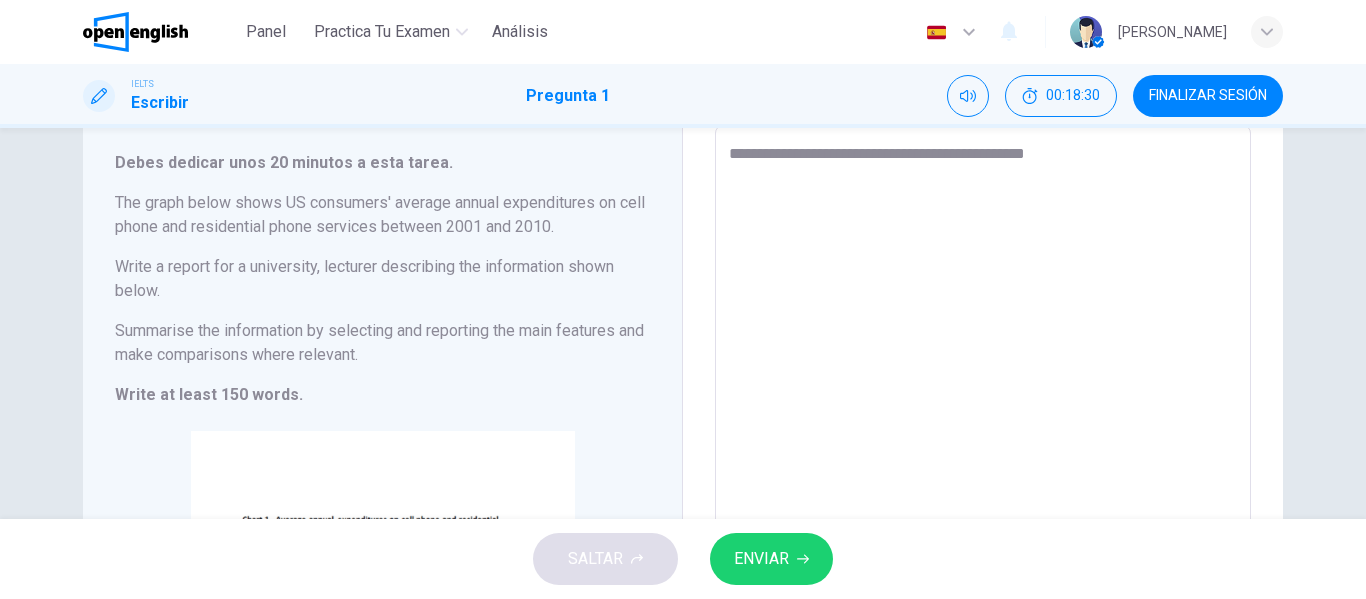 type on "*" 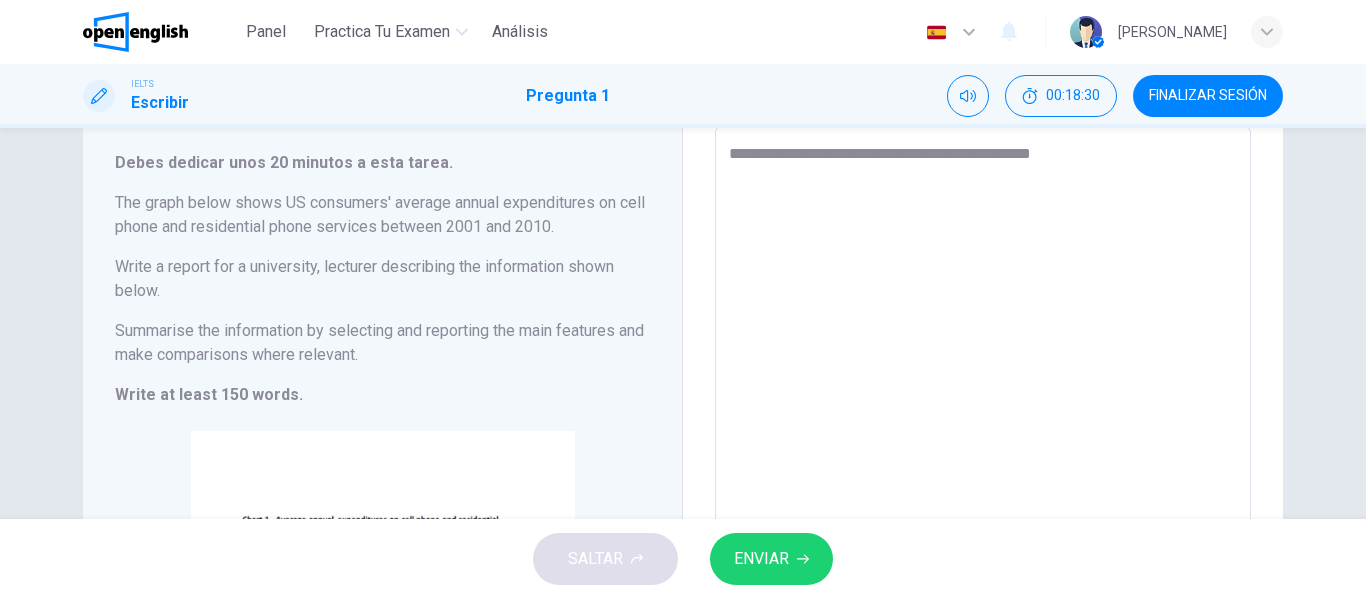 type on "**********" 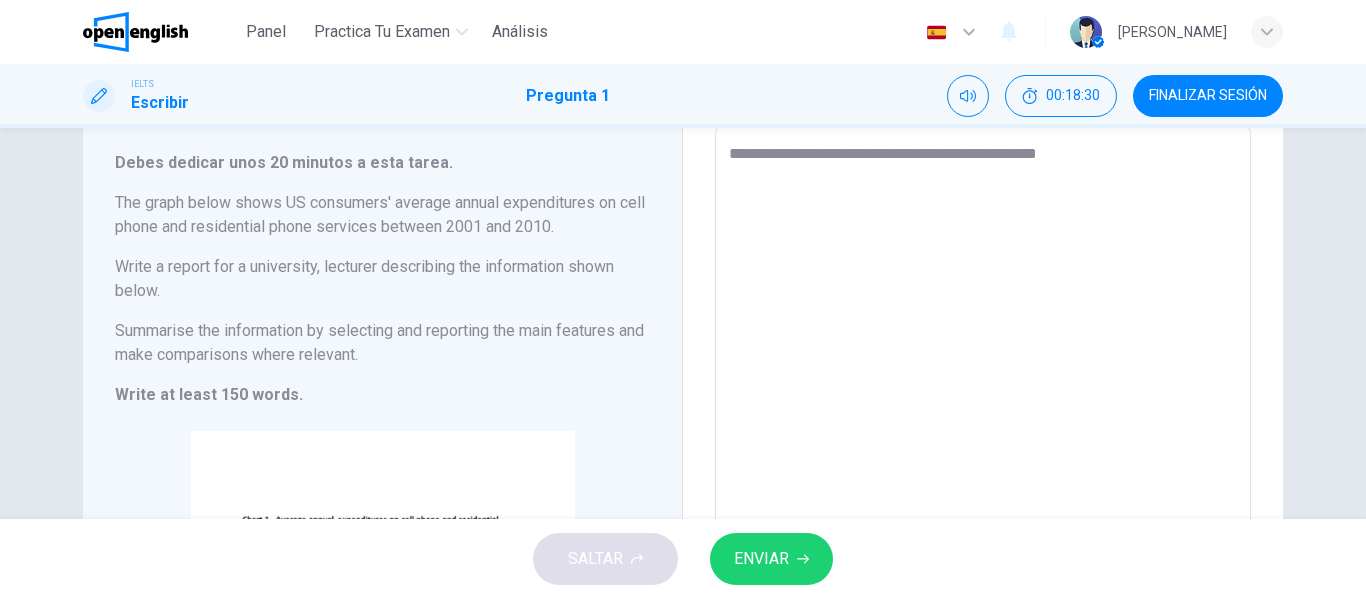 type on "*" 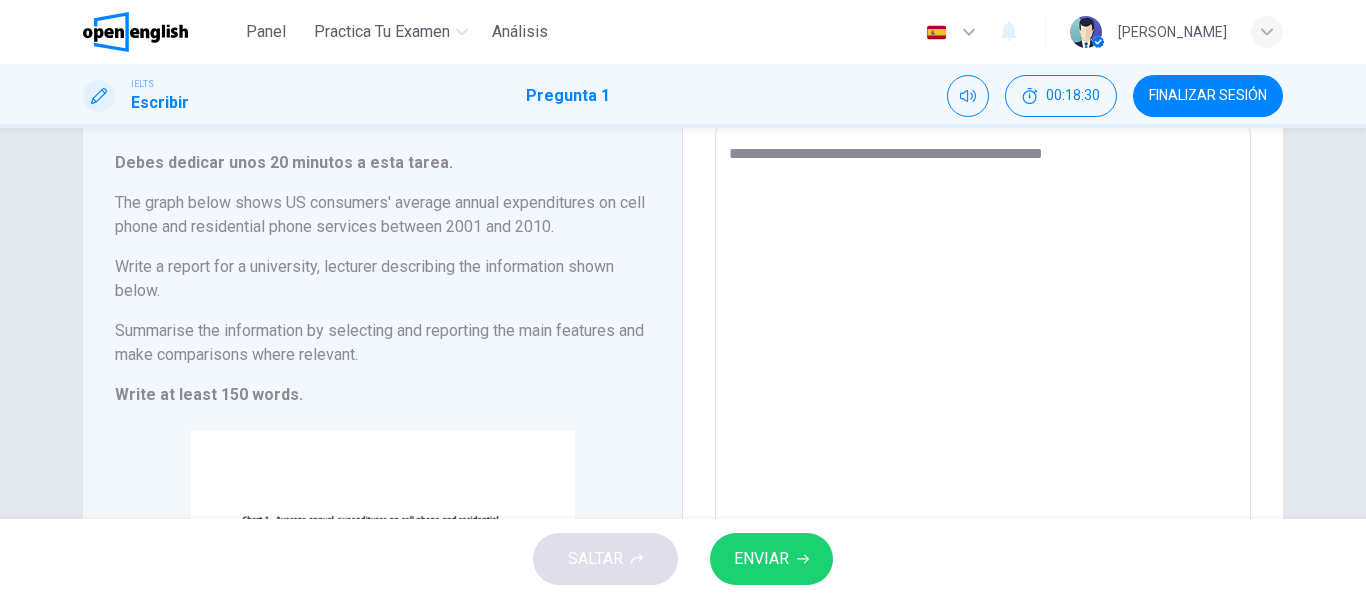 type on "*" 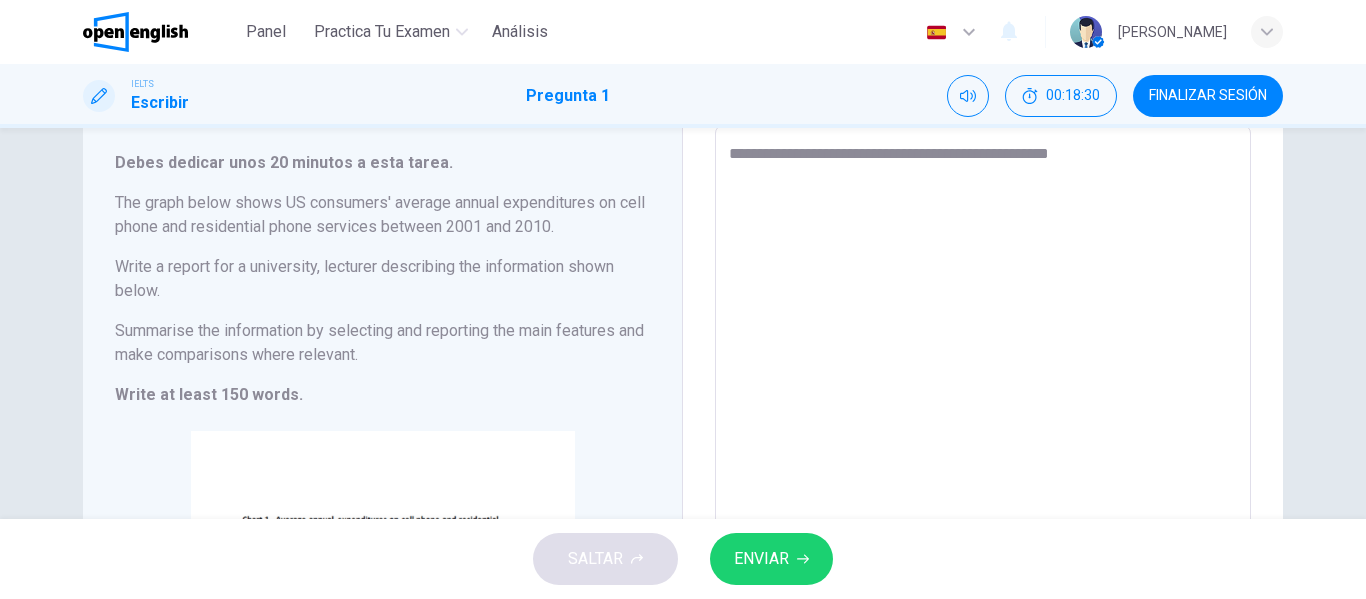 type on "*" 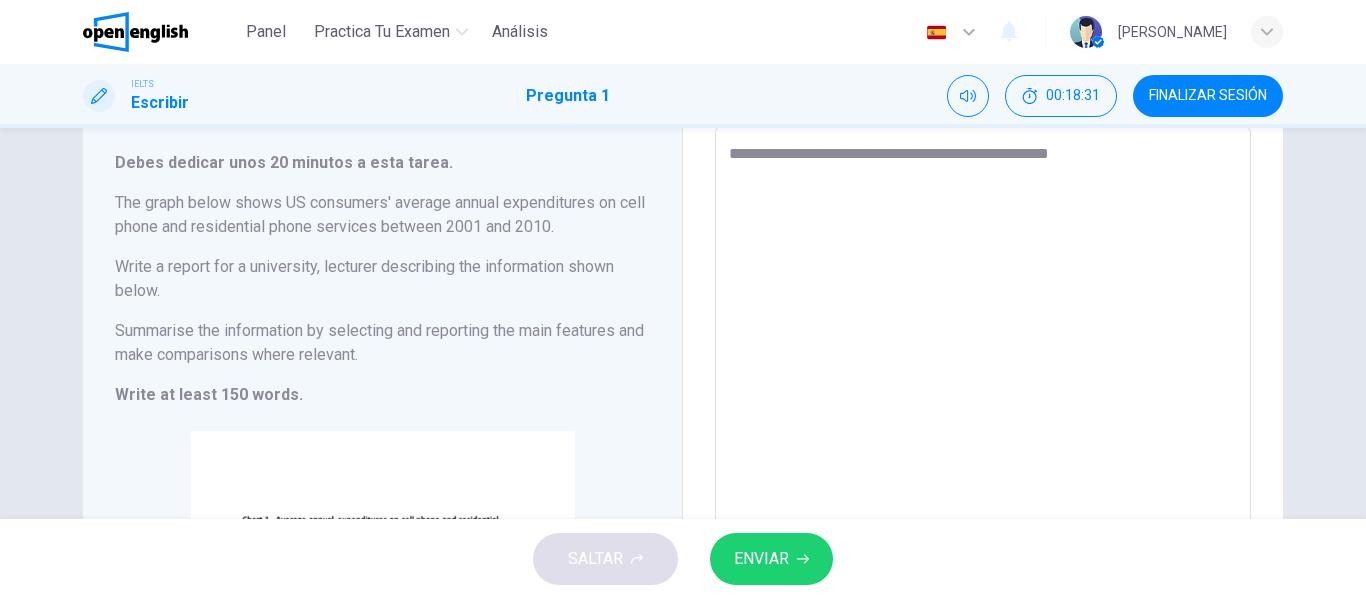 type on "**********" 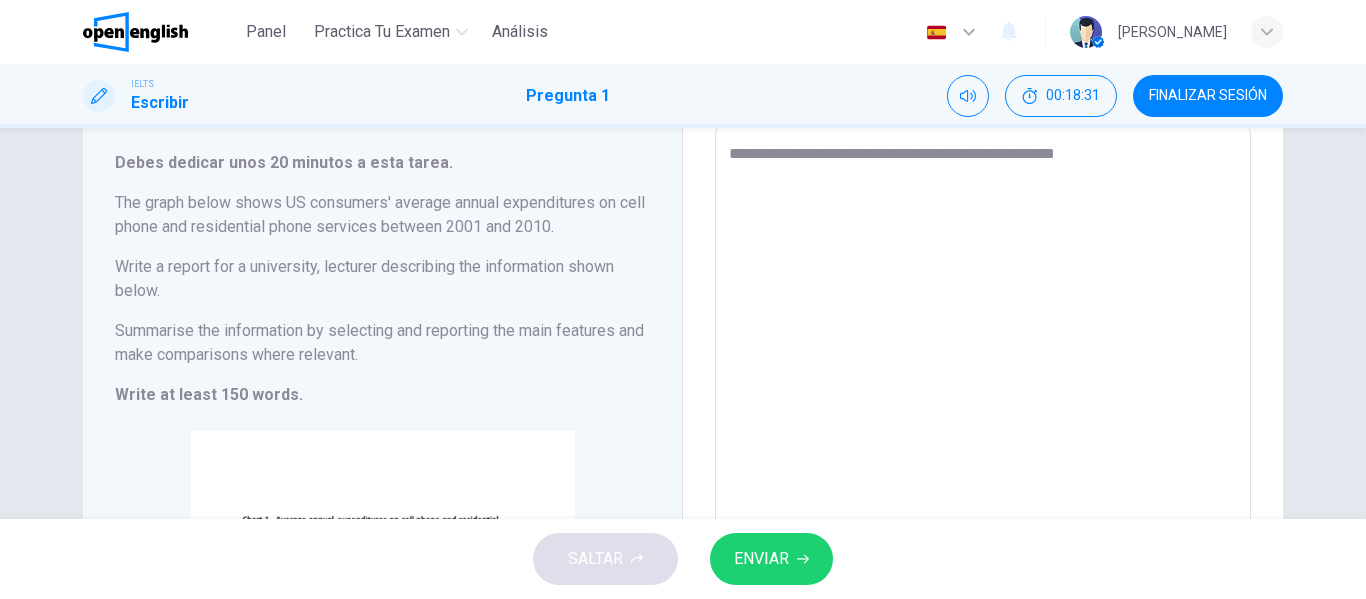 type on "*" 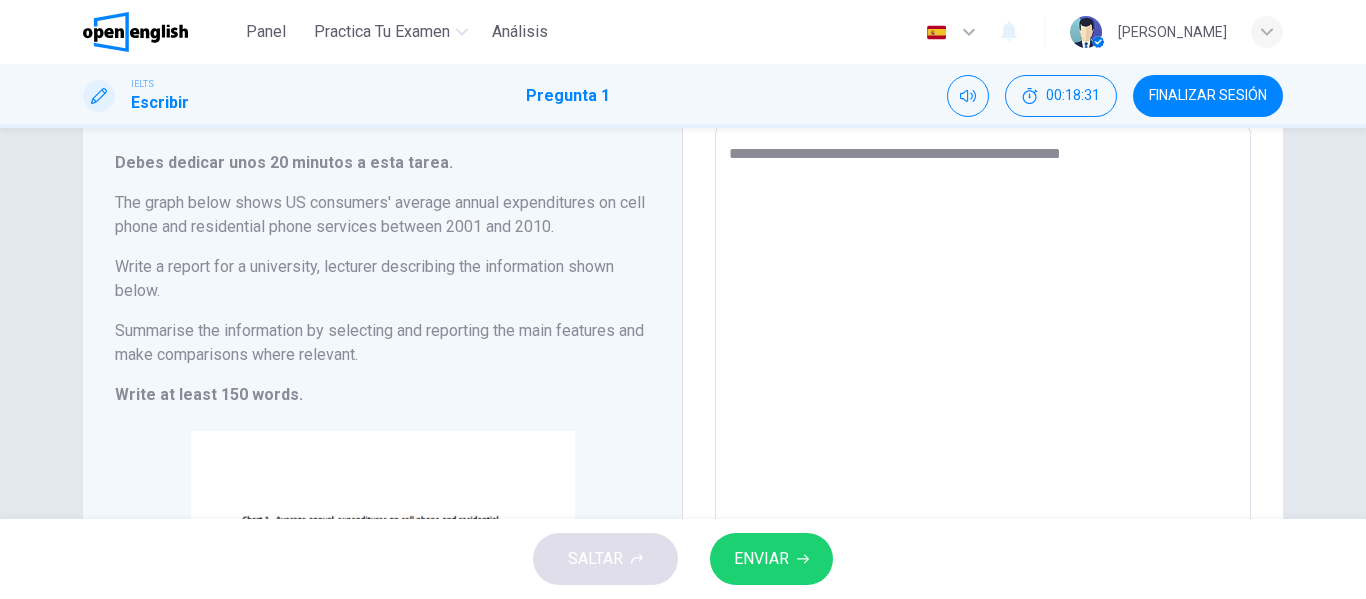 type on "*" 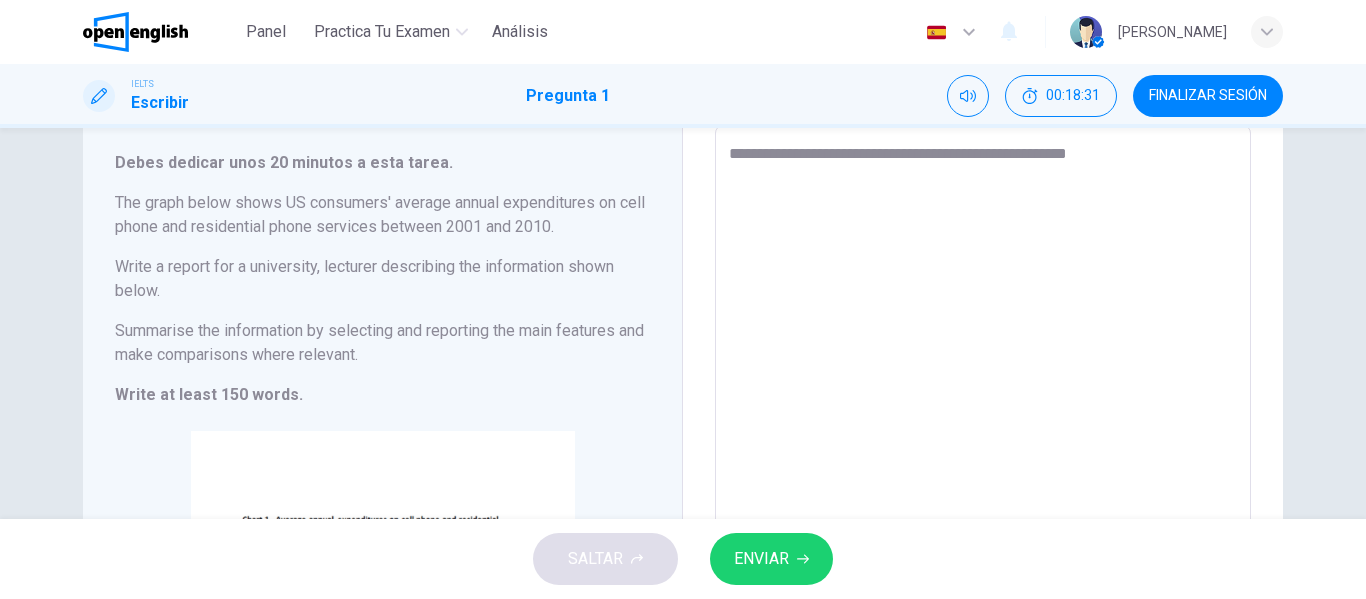 type on "*" 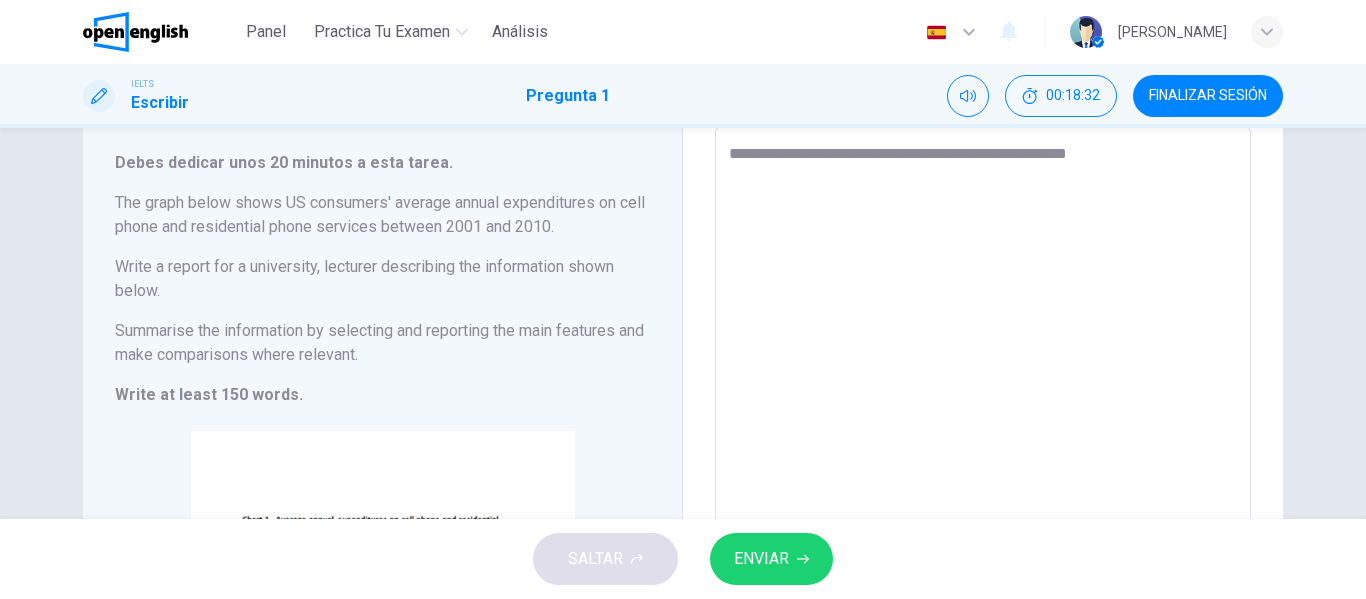 type on "**********" 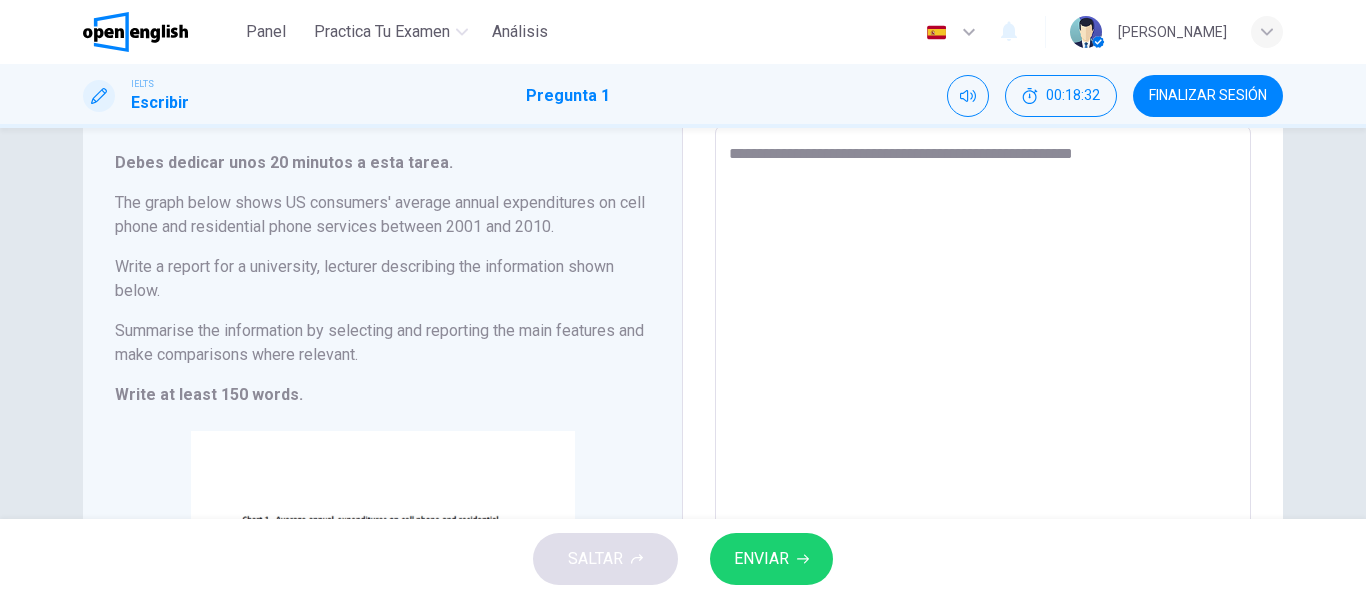 type on "*" 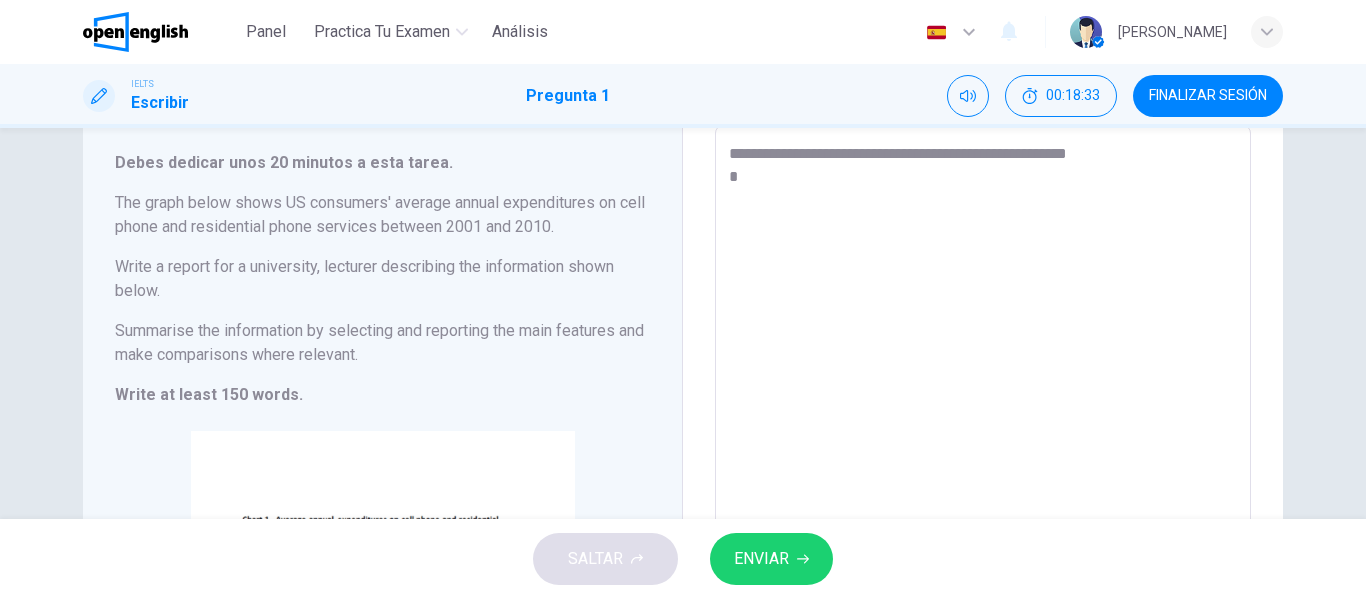 type on "**********" 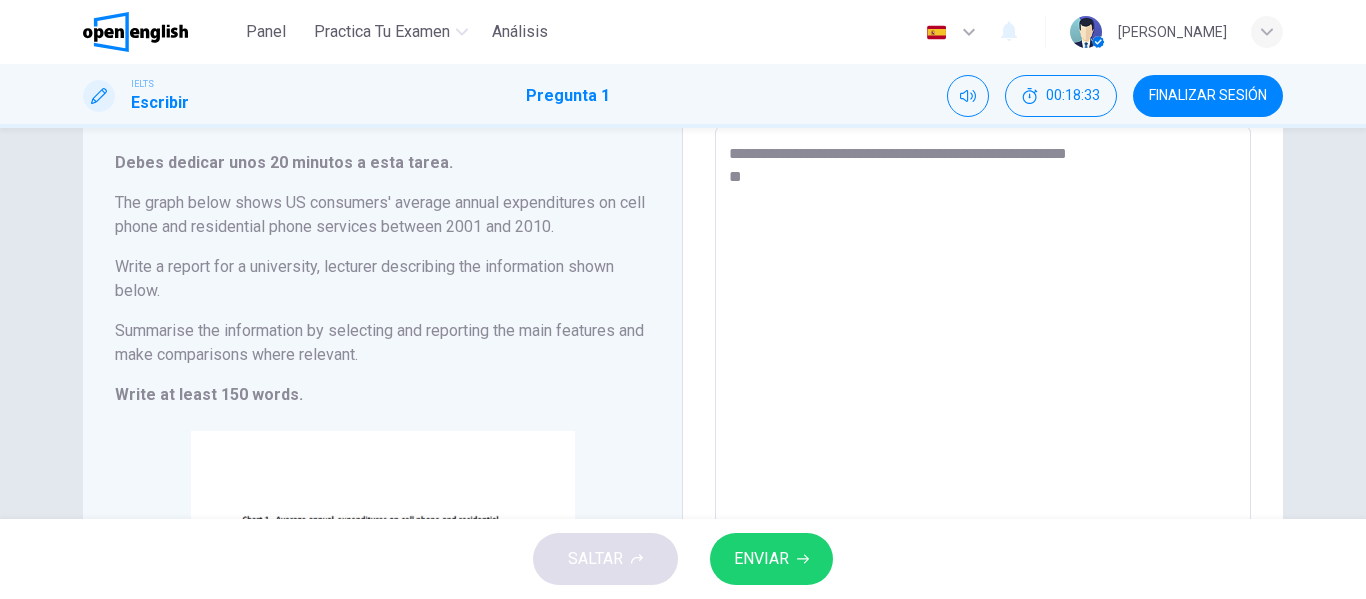 type on "*" 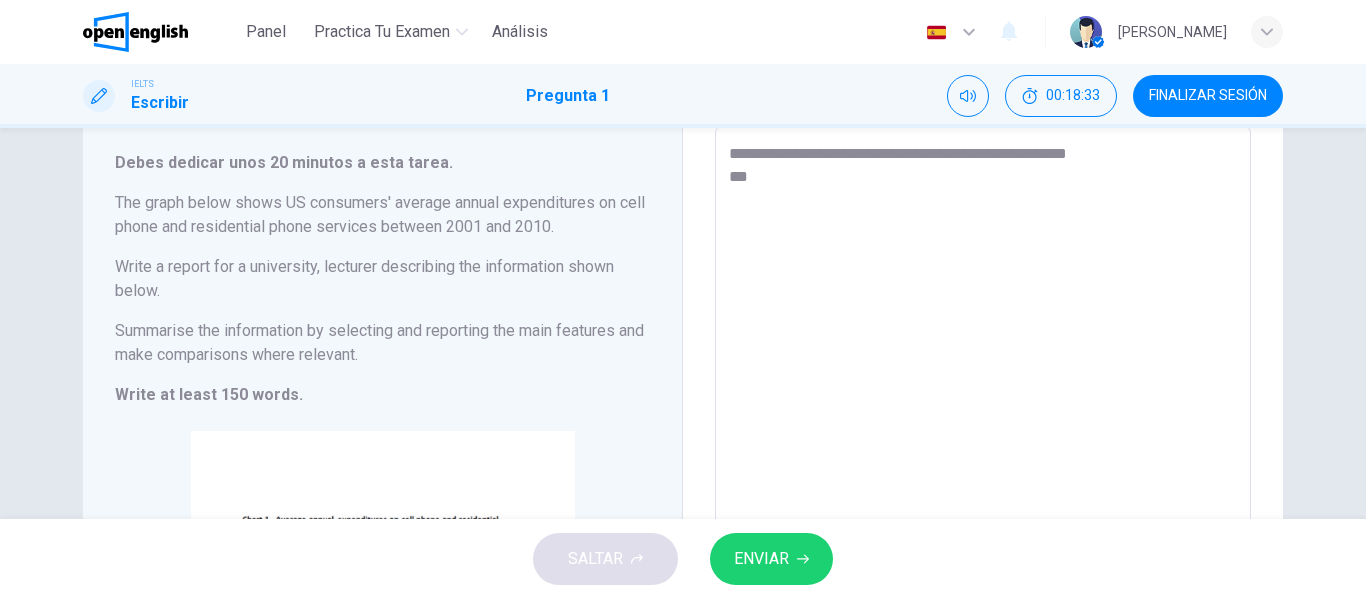 type on "*" 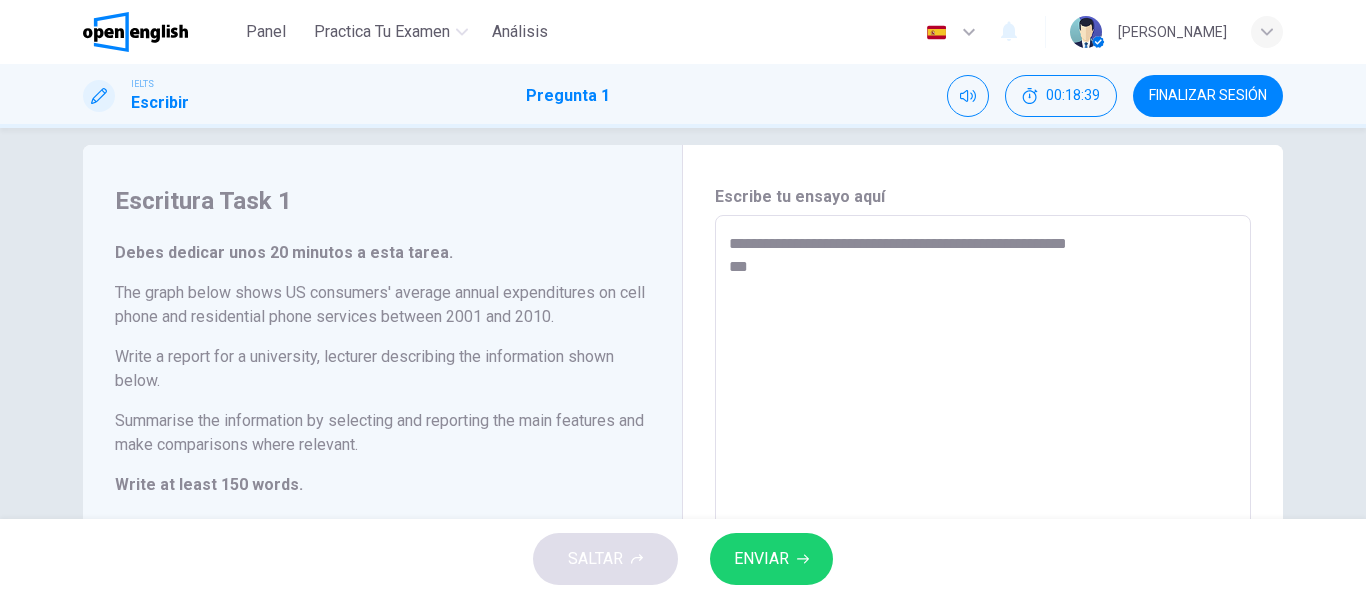 scroll, scrollTop: 14, scrollLeft: 0, axis: vertical 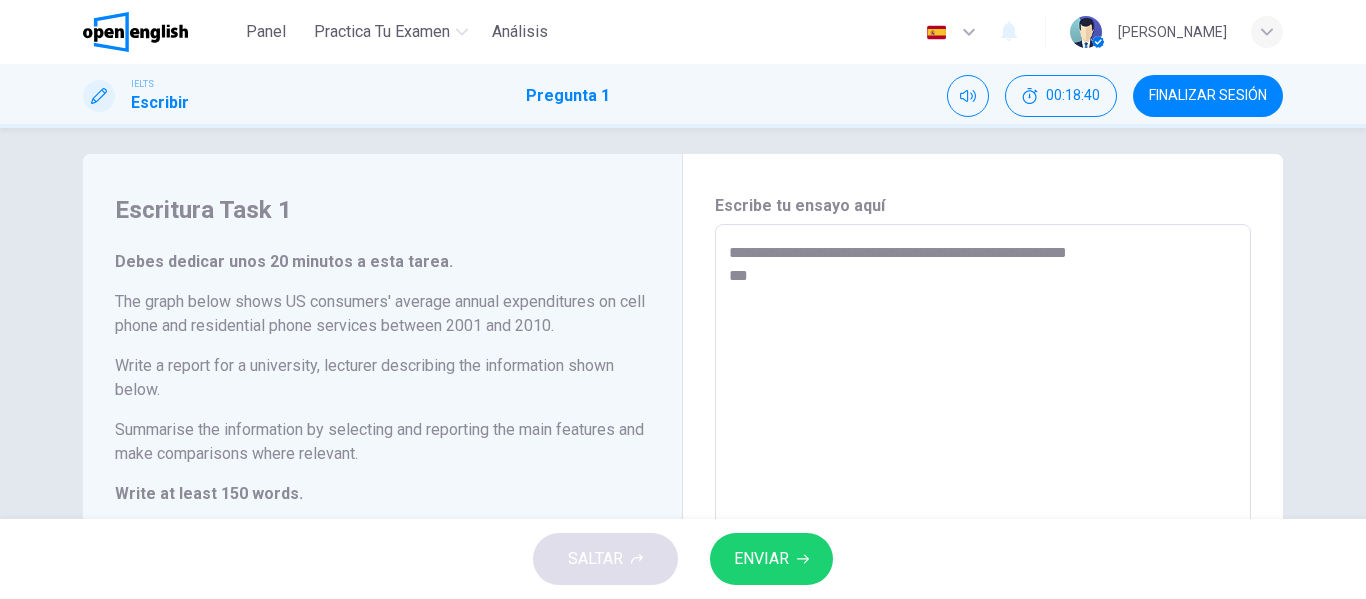 type on "**********" 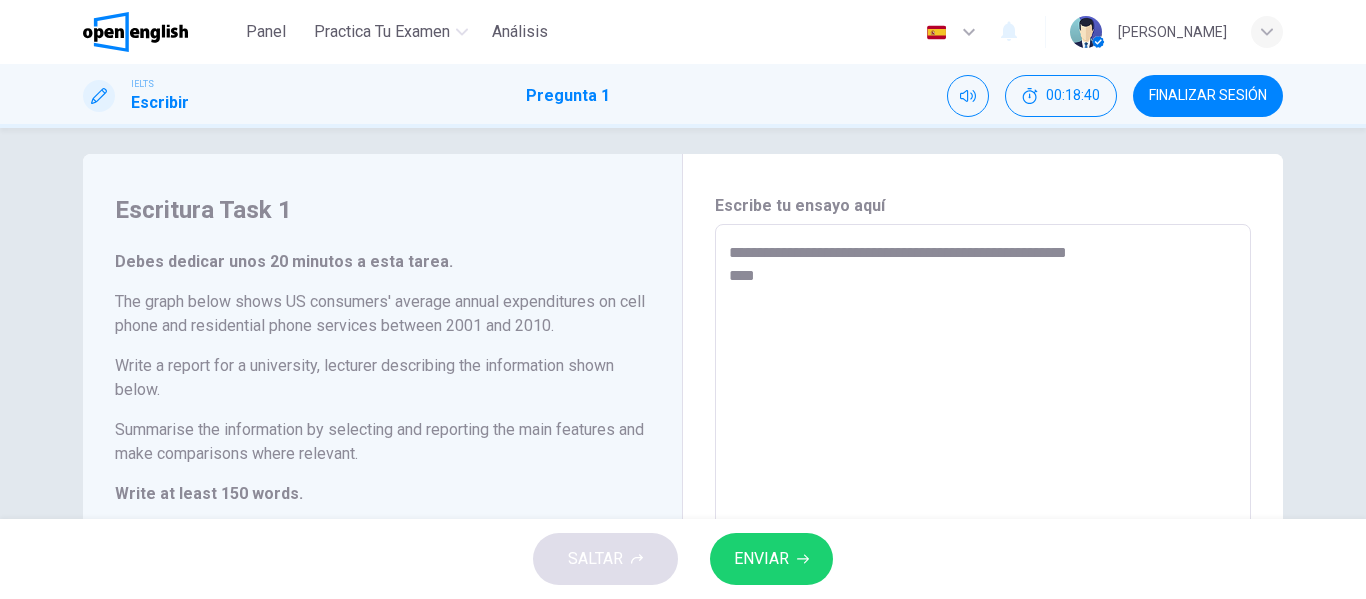 type on "*" 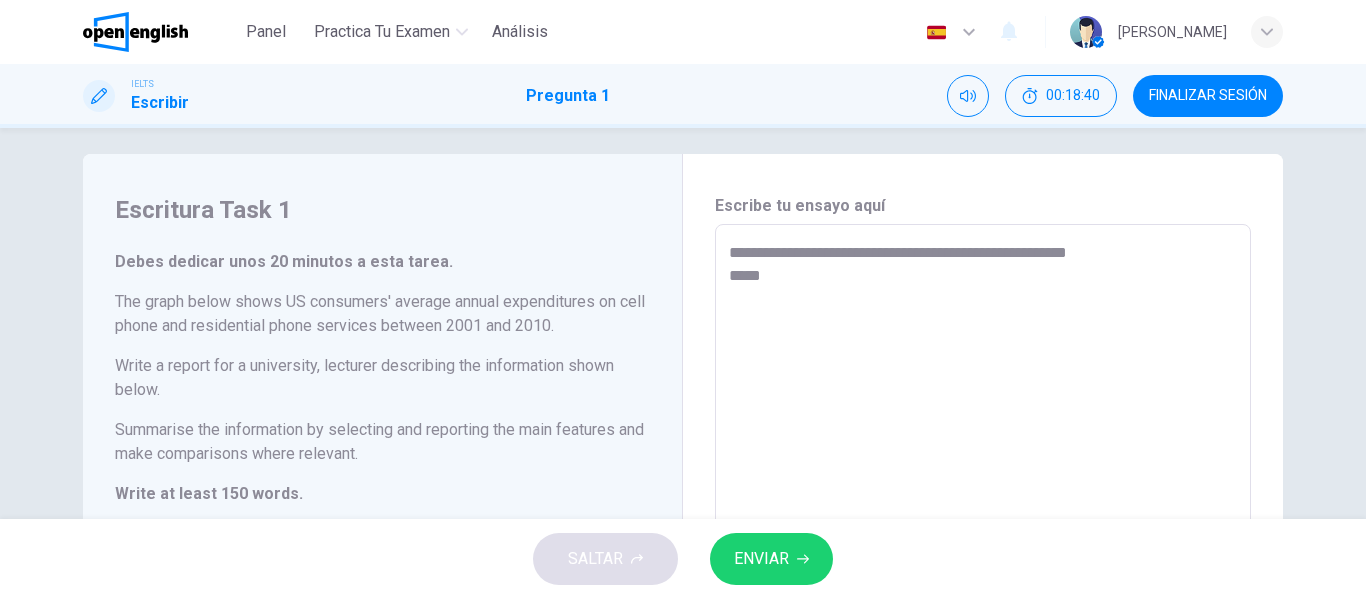 type on "*" 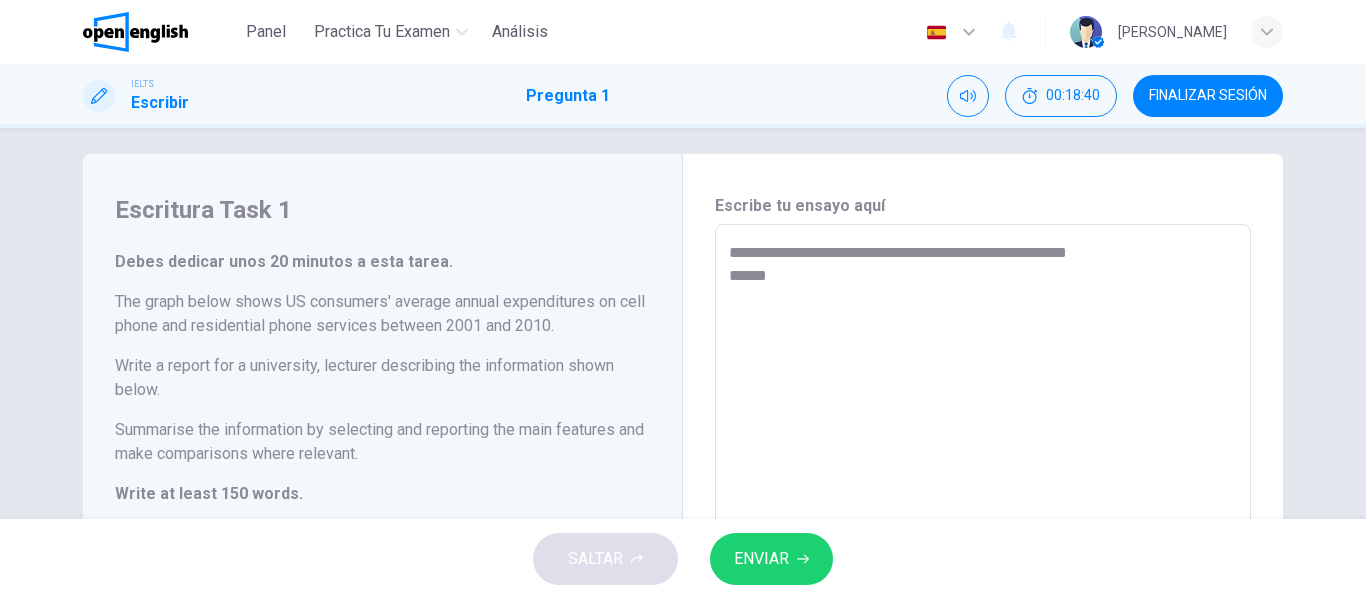 type on "*" 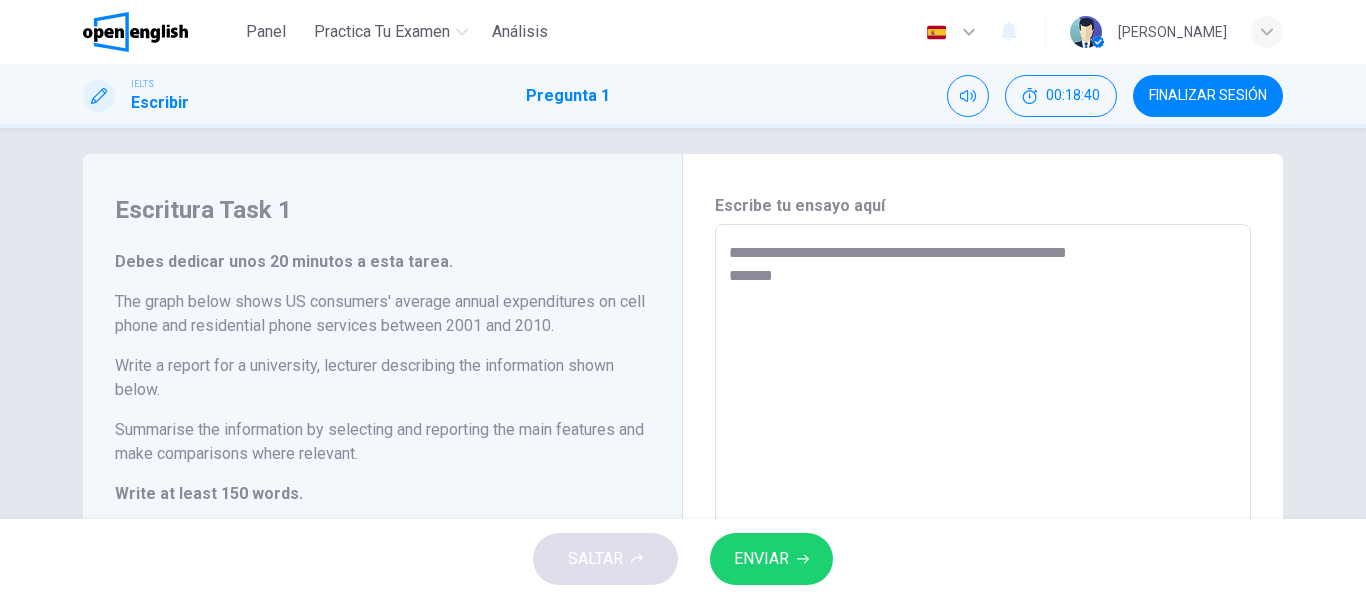 type on "**********" 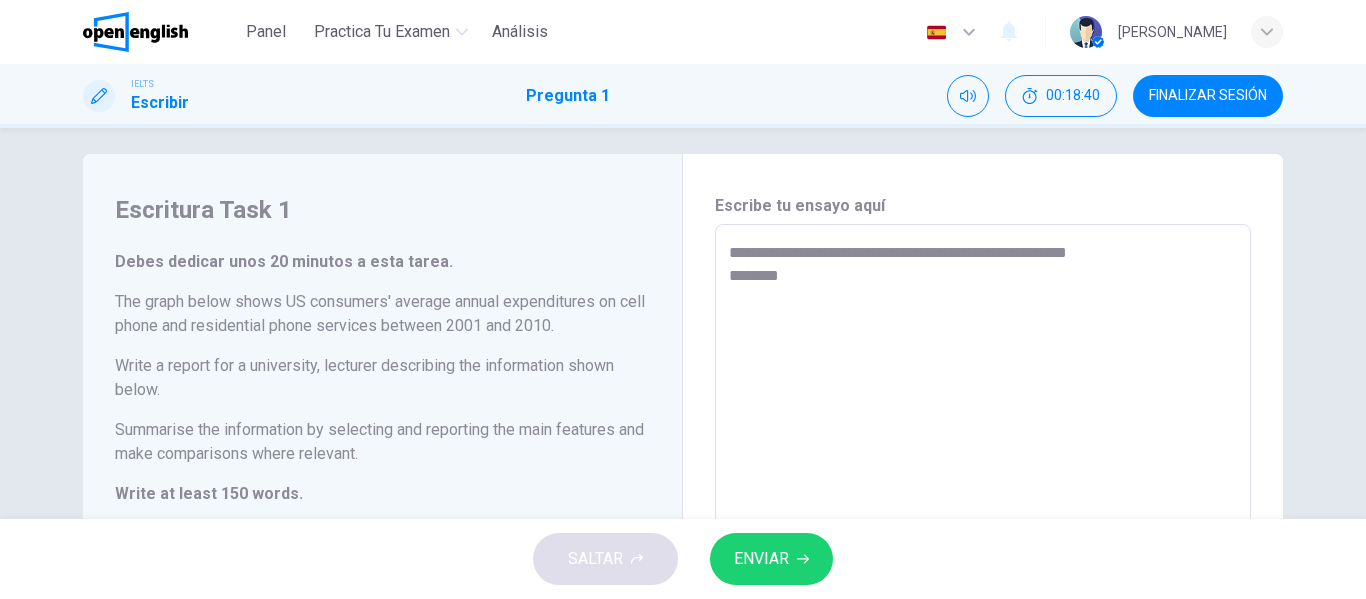 type on "*" 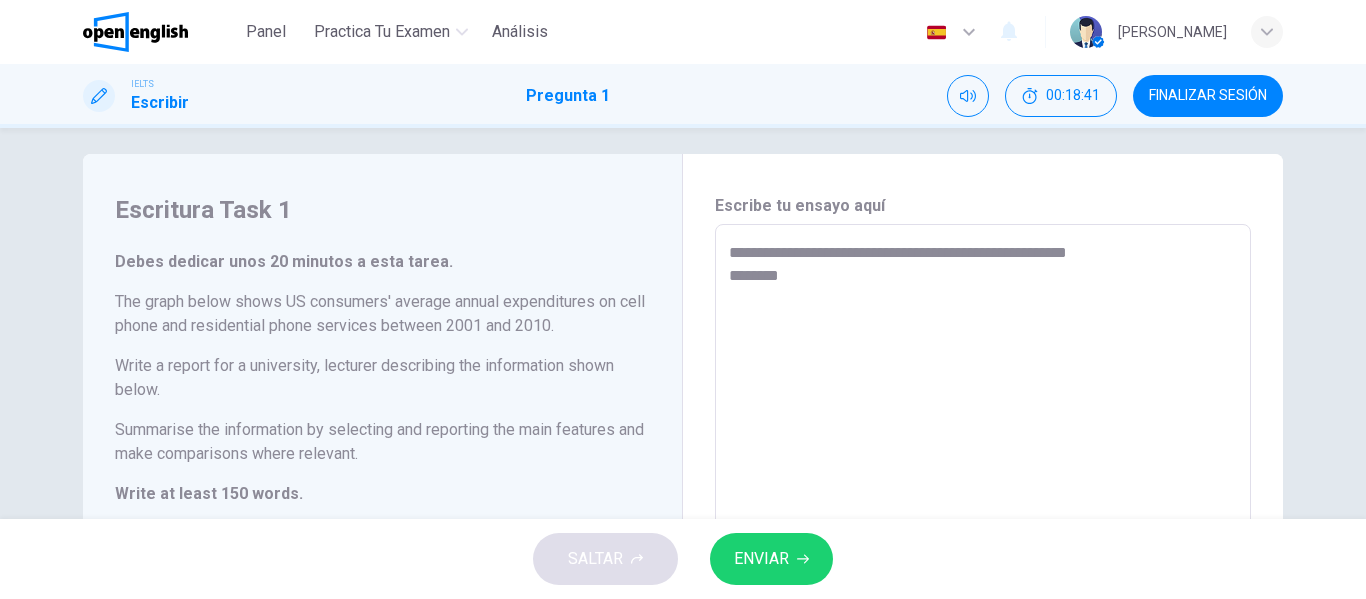 type on "**********" 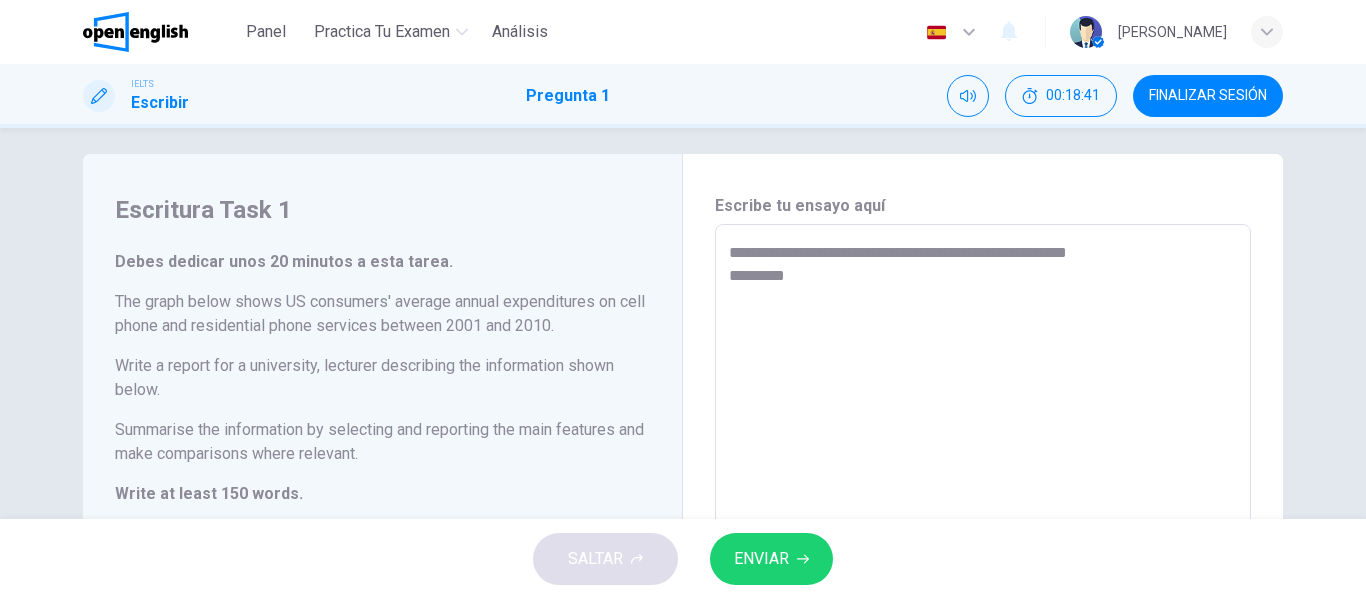 type on "*" 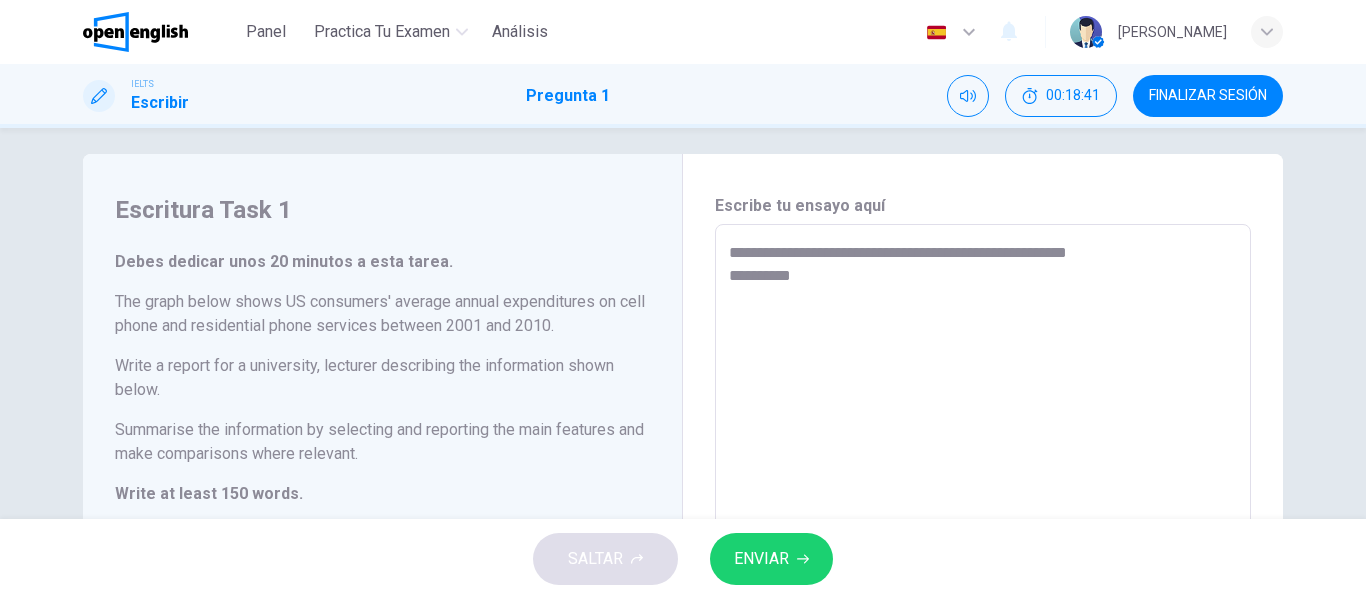 type on "*" 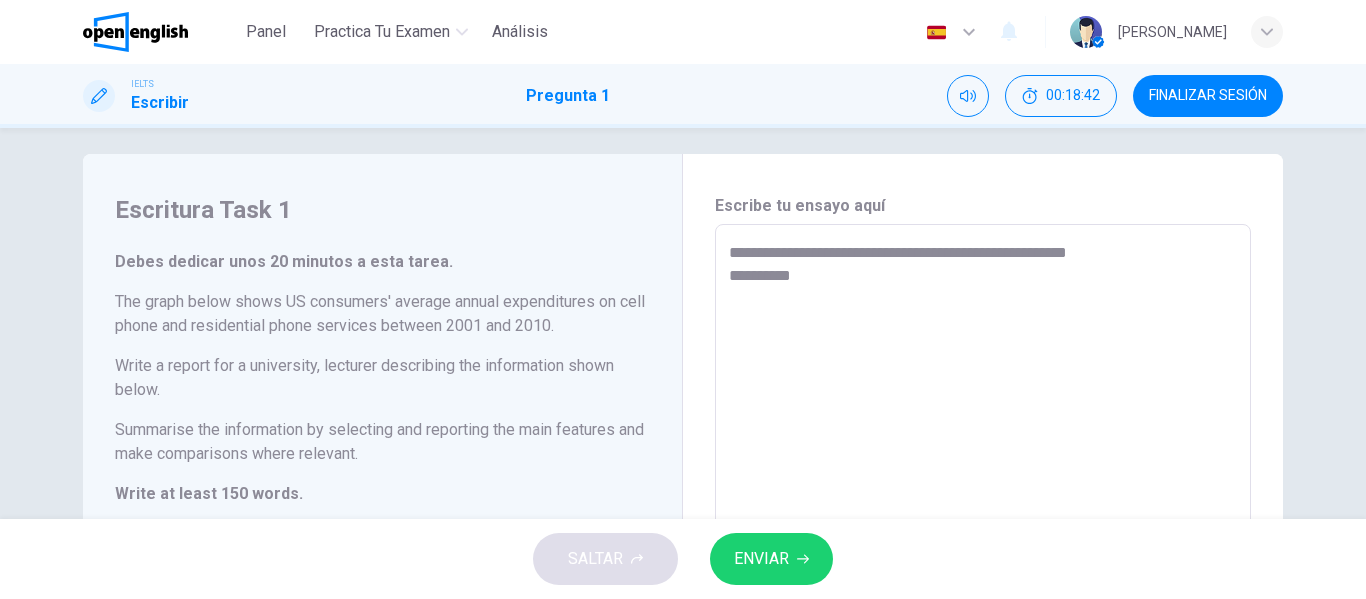 type on "**********" 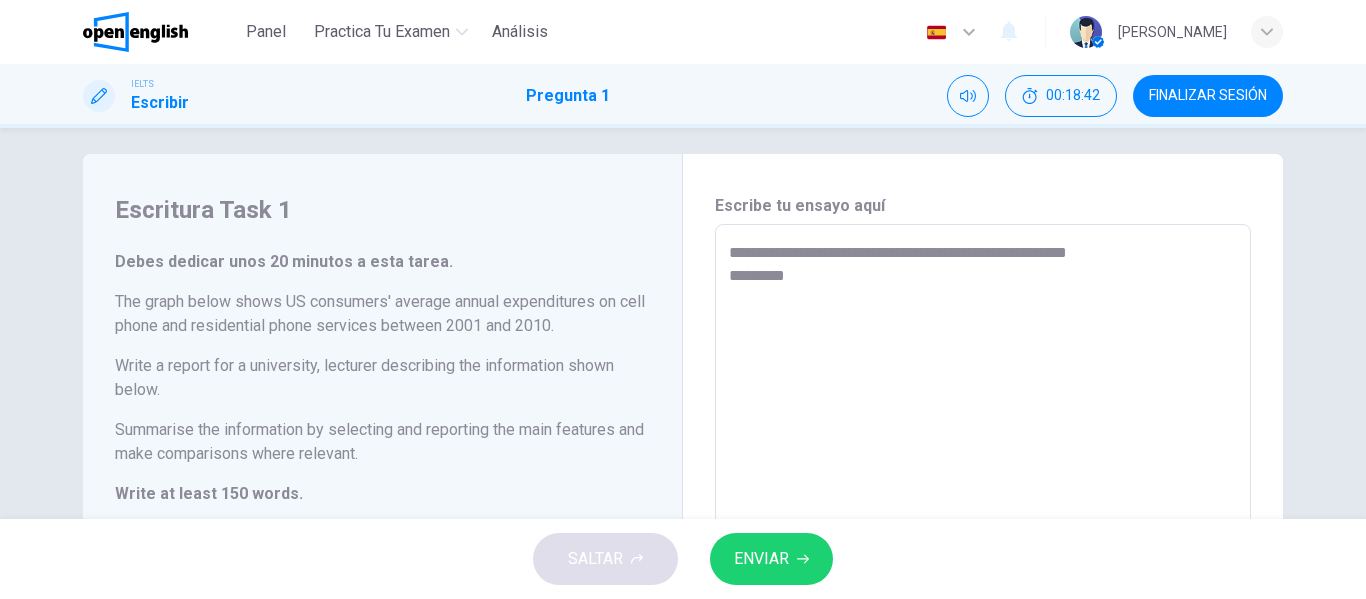 type on "**********" 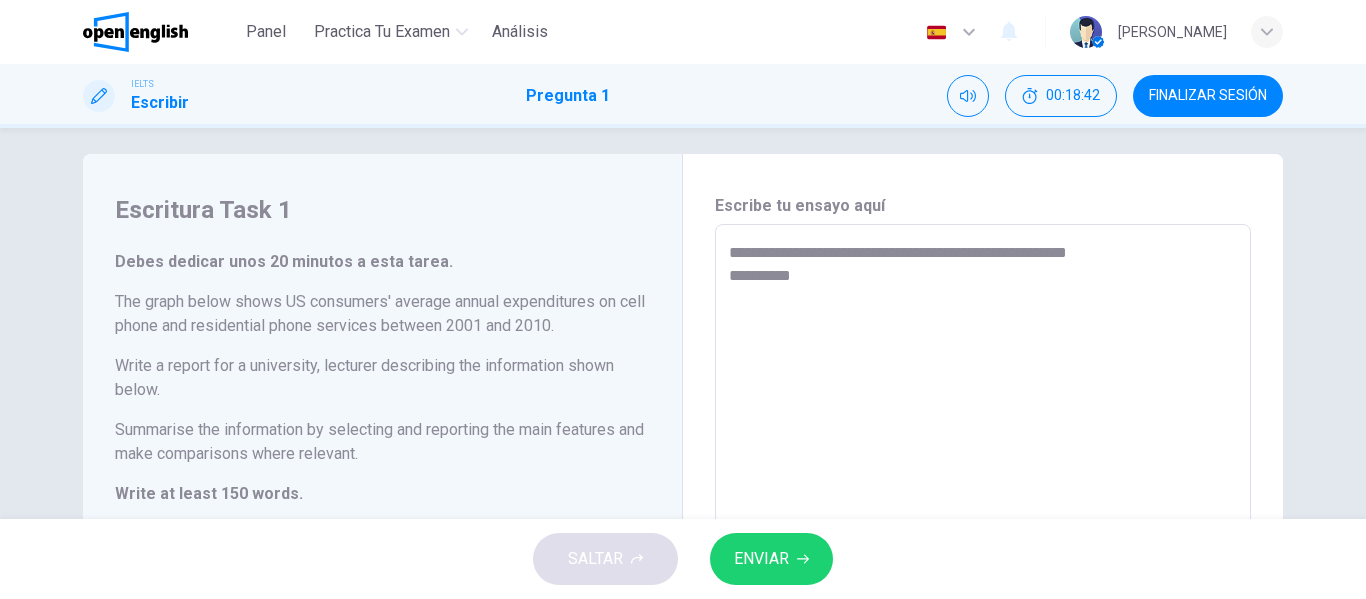 type on "*" 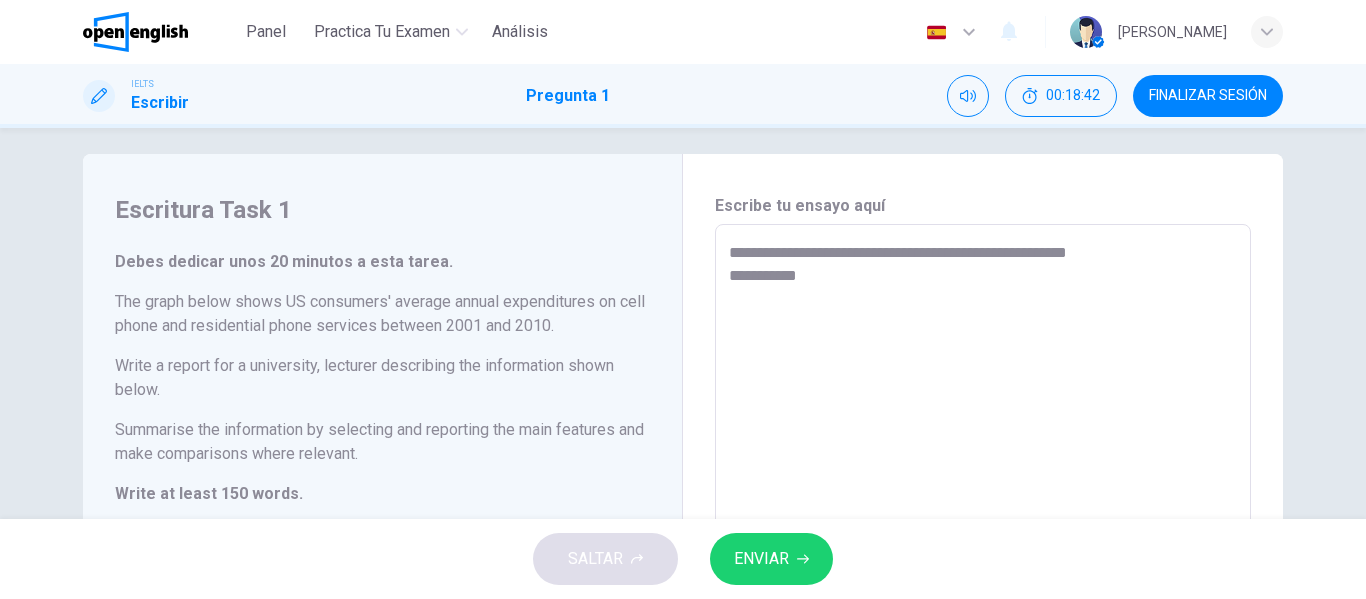 type on "*" 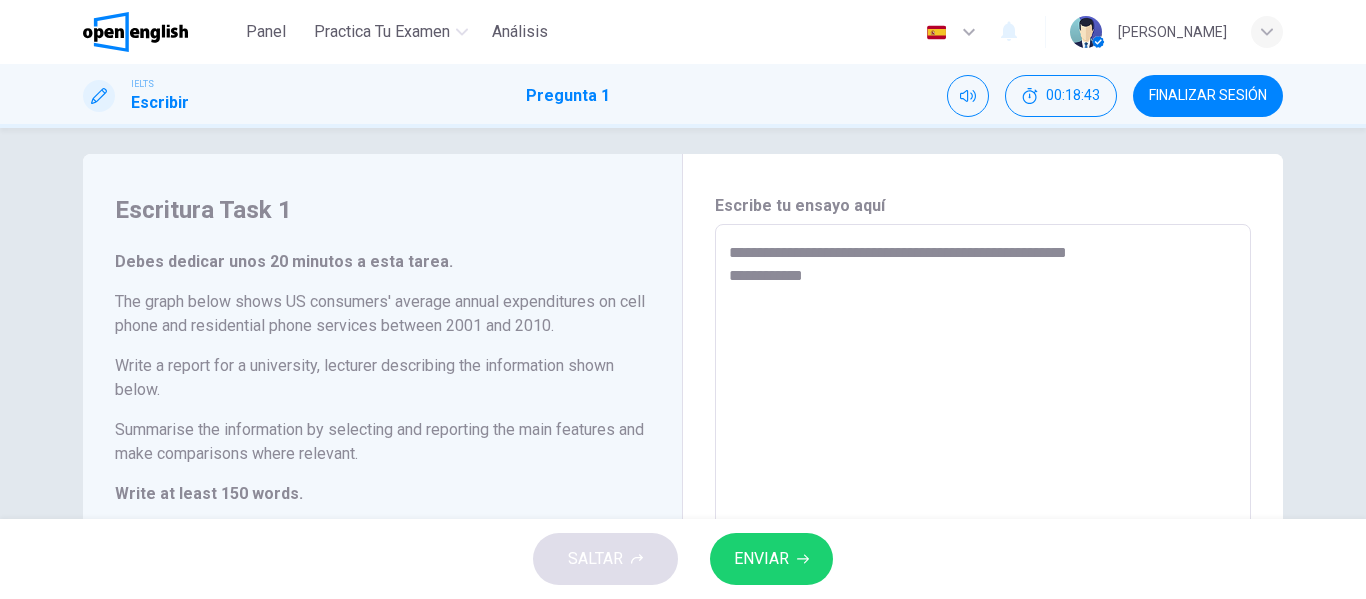 type on "**********" 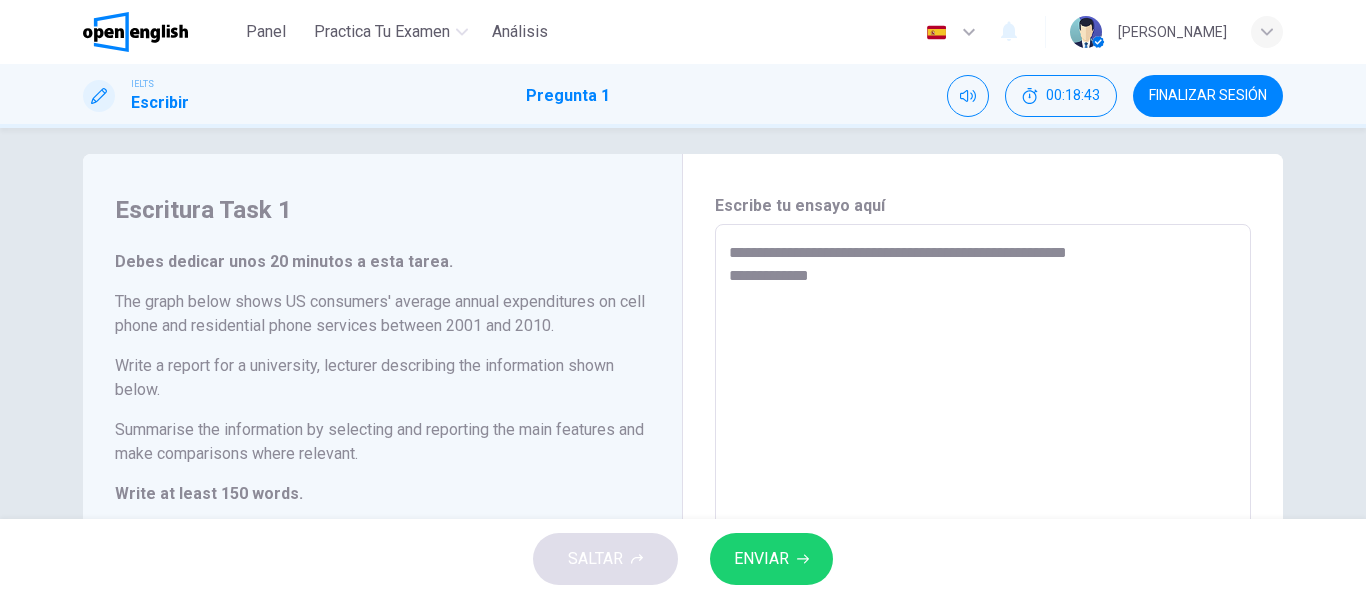 type on "*" 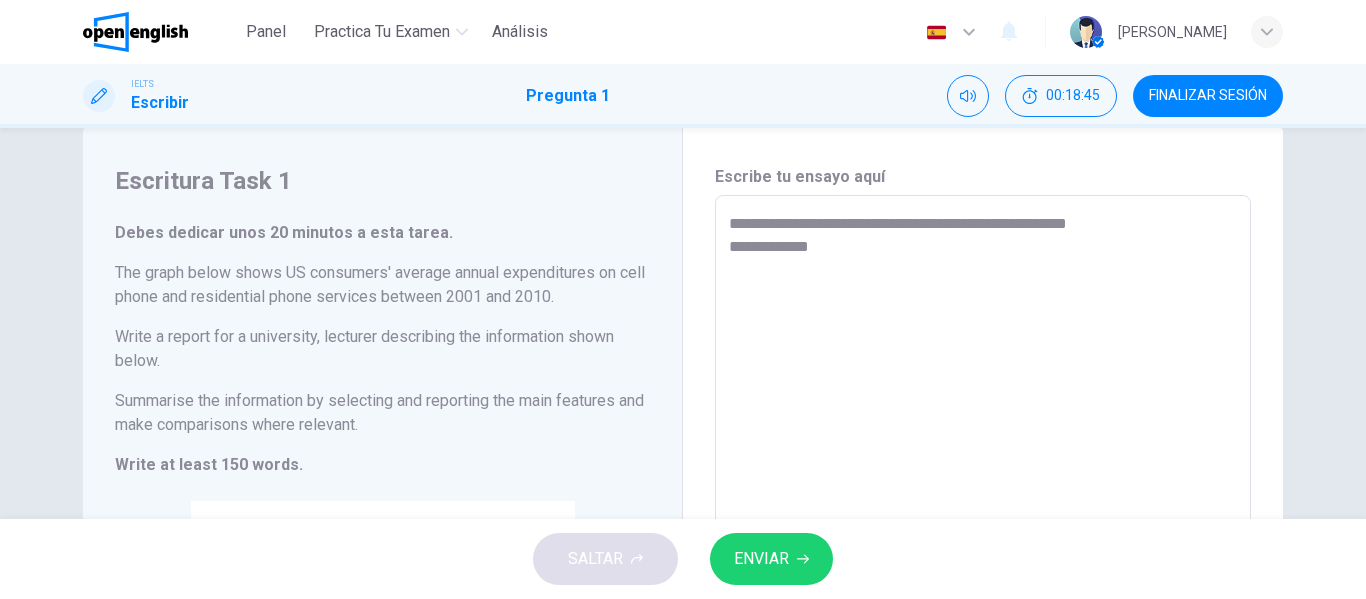scroll, scrollTop: 45, scrollLeft: 0, axis: vertical 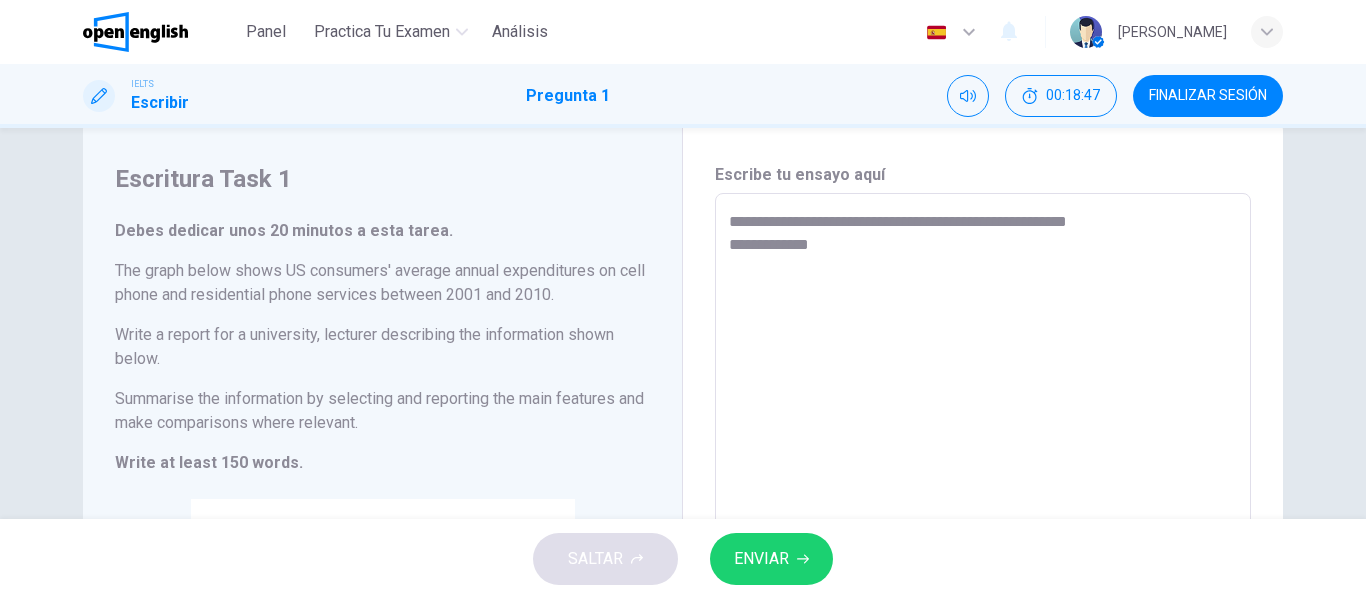 type on "**********" 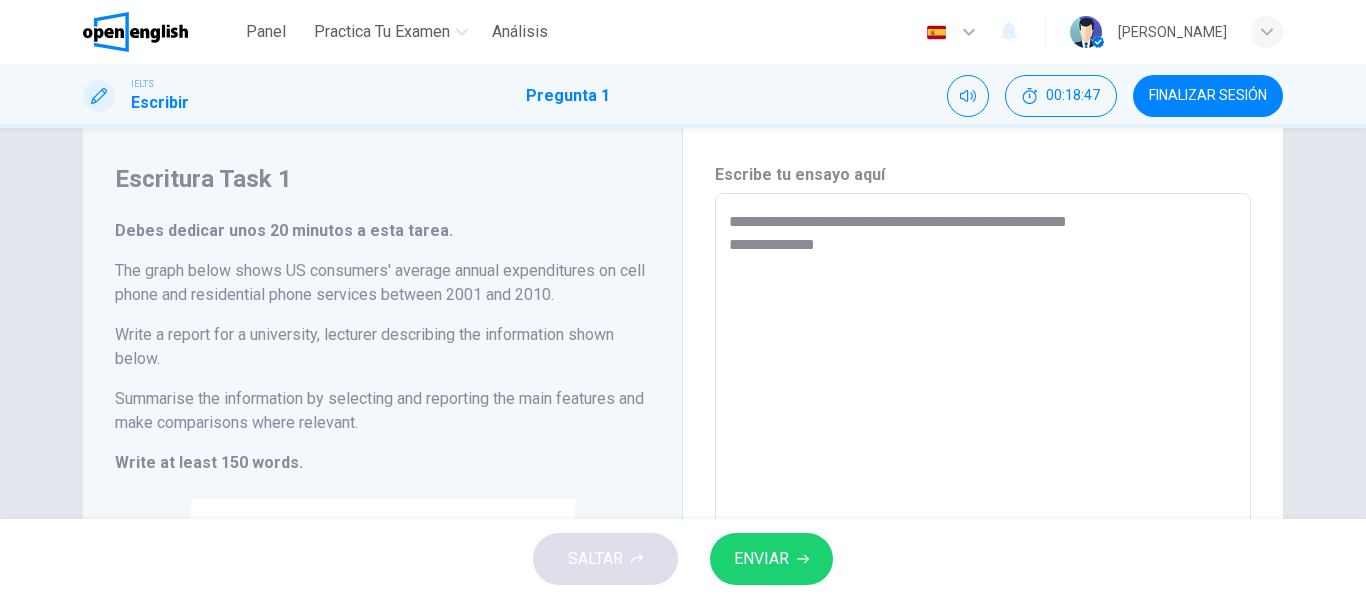 type on "**********" 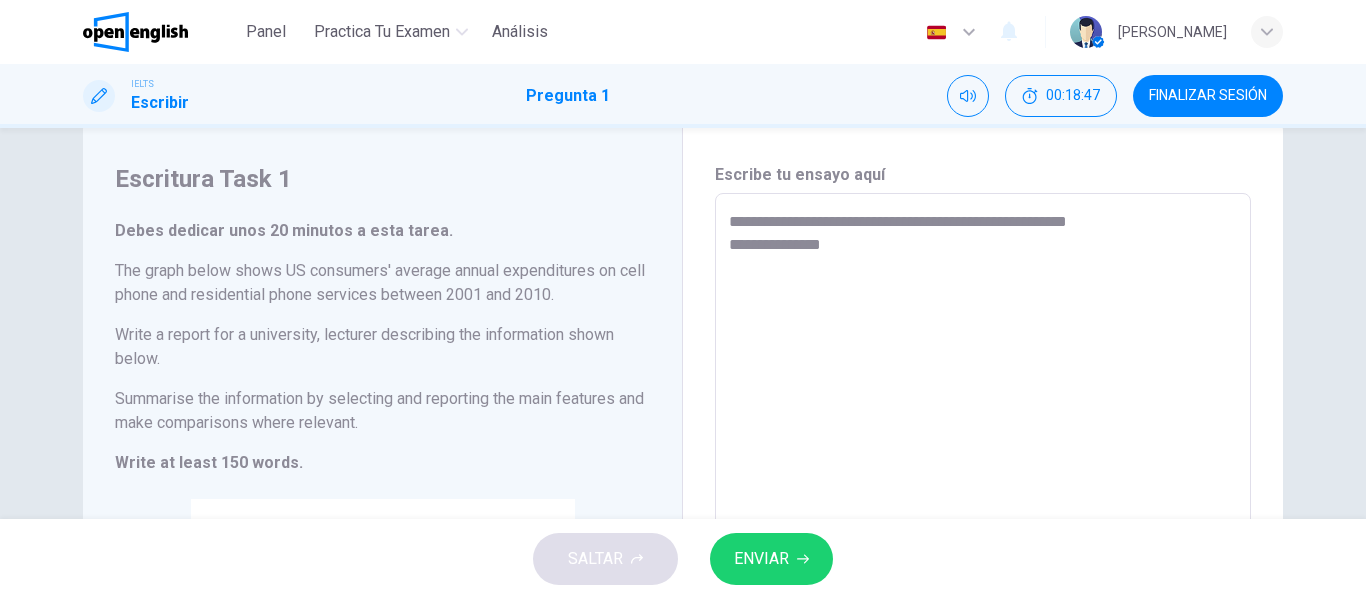 type on "*" 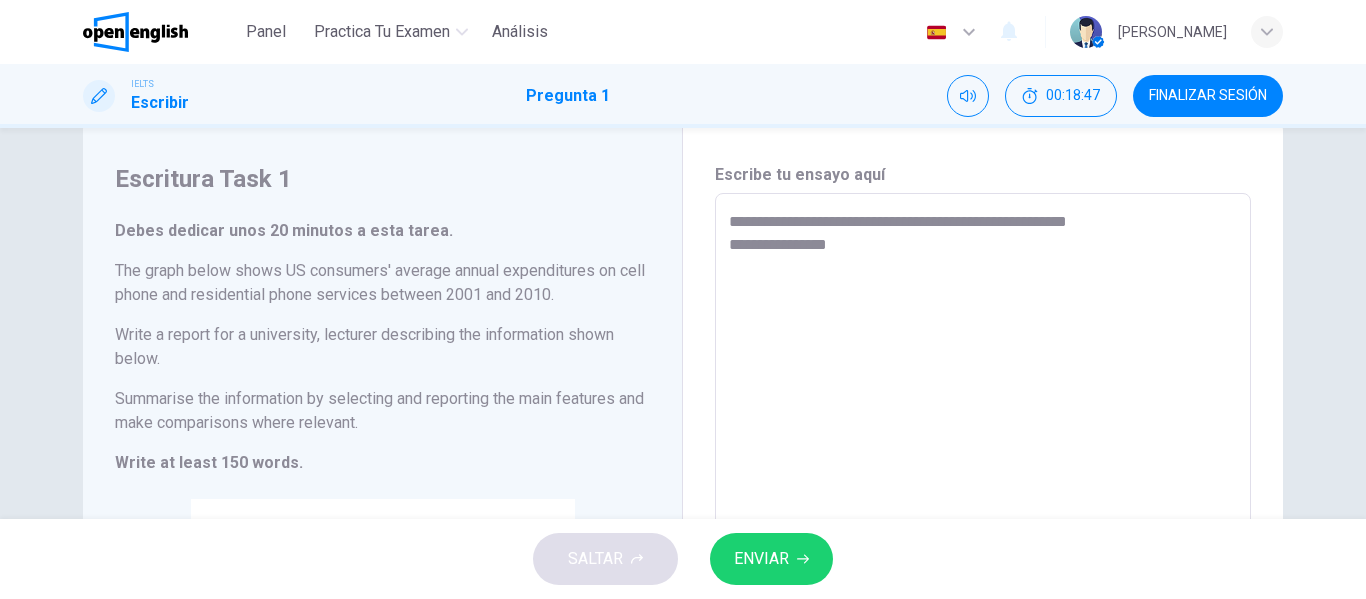 type on "*" 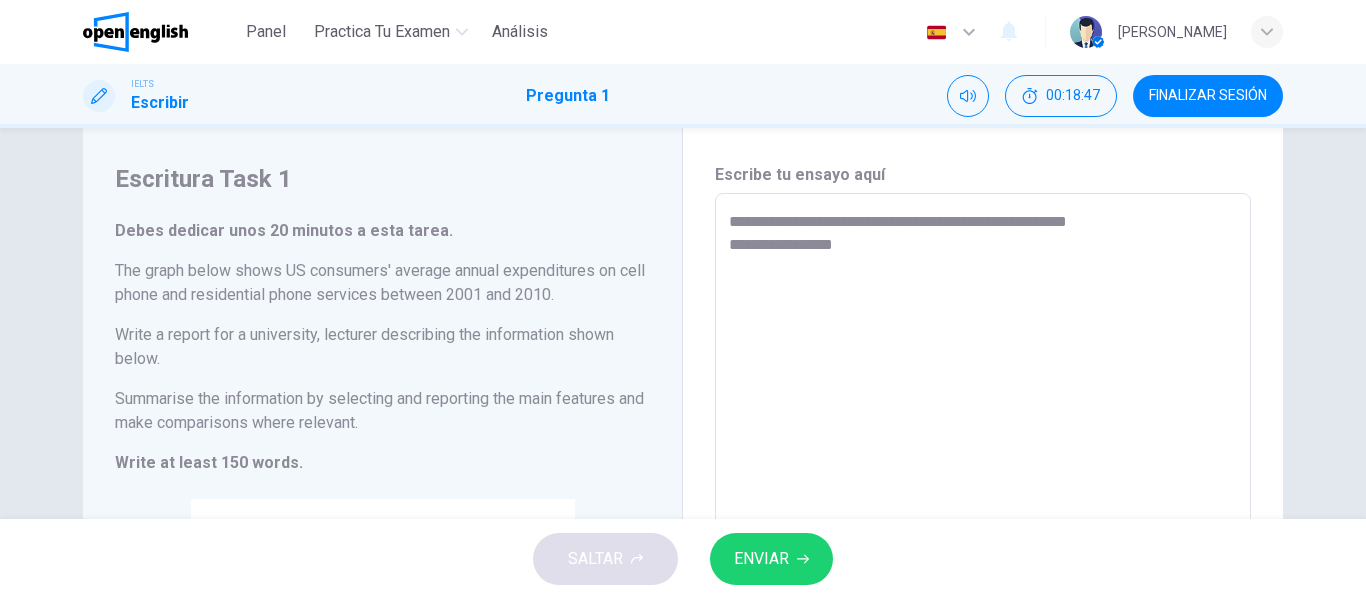 type 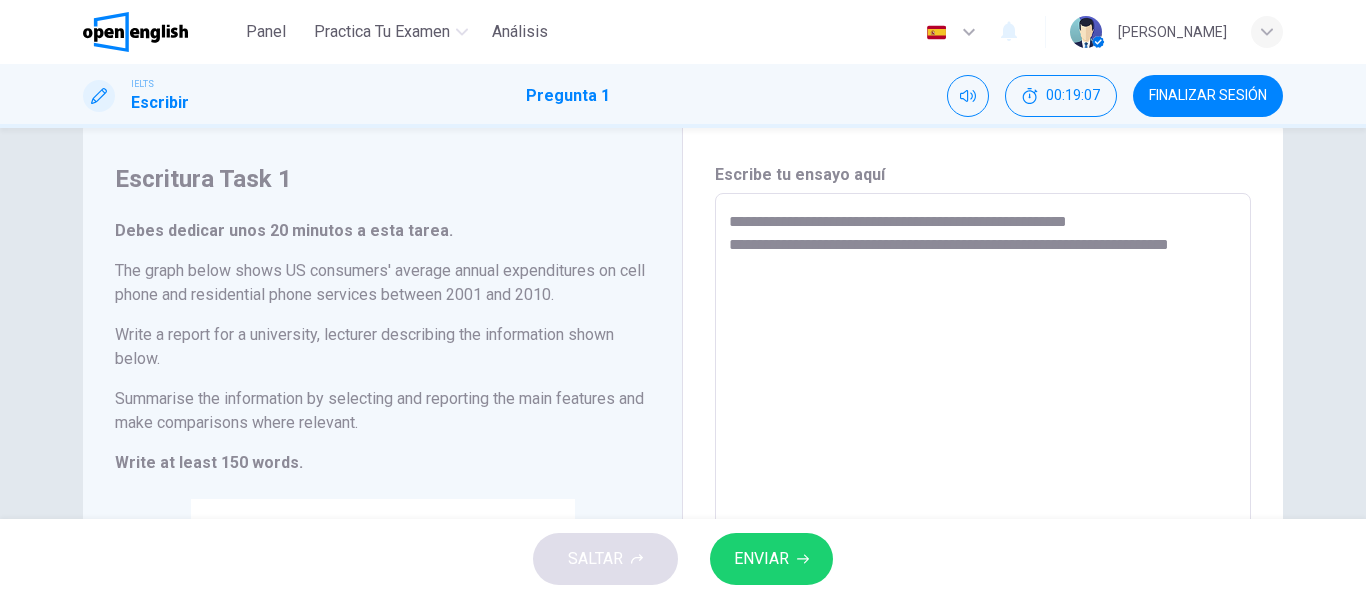 scroll, scrollTop: 313, scrollLeft: 0, axis: vertical 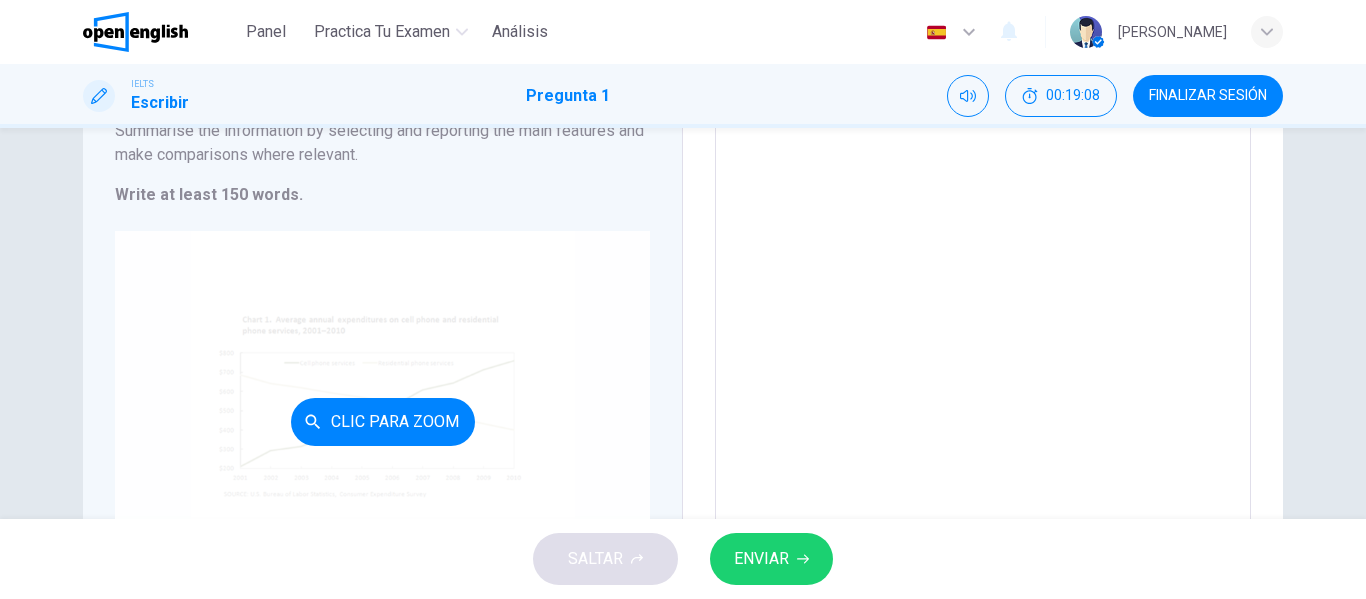 click on "Clic para zoom" at bounding box center (382, 421) 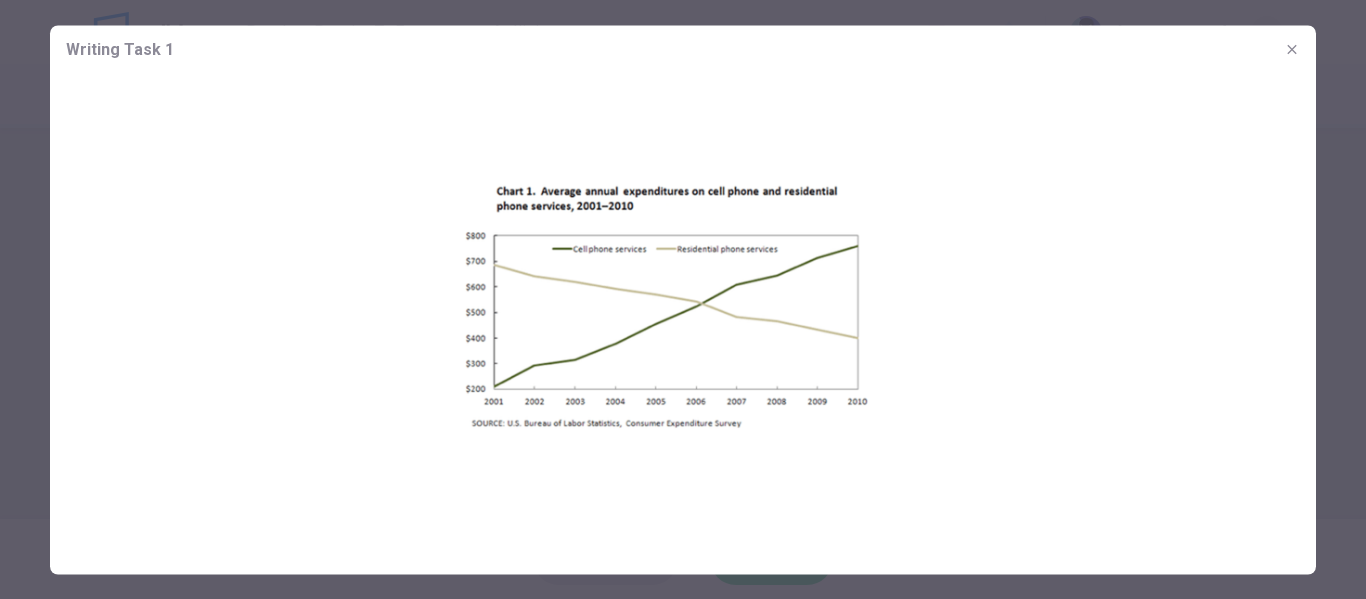 click 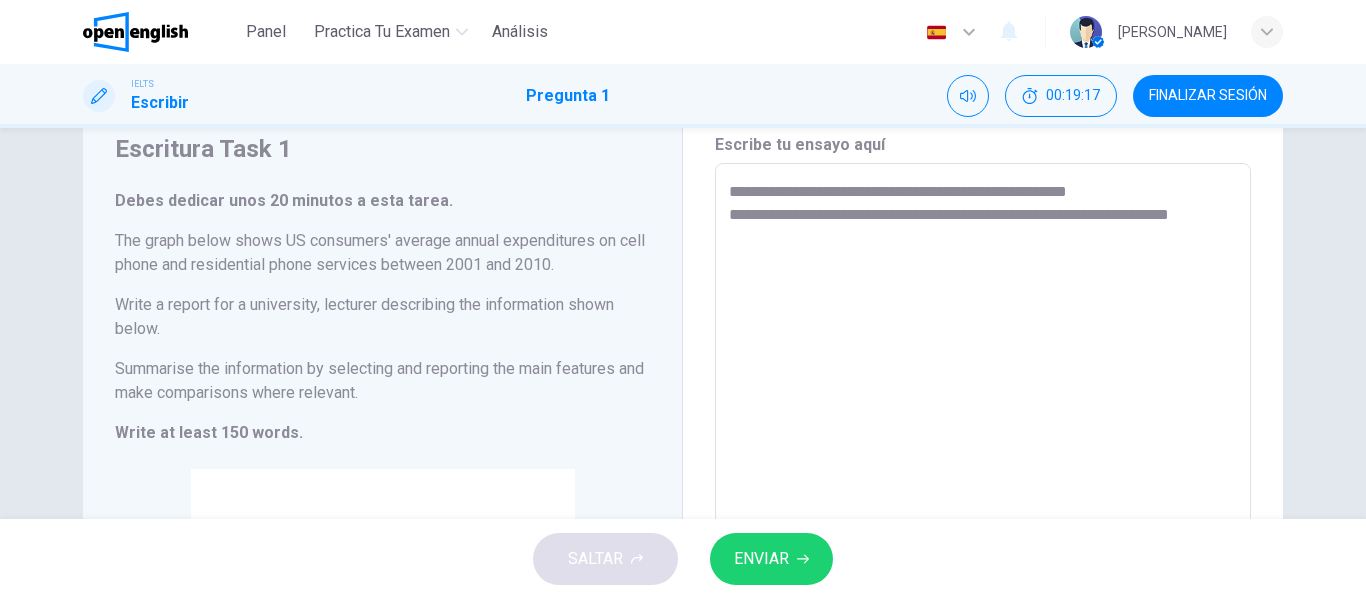 scroll, scrollTop: 75, scrollLeft: 0, axis: vertical 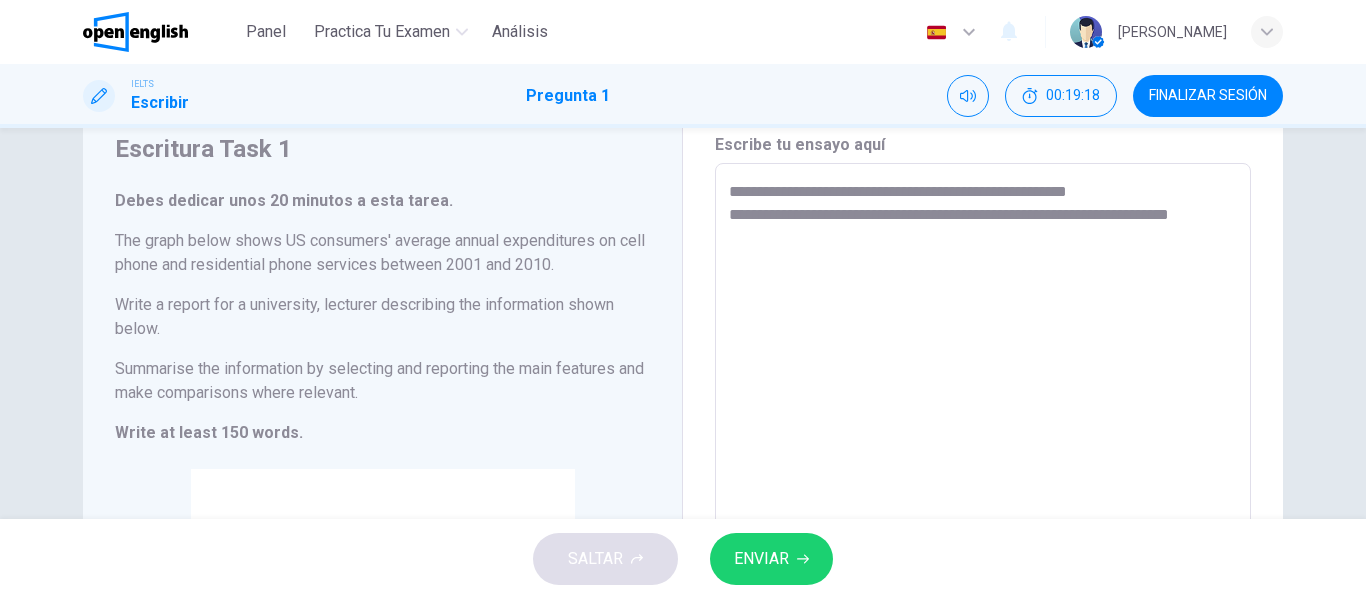 click on "**********" at bounding box center [983, 491] 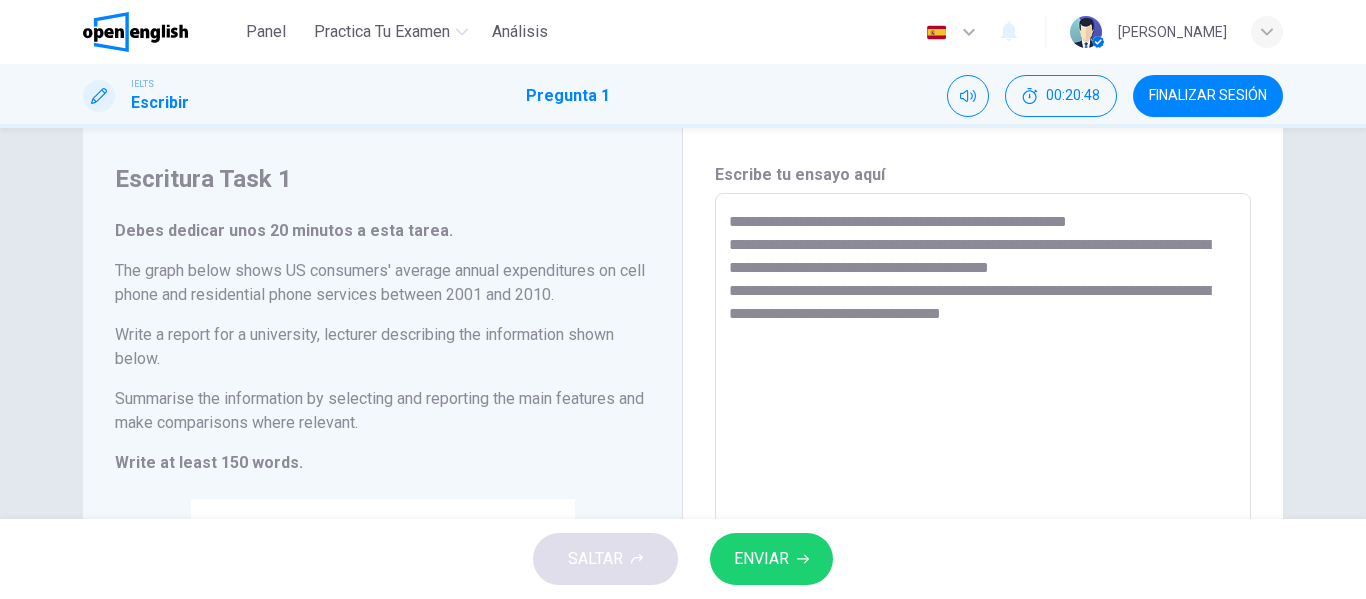 scroll, scrollTop: 44, scrollLeft: 0, axis: vertical 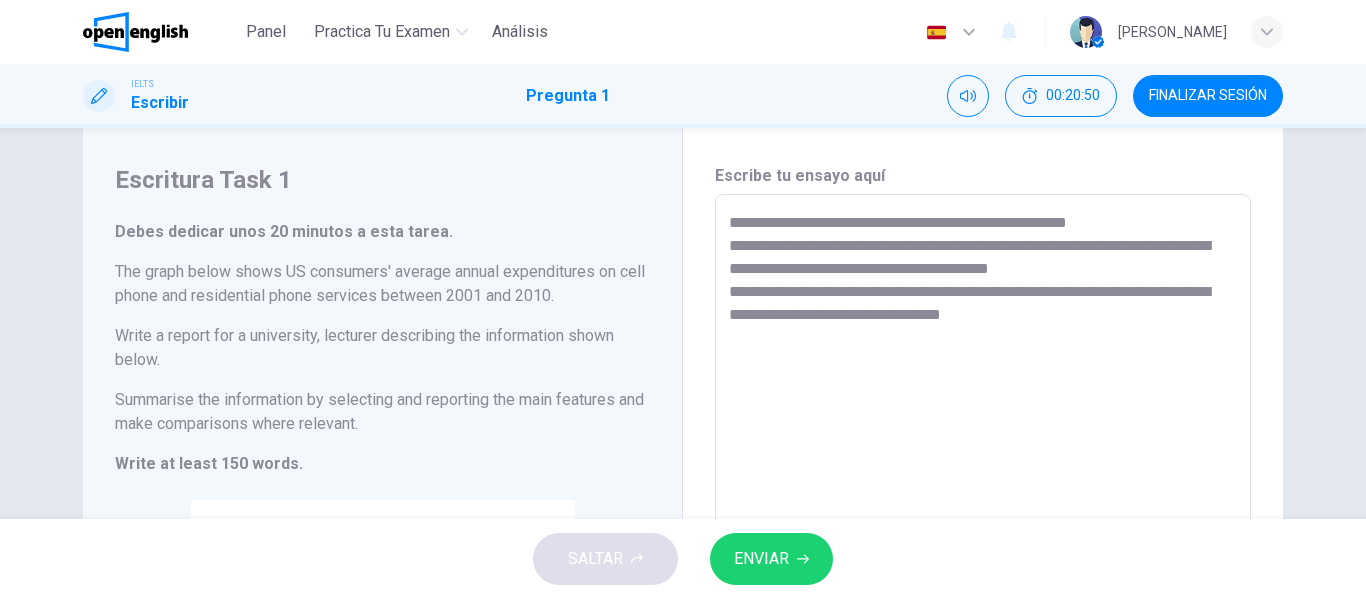 click on "**********" at bounding box center (983, 522) 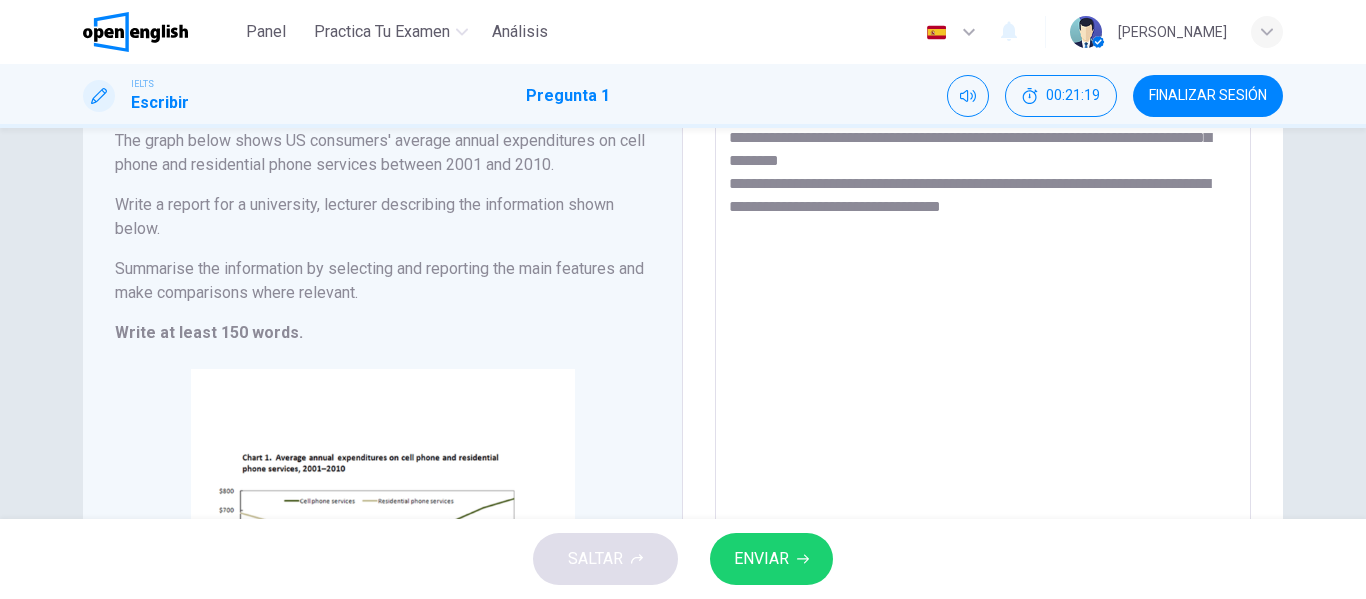 scroll, scrollTop: 117, scrollLeft: 0, axis: vertical 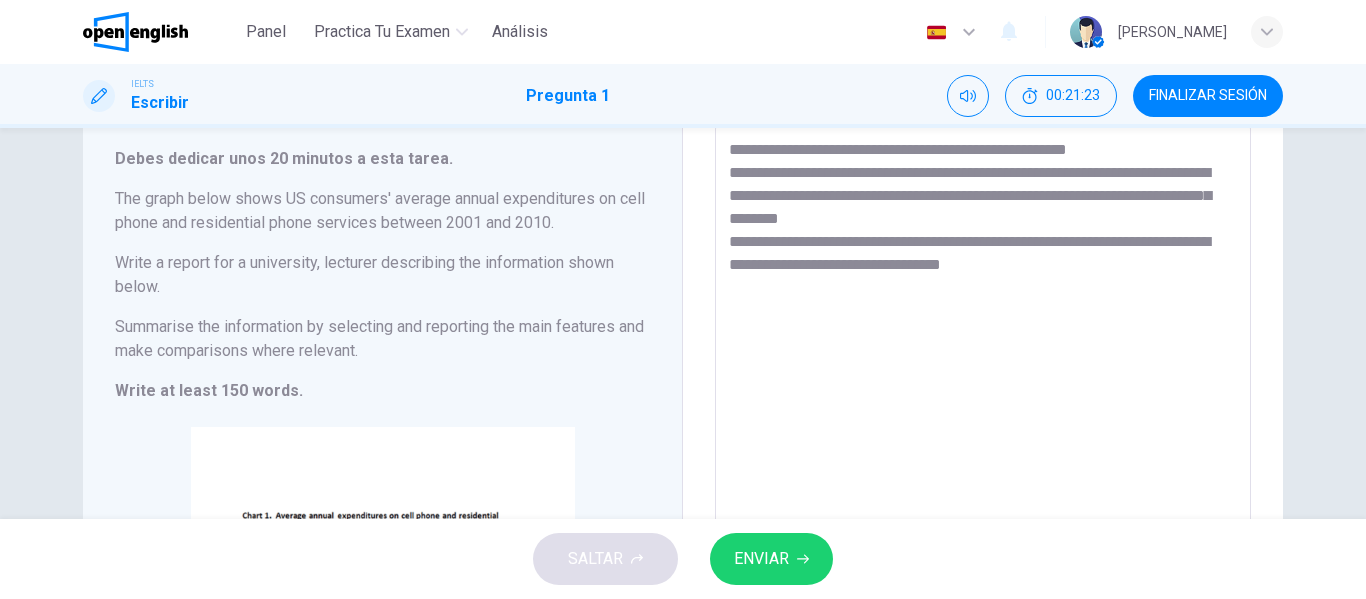 drag, startPoint x: 941, startPoint y: 235, endPoint x: 878, endPoint y: 248, distance: 64.327286 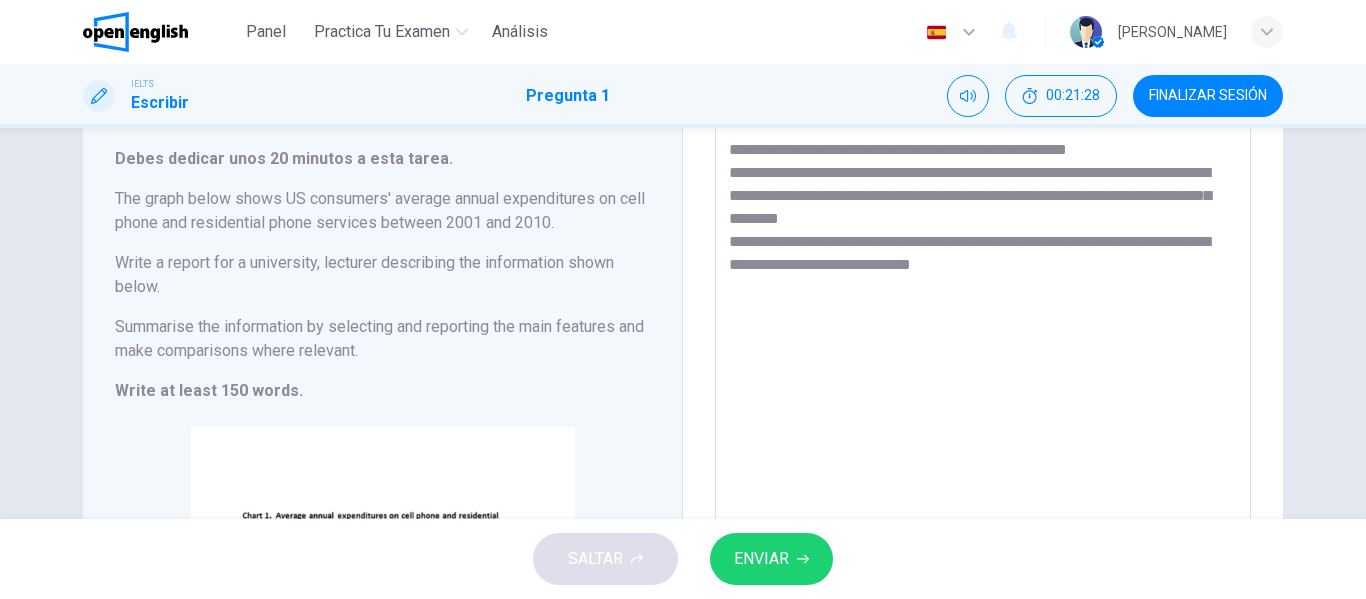 drag, startPoint x: 1087, startPoint y: 241, endPoint x: 881, endPoint y: 243, distance: 206.0097 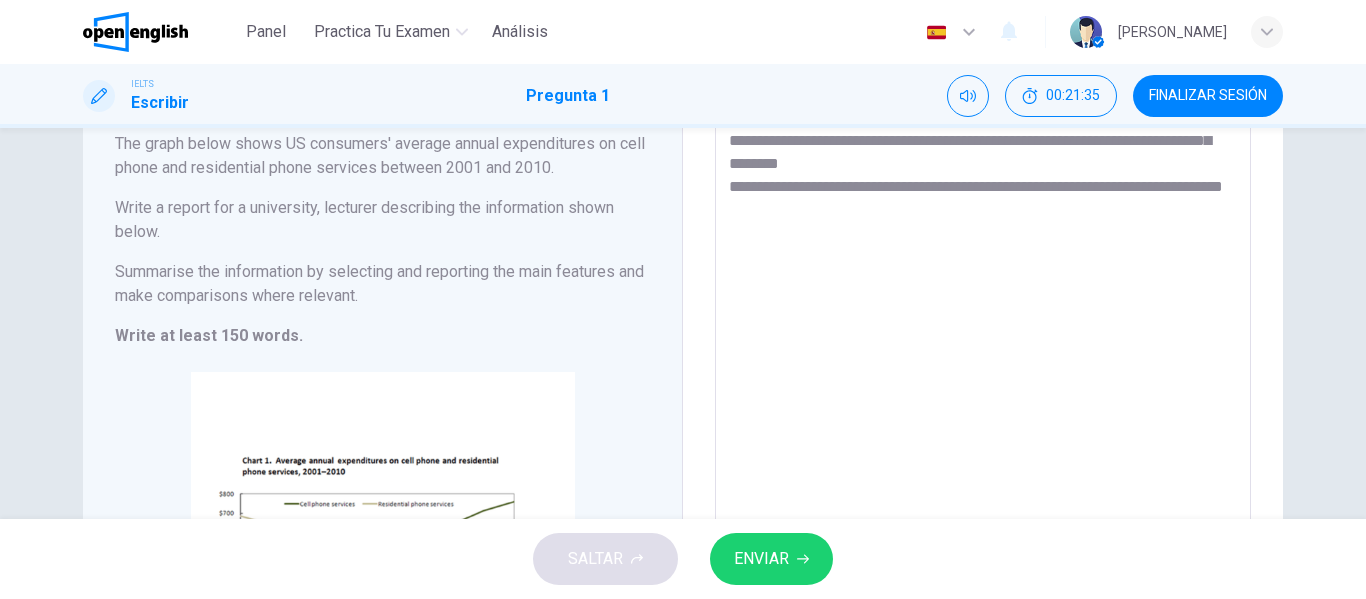 scroll, scrollTop: 172, scrollLeft: 0, axis: vertical 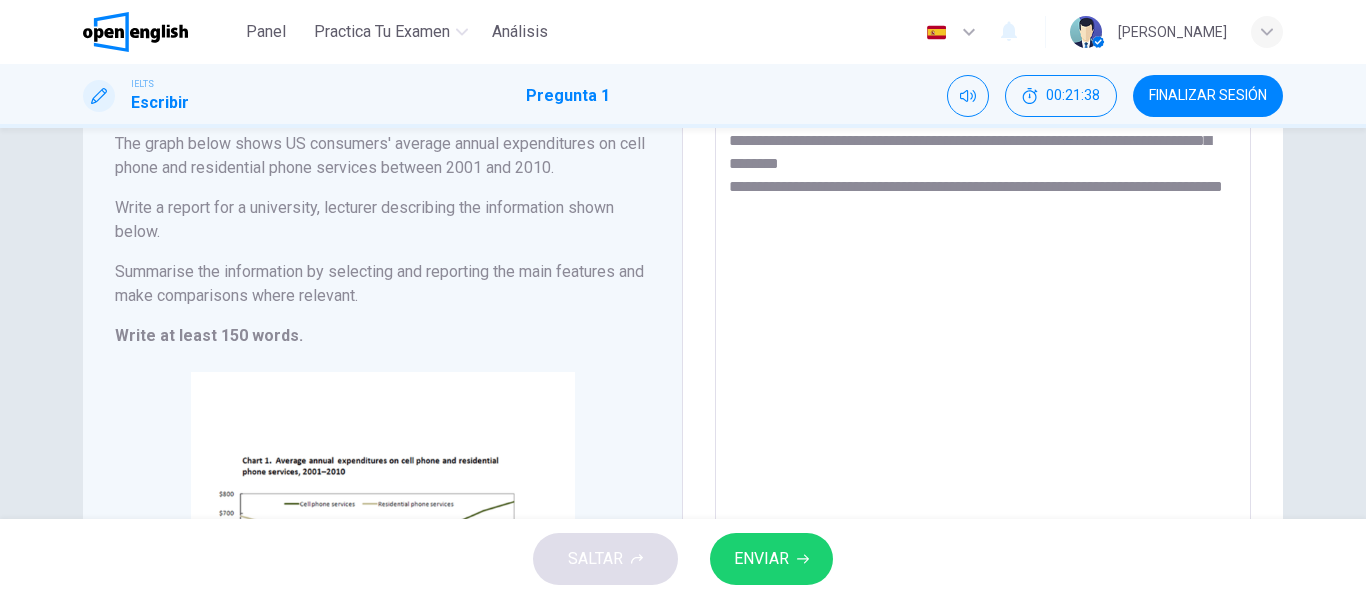 click on "**********" at bounding box center [983, 394] 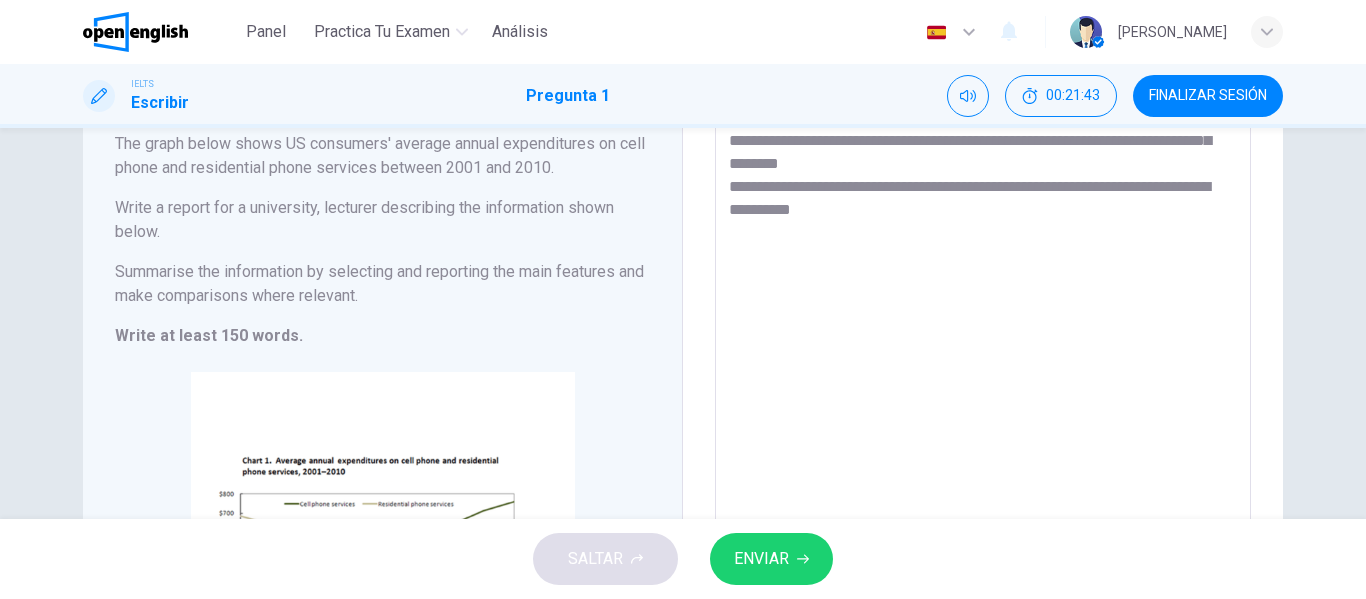 click on "**********" at bounding box center [983, 394] 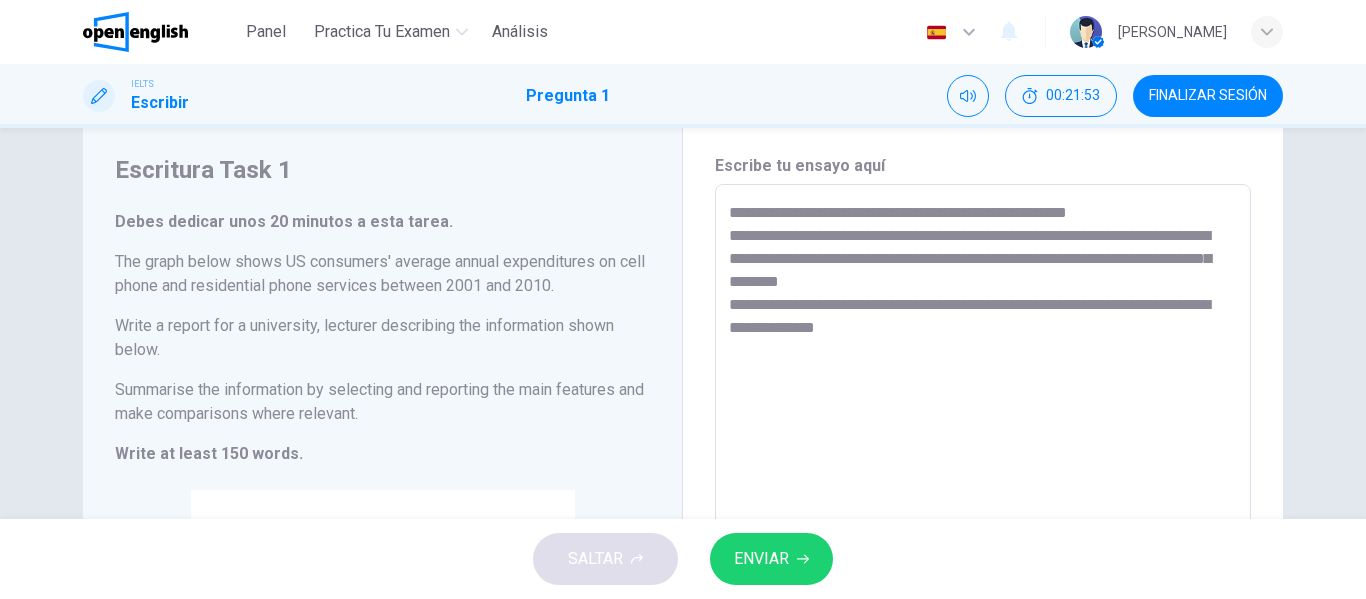 scroll, scrollTop: 55, scrollLeft: 0, axis: vertical 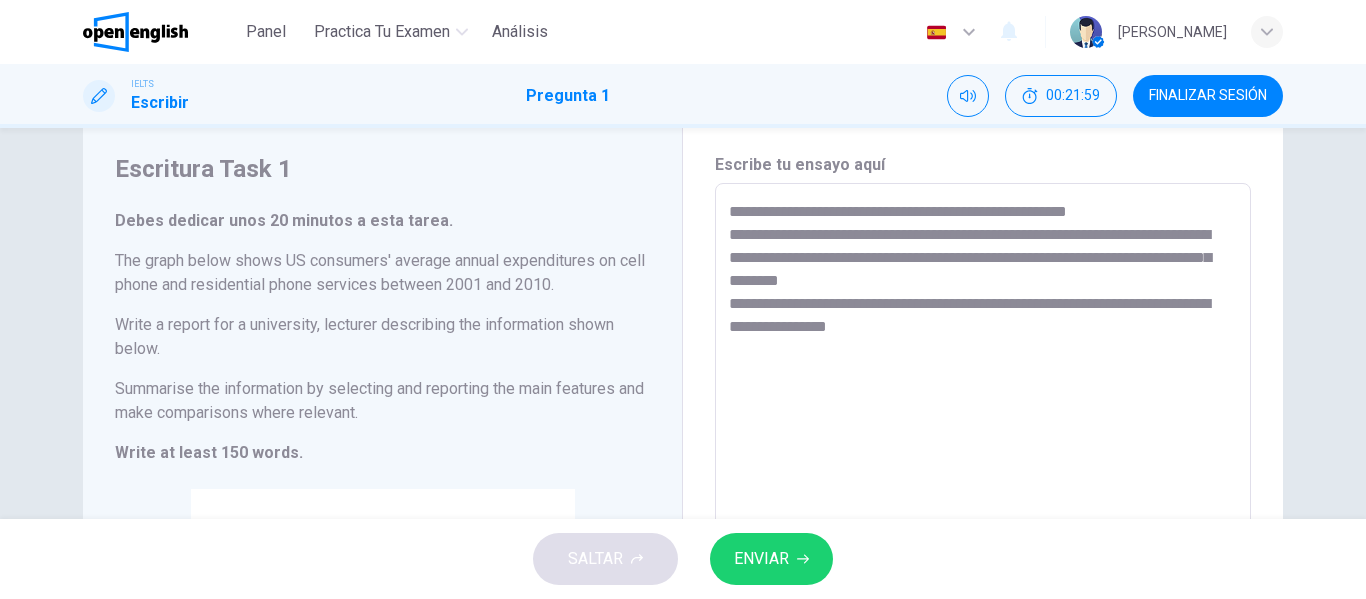click on "**********" at bounding box center (983, 511) 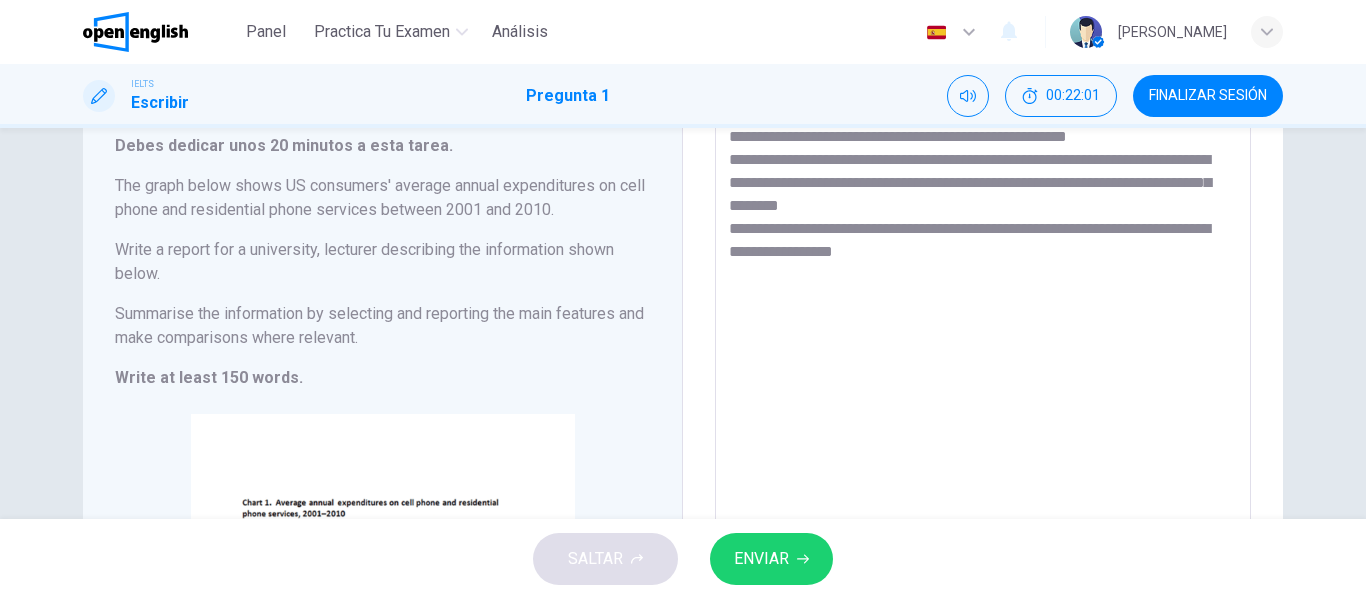 scroll, scrollTop: 131, scrollLeft: 0, axis: vertical 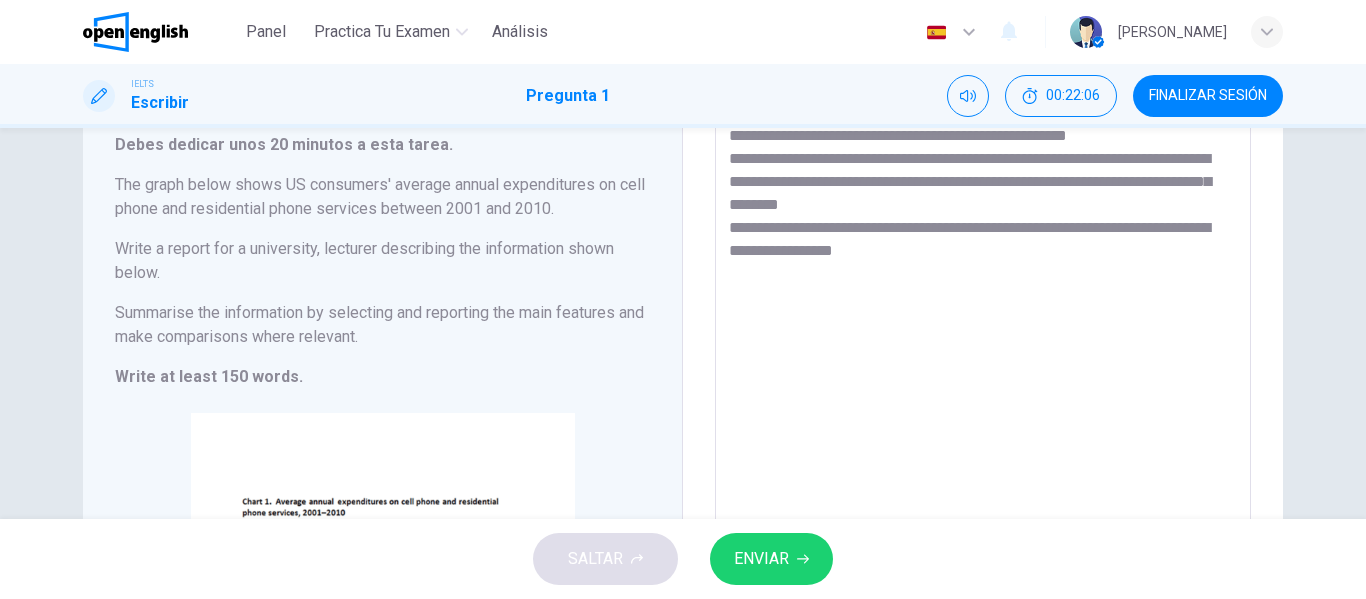 click on "**********" at bounding box center [983, 435] 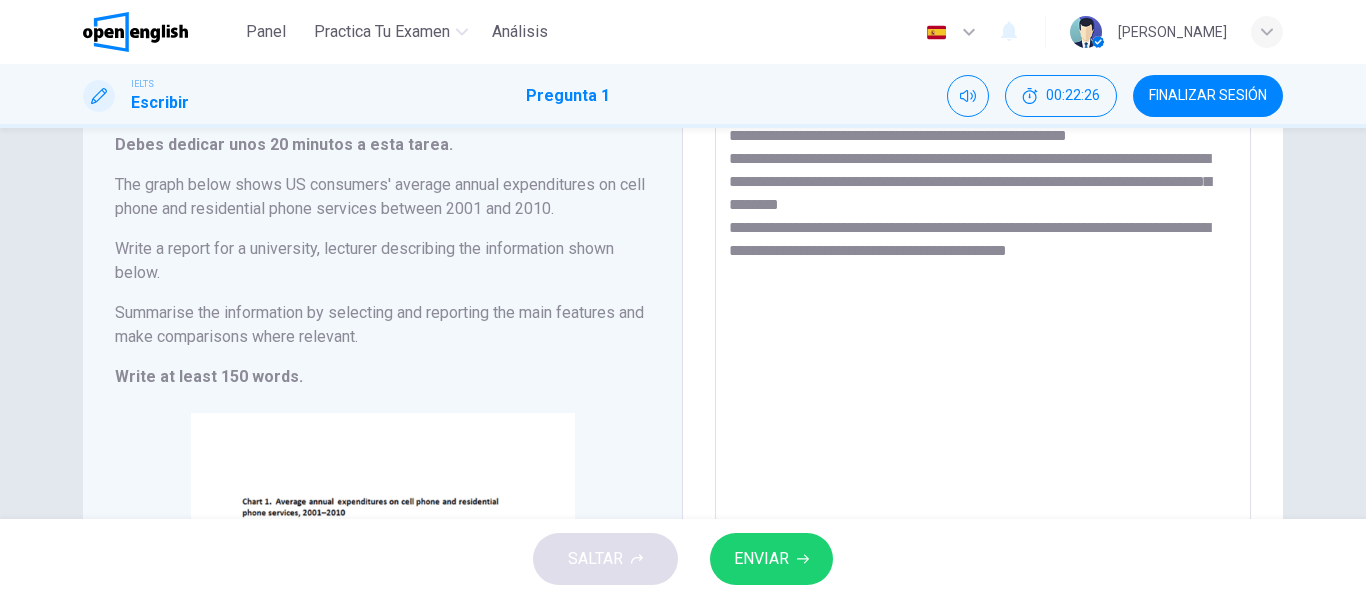 click on "**********" at bounding box center [983, 435] 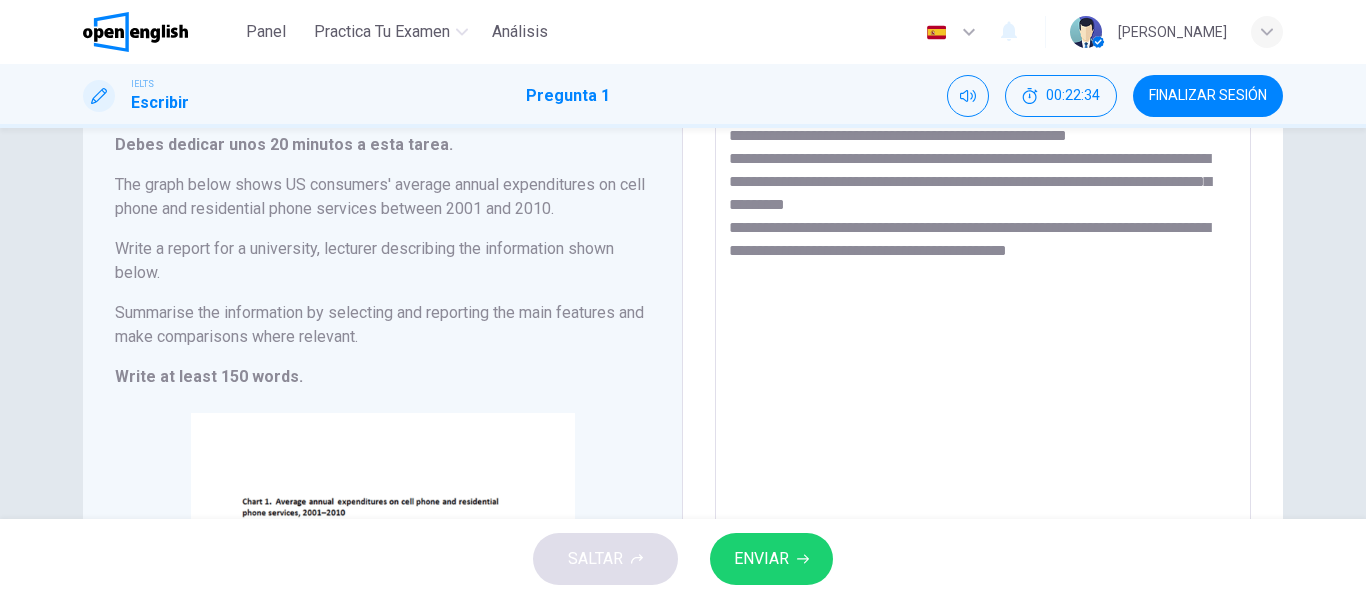 click on "**********" at bounding box center [983, 435] 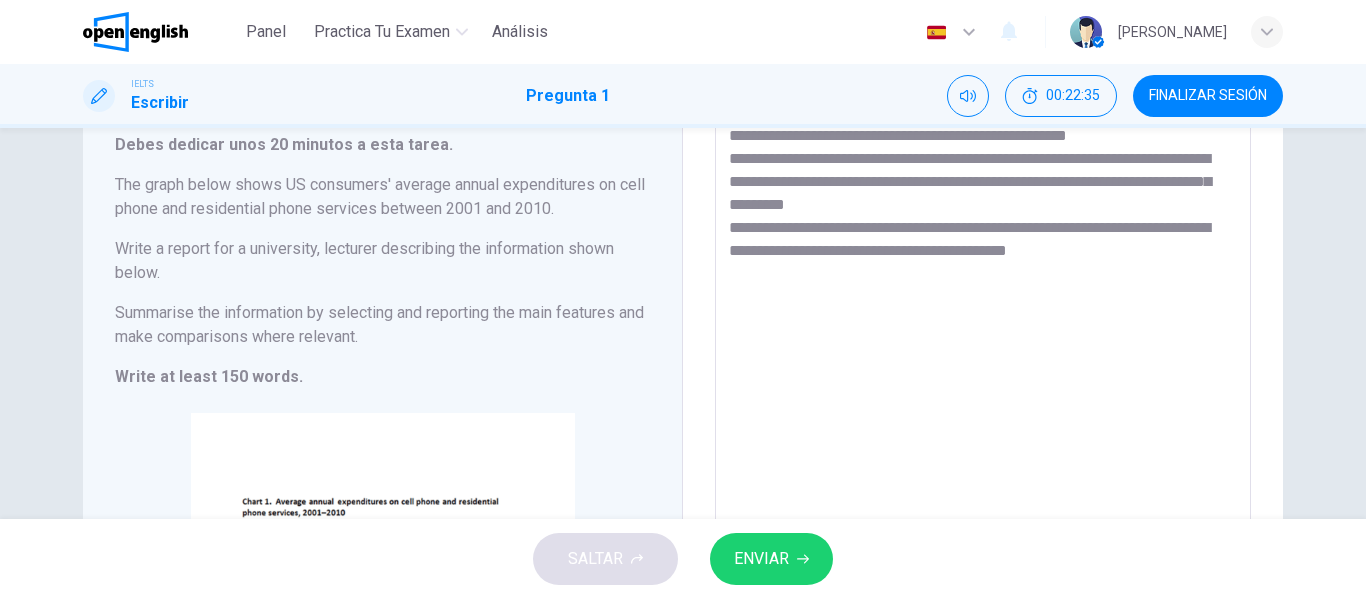 click on "**********" at bounding box center (983, 435) 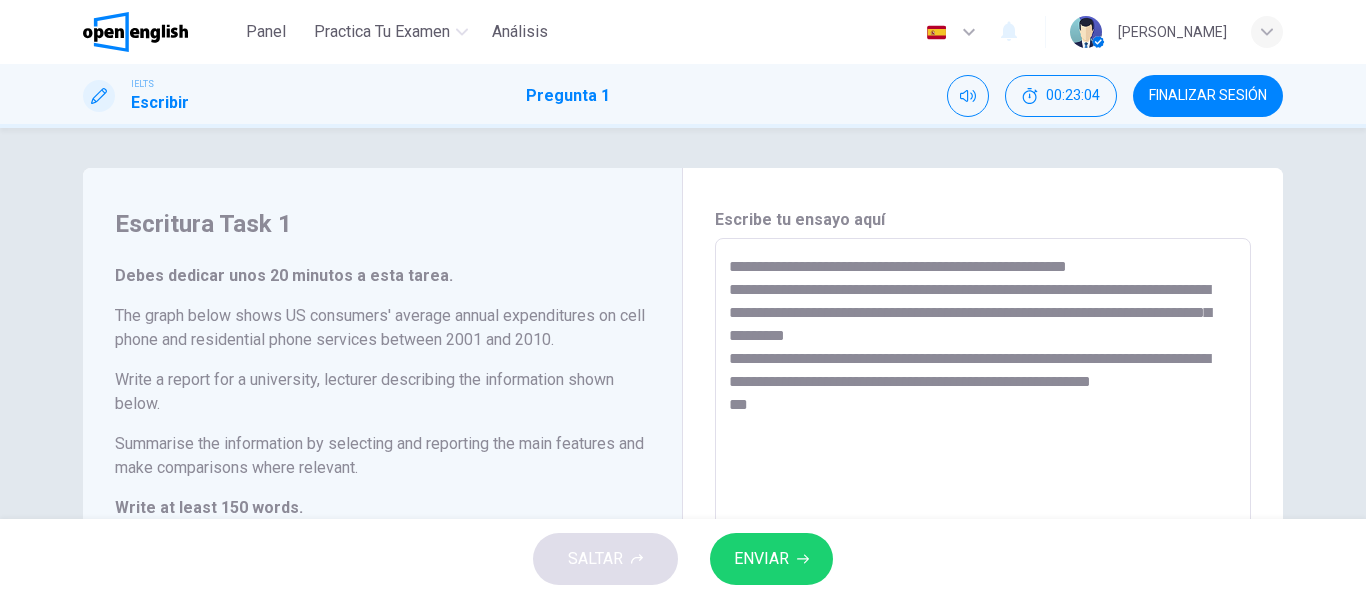 scroll, scrollTop: 0, scrollLeft: 0, axis: both 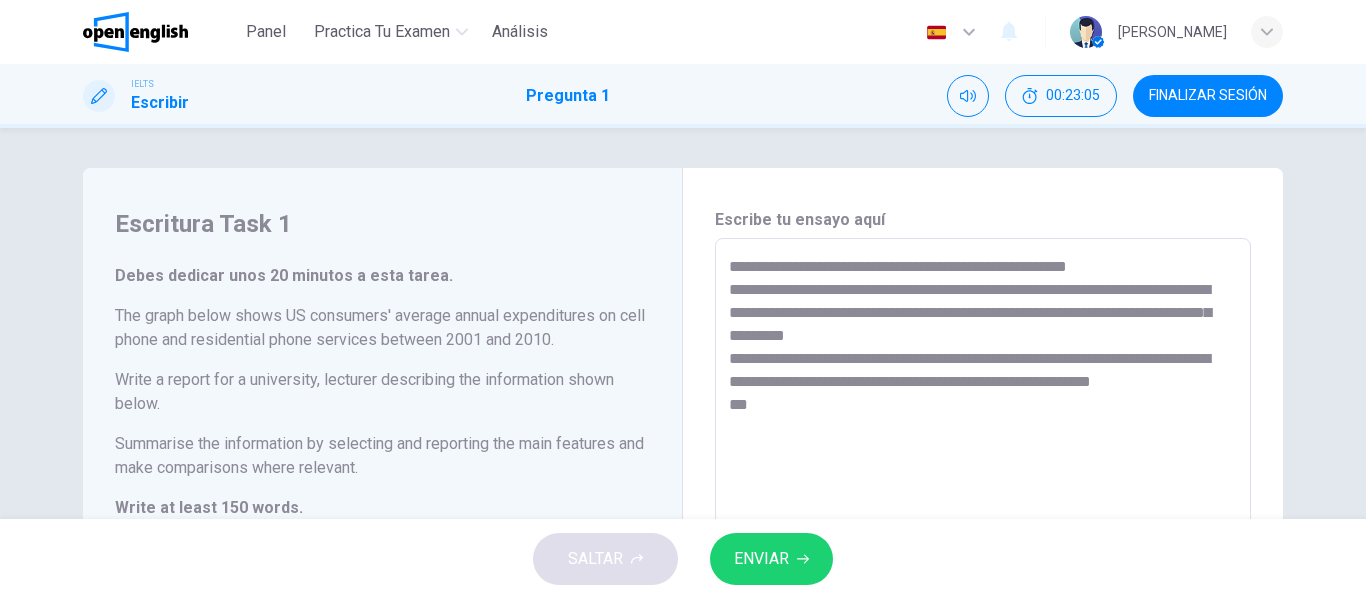 click on "**********" at bounding box center (983, 566) 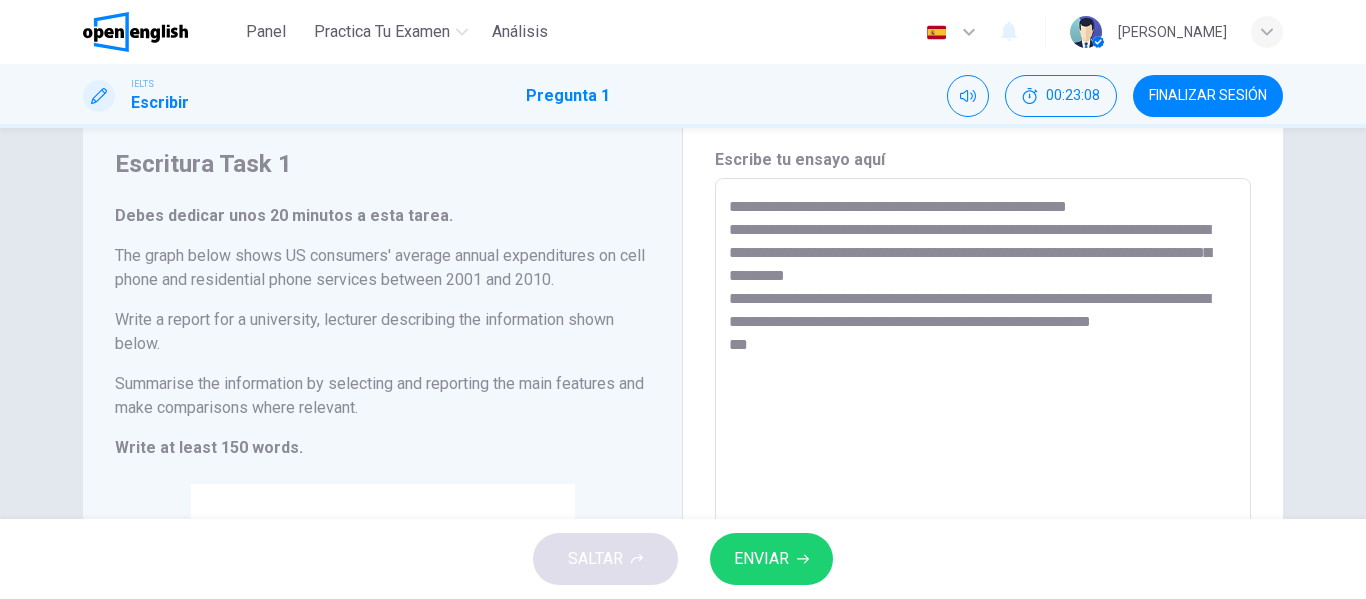 scroll, scrollTop: 59, scrollLeft: 0, axis: vertical 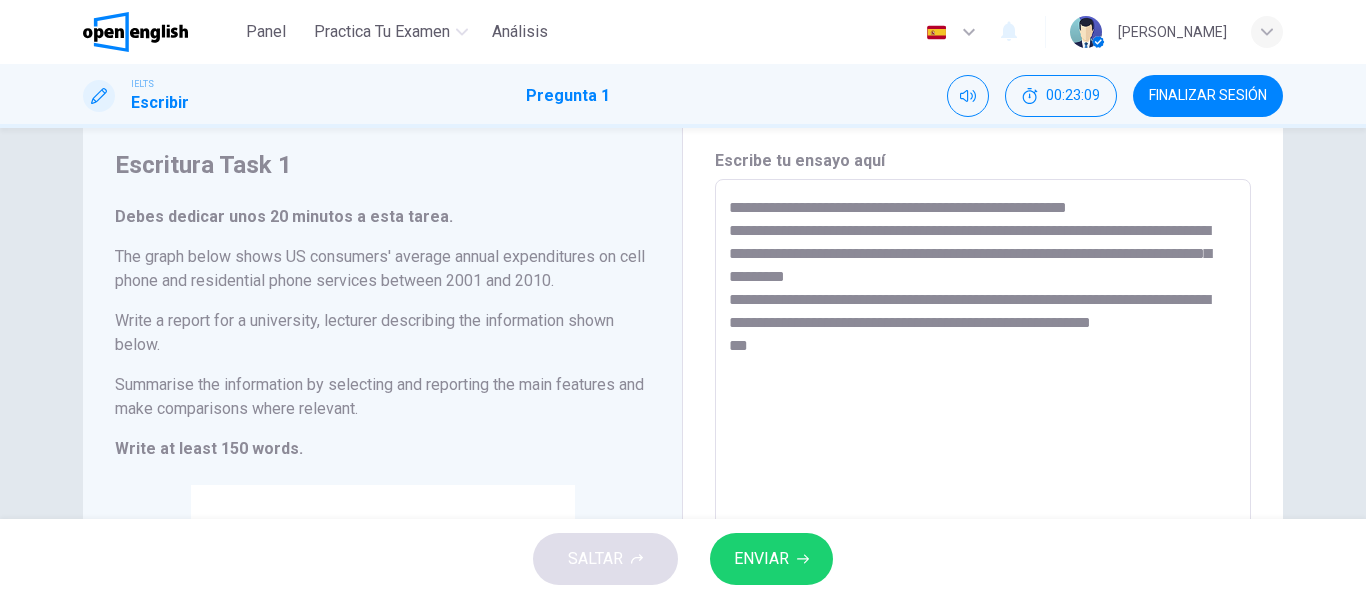 click on "**********" at bounding box center [983, 507] 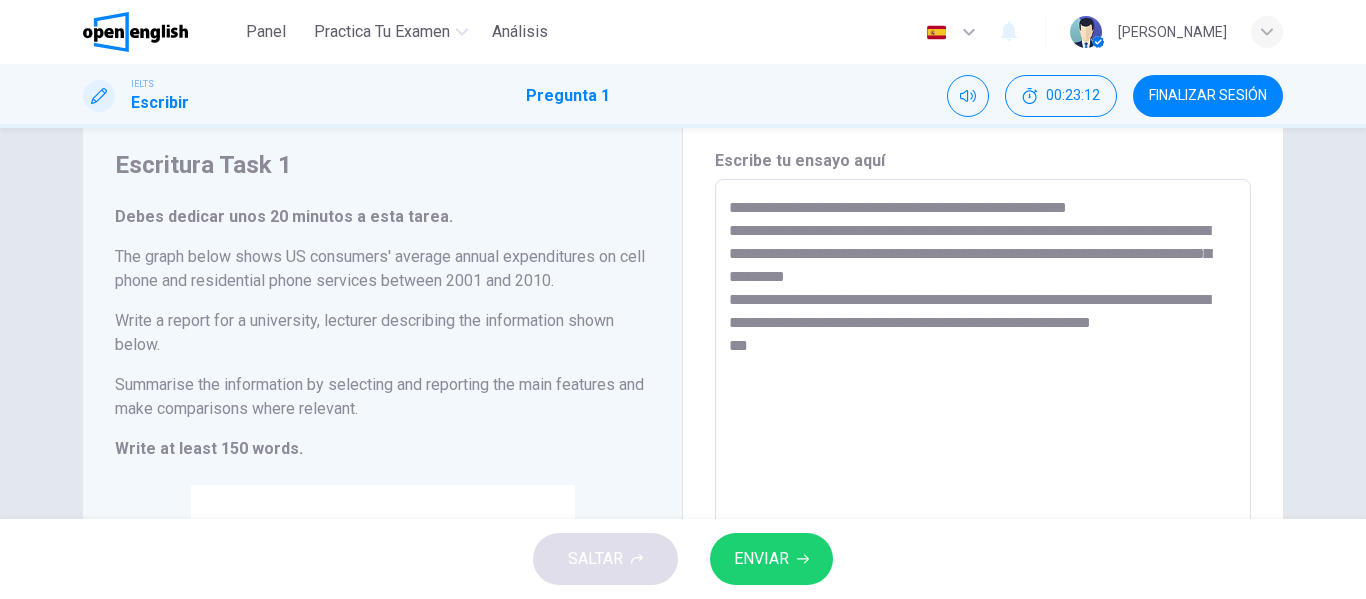 click on "**********" at bounding box center [983, 507] 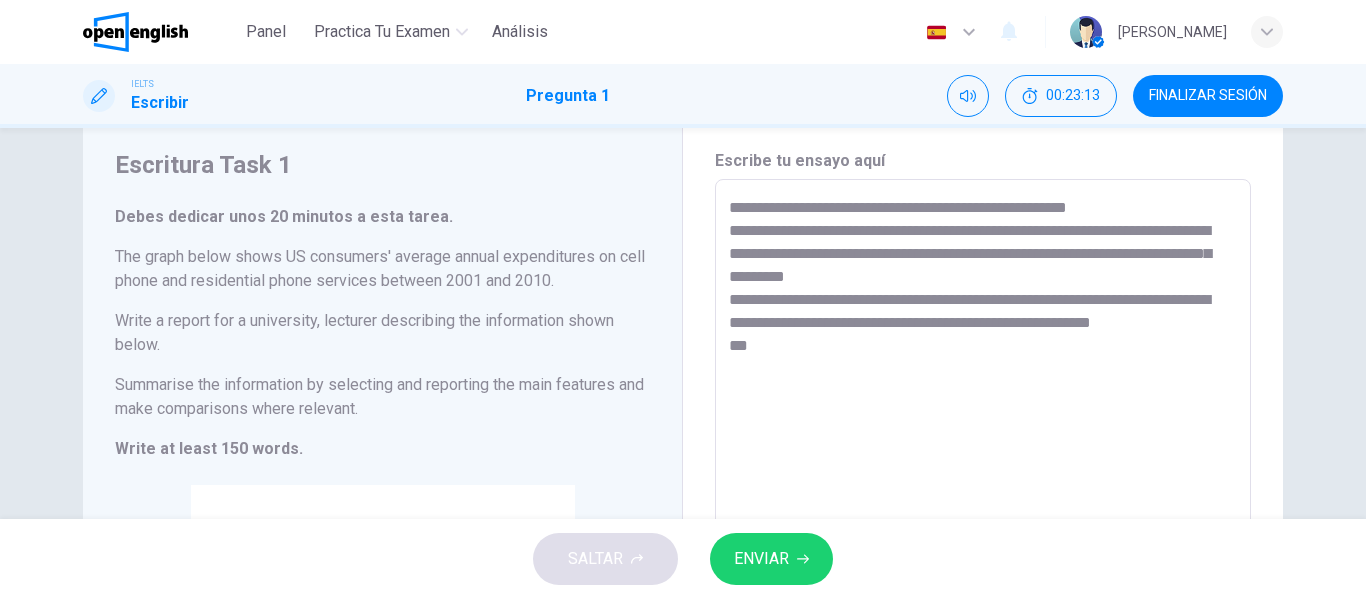 click on "**********" at bounding box center [983, 507] 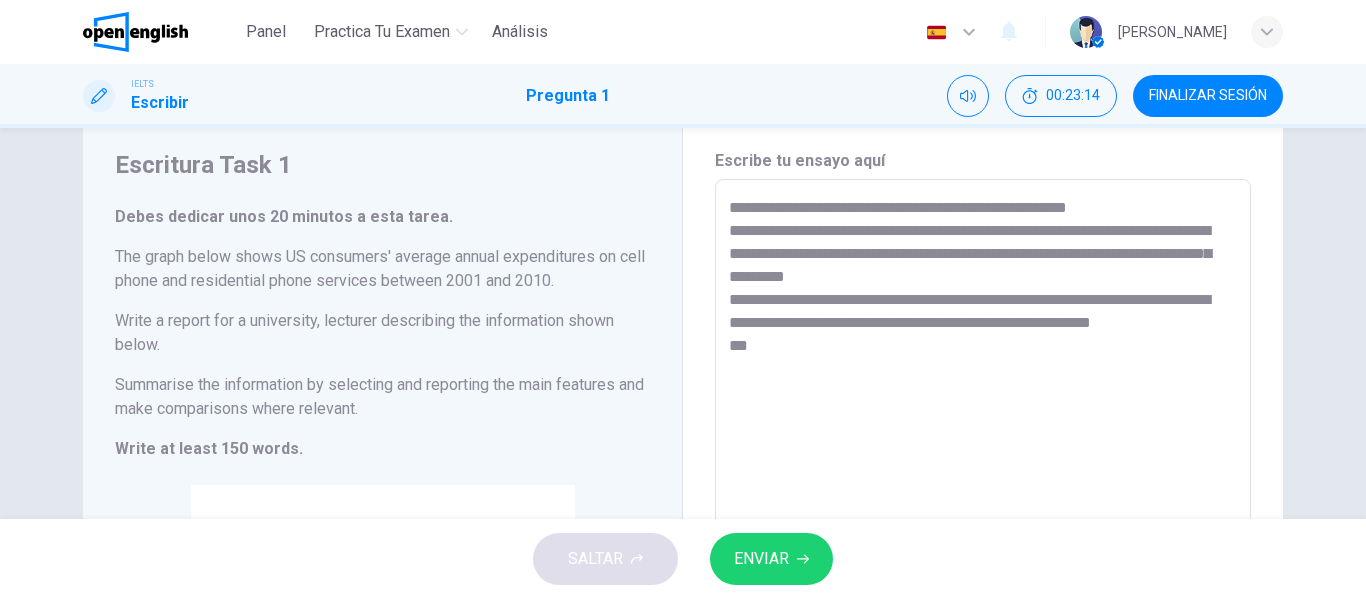click on "**********" at bounding box center [983, 507] 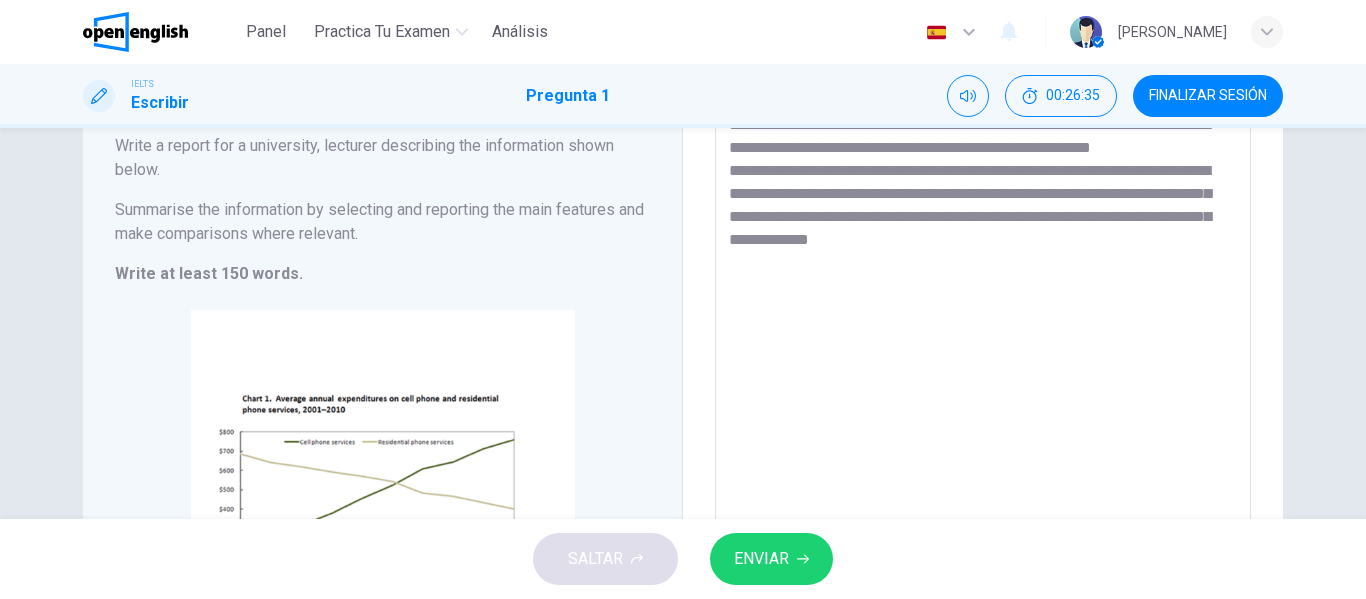 scroll, scrollTop: 233, scrollLeft: 0, axis: vertical 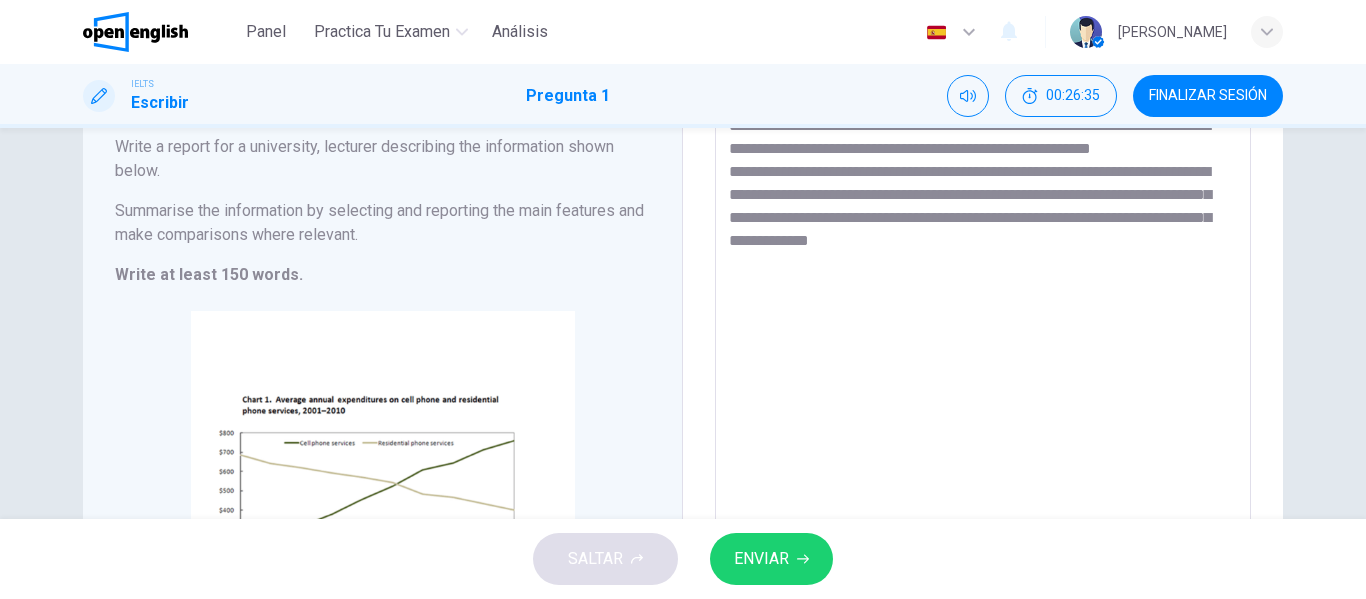 click on "**********" at bounding box center [983, 333] 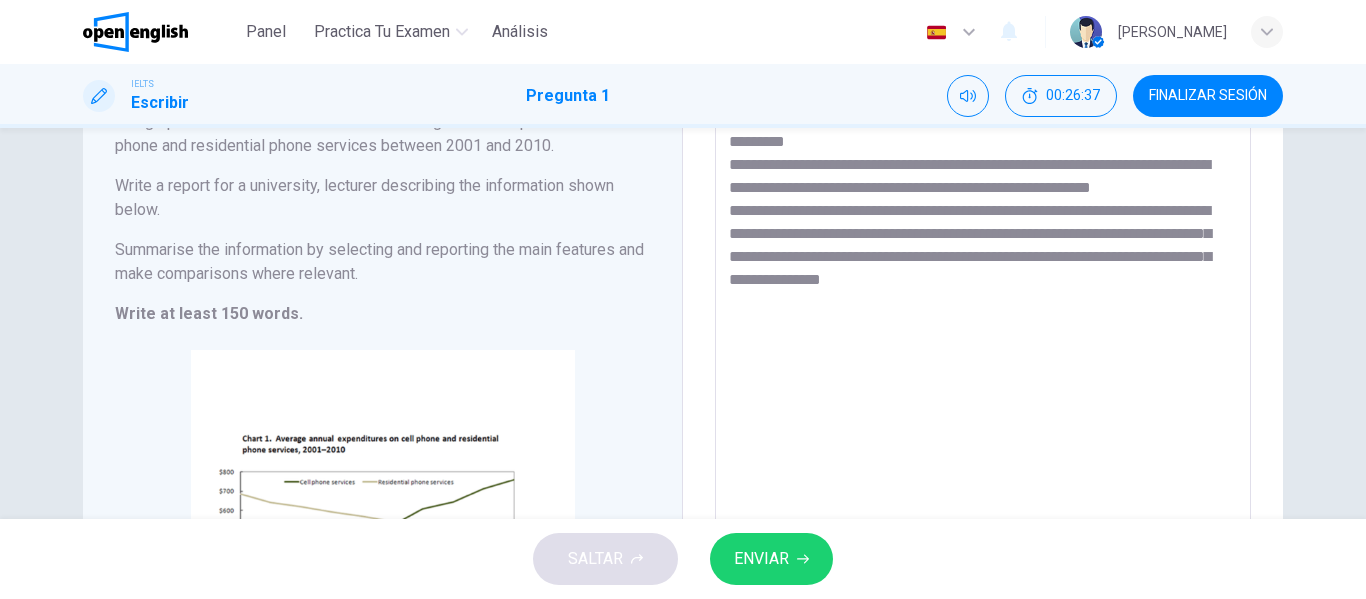 scroll, scrollTop: 193, scrollLeft: 0, axis: vertical 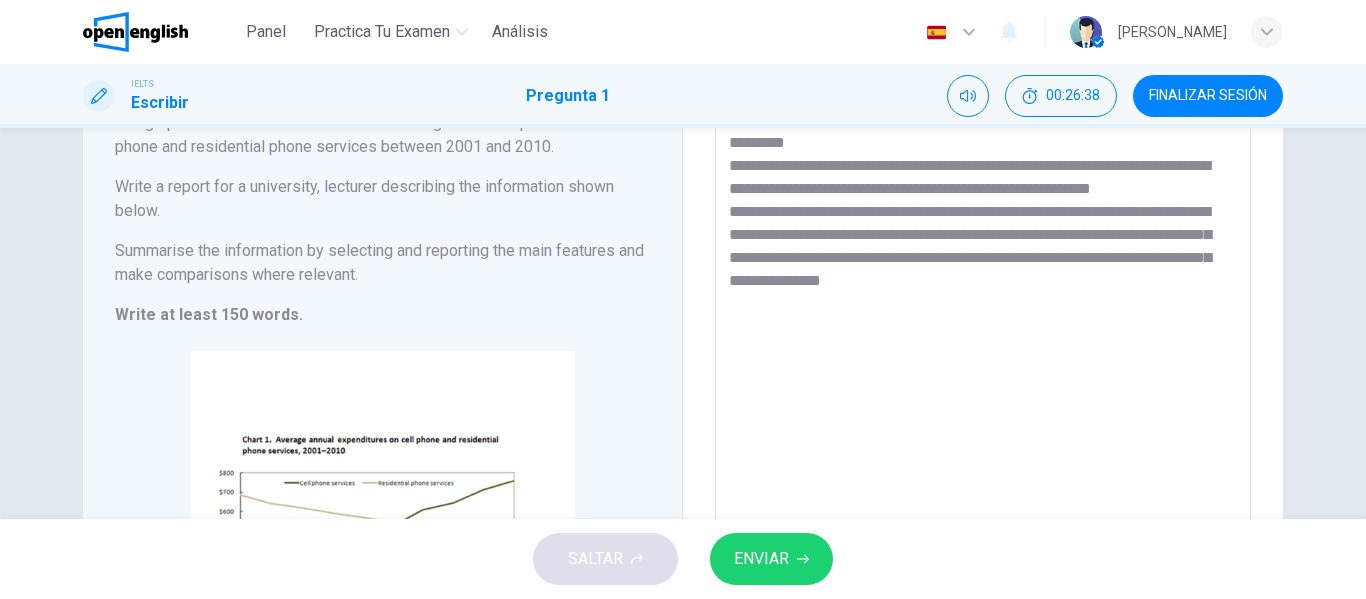 click on "**********" at bounding box center [983, 373] 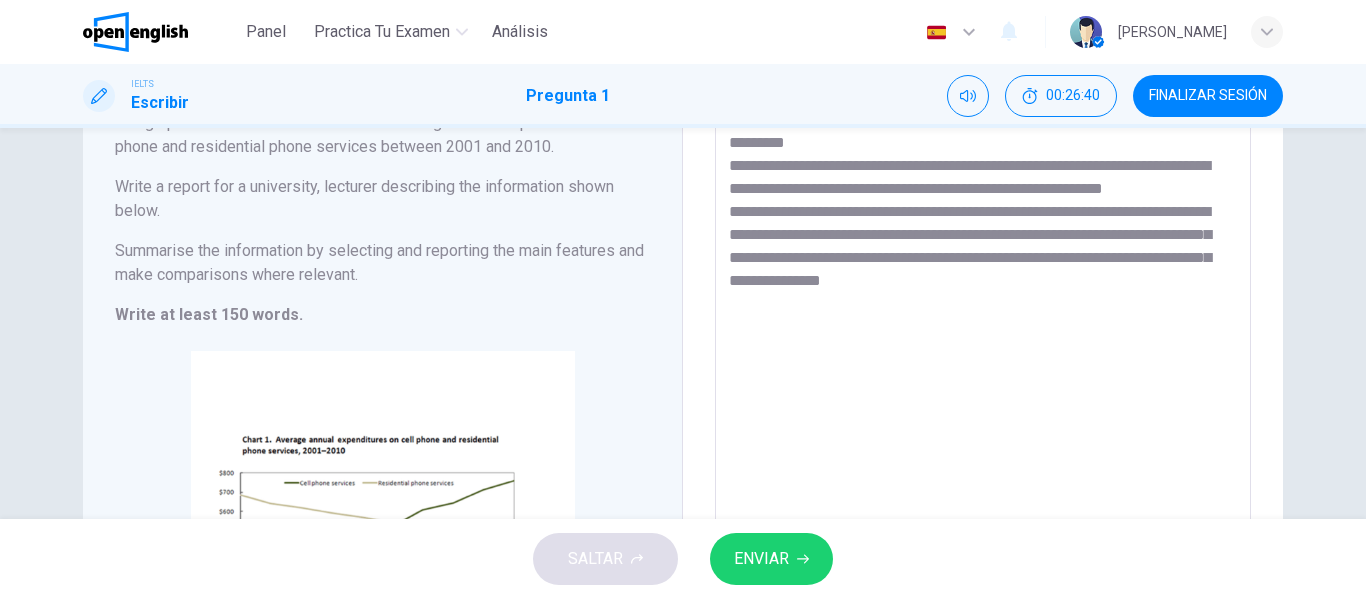 click on "**********" at bounding box center [983, 373] 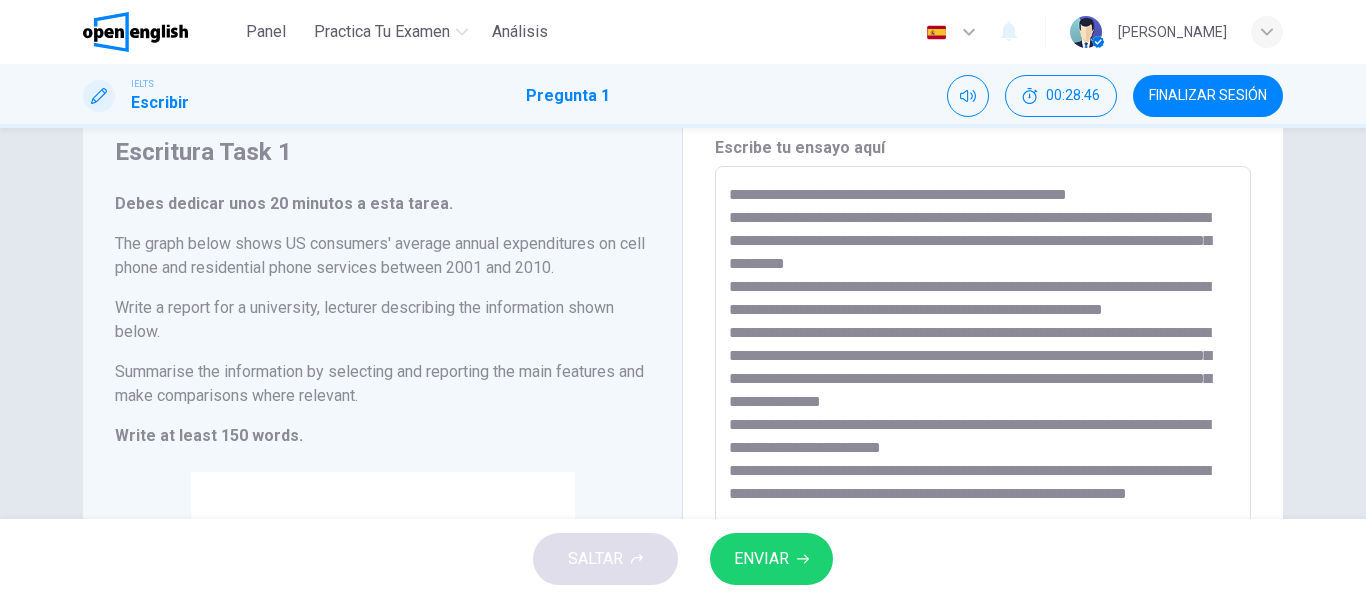 scroll, scrollTop: 189, scrollLeft: 0, axis: vertical 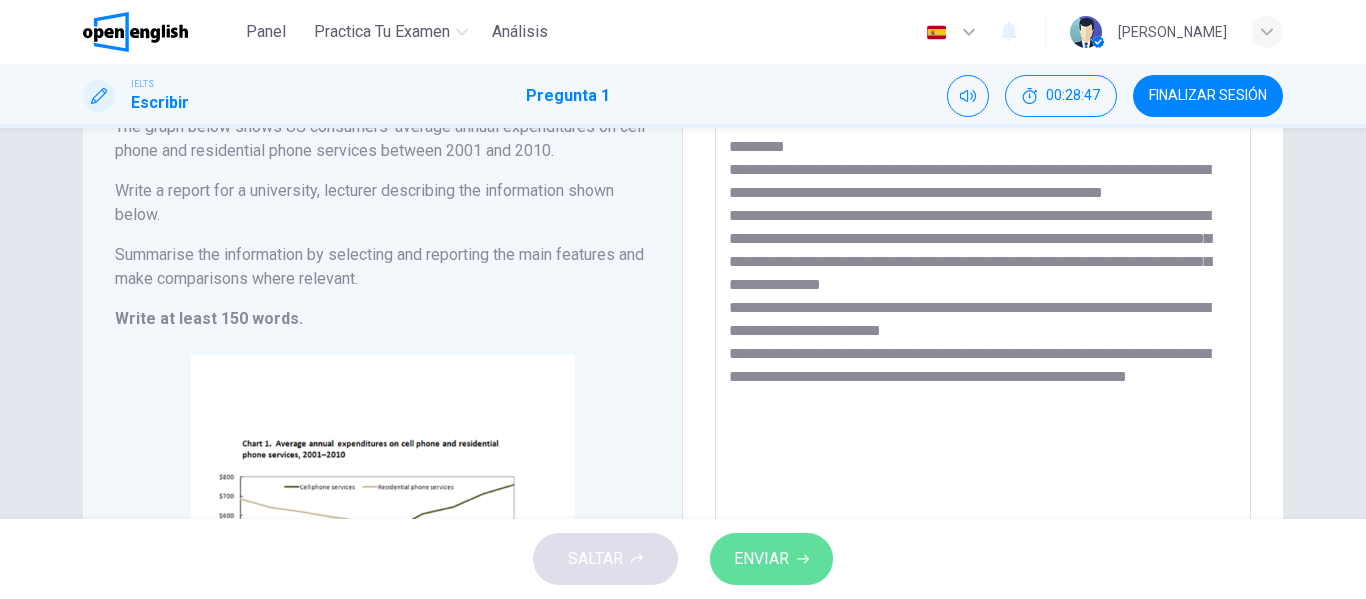 click on "ENVIAR" at bounding box center [761, 559] 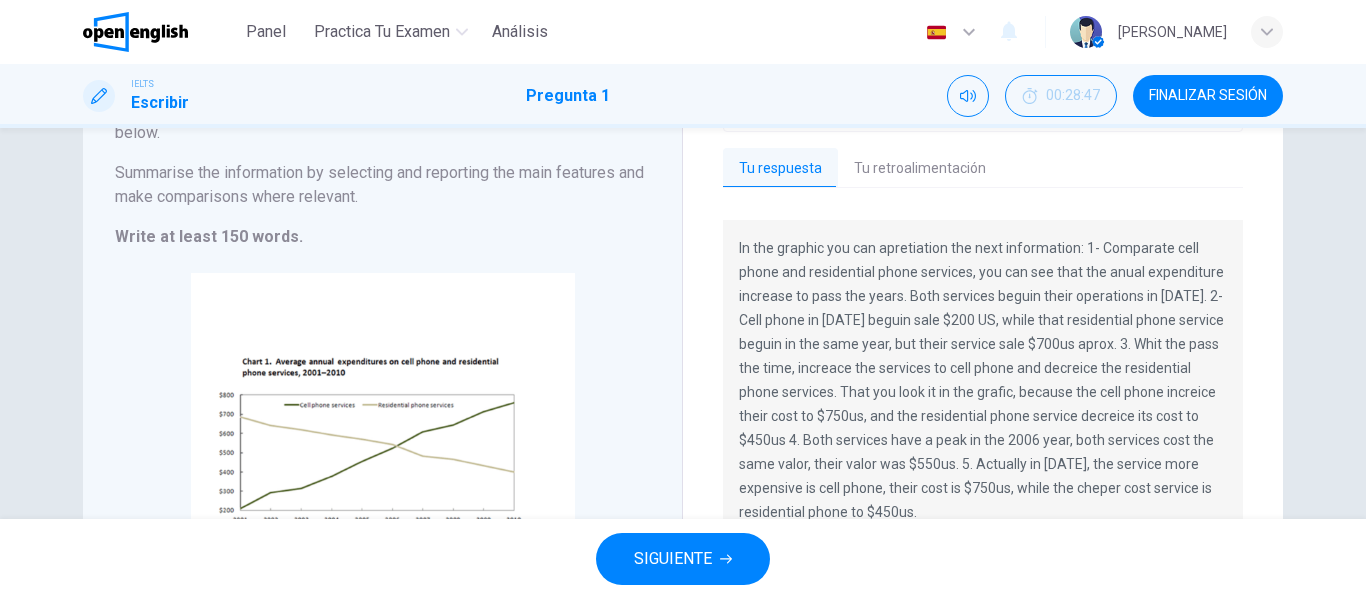 scroll, scrollTop: 270, scrollLeft: 0, axis: vertical 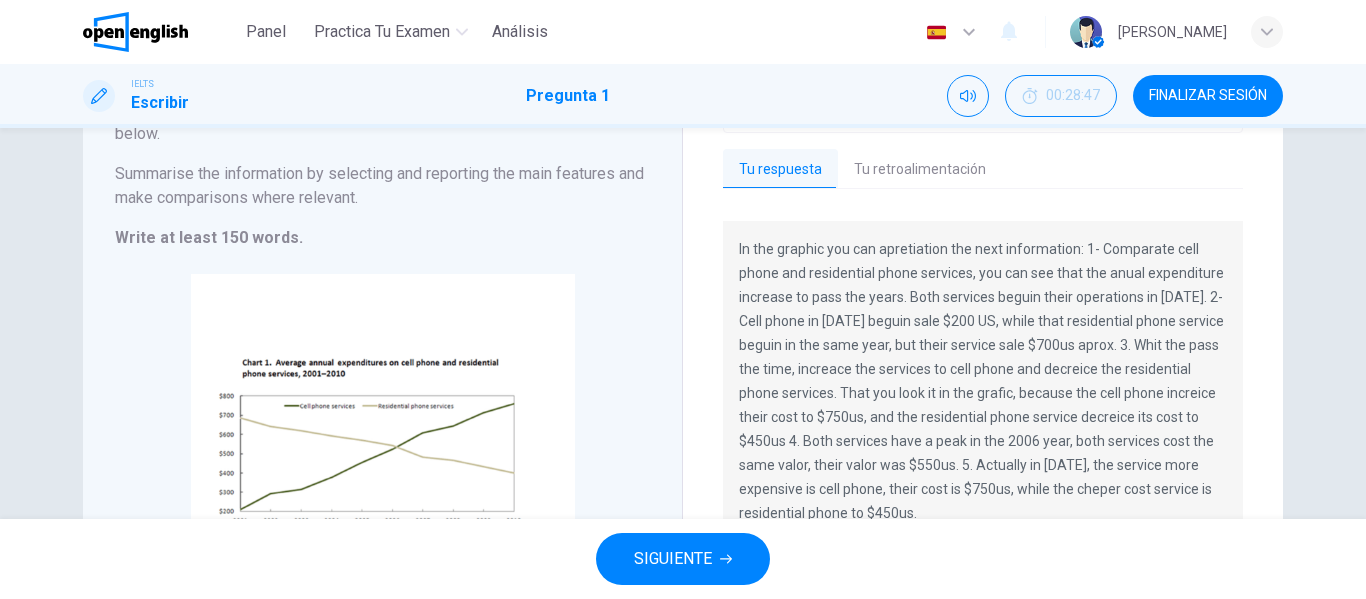 click on "Tu retroalimentación" at bounding box center [920, 170] 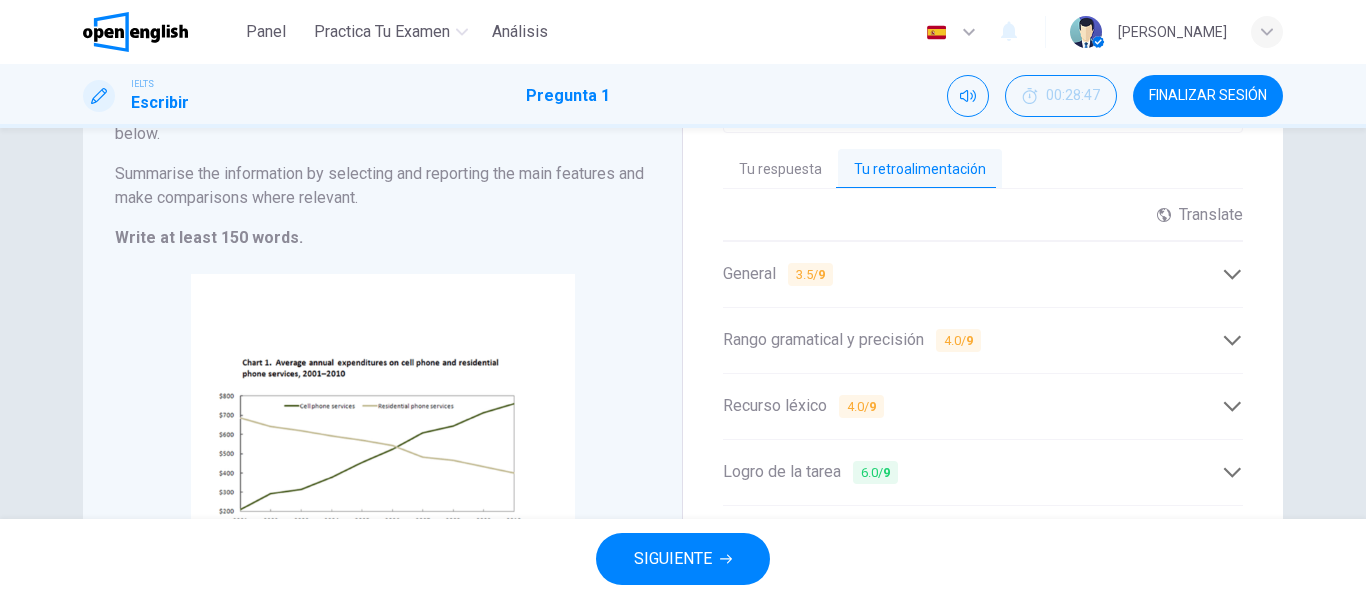 click on "General   3.5 / 9" at bounding box center [983, 274] 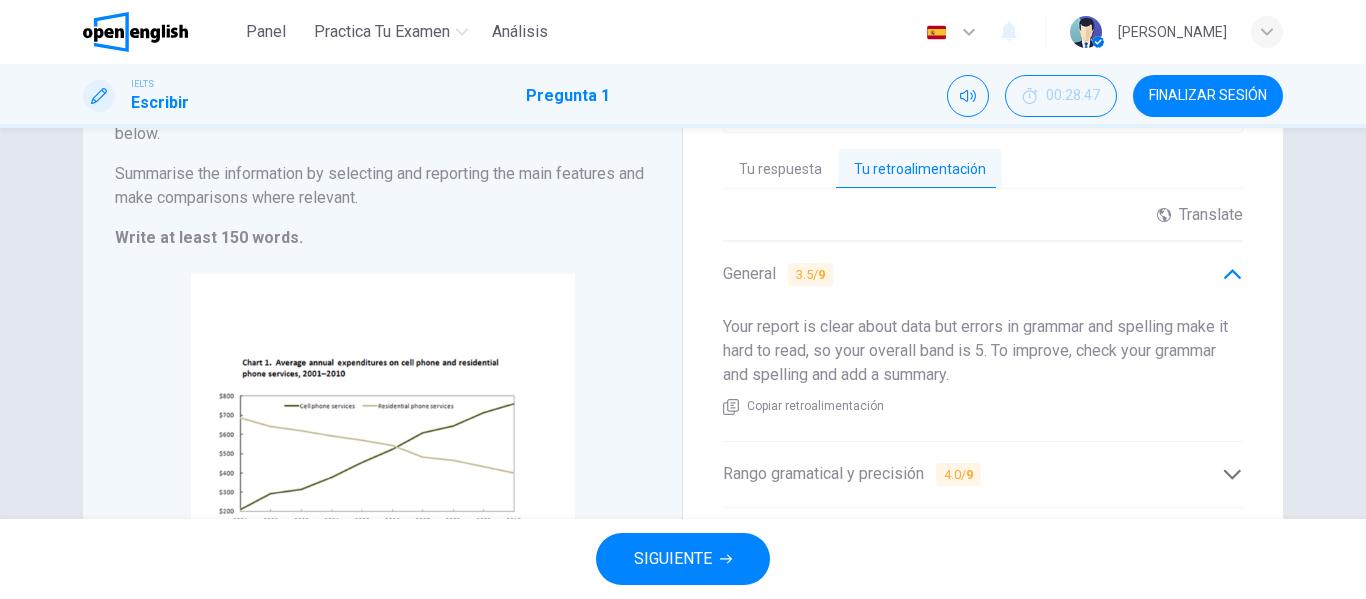 click on "General   3.5 / 9" at bounding box center (972, 274) 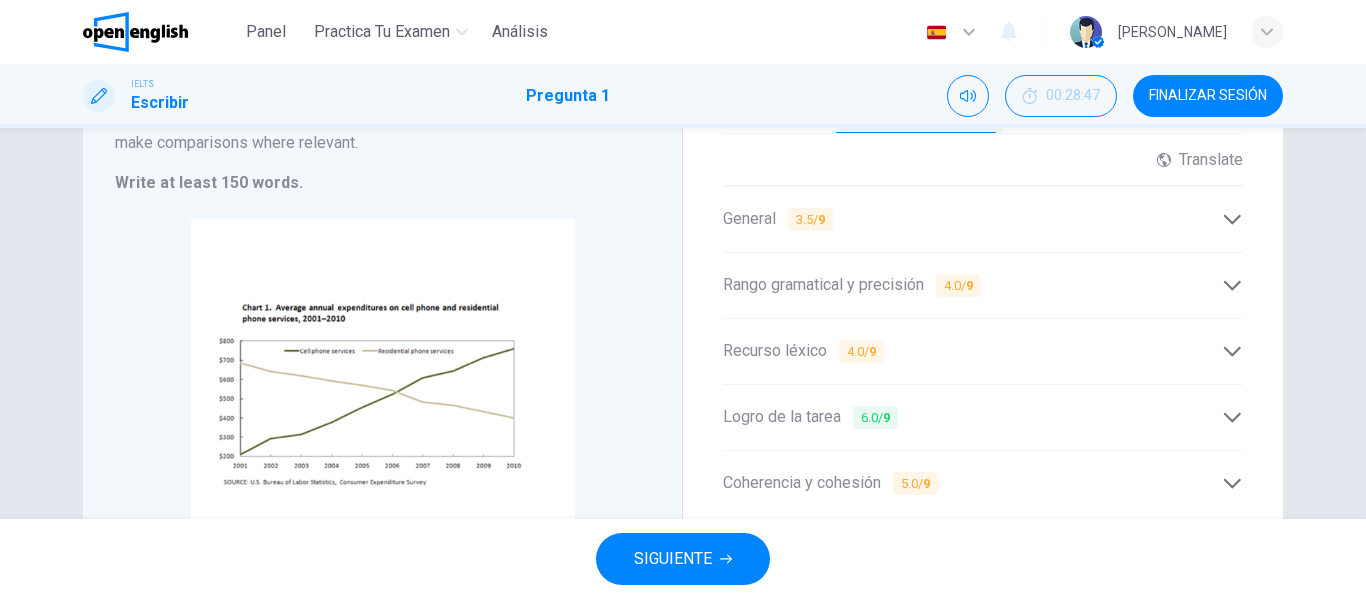 scroll, scrollTop: 328, scrollLeft: 0, axis: vertical 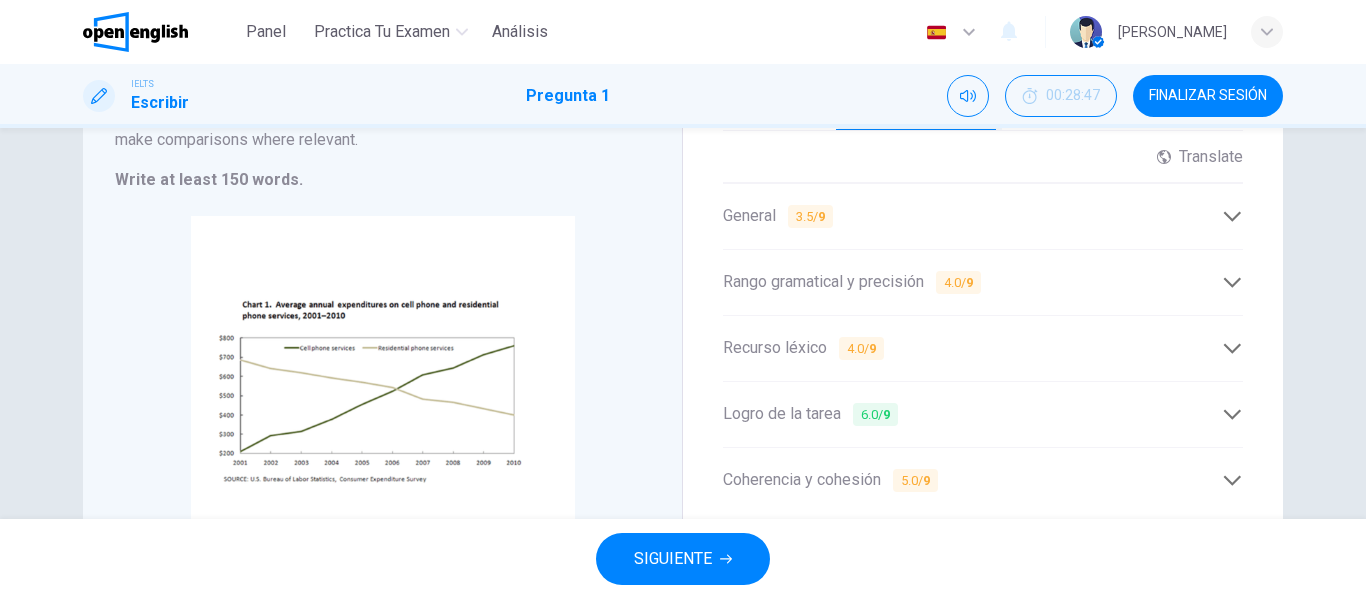click on "Rango gramatical y precisión   4.0 / 9" at bounding box center (852, 282) 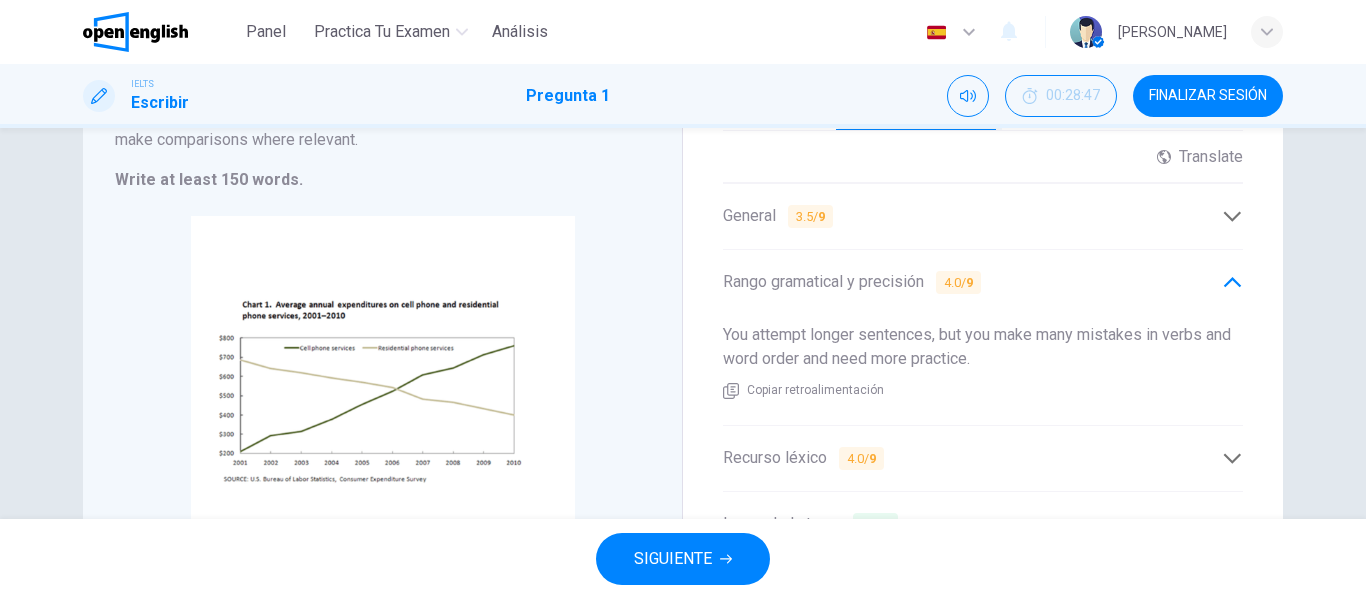 click on "Rango gramatical y precisión   4.0 / 9" at bounding box center (852, 282) 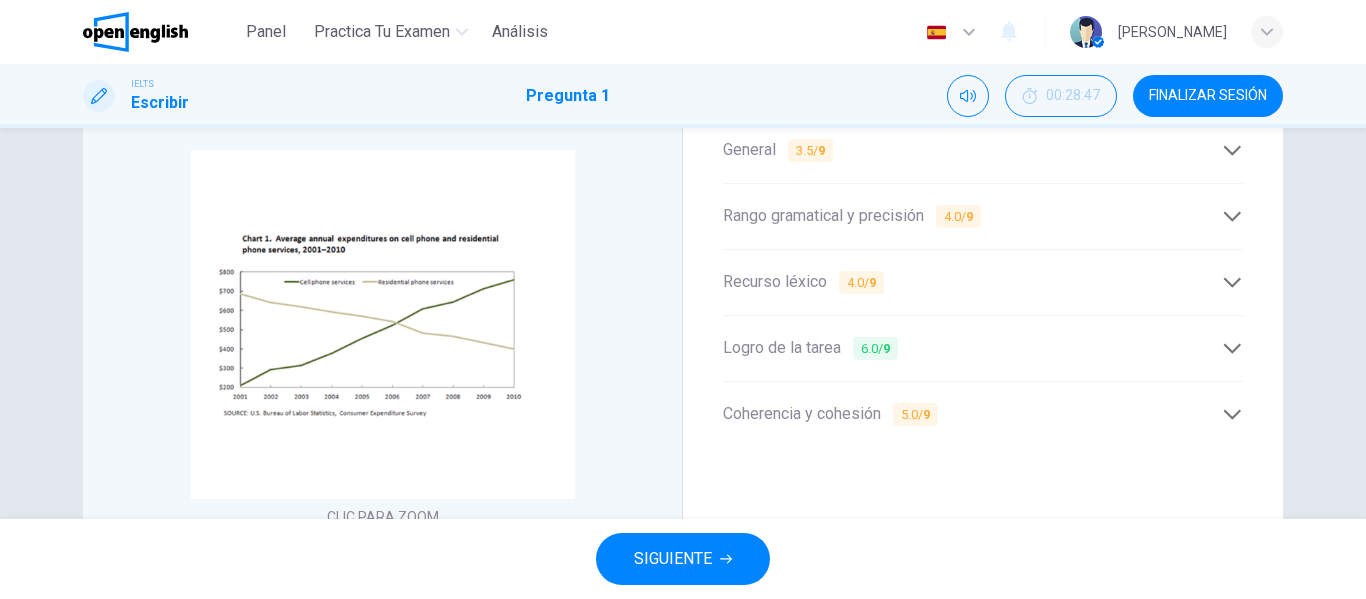 scroll, scrollTop: 397, scrollLeft: 0, axis: vertical 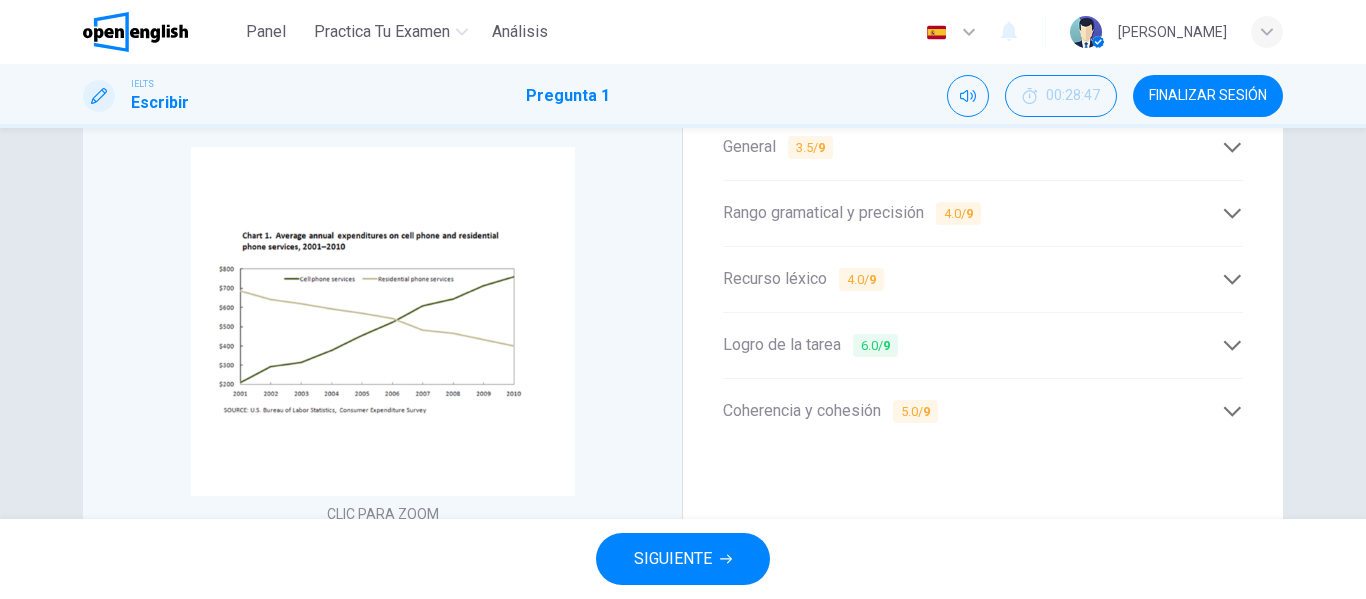 click on "Recurso léxico   4.0 / 9" at bounding box center [983, 279] 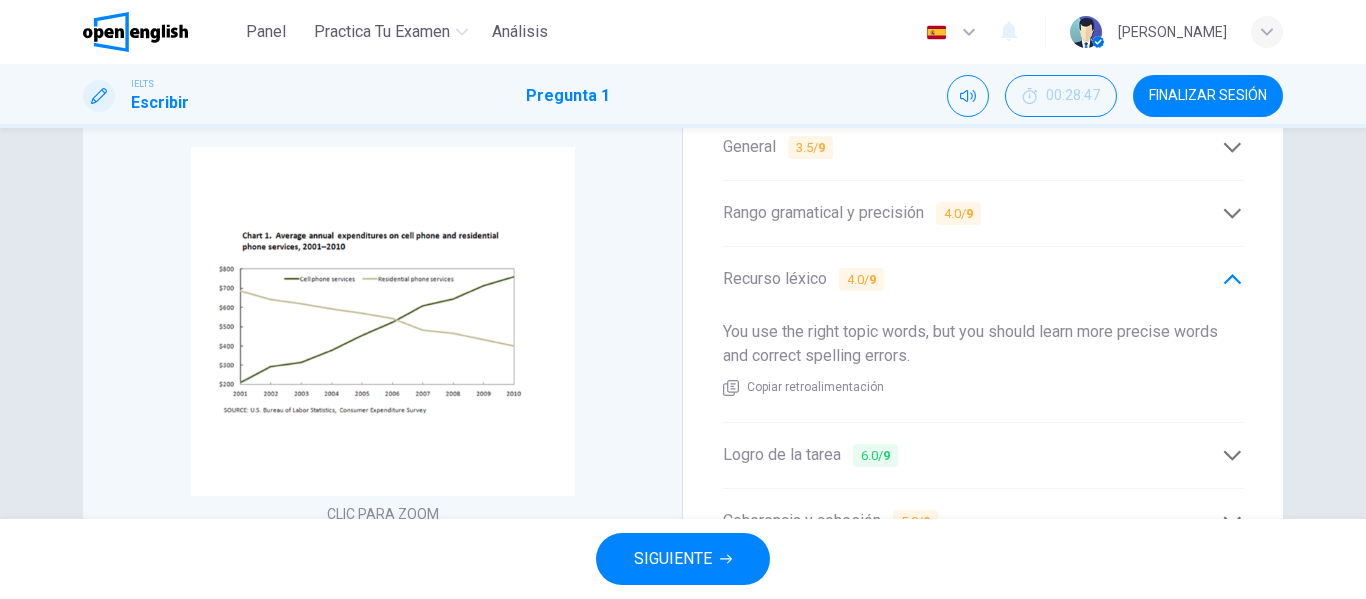 click on "Recurso léxico   4.0 / 9" at bounding box center (983, 279) 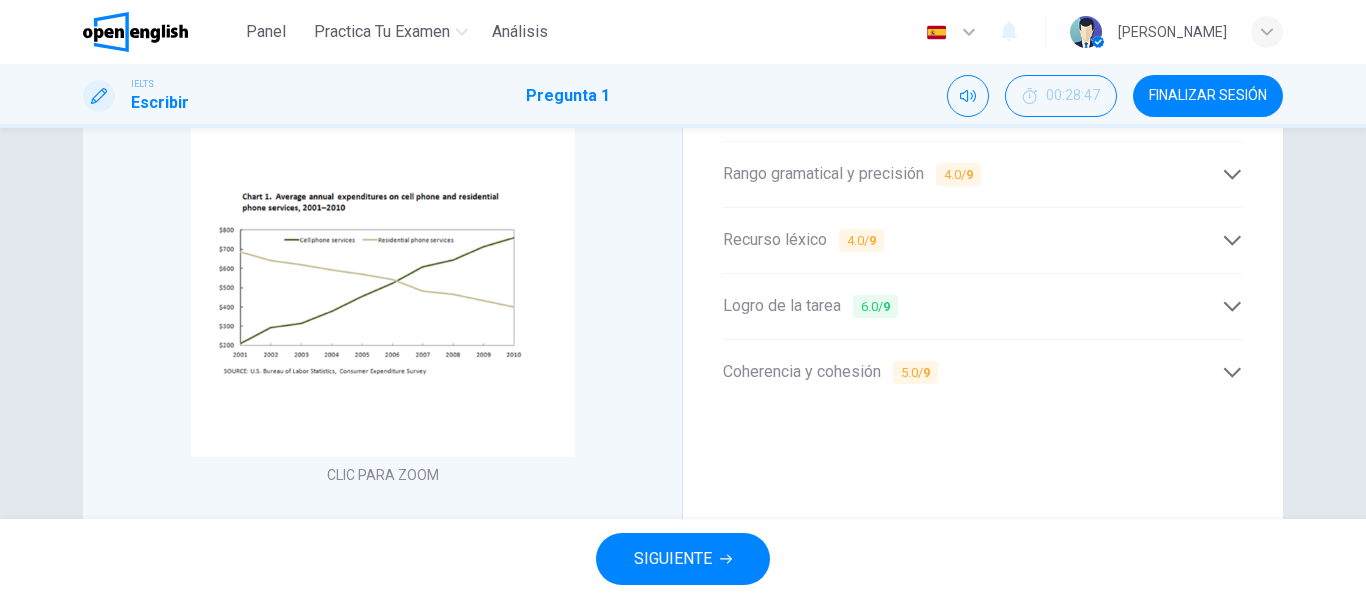 scroll, scrollTop: 437, scrollLeft: 0, axis: vertical 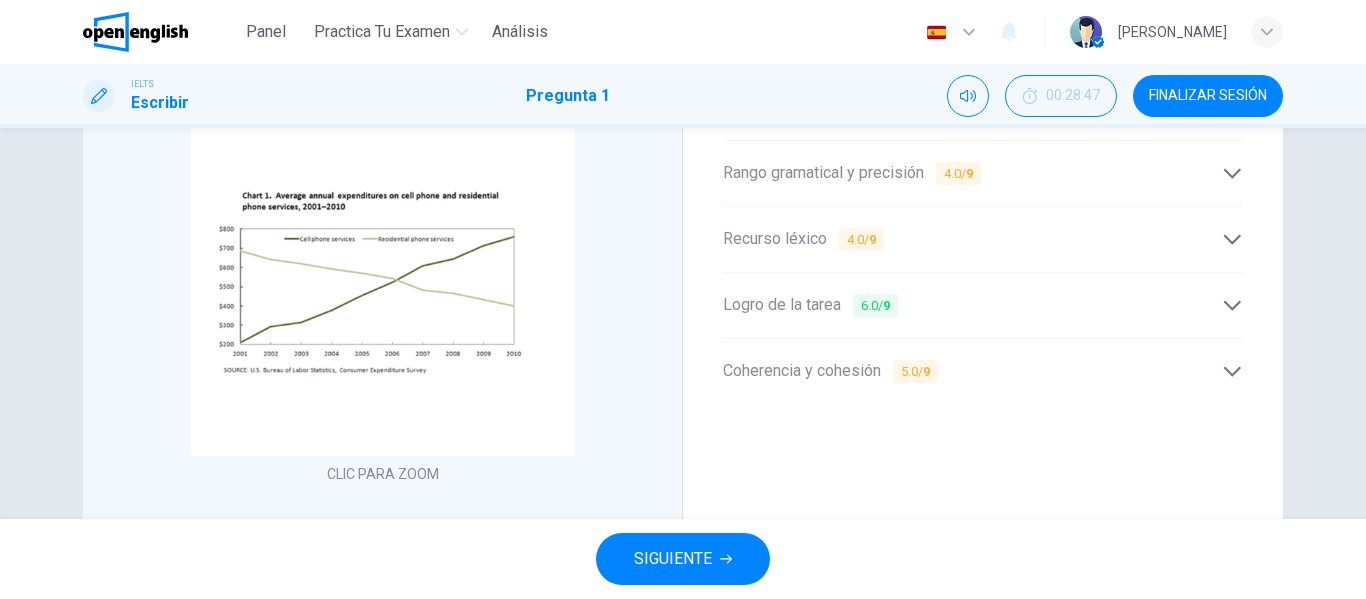 click on "Logro de la tarea   6.0 / 9" at bounding box center (810, 305) 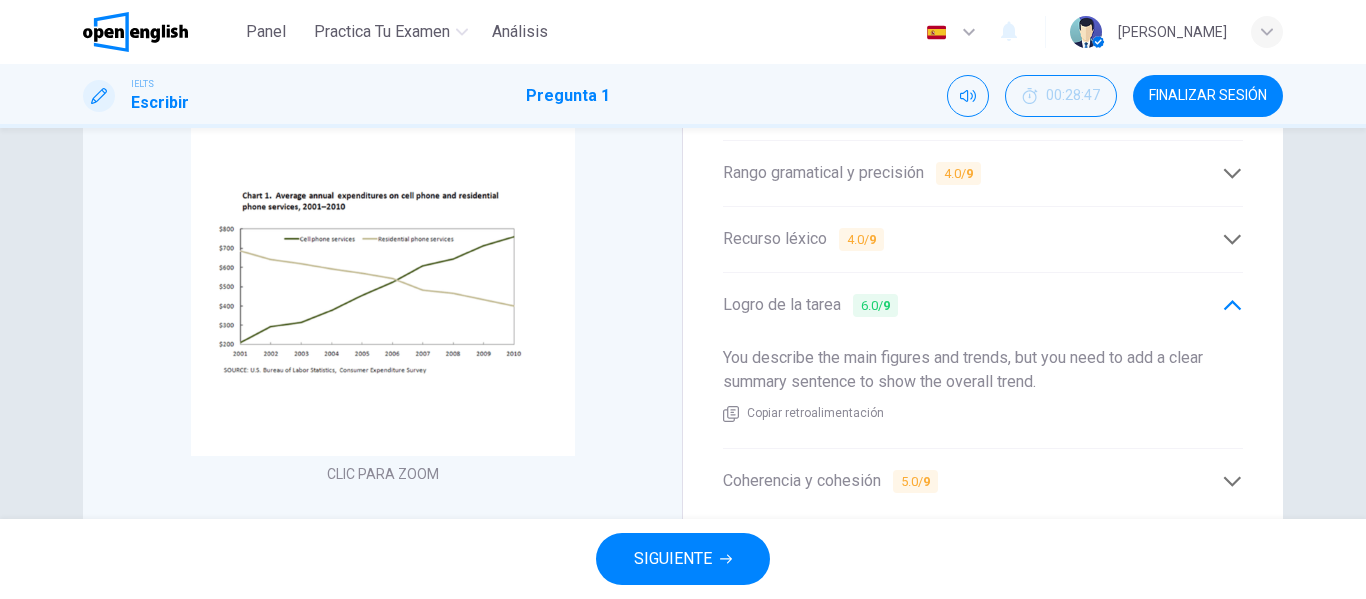 click on "Logro de la tarea   6.0 / 9" at bounding box center [810, 305] 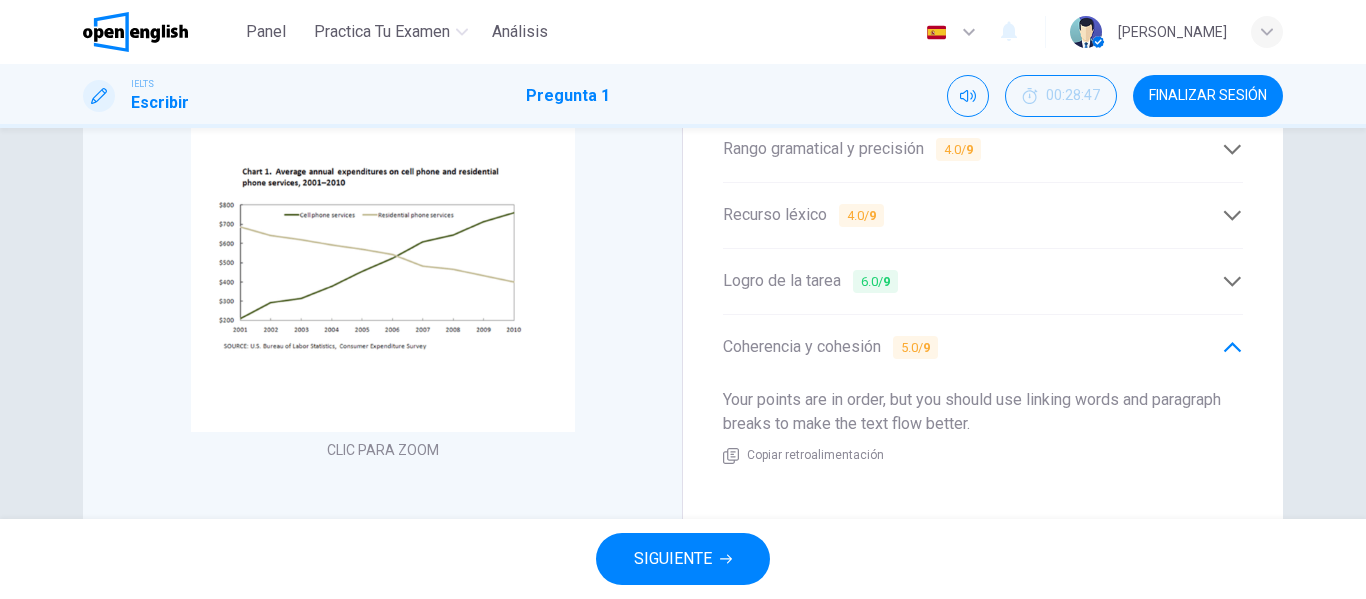 click on "Coherencia y cohesión   5.0 / 9" at bounding box center [983, 347] 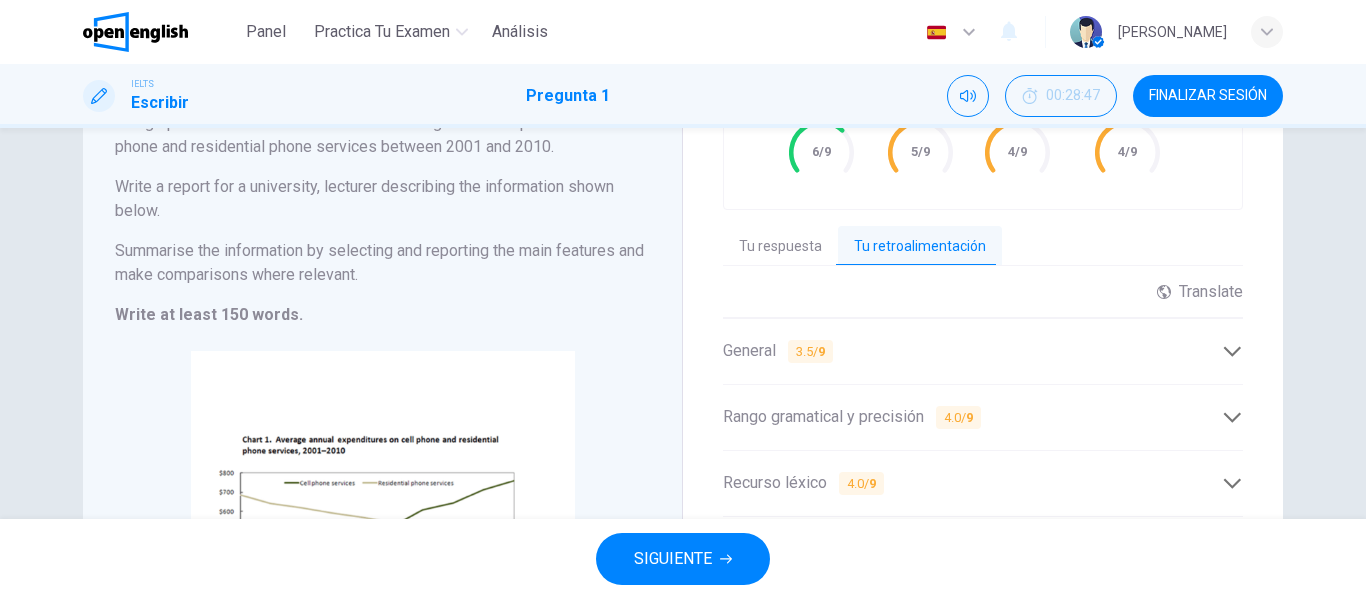 scroll, scrollTop: 189, scrollLeft: 0, axis: vertical 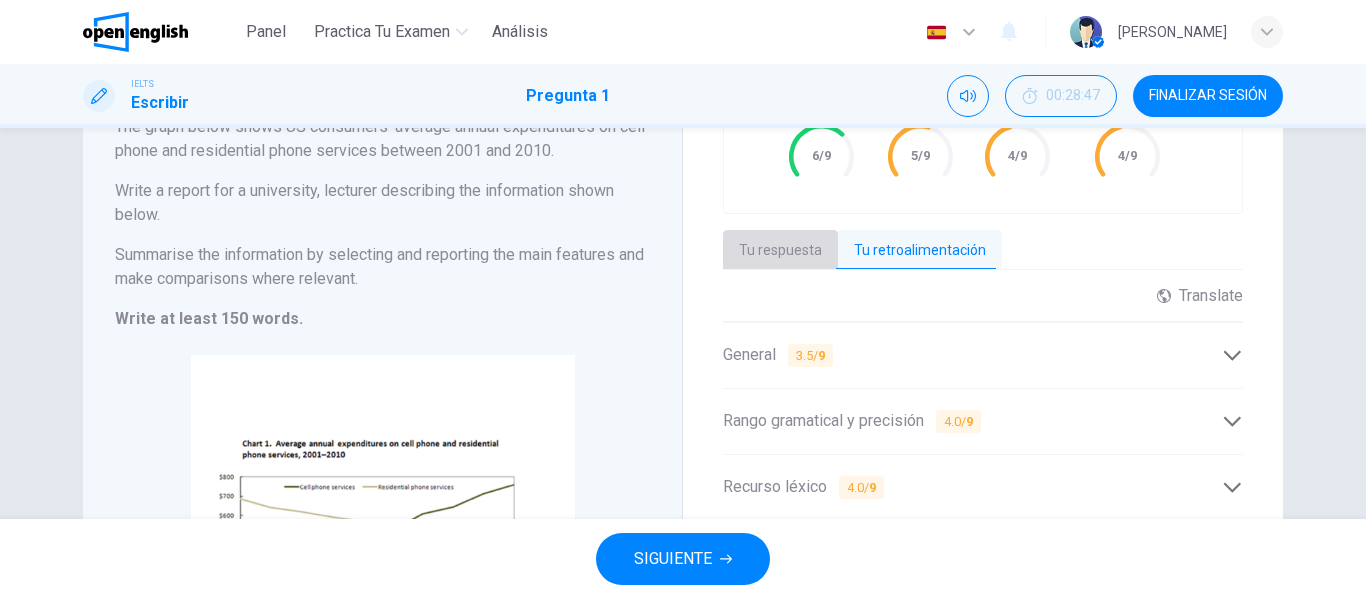 click on "Tu respuesta" at bounding box center (780, 251) 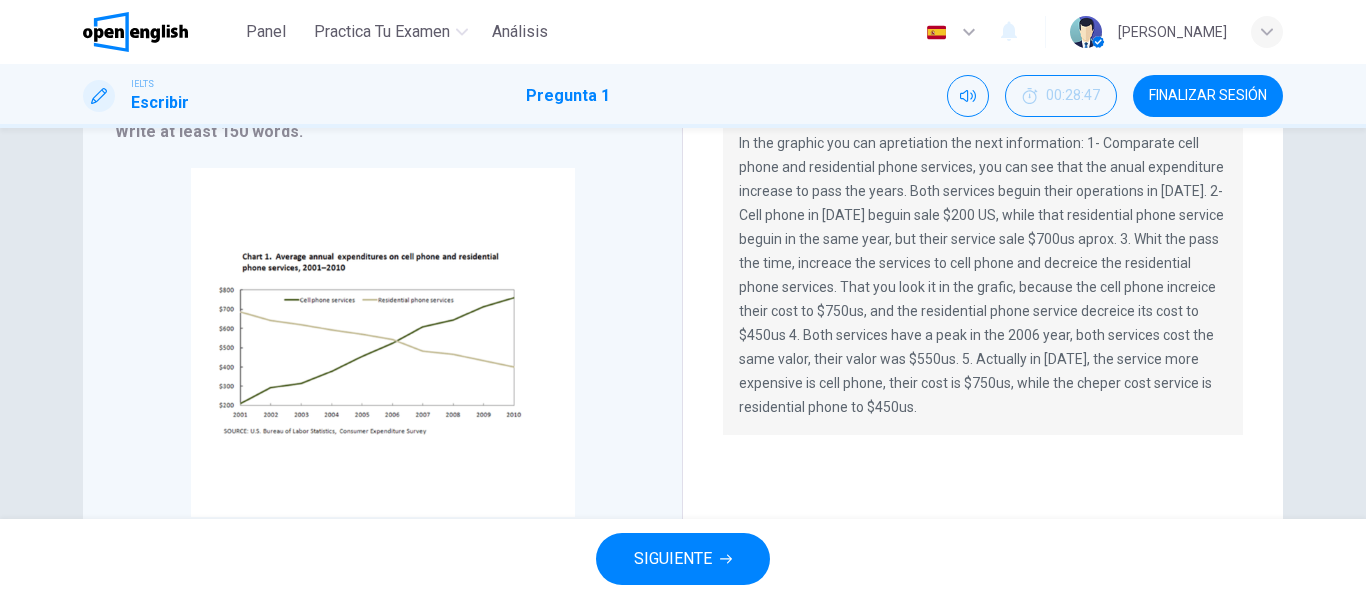 scroll, scrollTop: 376, scrollLeft: 0, axis: vertical 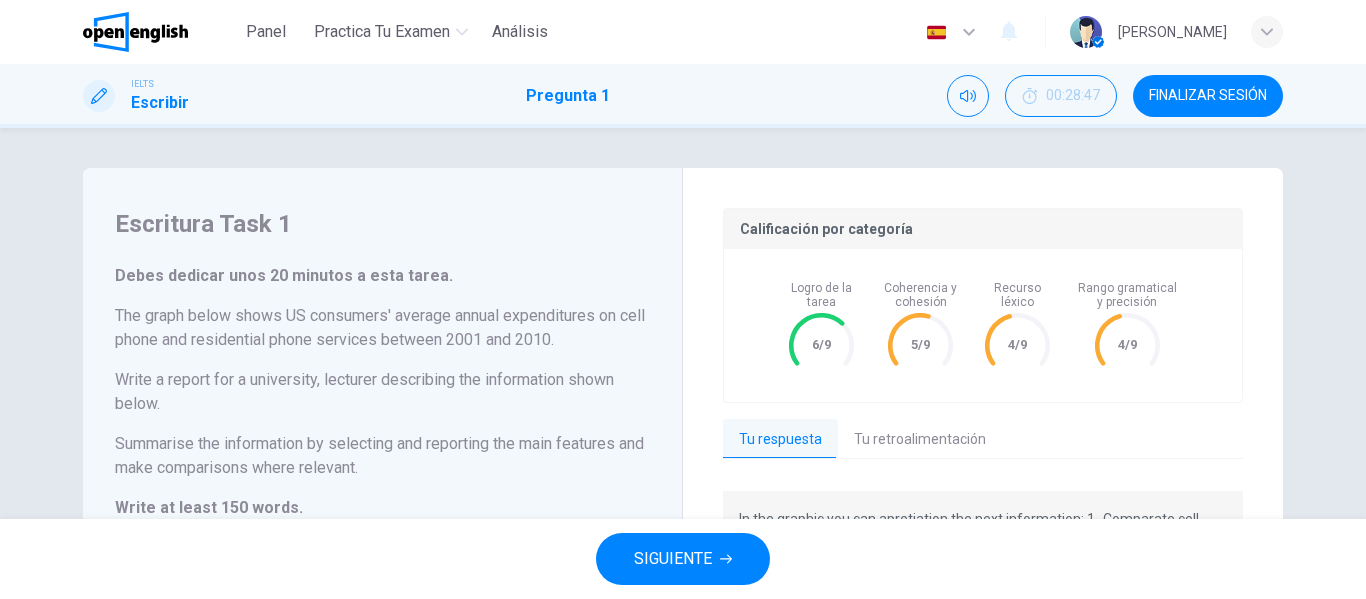 click on "SIGUIENTE" at bounding box center [673, 559] 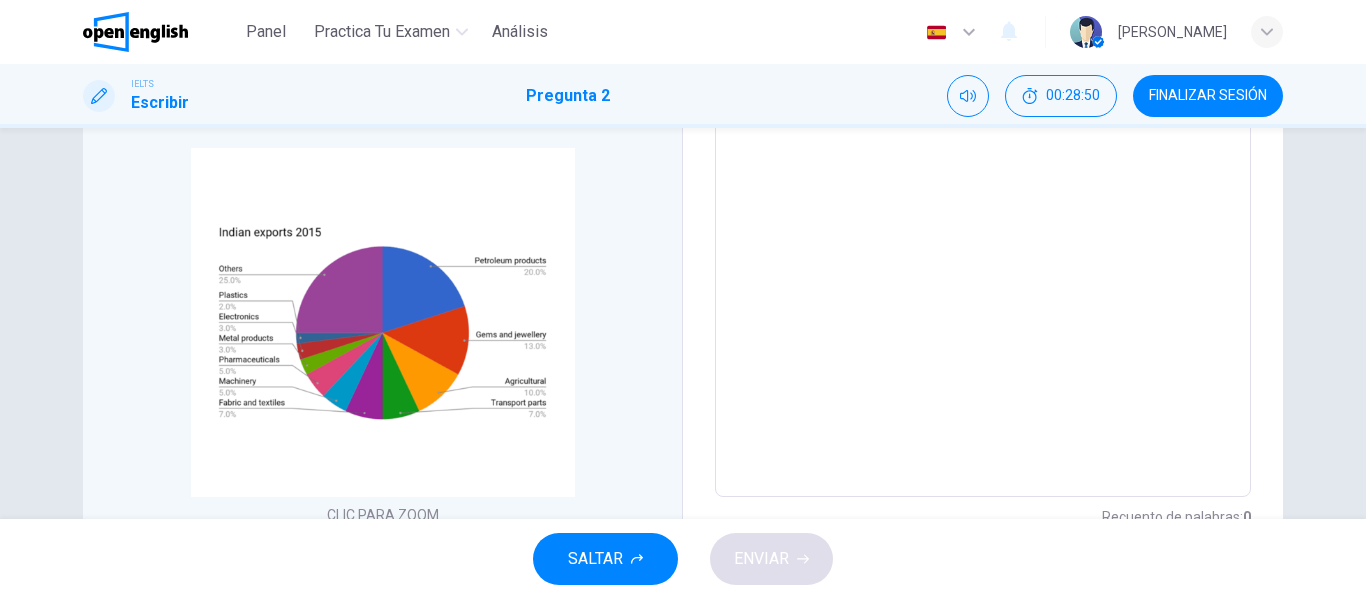 scroll, scrollTop: 333, scrollLeft: 0, axis: vertical 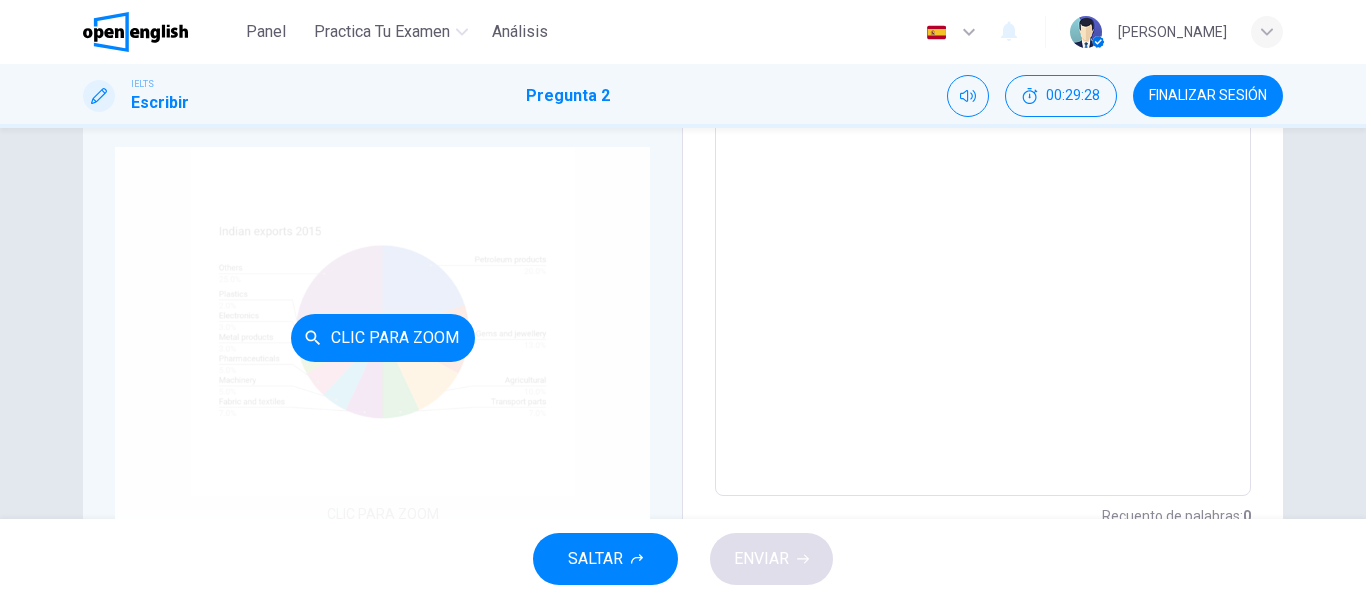 click on "Clic para zoom" at bounding box center [382, 337] 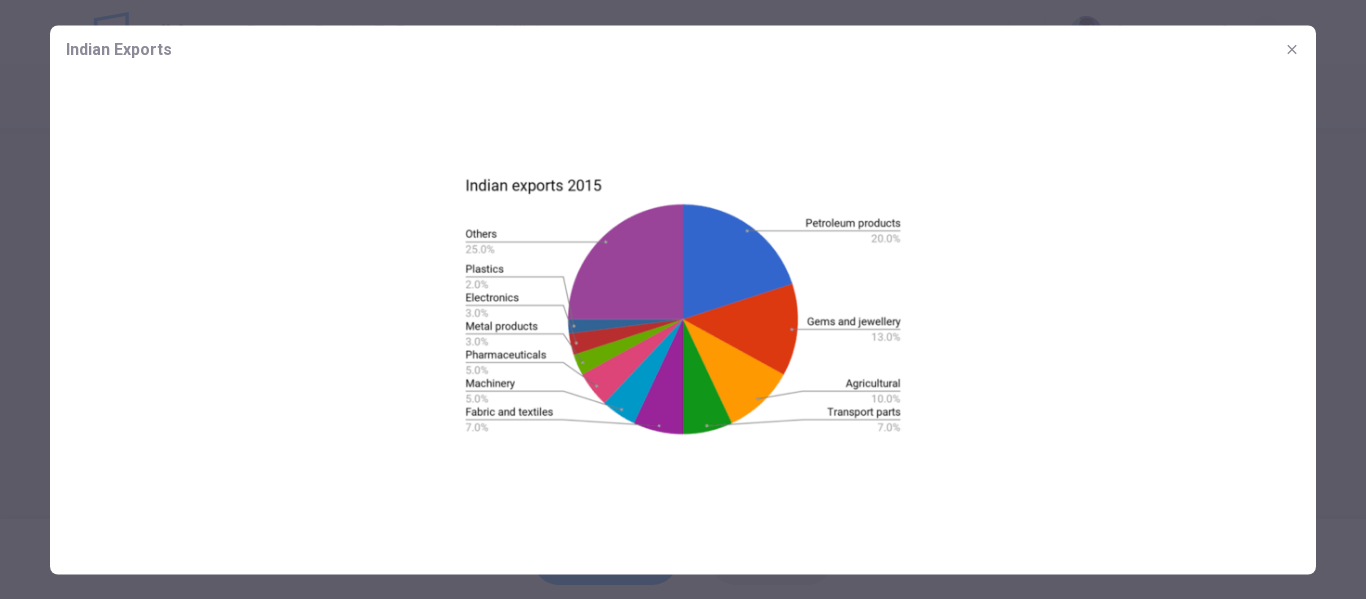 click at bounding box center [683, 305] 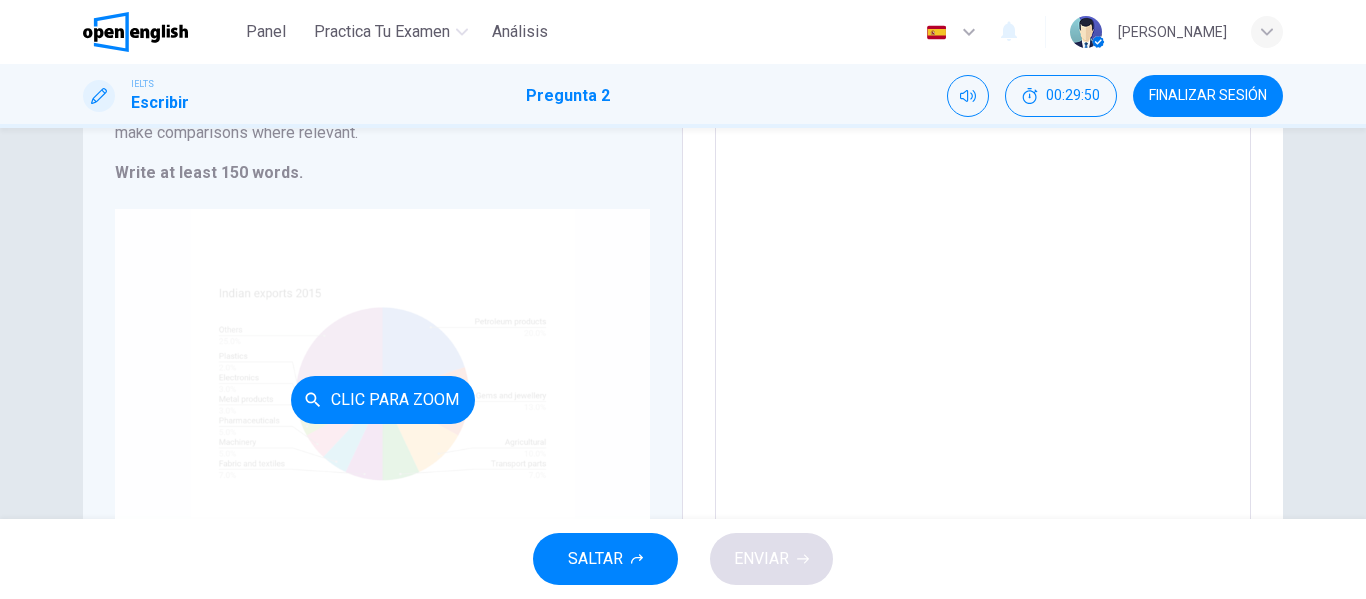 scroll, scrollTop: 398, scrollLeft: 0, axis: vertical 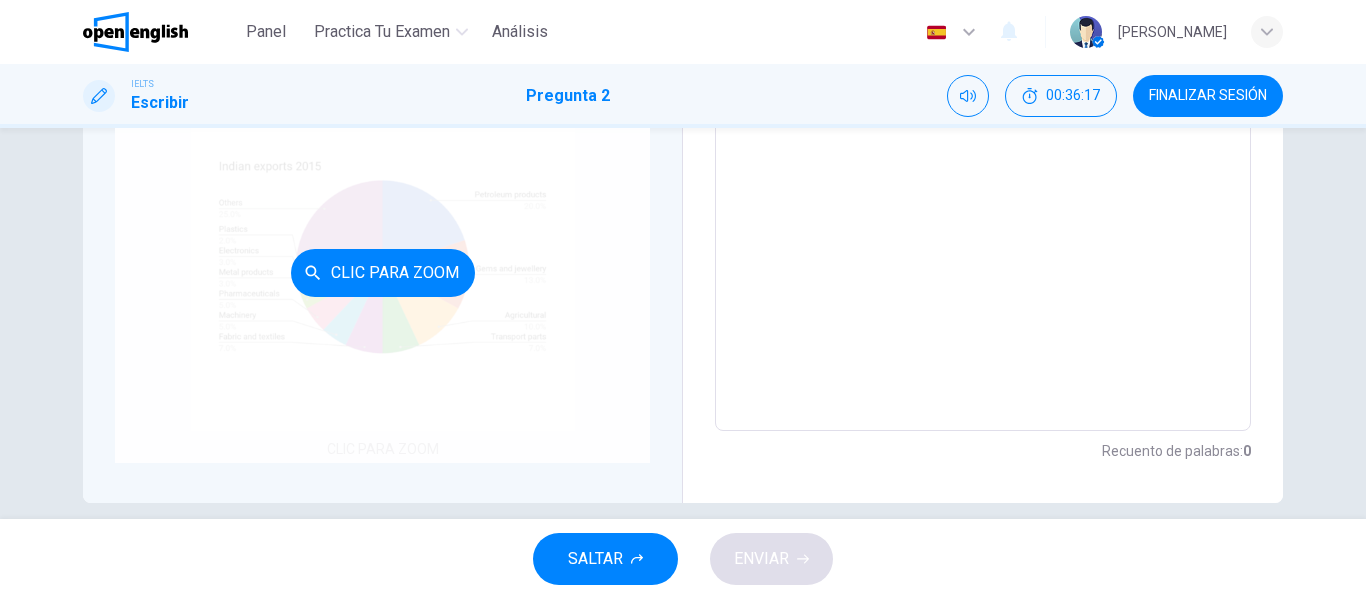 click on "Clic para zoom" at bounding box center [382, 272] 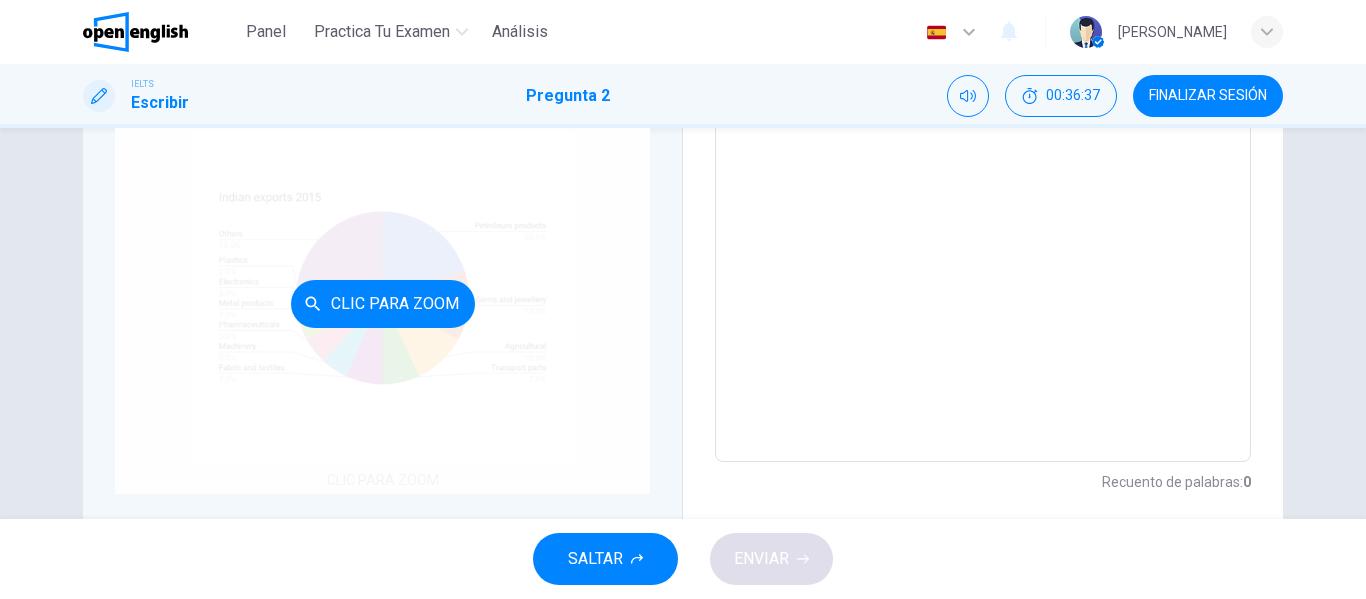 scroll, scrollTop: 281, scrollLeft: 0, axis: vertical 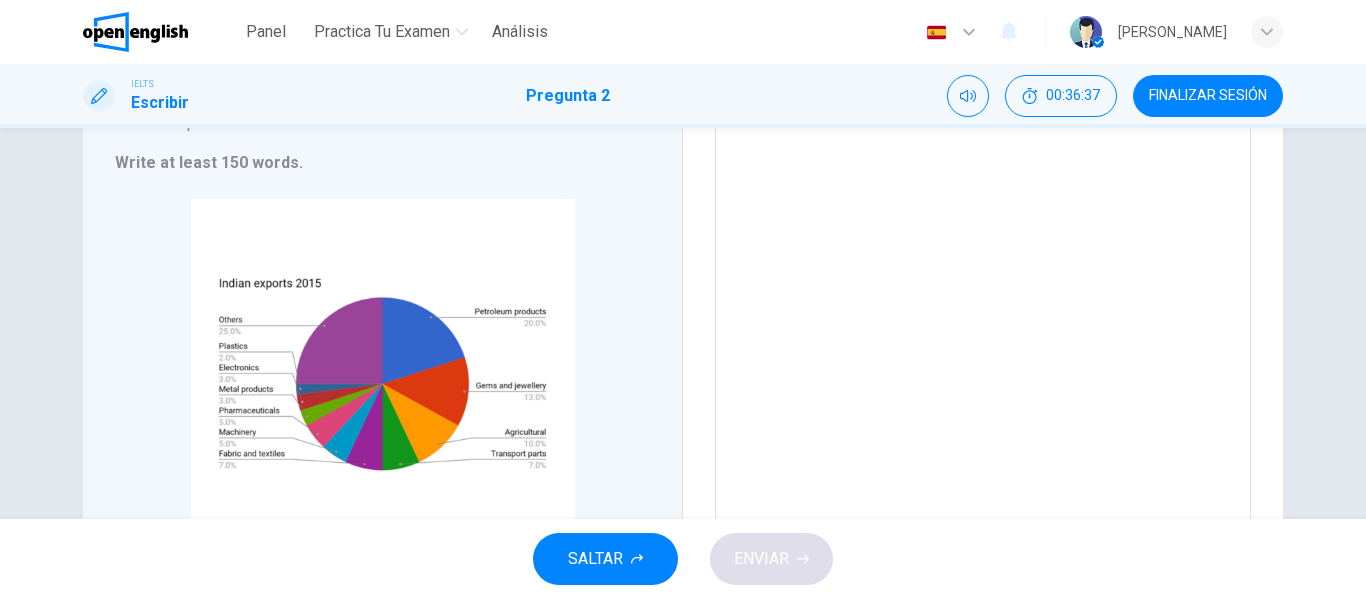 click at bounding box center (983, 253) 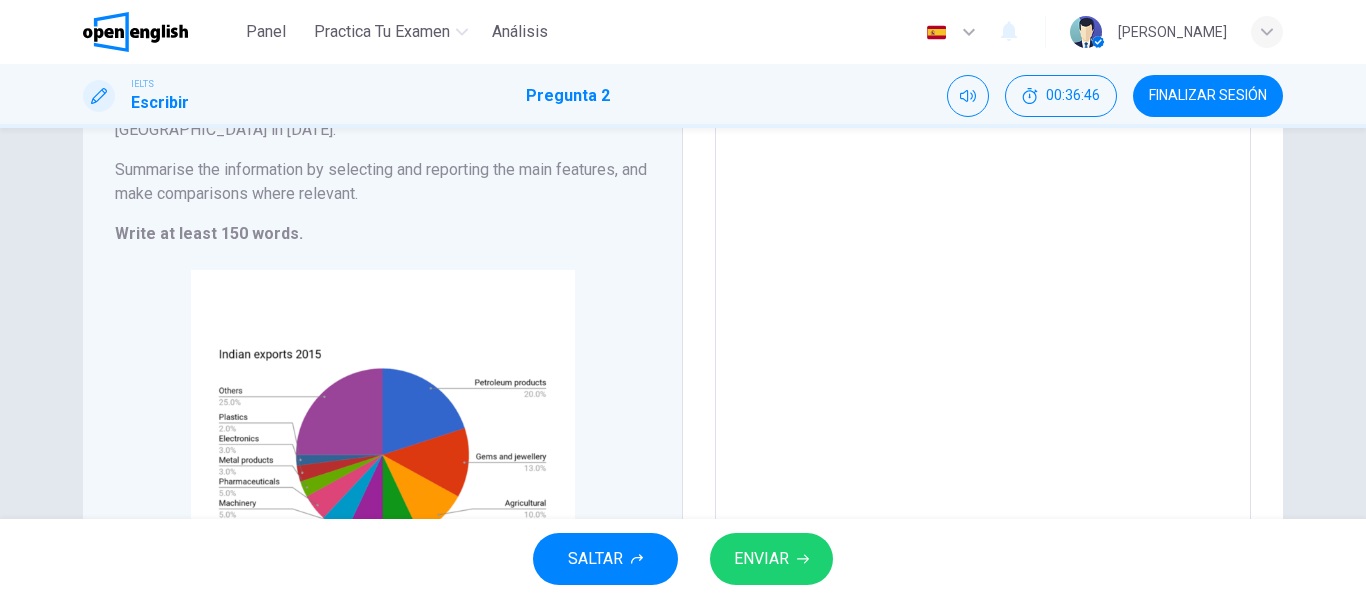 scroll, scrollTop: 128, scrollLeft: 0, axis: vertical 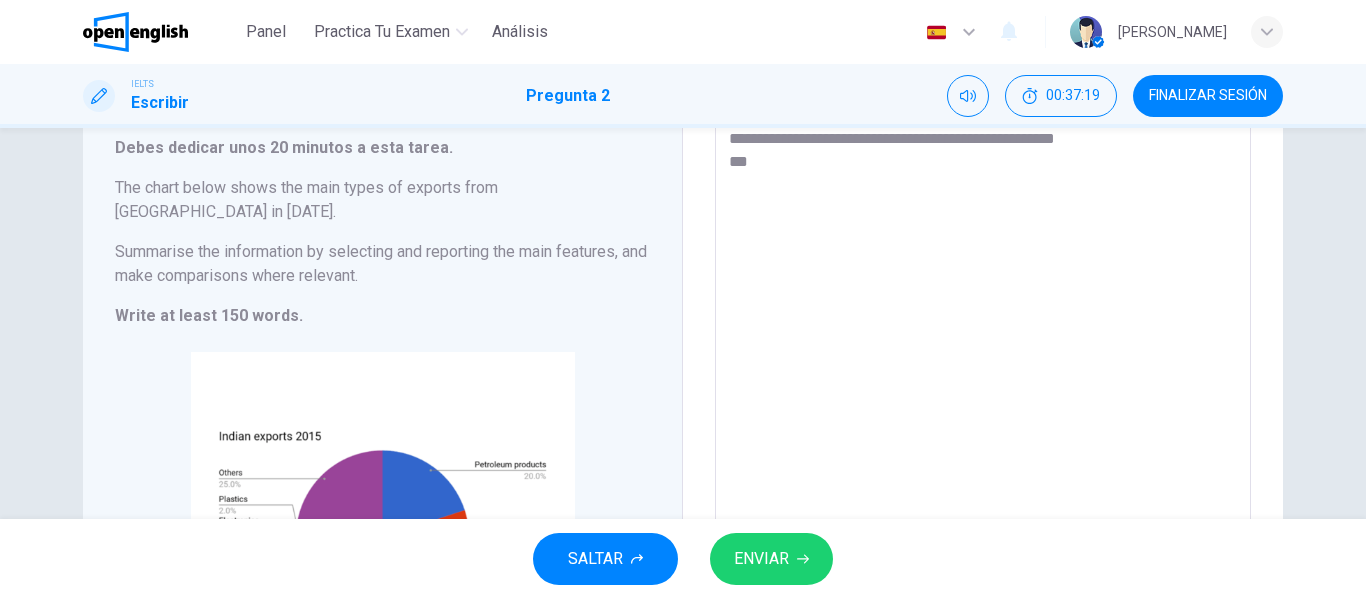 click on "**********" at bounding box center (983, 394) 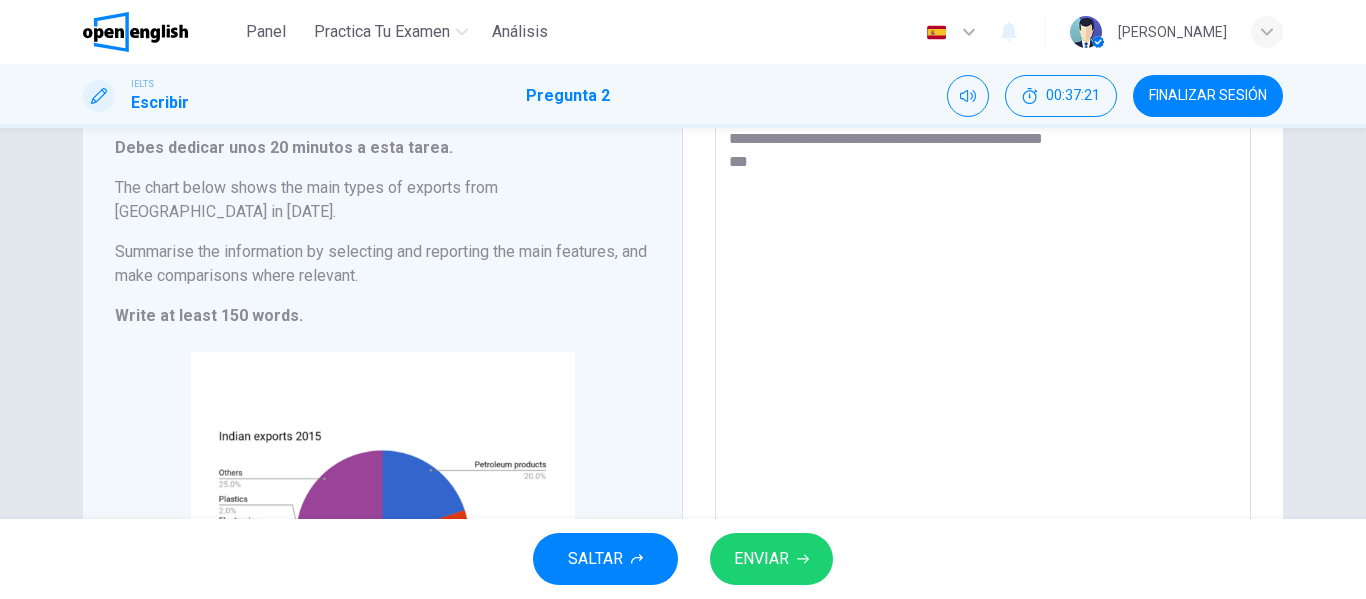 click on "**********" at bounding box center (983, 394) 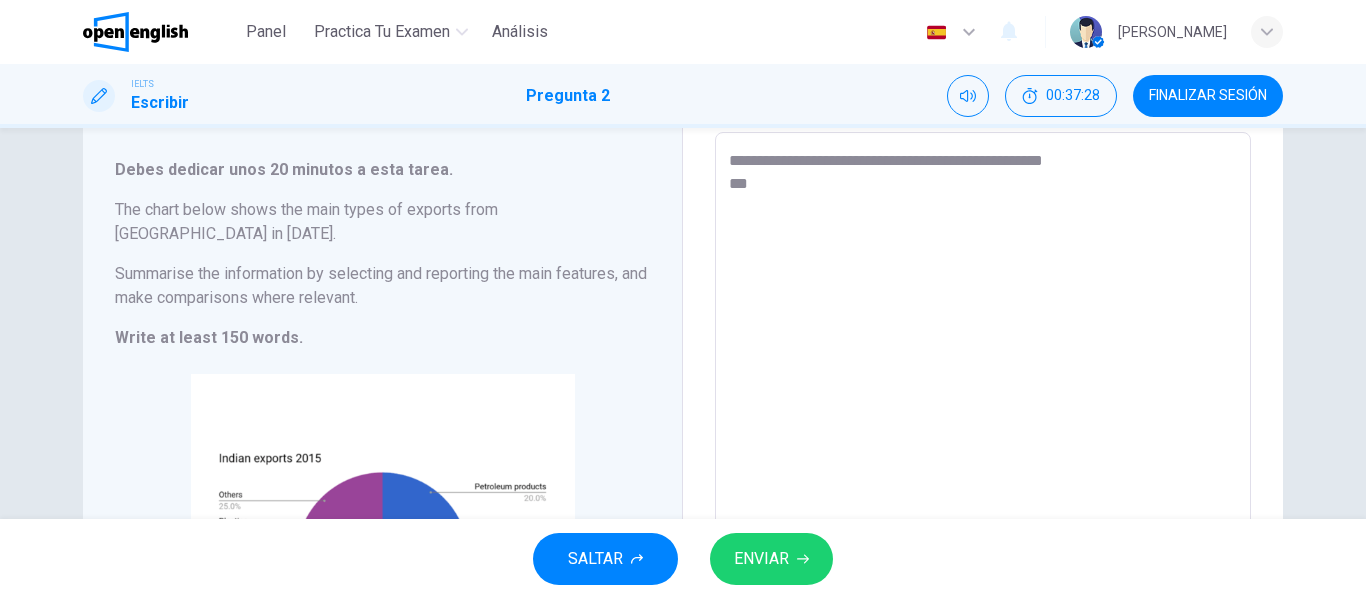 scroll, scrollTop: 107, scrollLeft: 0, axis: vertical 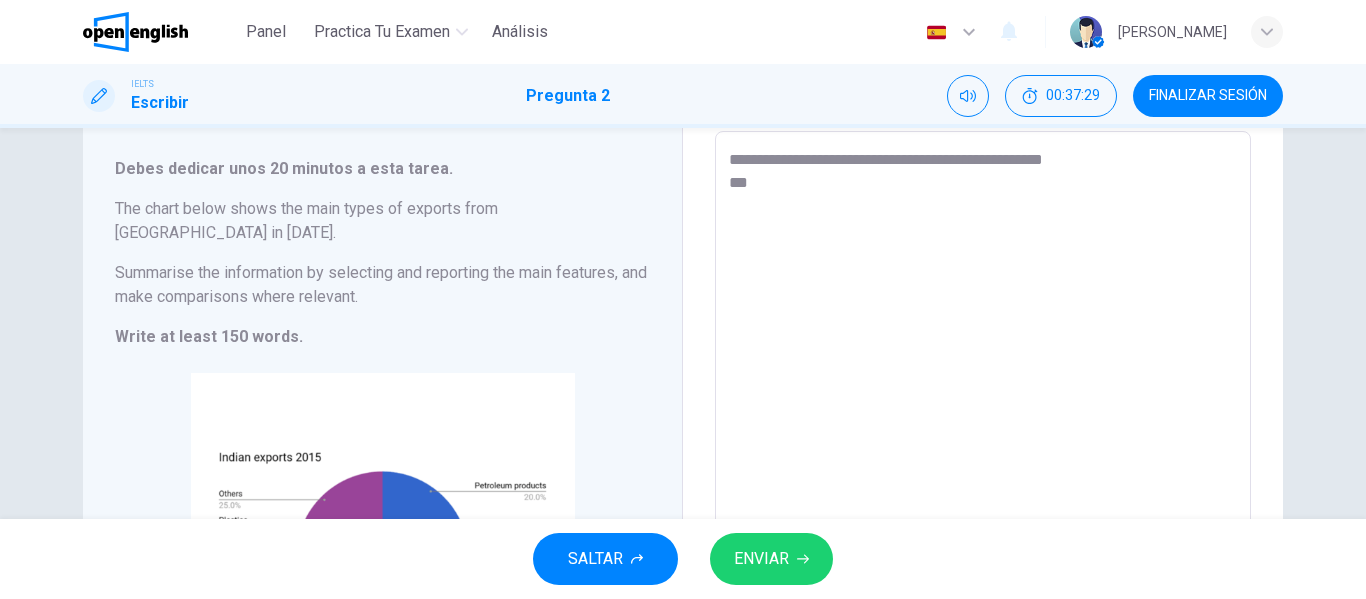 click on "**********" at bounding box center [983, 415] 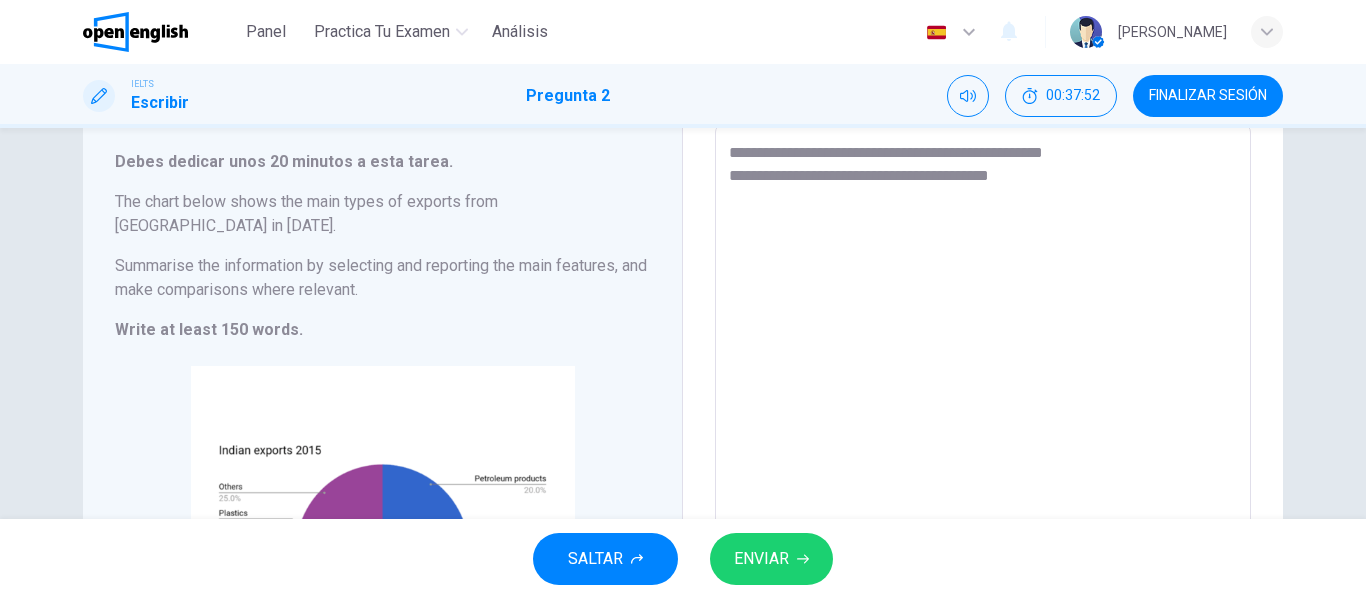 scroll, scrollTop: 115, scrollLeft: 0, axis: vertical 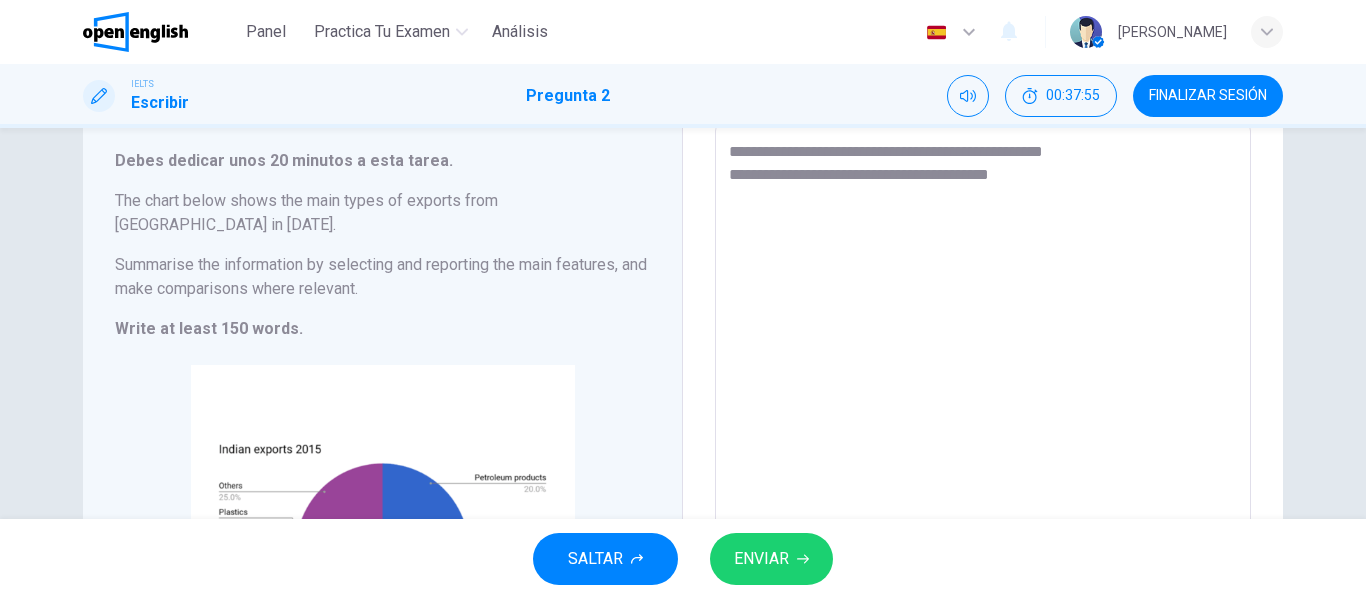 drag, startPoint x: 1040, startPoint y: 176, endPoint x: 742, endPoint y: 193, distance: 298.4845 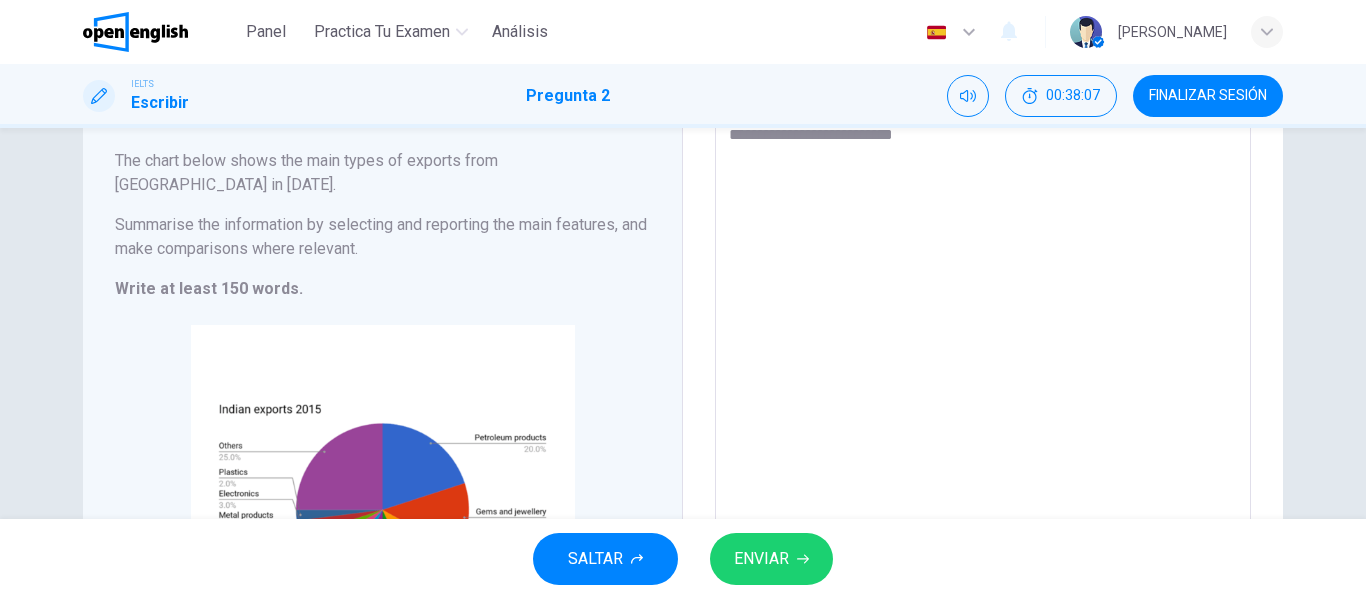 scroll, scrollTop: 156, scrollLeft: 0, axis: vertical 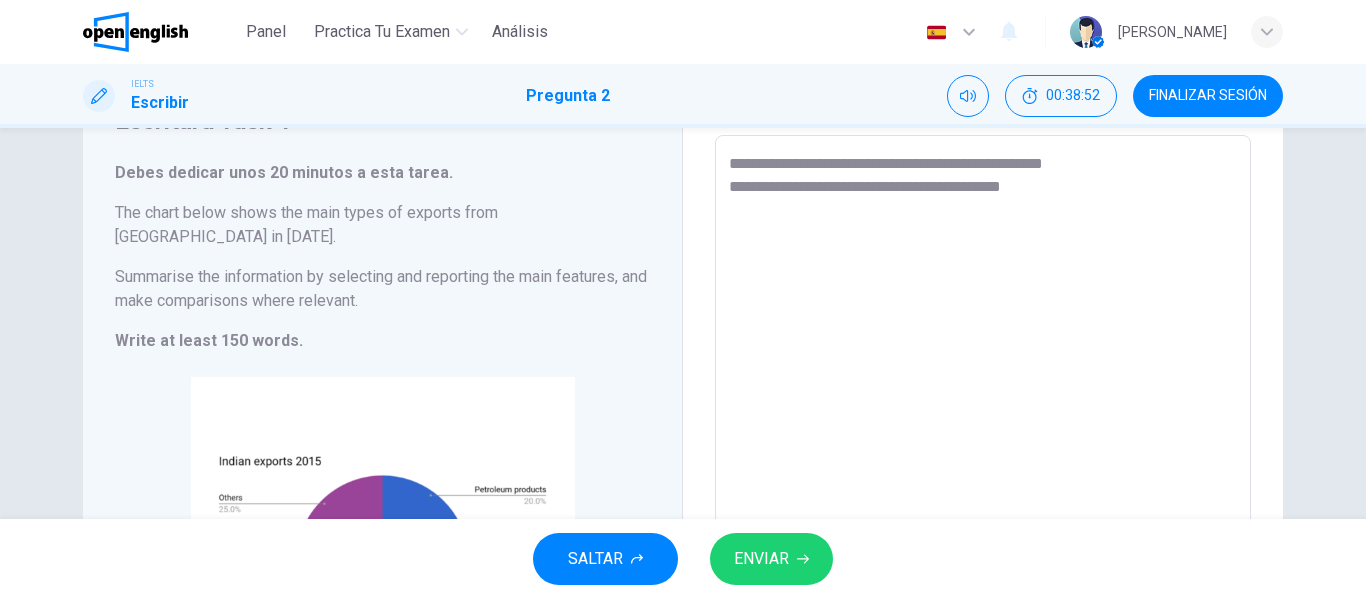 click on "**********" at bounding box center (983, 419) 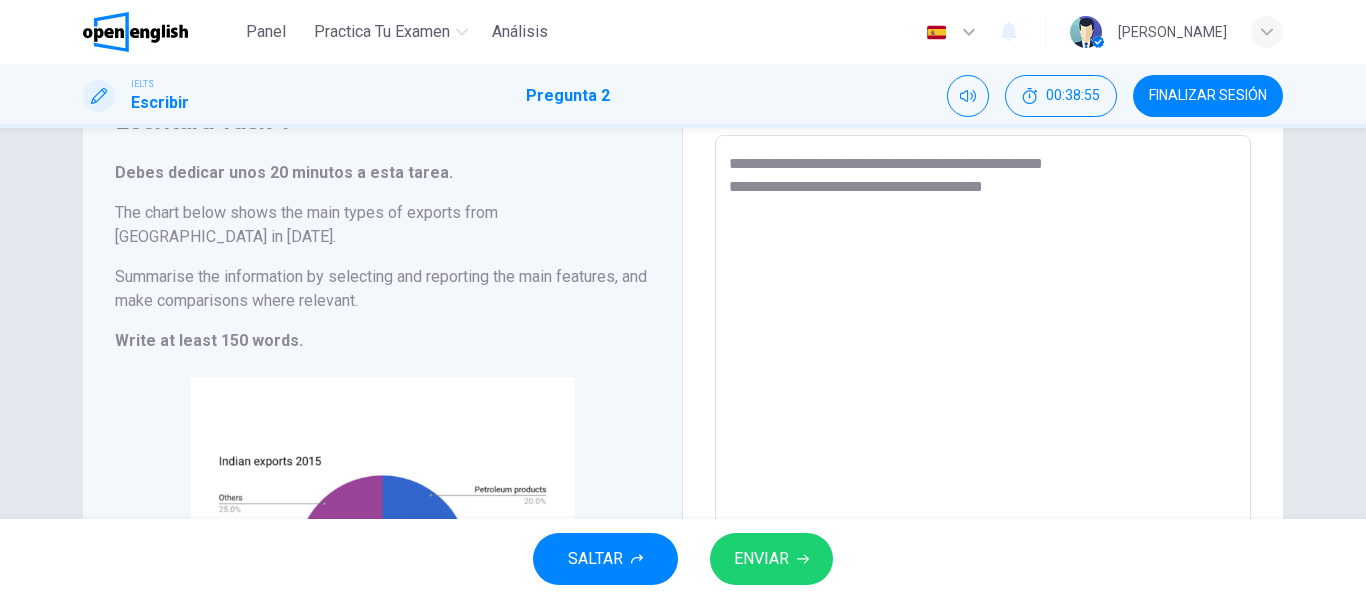click on "**********" at bounding box center (983, 419) 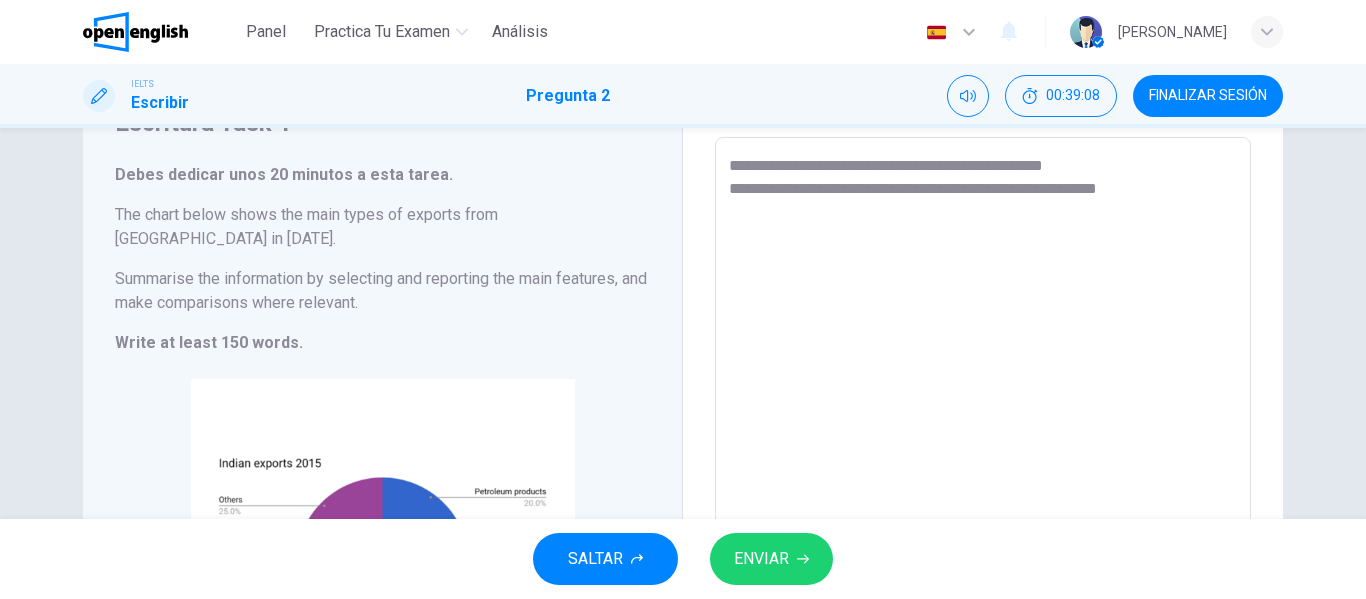 scroll, scrollTop: 94, scrollLeft: 0, axis: vertical 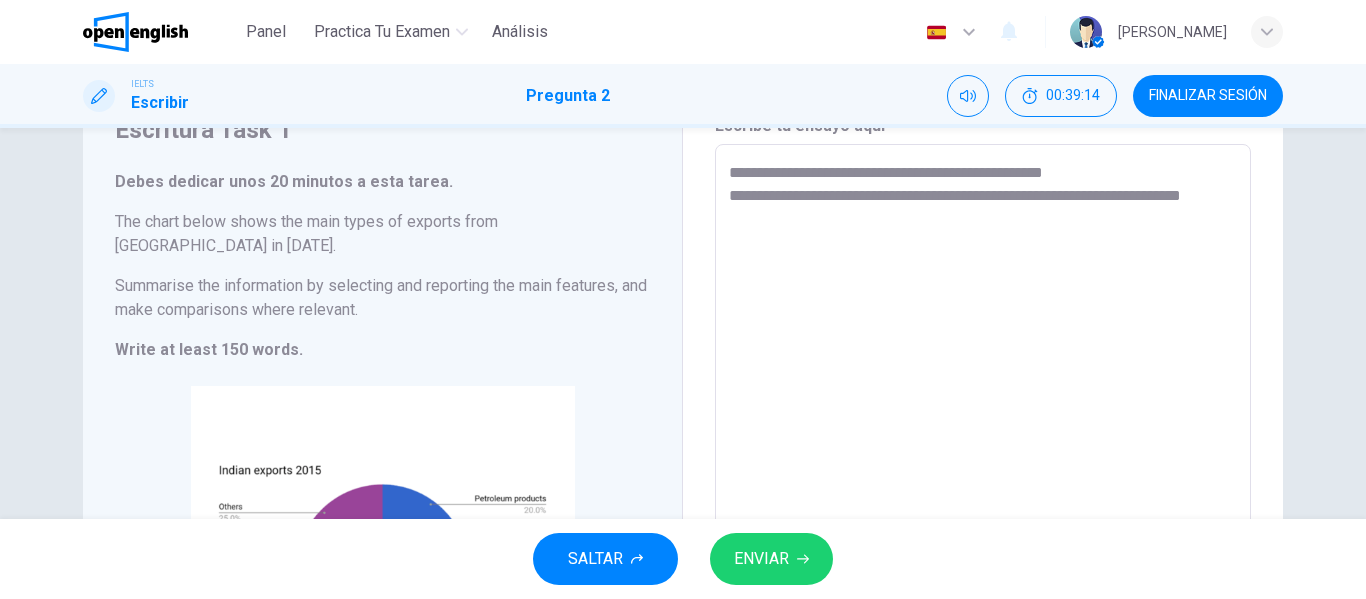 click on "**********" at bounding box center (983, 428) 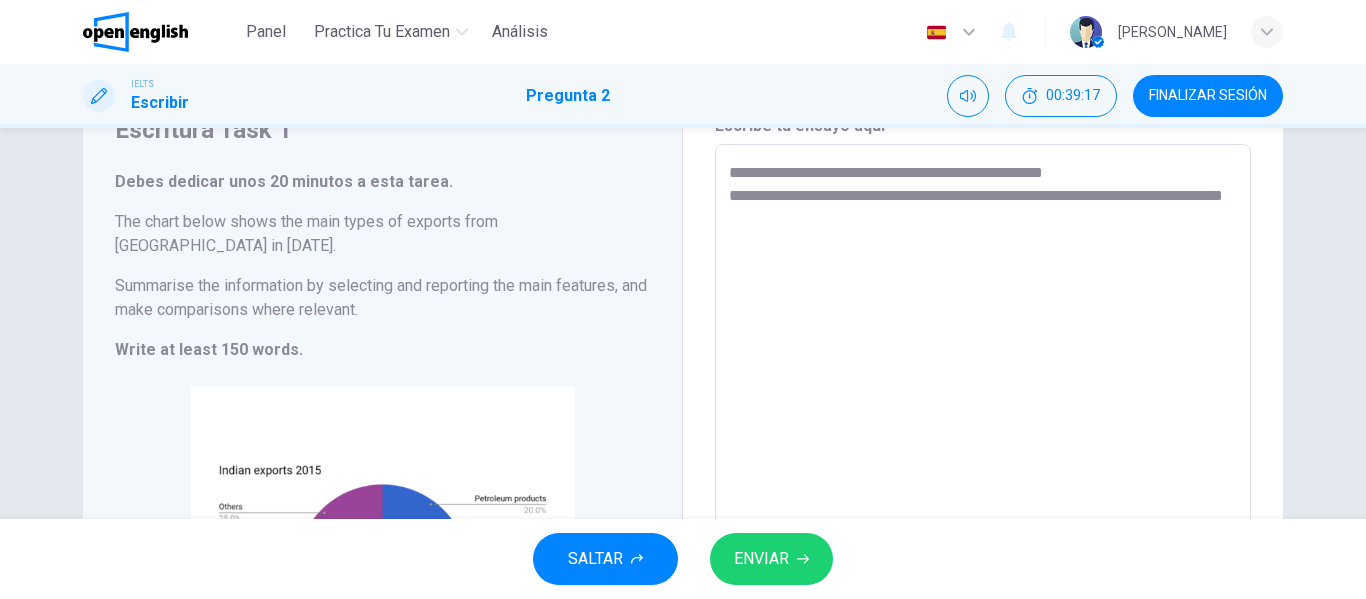 click on "**********" at bounding box center (983, 428) 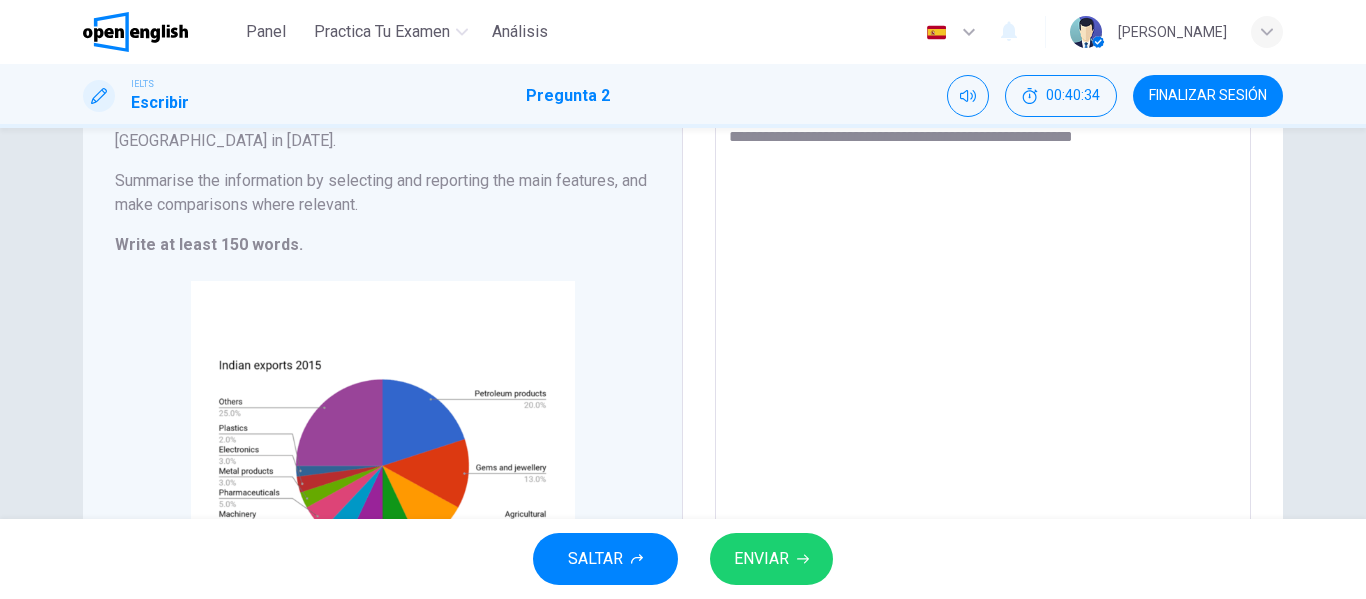 scroll, scrollTop: 130, scrollLeft: 0, axis: vertical 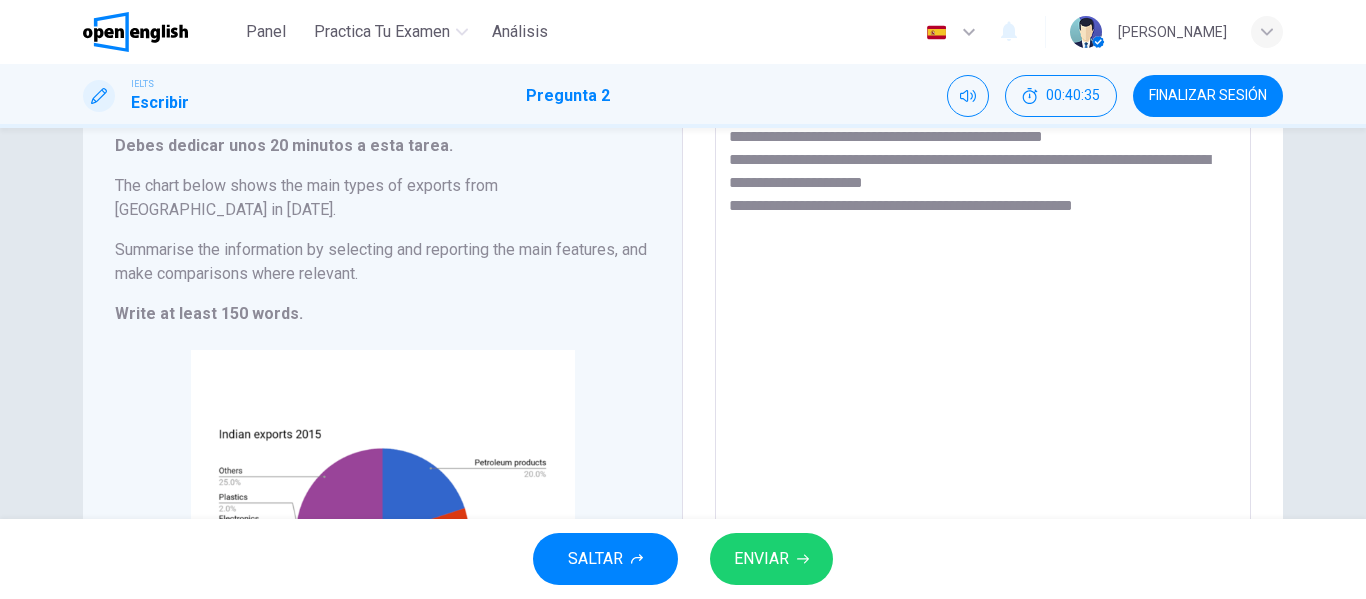 click on "**********" at bounding box center [983, 392] 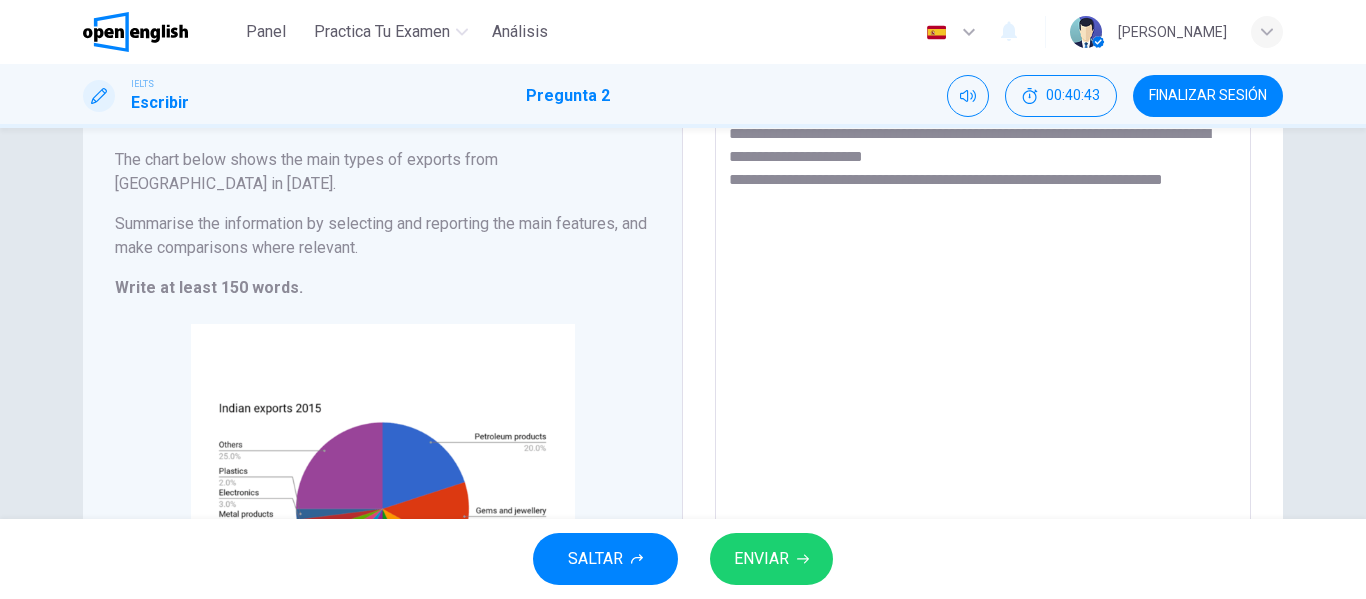 scroll, scrollTop: 155, scrollLeft: 0, axis: vertical 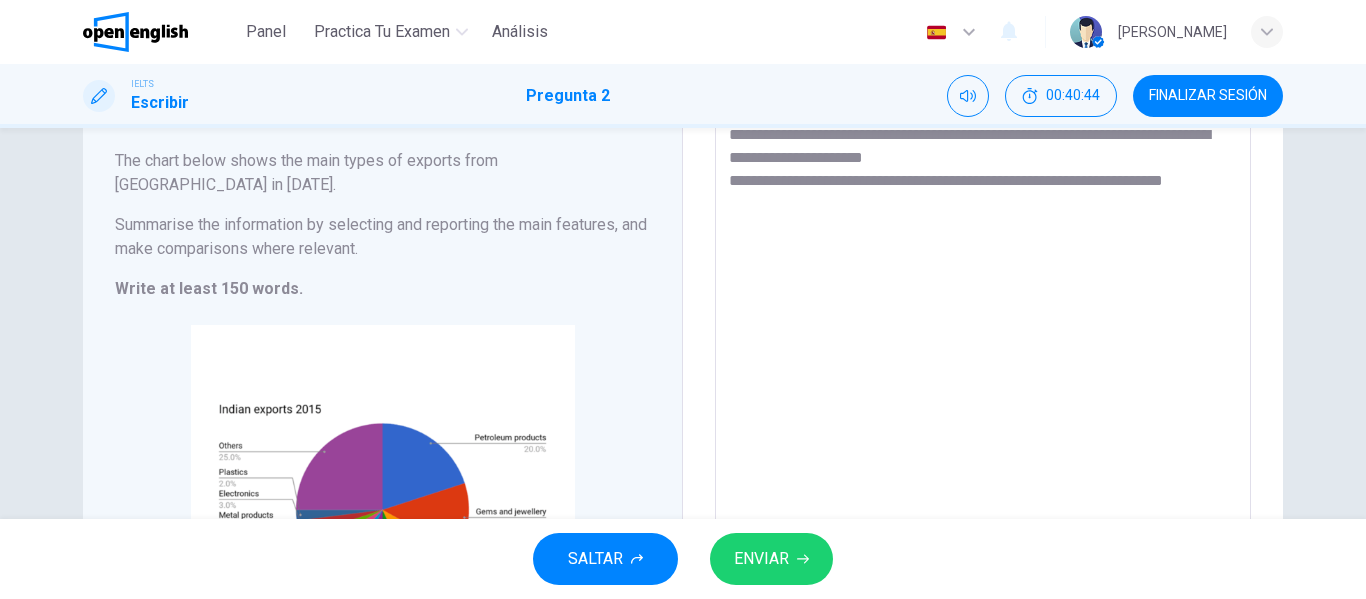 click on "**********" at bounding box center (983, 367) 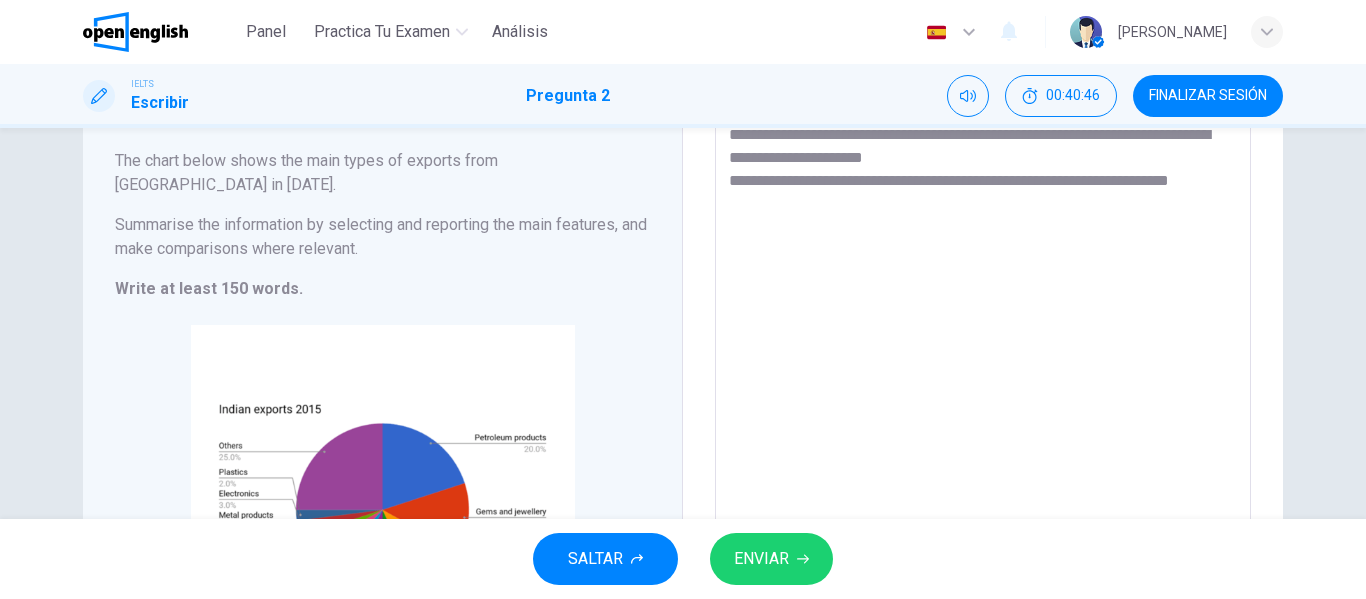 click on "**********" at bounding box center [983, 367] 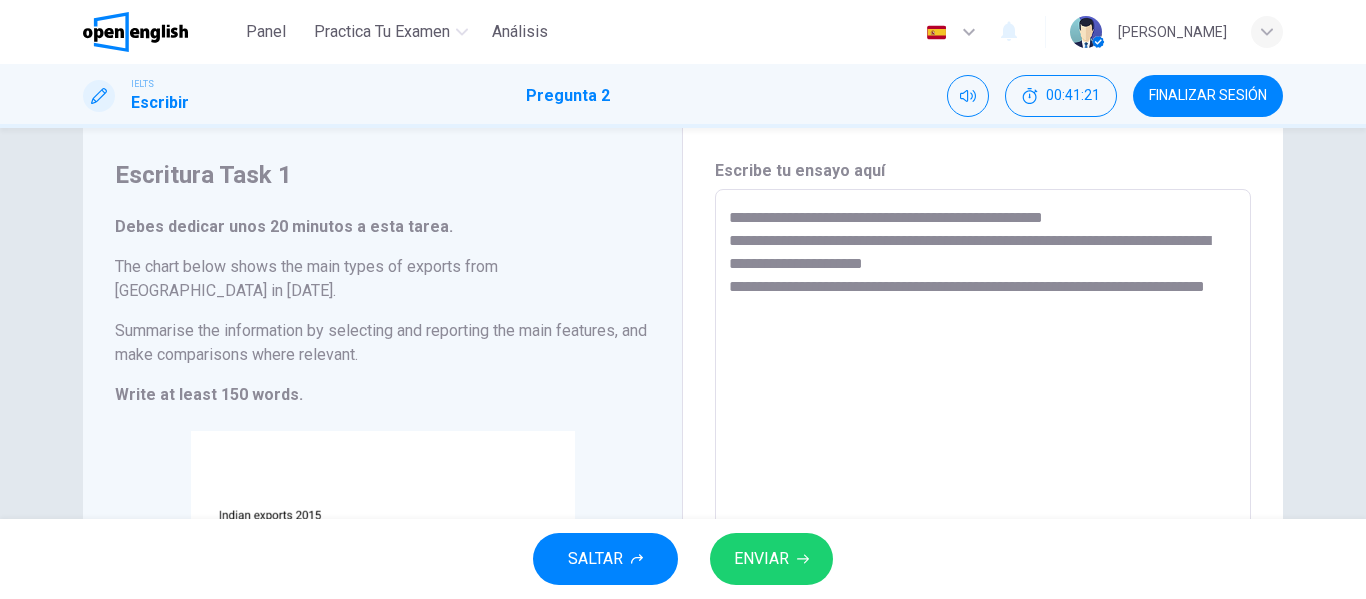 scroll, scrollTop: 48, scrollLeft: 0, axis: vertical 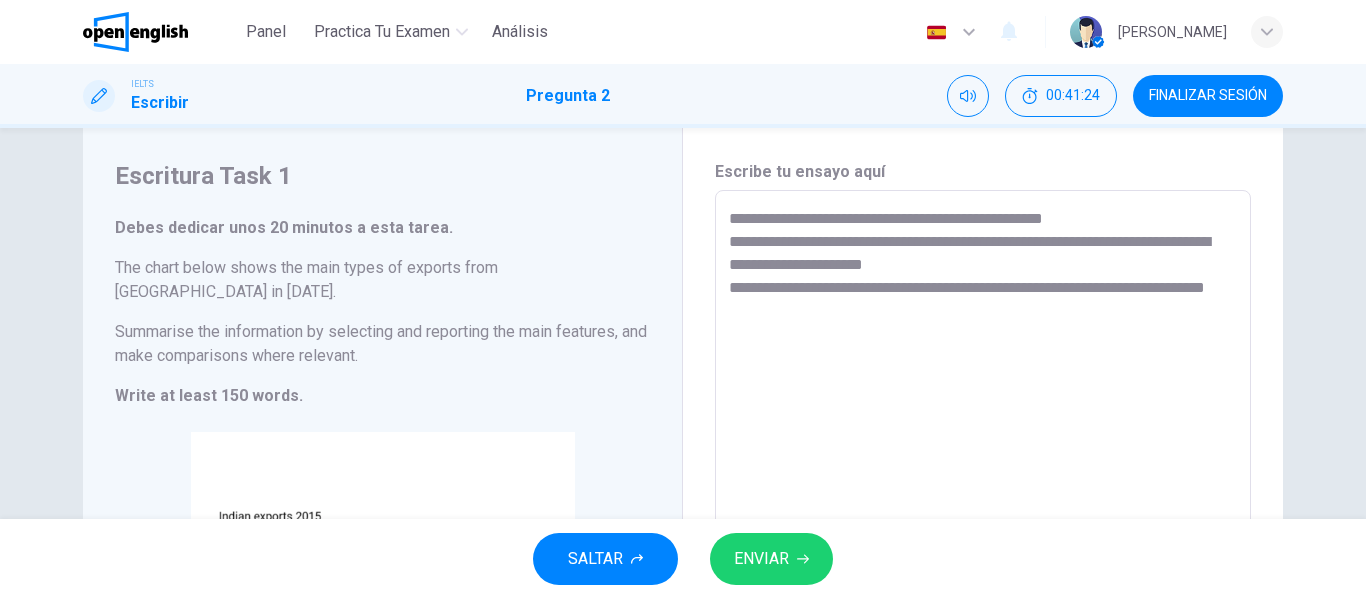 click on "**********" at bounding box center [983, 474] 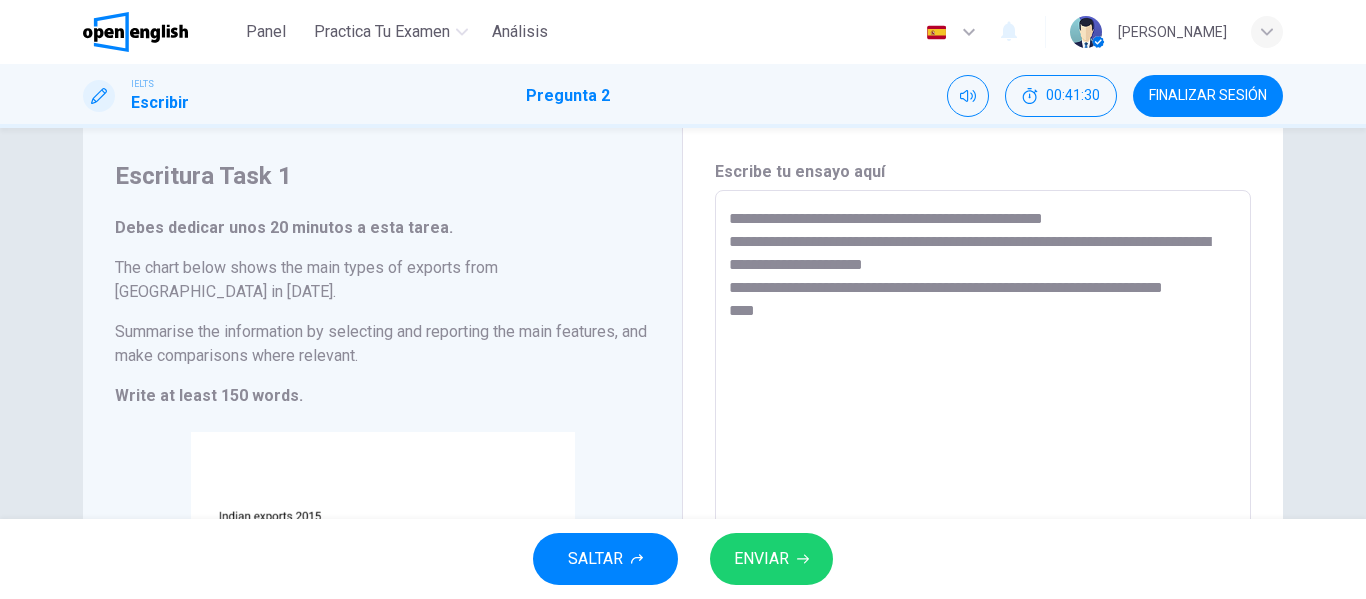 click on "**********" at bounding box center [983, 474] 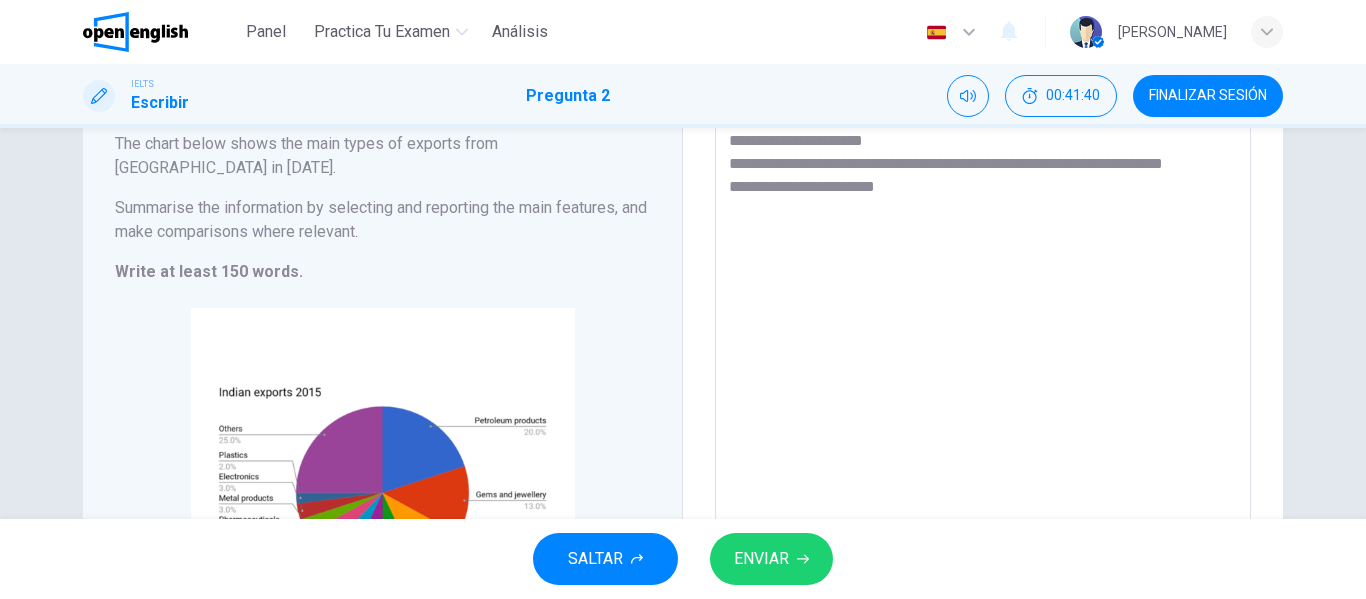scroll, scrollTop: 173, scrollLeft: 0, axis: vertical 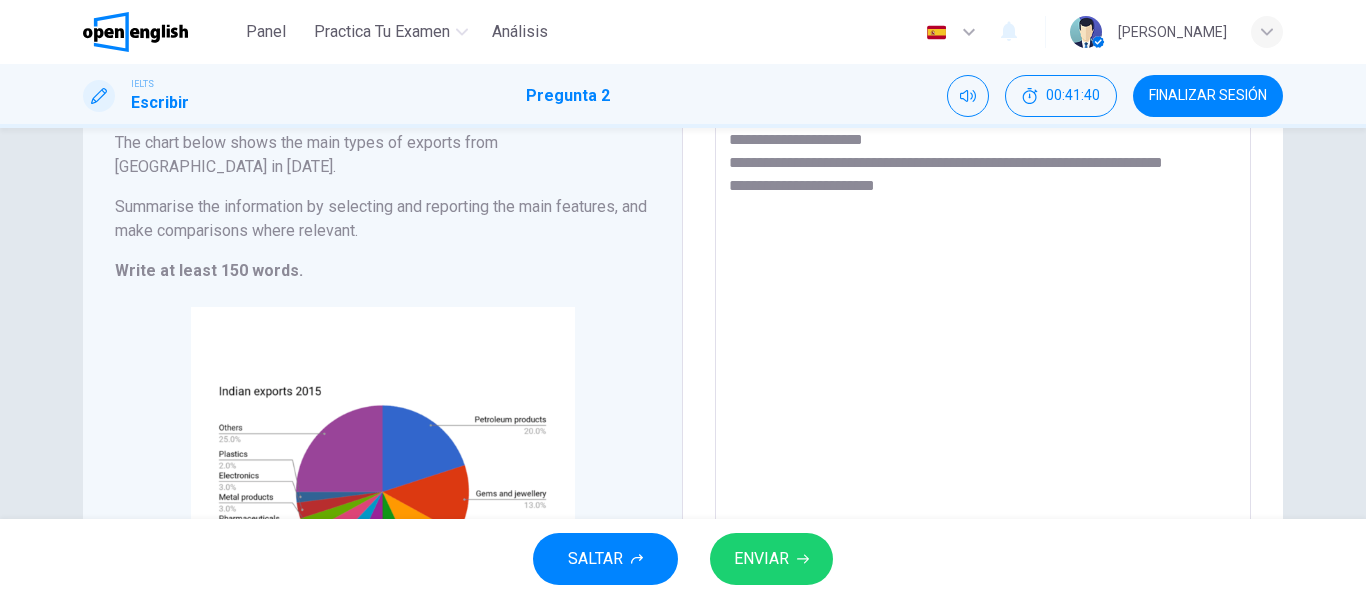 click on "**********" at bounding box center [983, 349] 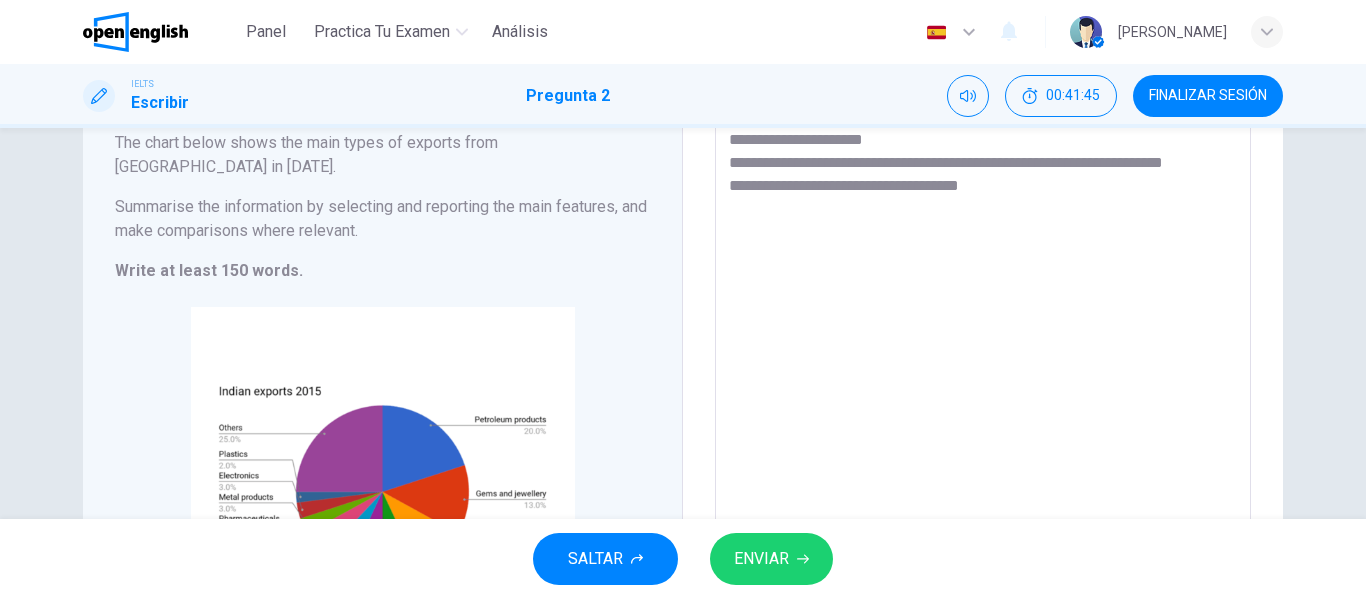 click on "**********" at bounding box center [983, 349] 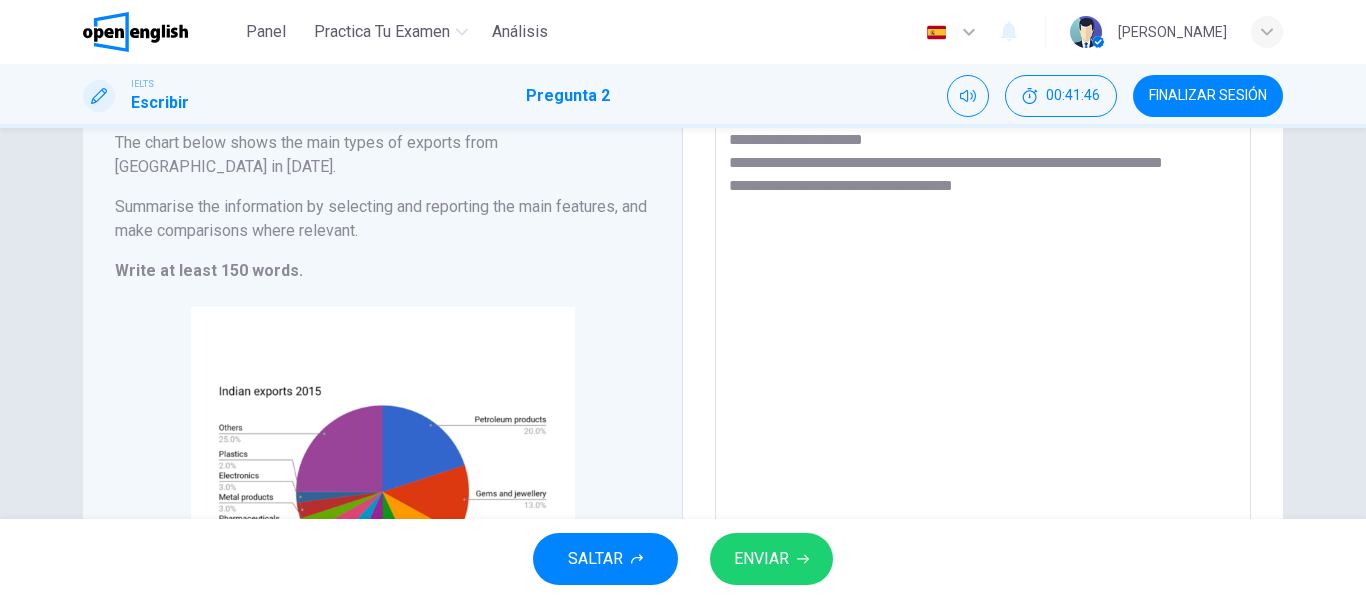 click on "**********" at bounding box center [983, 349] 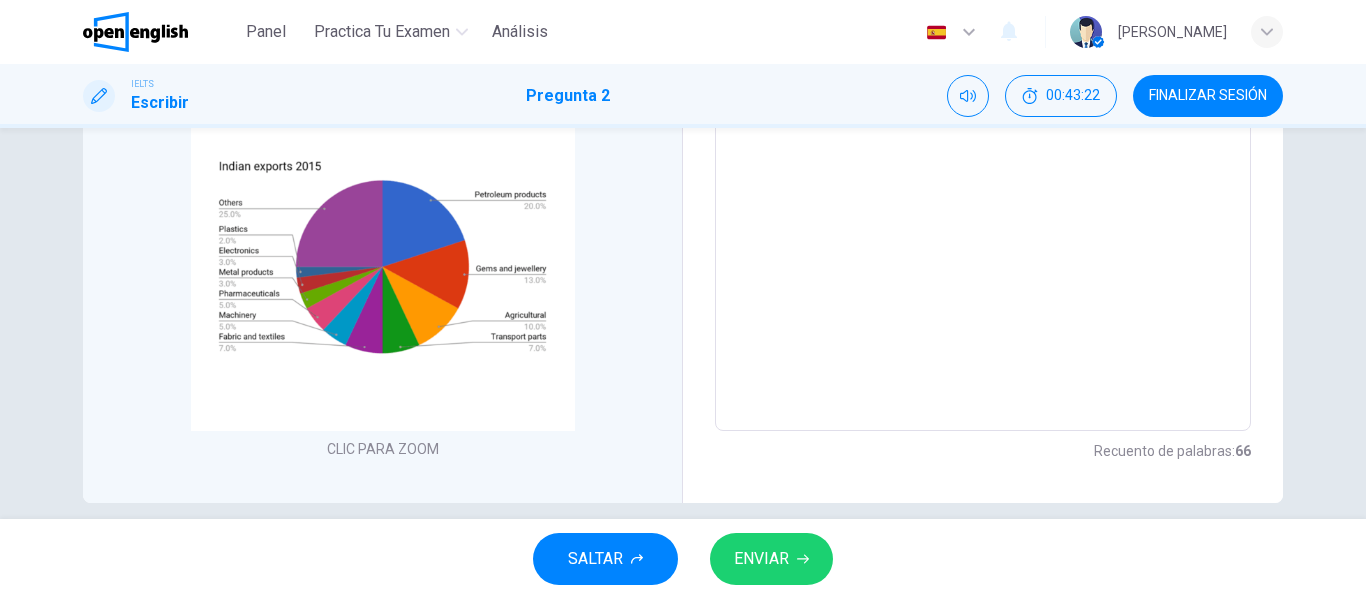 scroll, scrollTop: 266, scrollLeft: 0, axis: vertical 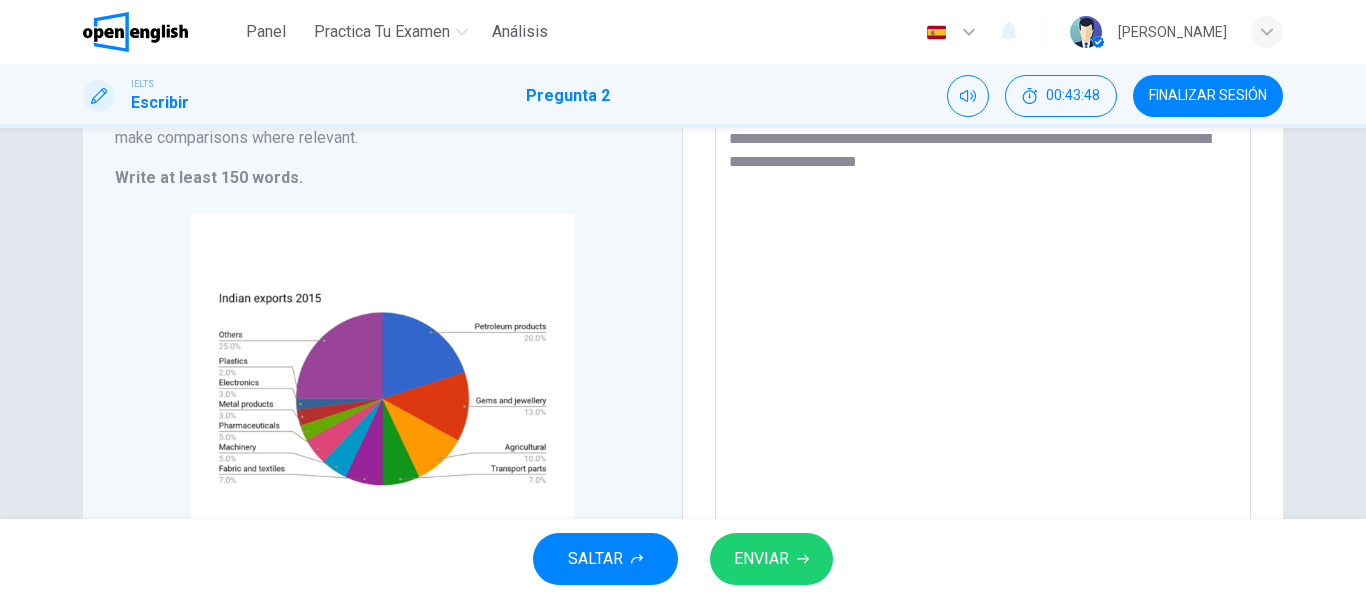 click on "**********" at bounding box center (983, 256) 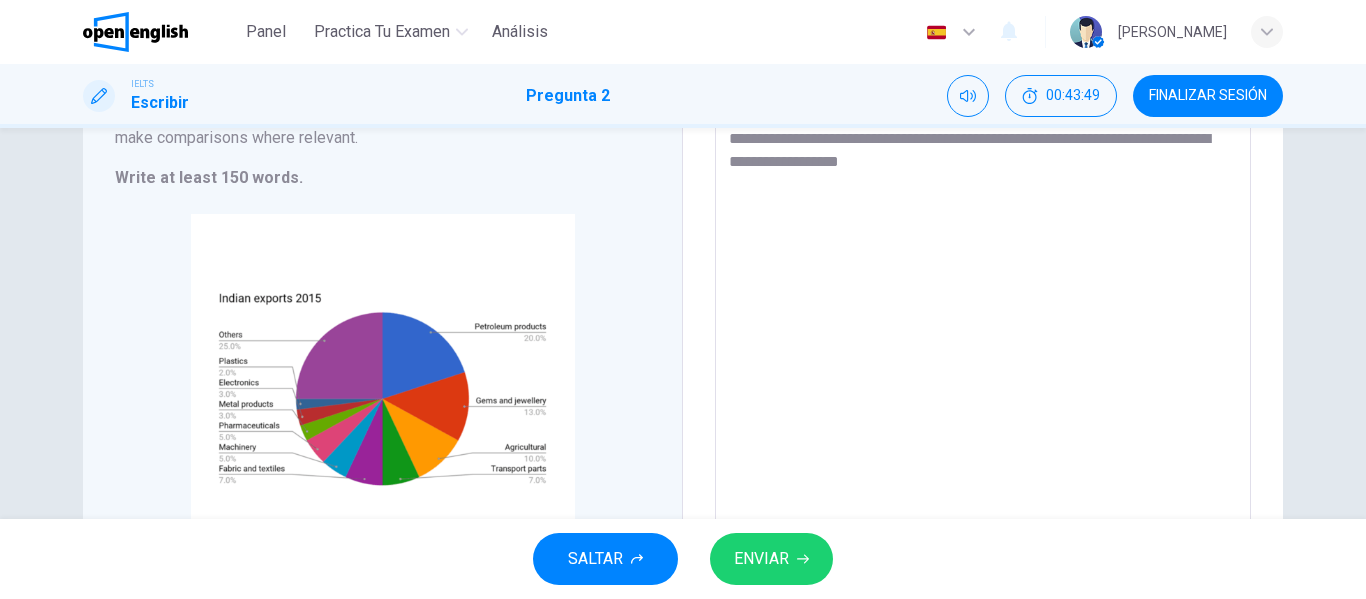 click on "**********" at bounding box center [983, 256] 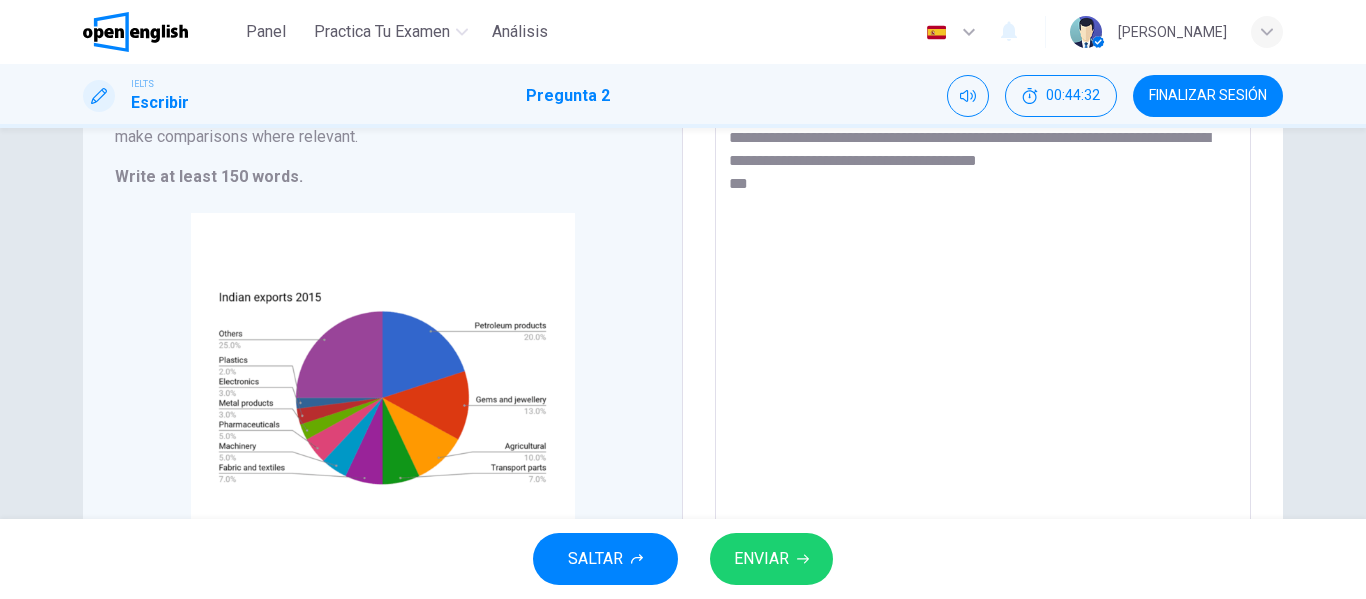 scroll, scrollTop: 268, scrollLeft: 0, axis: vertical 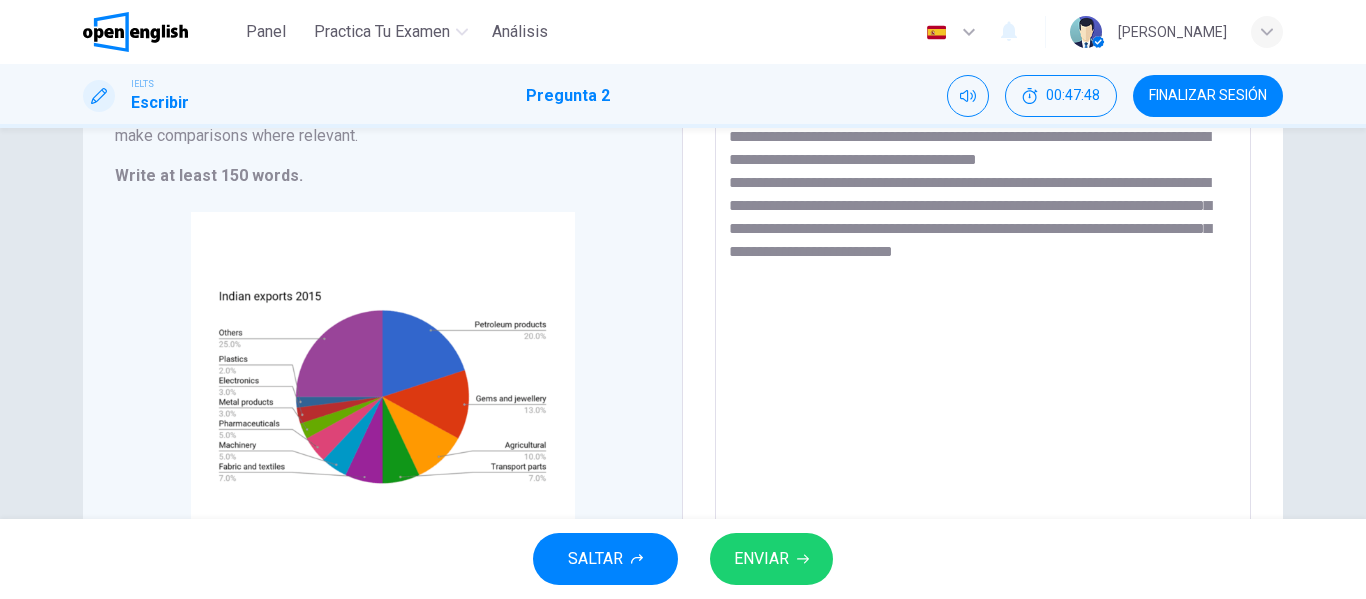 click on "**********" at bounding box center [983, 254] 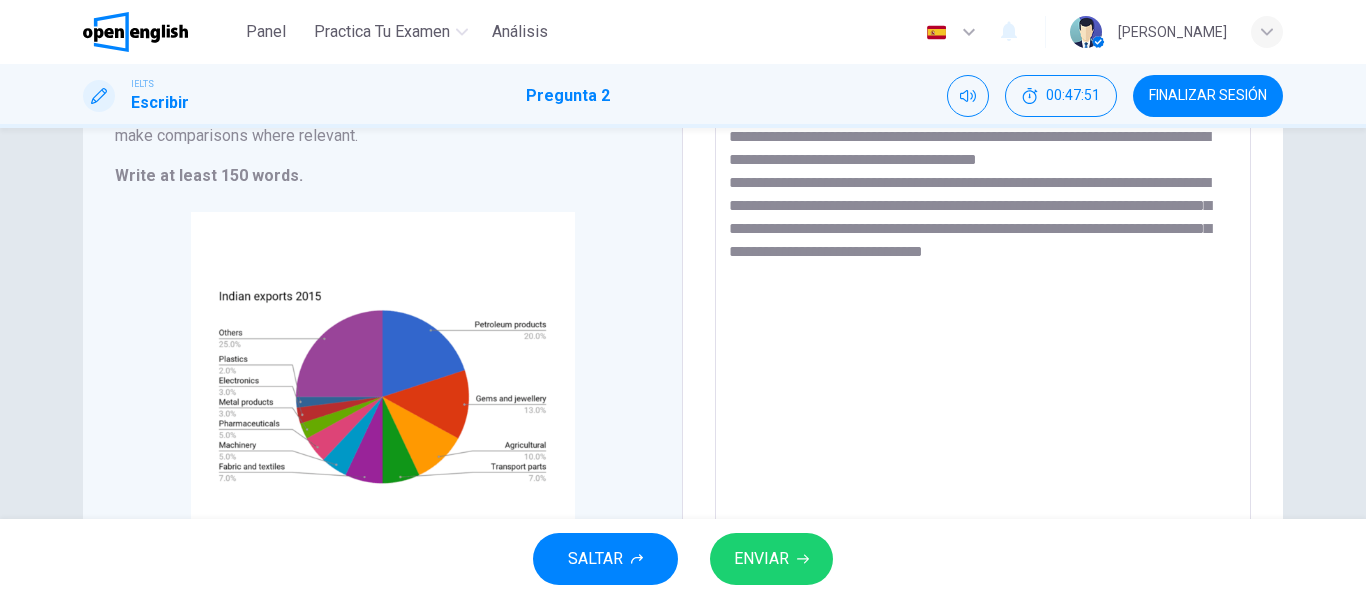 click on "**********" at bounding box center [983, 254] 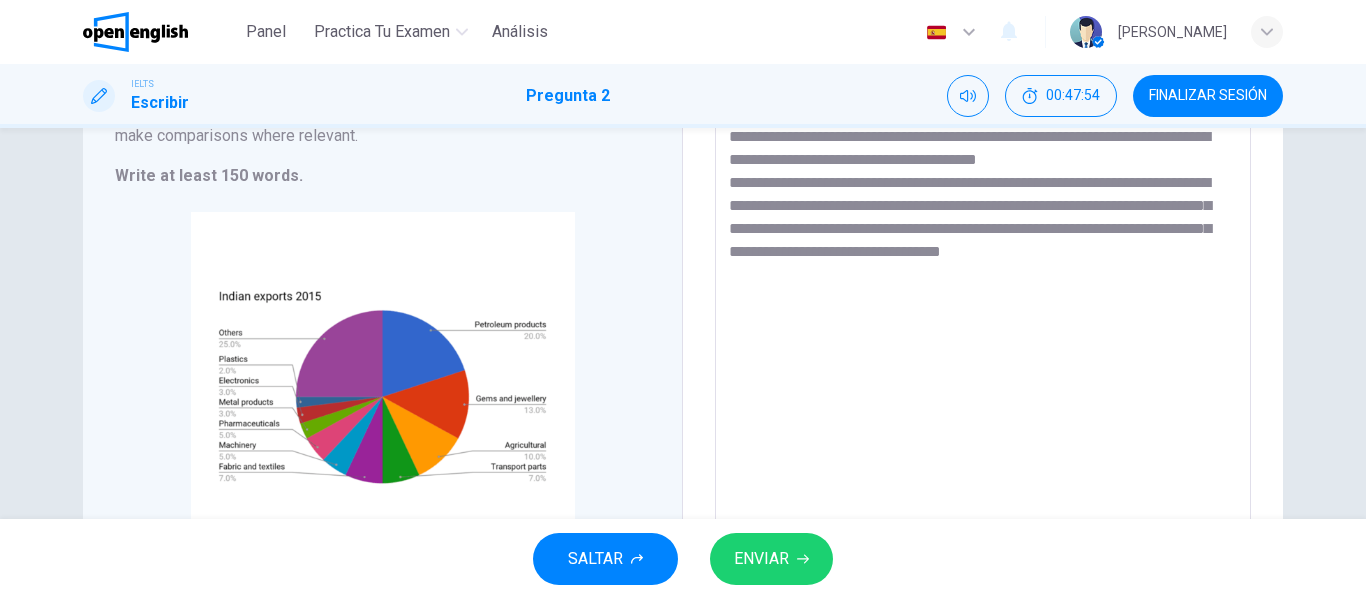 click on "**********" at bounding box center [983, 254] 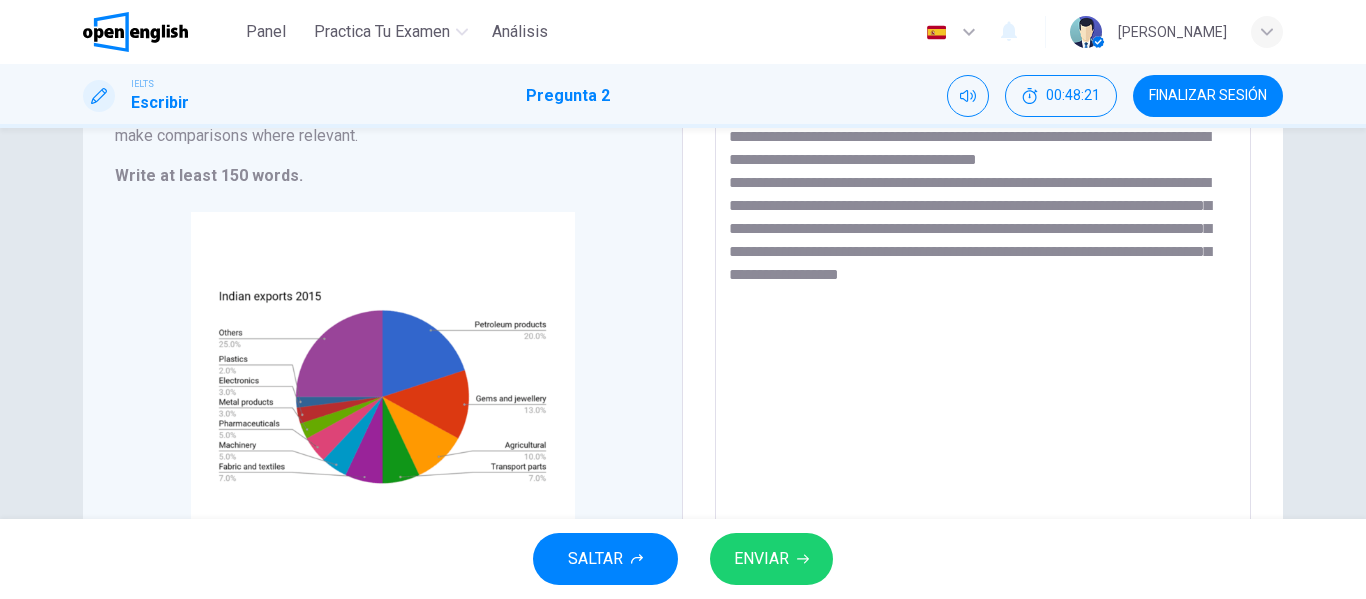 click on "**********" at bounding box center (983, 254) 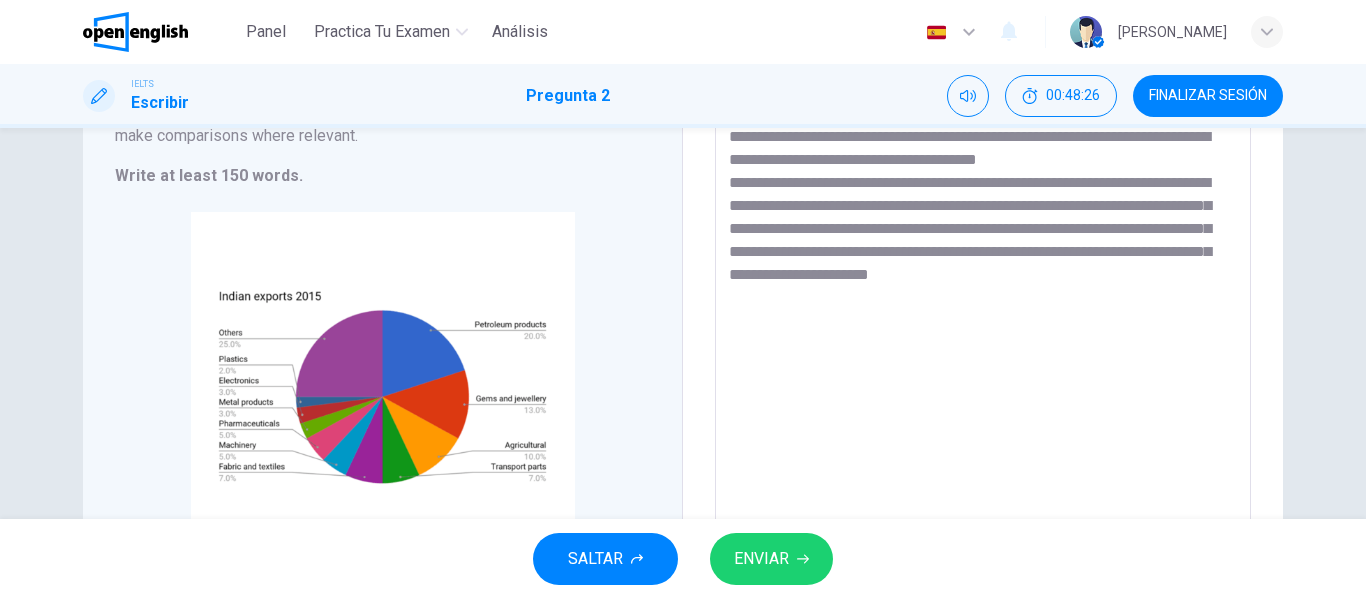 click on "**********" at bounding box center [983, 254] 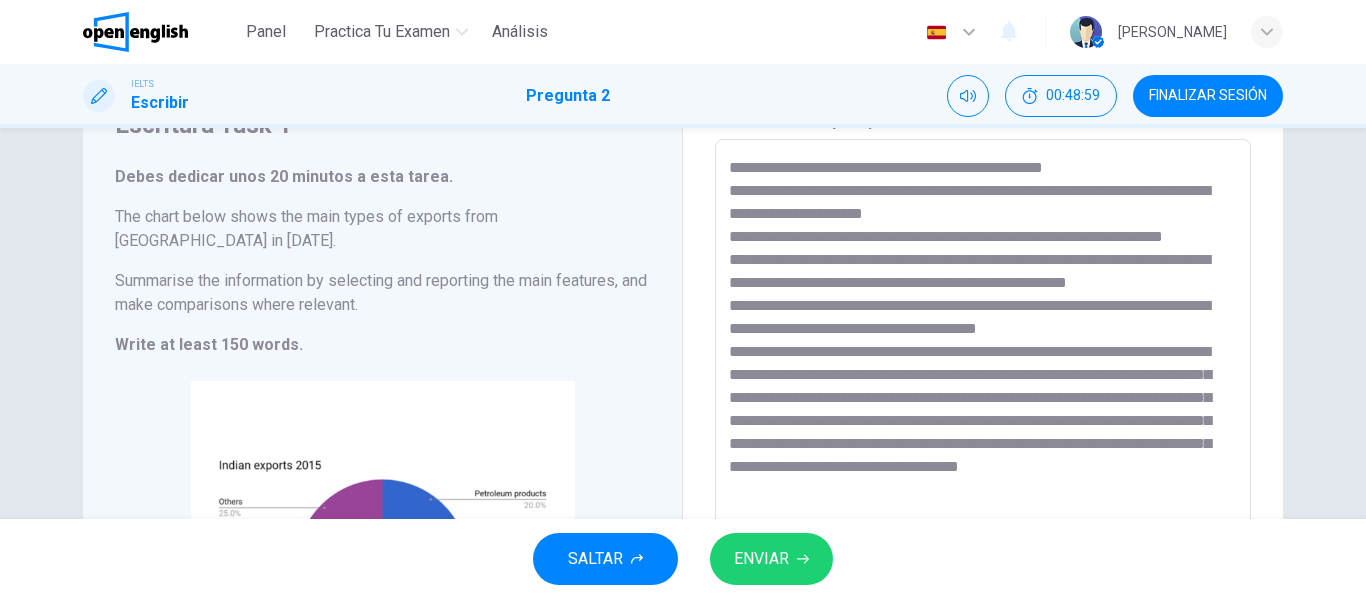 scroll, scrollTop: 95, scrollLeft: 0, axis: vertical 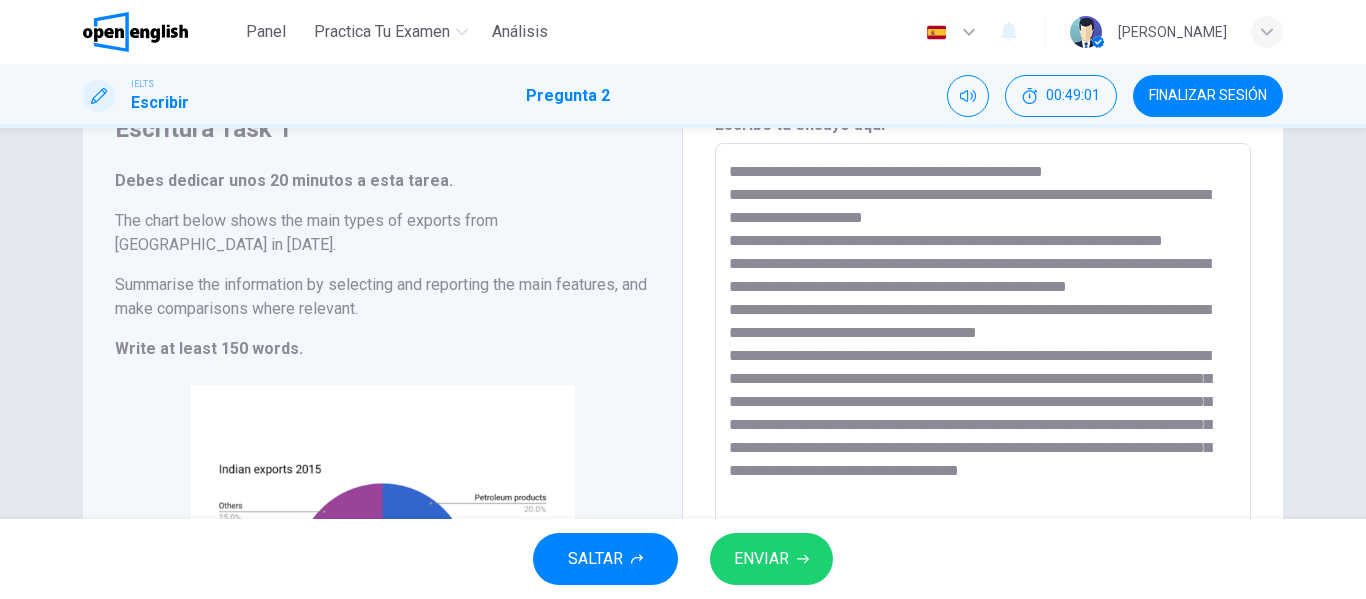 drag, startPoint x: 821, startPoint y: 495, endPoint x: 721, endPoint y: 173, distance: 337.1706 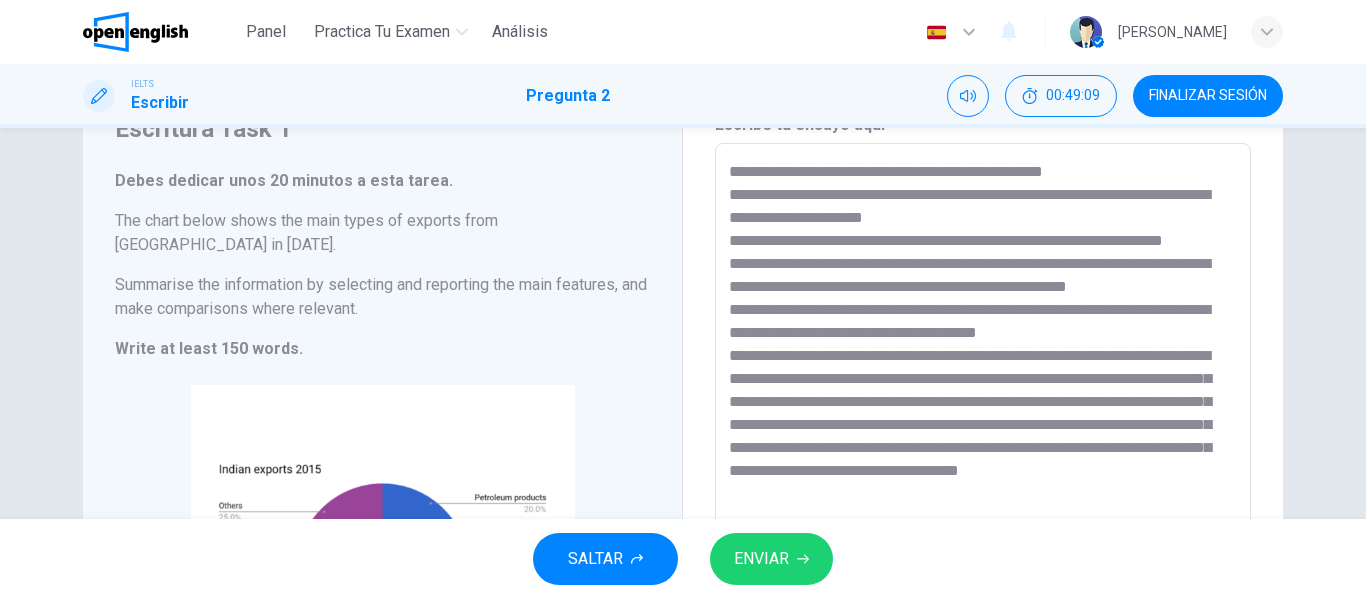 click on "**********" at bounding box center (983, 427) 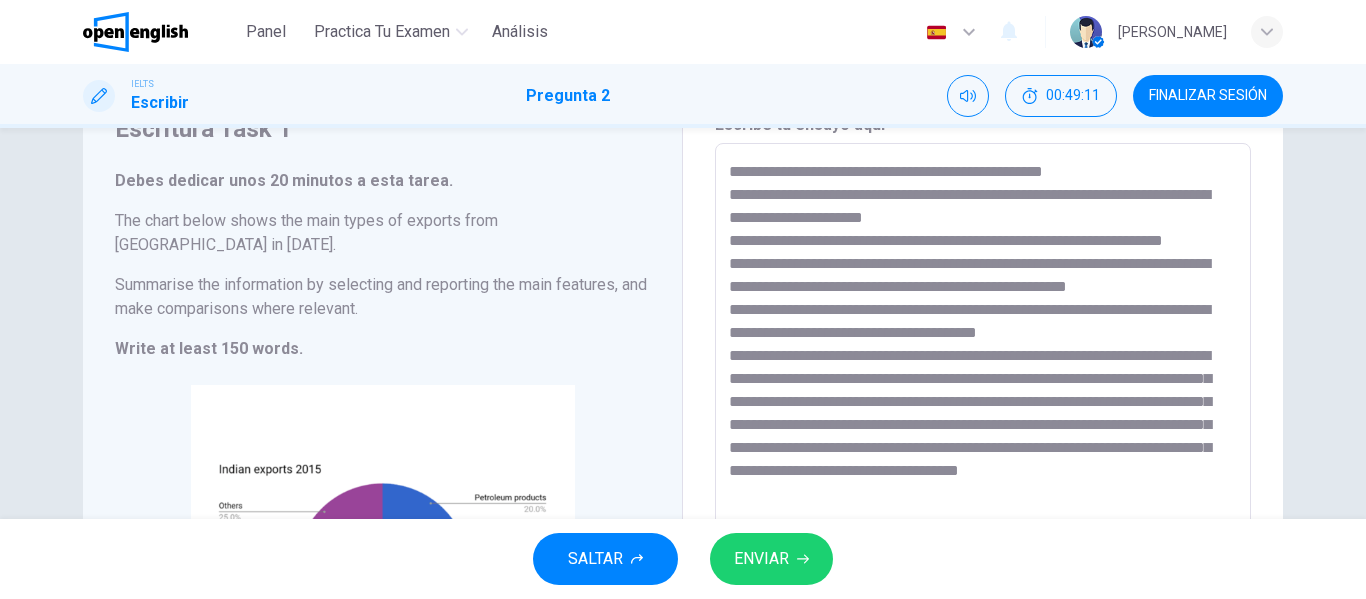 drag, startPoint x: 824, startPoint y: 501, endPoint x: 719, endPoint y: 179, distance: 338.68716 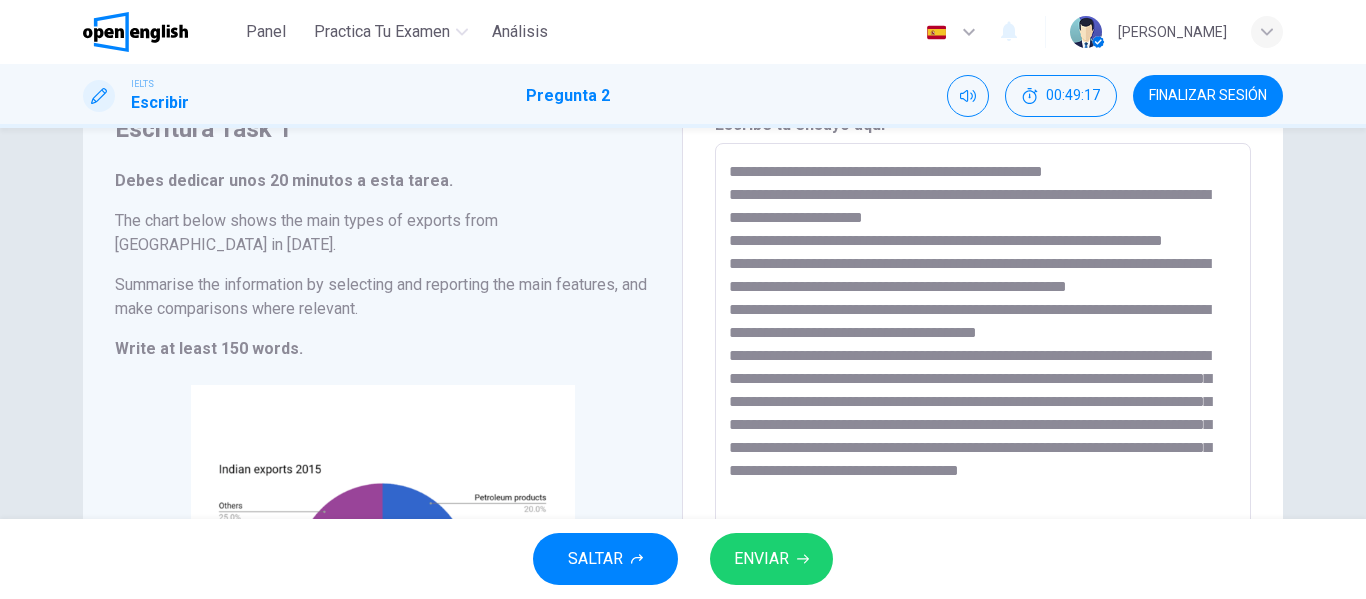 click on "ENVIAR" at bounding box center (761, 559) 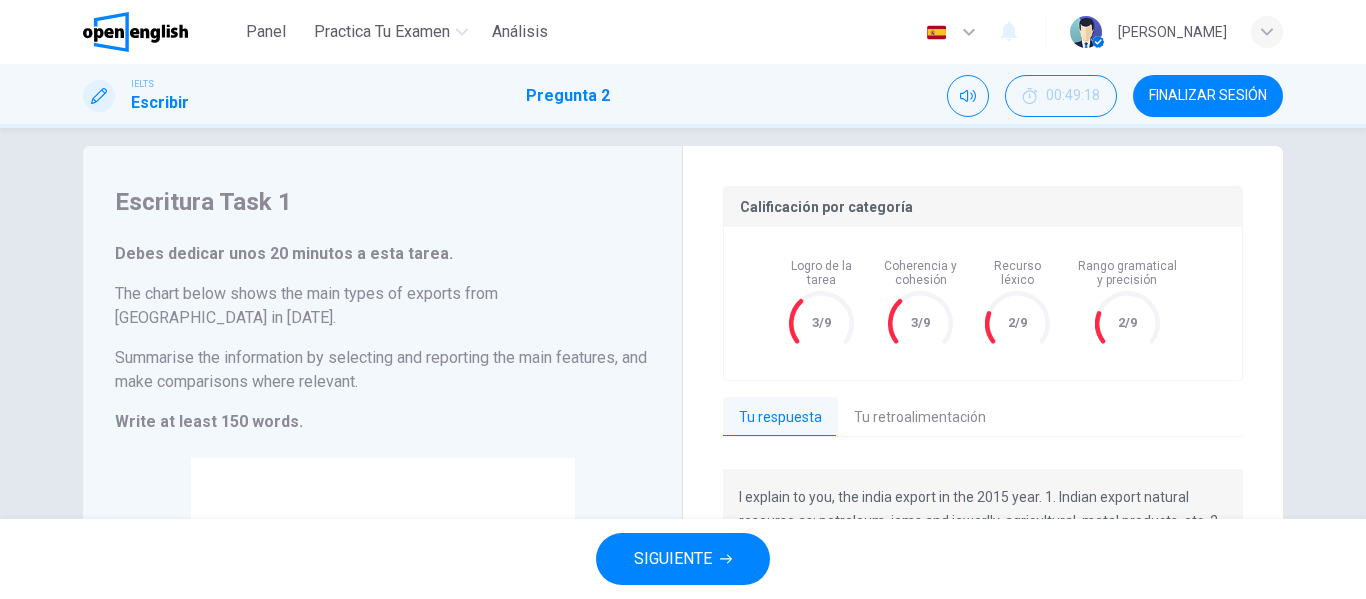 scroll, scrollTop: 0, scrollLeft: 0, axis: both 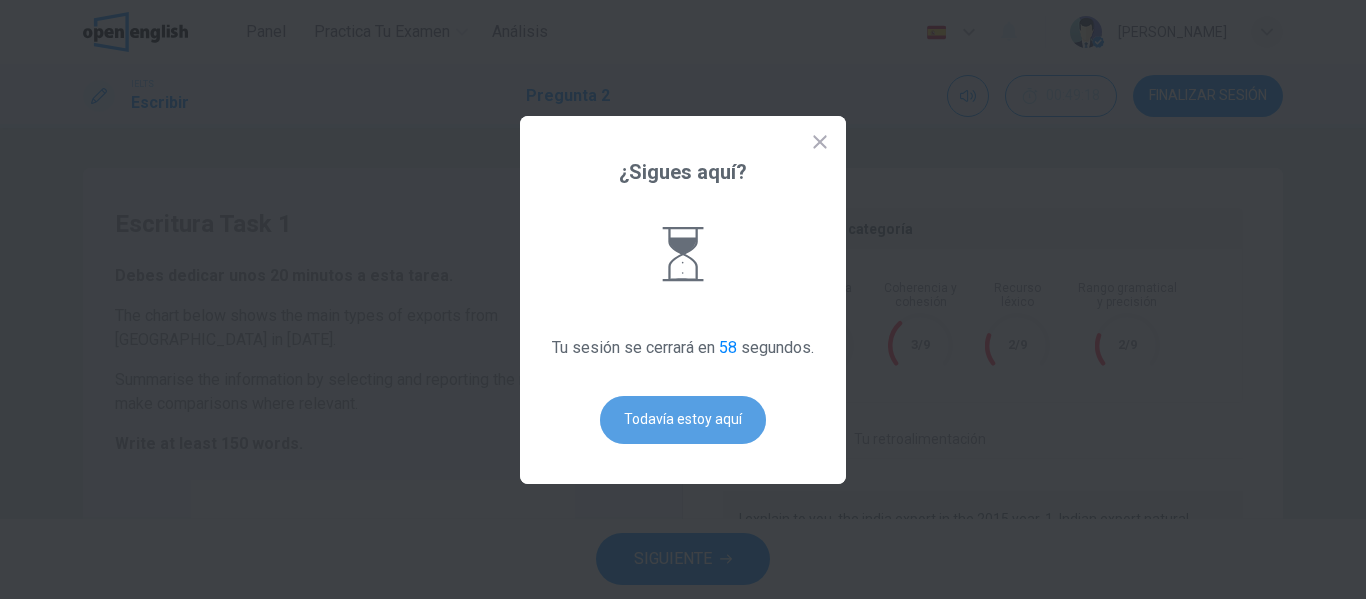 click on "Todavía estoy aquí" at bounding box center [683, 420] 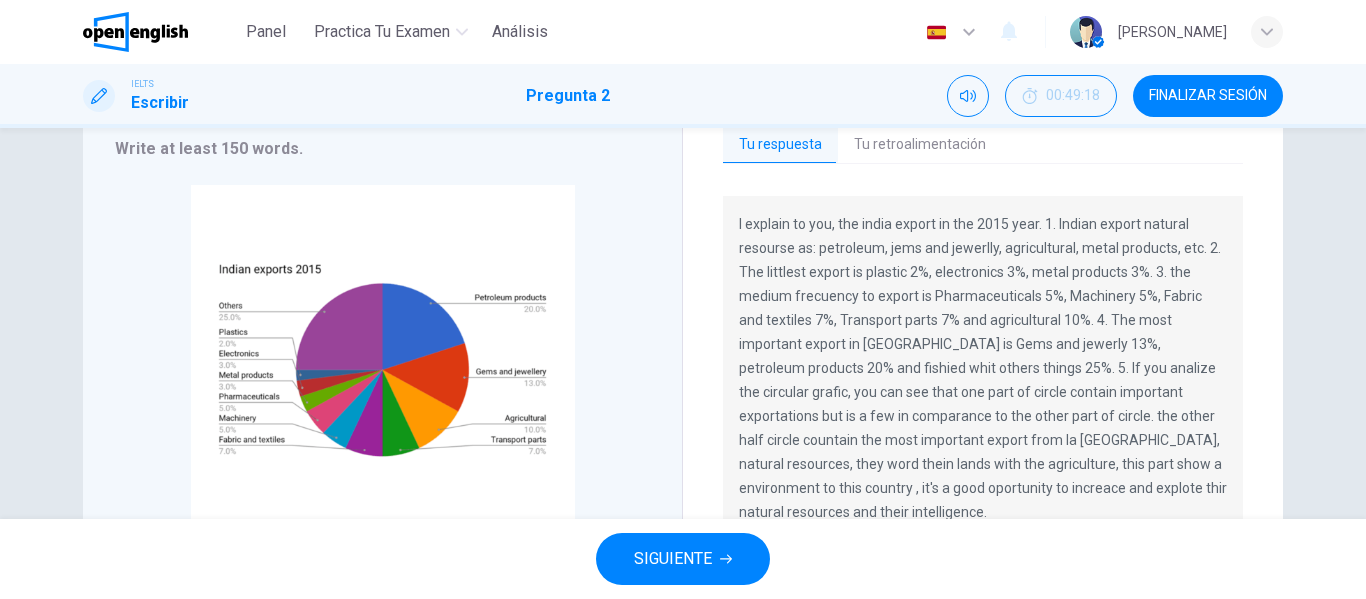 scroll, scrollTop: 415, scrollLeft: 0, axis: vertical 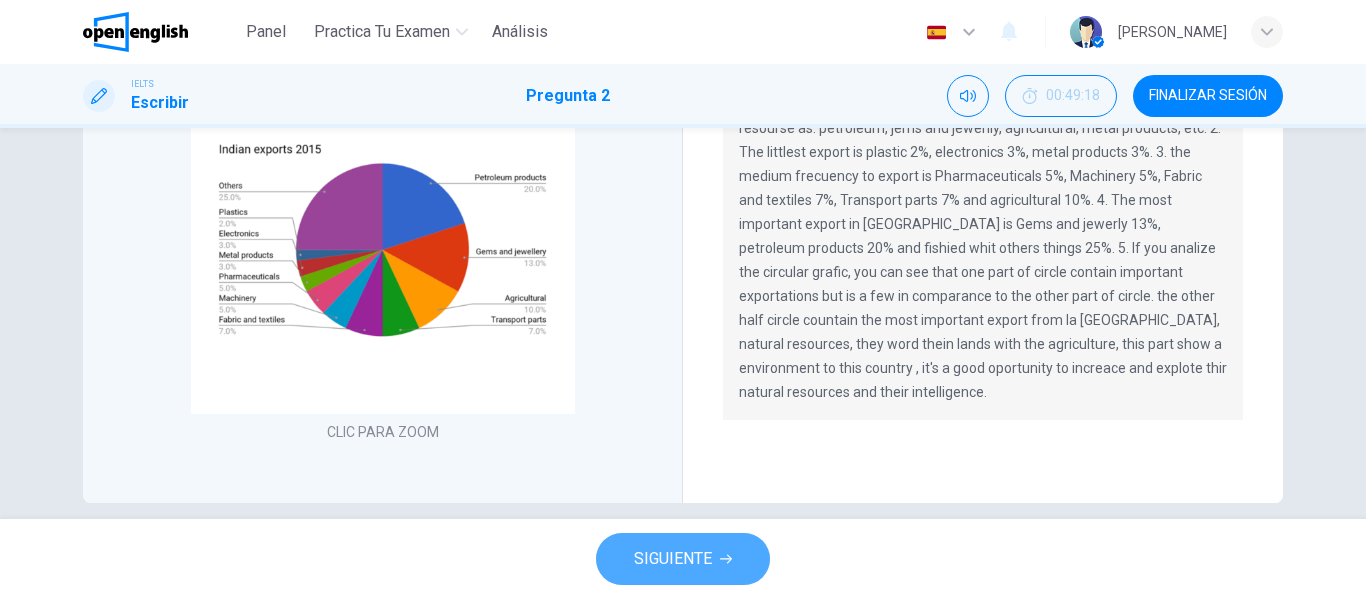 click on "SIGUIENTE" at bounding box center (673, 559) 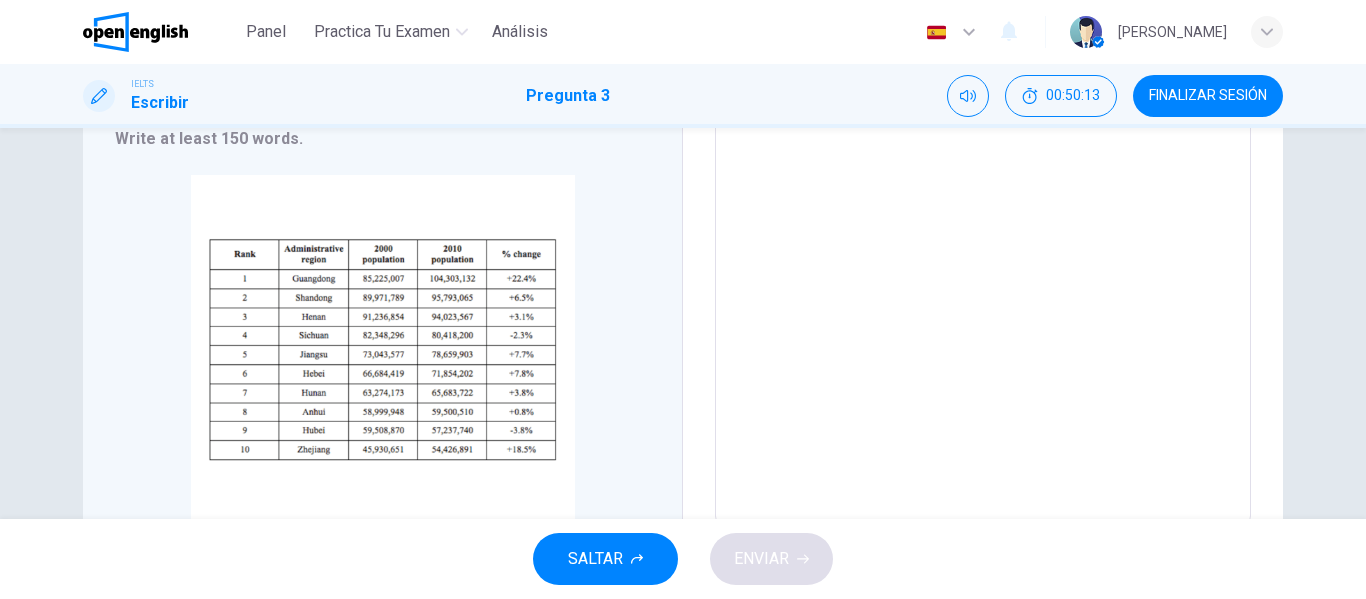 scroll, scrollTop: 307, scrollLeft: 0, axis: vertical 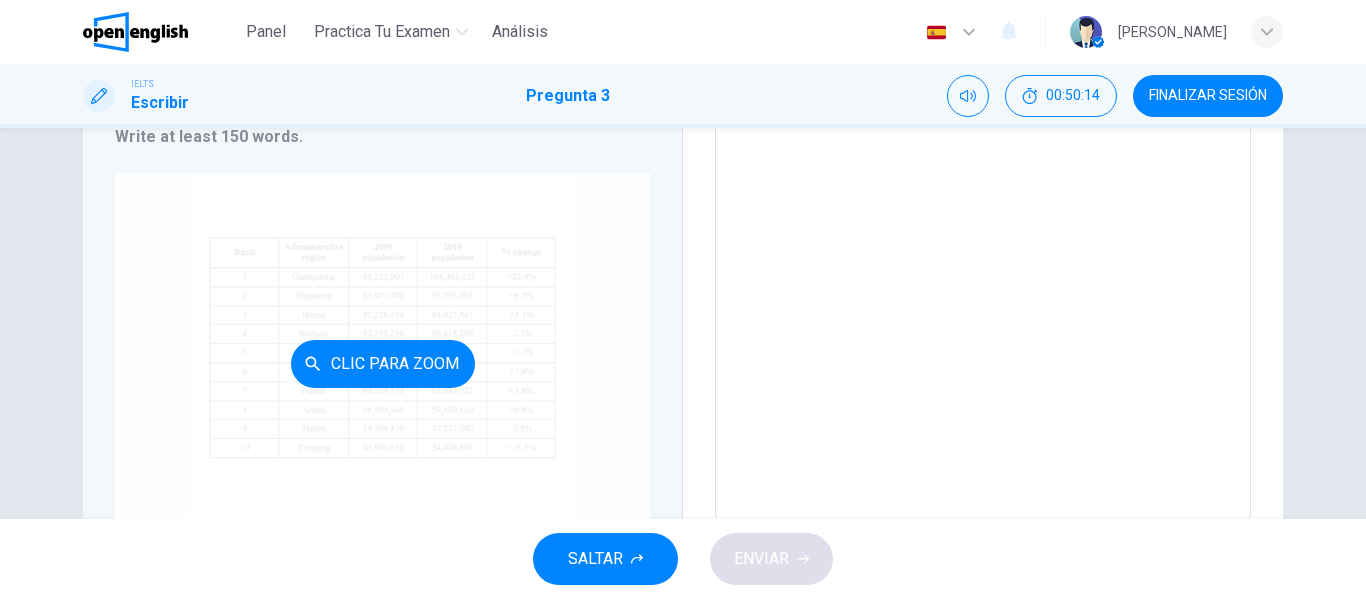 click on "Clic para zoom" at bounding box center [382, 363] 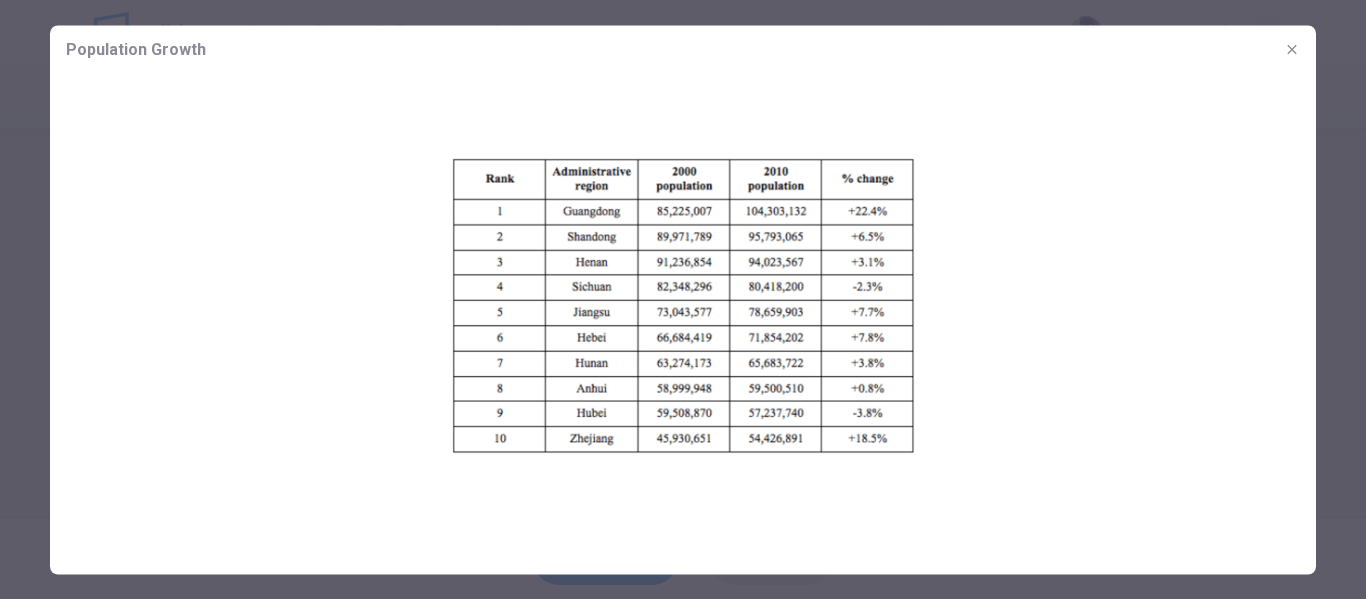 click 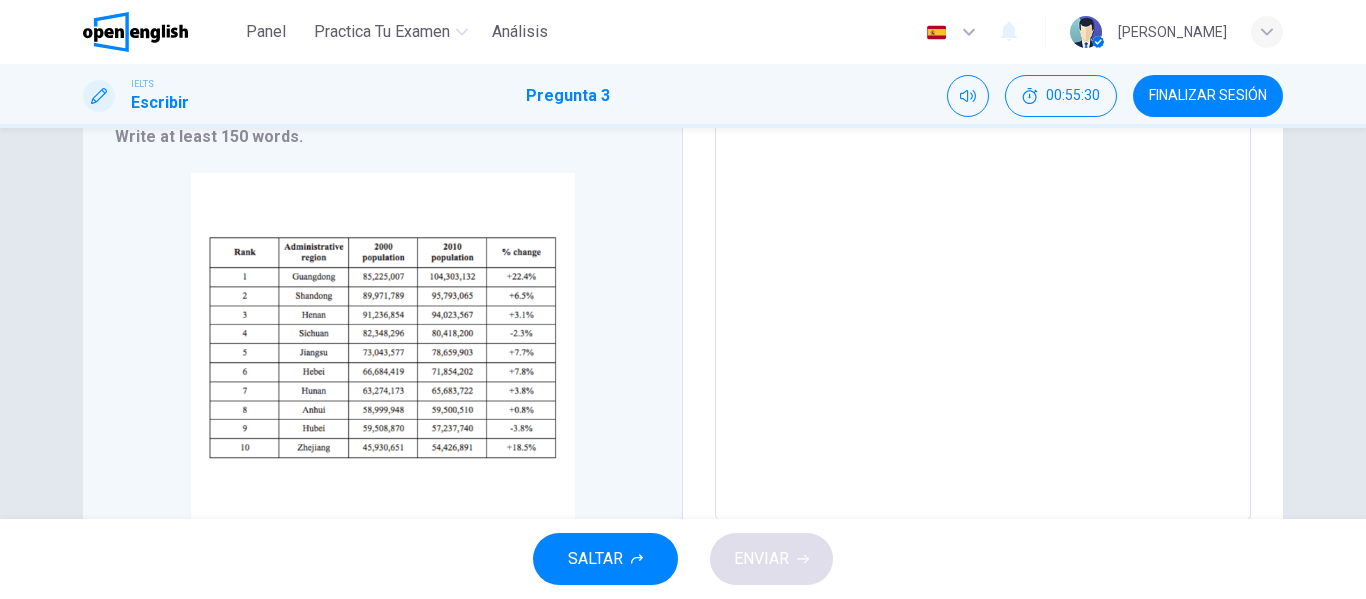 click at bounding box center [983, 227] 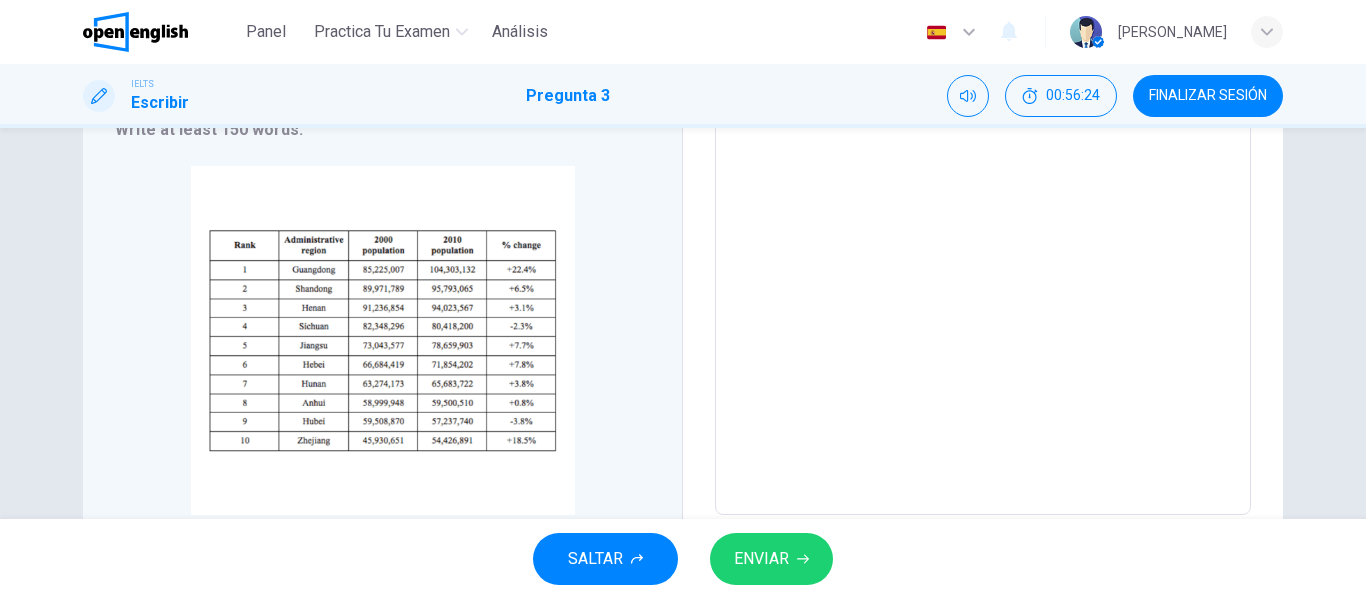 scroll, scrollTop: 174, scrollLeft: 0, axis: vertical 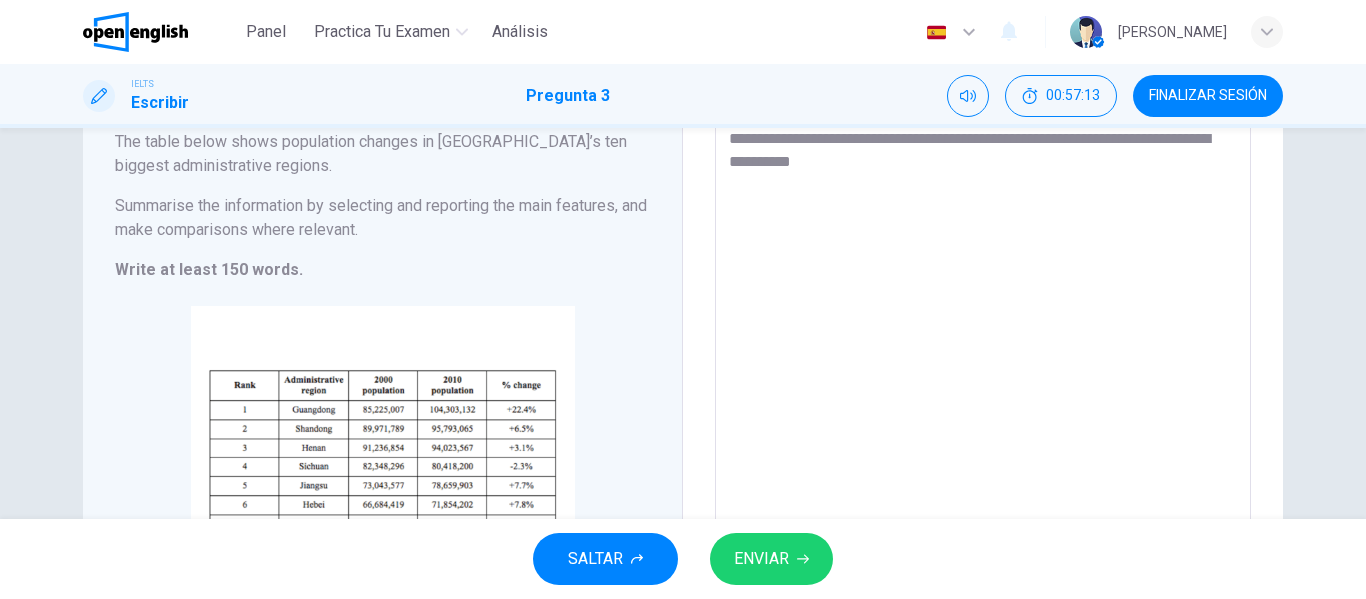 click on "**********" at bounding box center (983, 360) 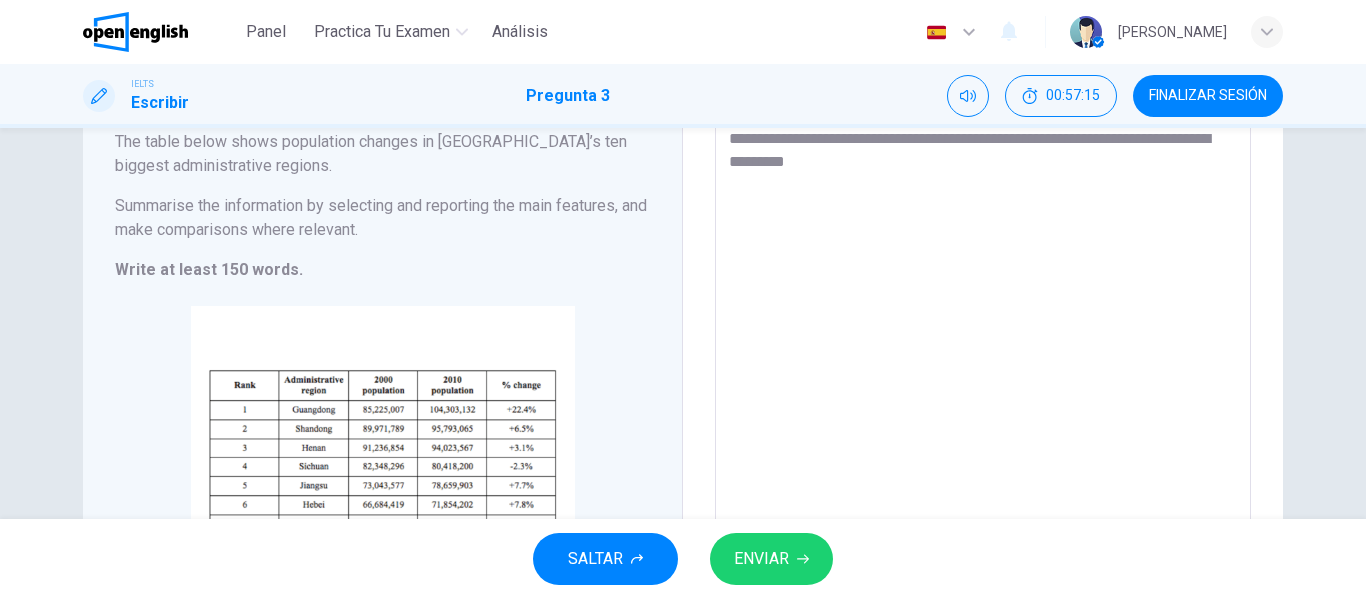 click on "**********" at bounding box center [983, 360] 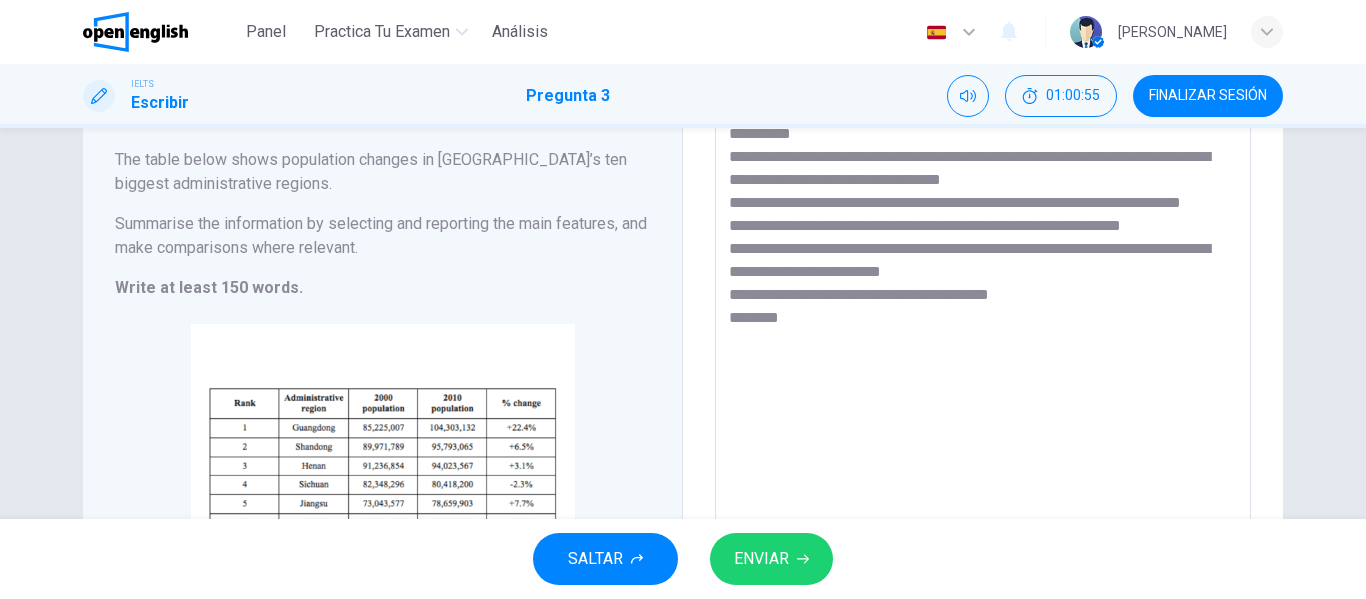 scroll, scrollTop: 155, scrollLeft: 0, axis: vertical 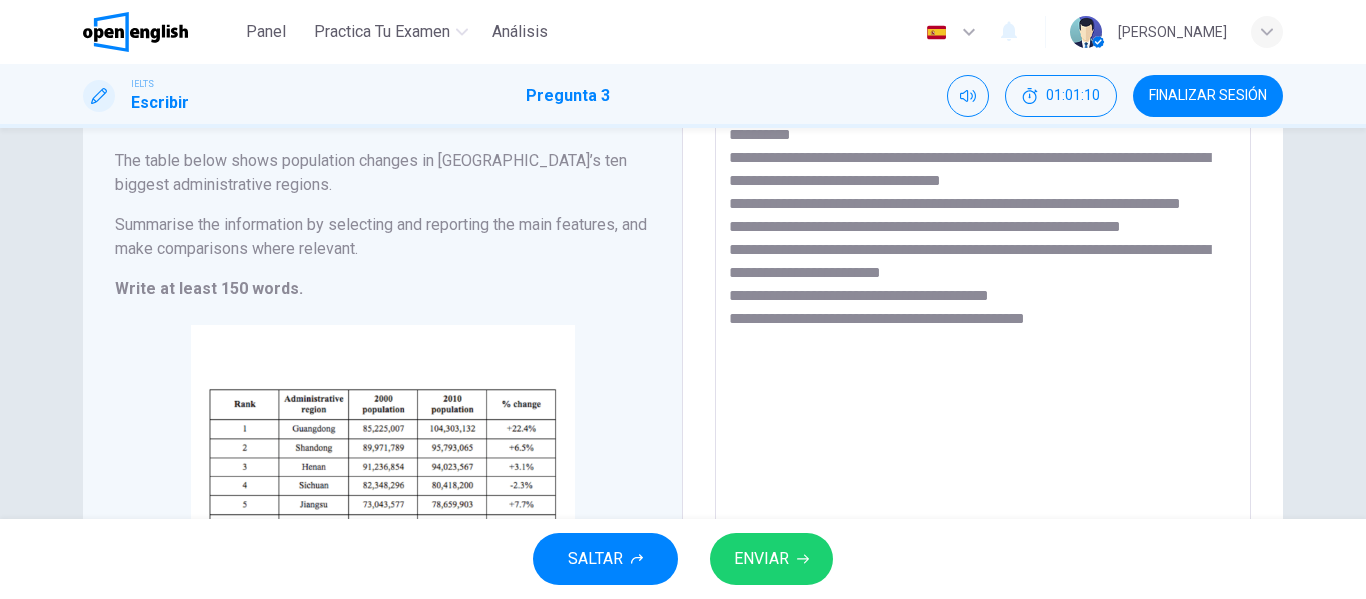 click on "**********" at bounding box center [983, 379] 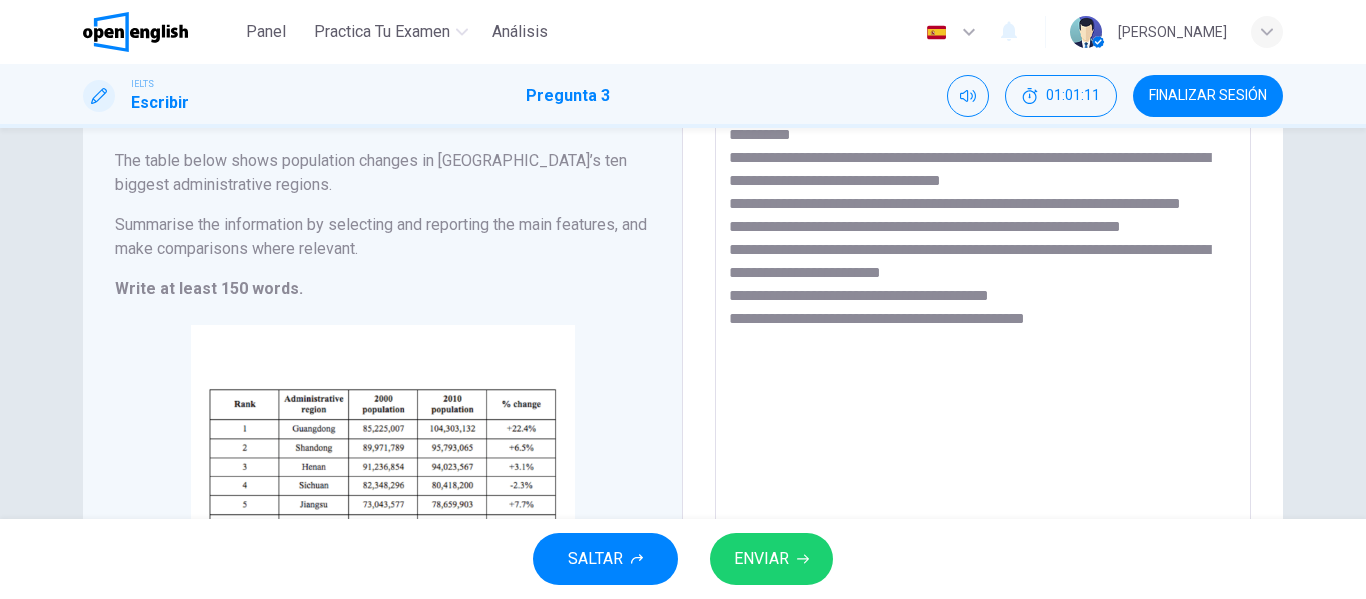click on "**********" at bounding box center [983, 379] 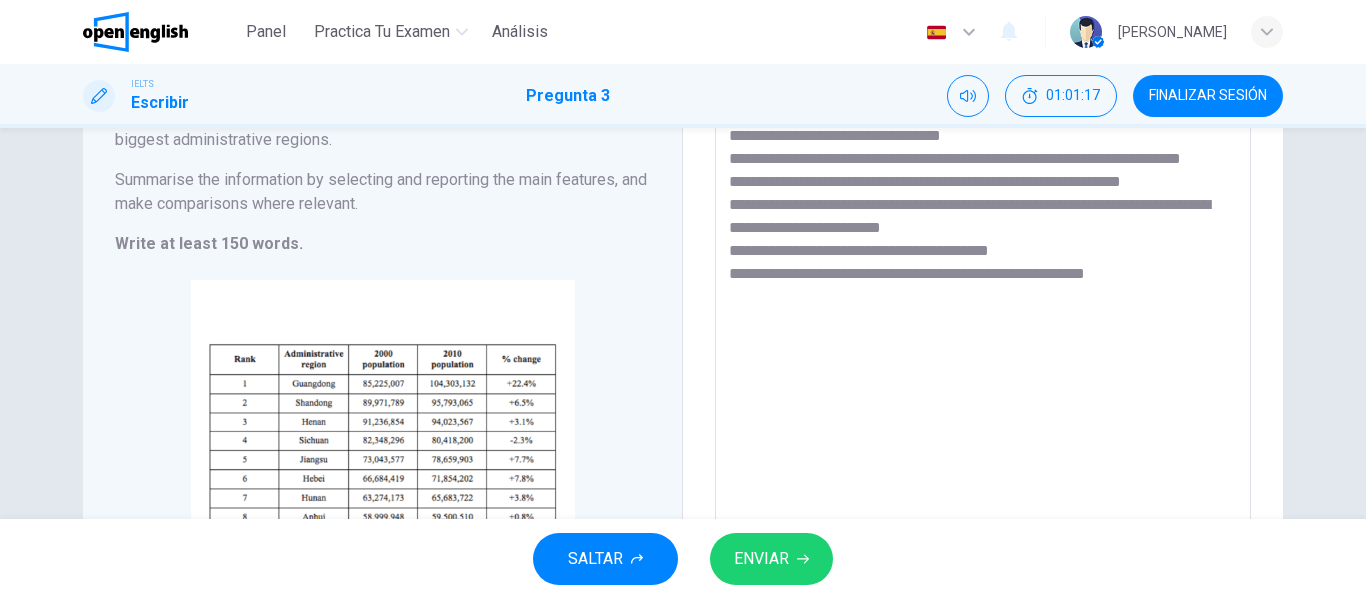scroll, scrollTop: 201, scrollLeft: 0, axis: vertical 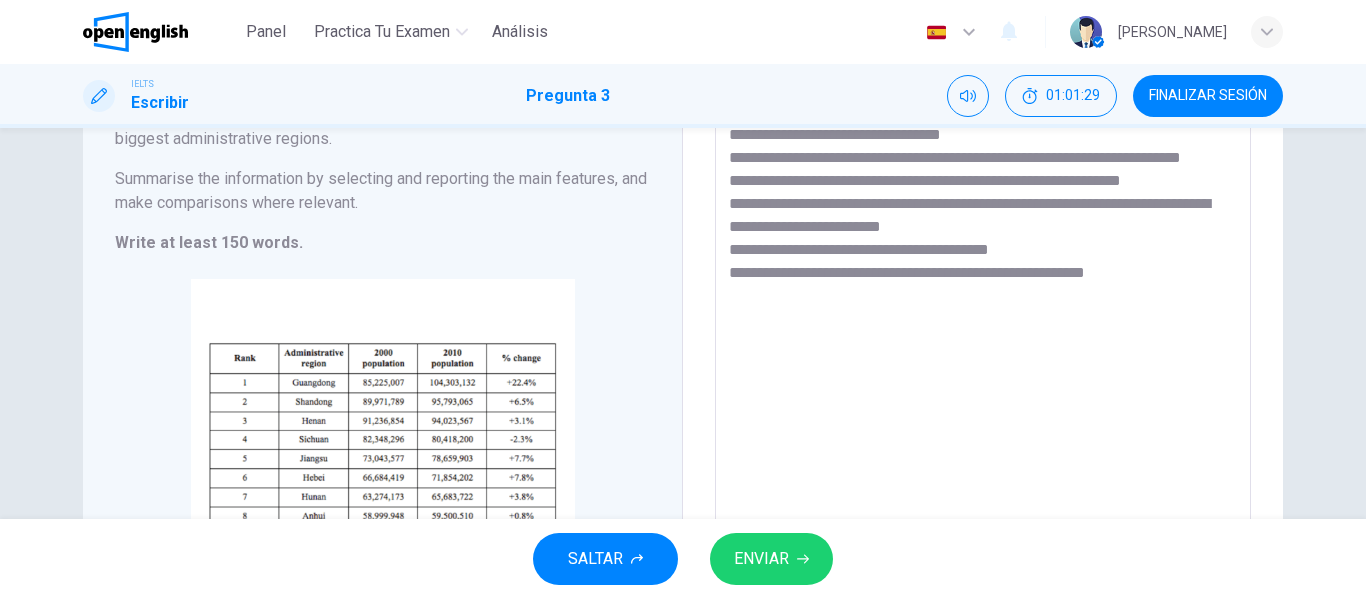 click on "**********" at bounding box center (983, 333) 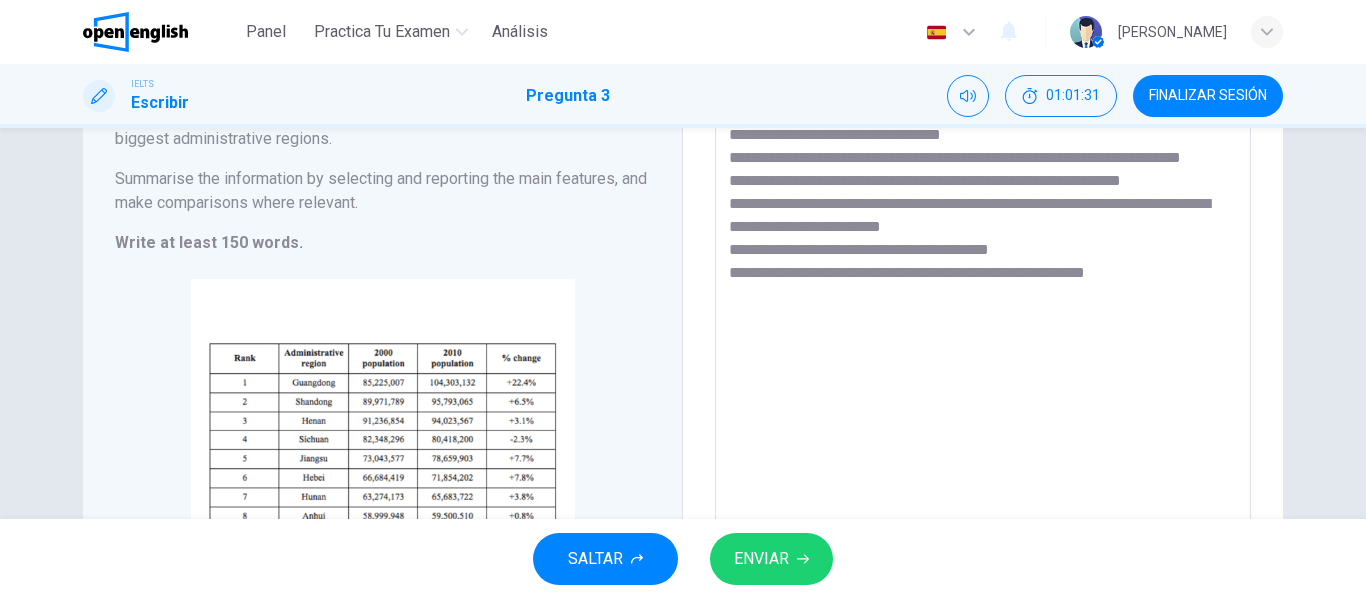 click on "**********" at bounding box center [983, 333] 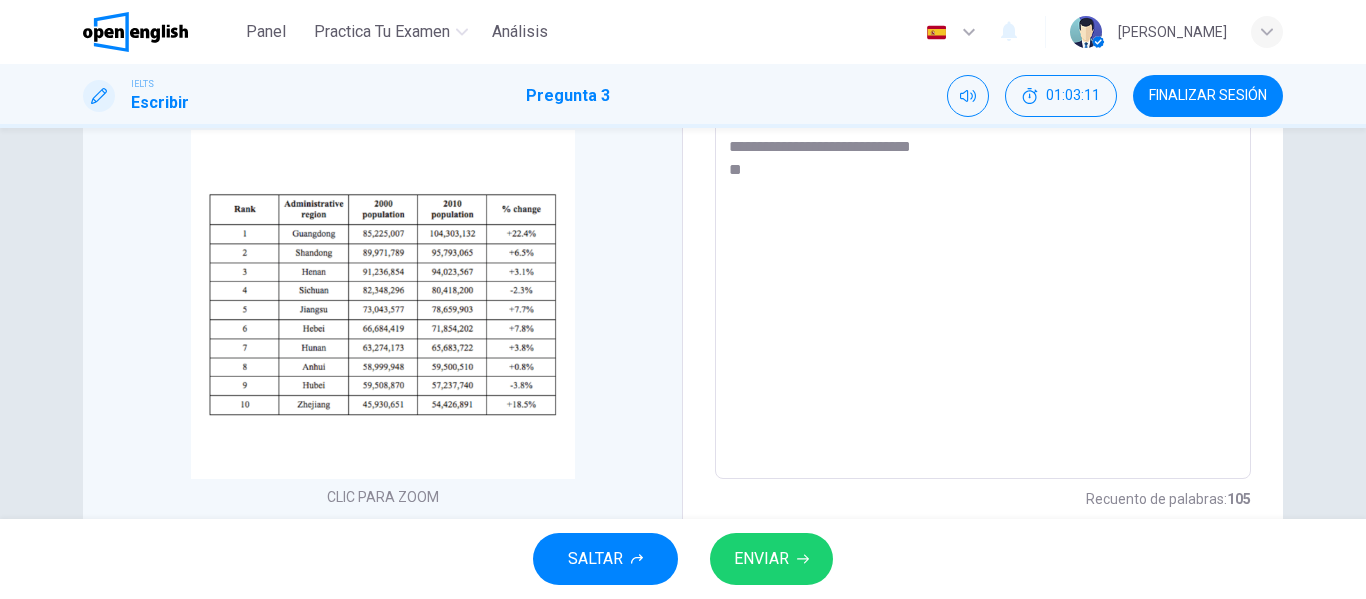 scroll, scrollTop: 316, scrollLeft: 0, axis: vertical 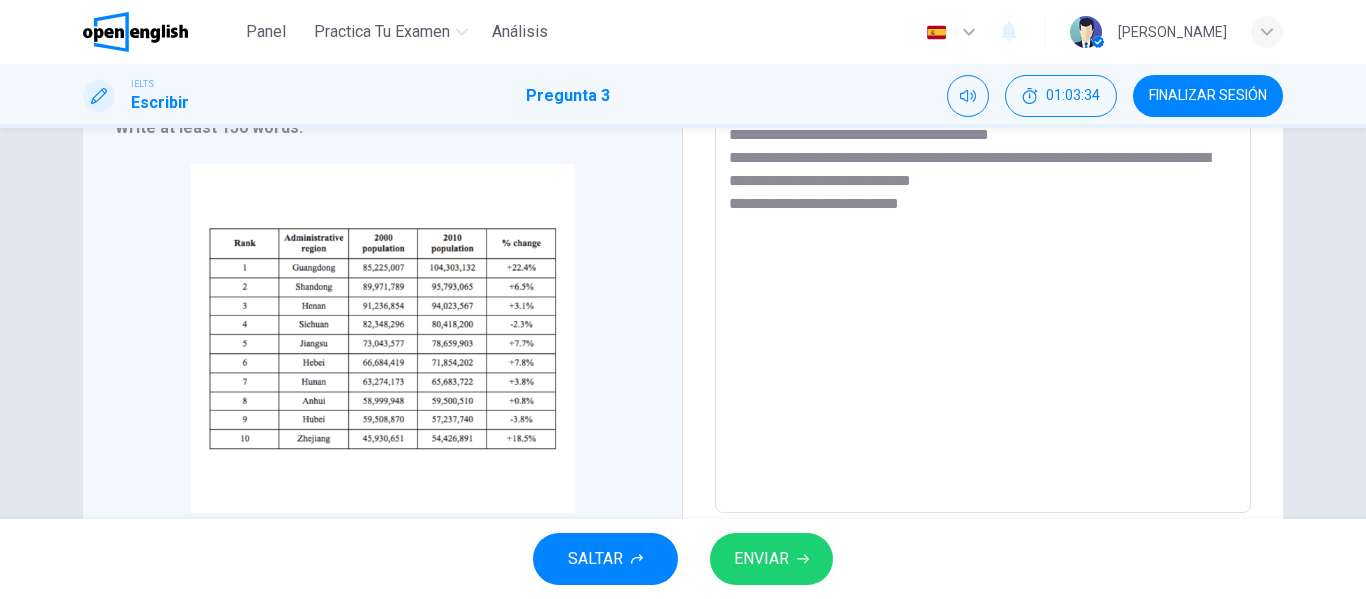click on "**********" at bounding box center (983, 218) 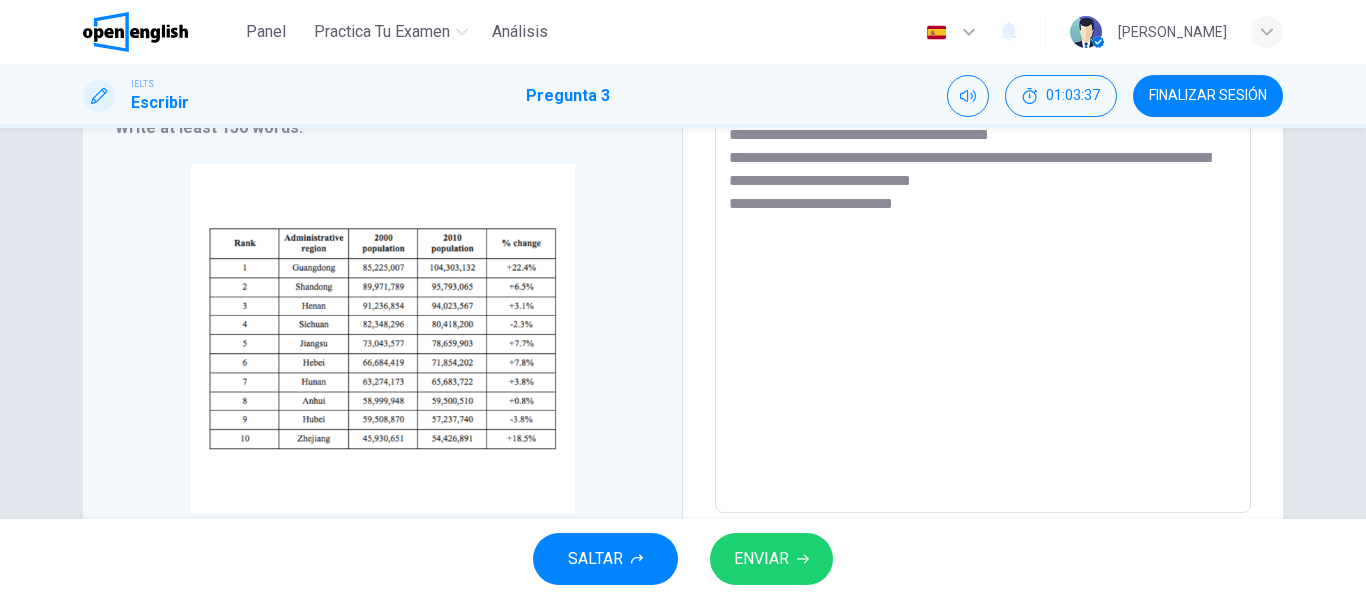 click on "**********" at bounding box center (983, 218) 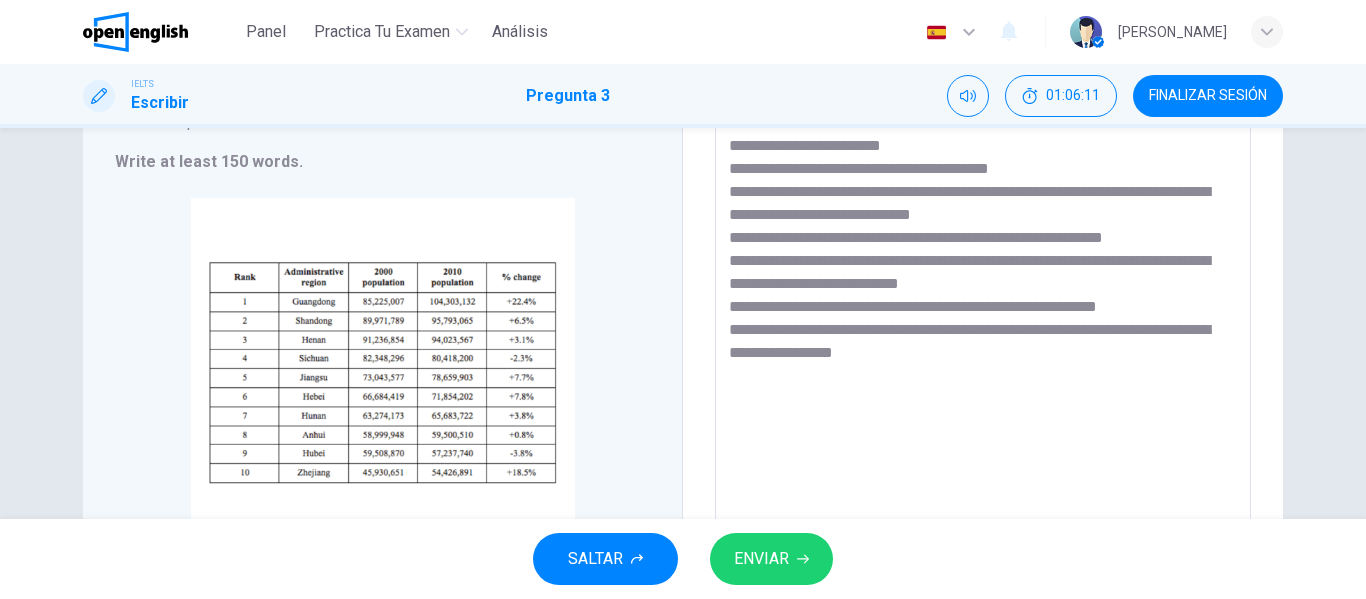 scroll, scrollTop: 282, scrollLeft: 0, axis: vertical 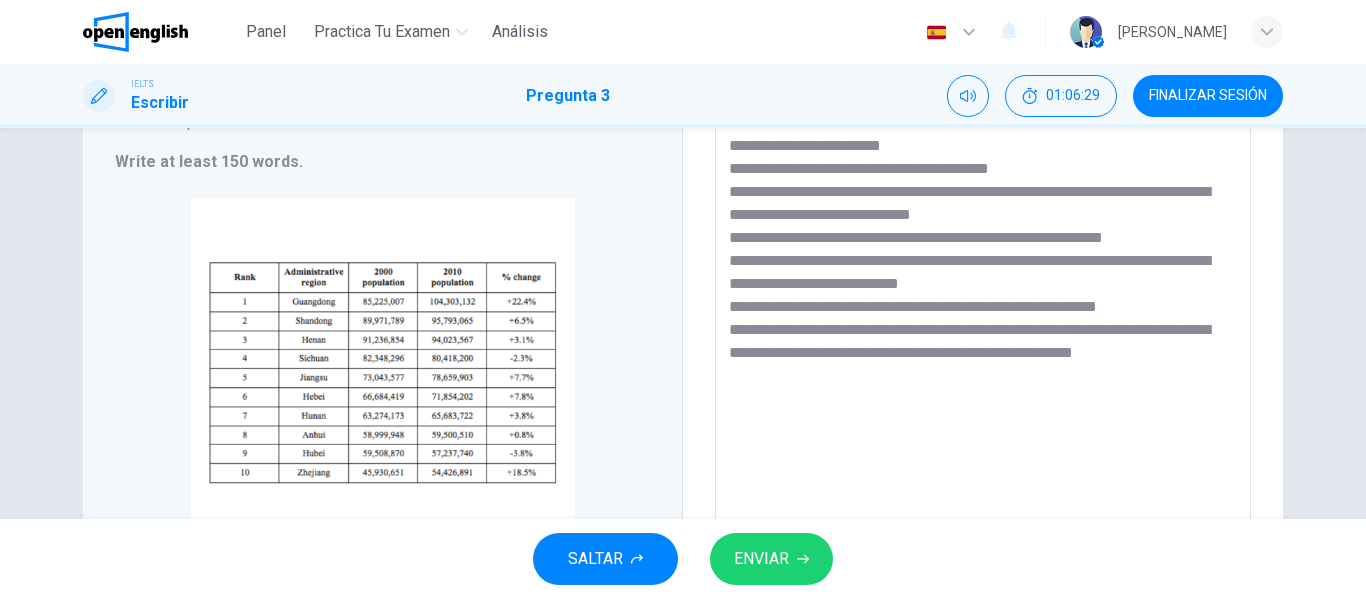 click on "**********" at bounding box center (983, 252) 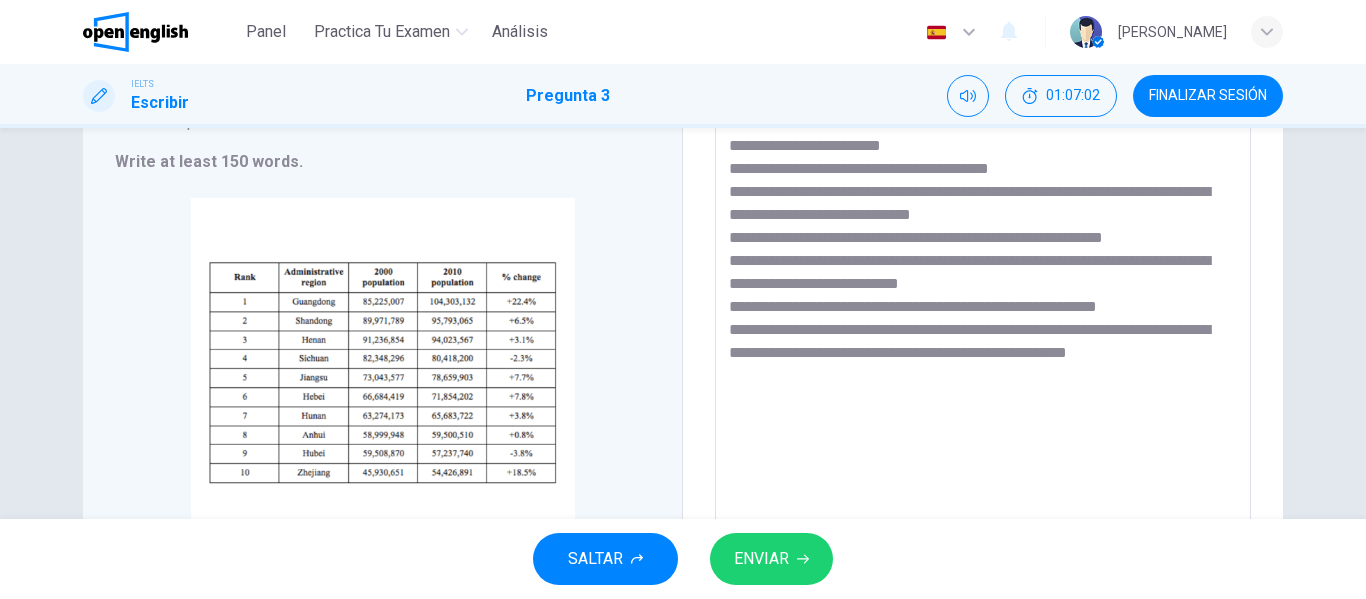 click on "ENVIAR" at bounding box center [761, 559] 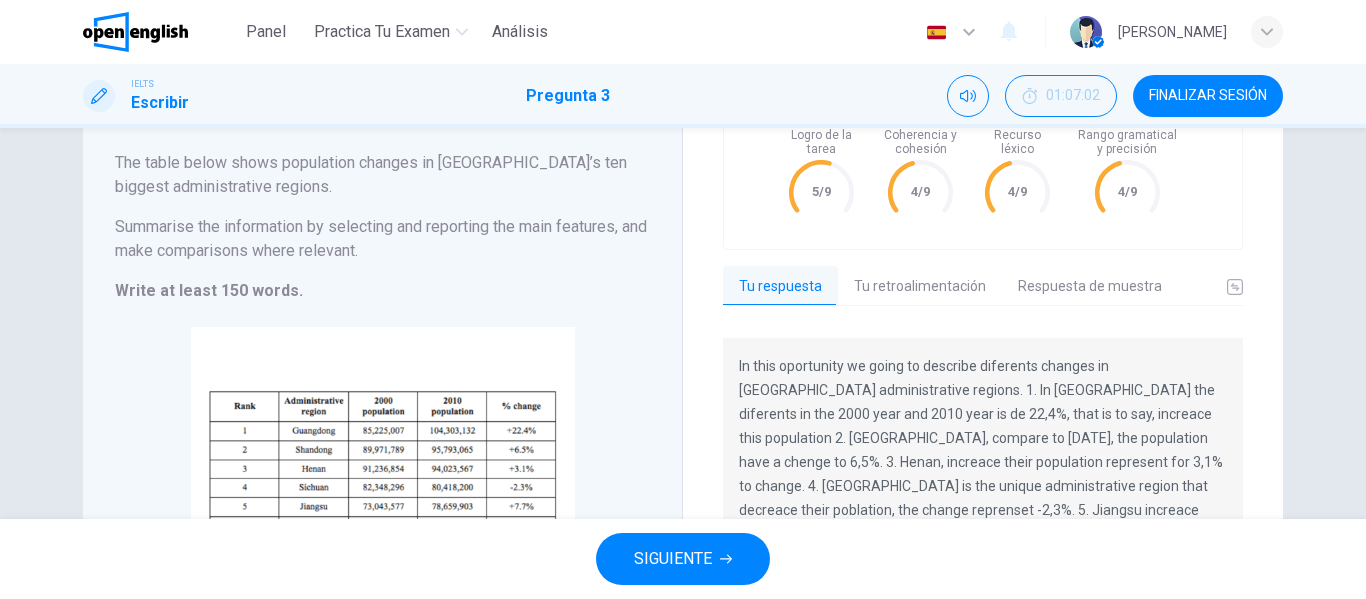 scroll, scrollTop: 153, scrollLeft: 0, axis: vertical 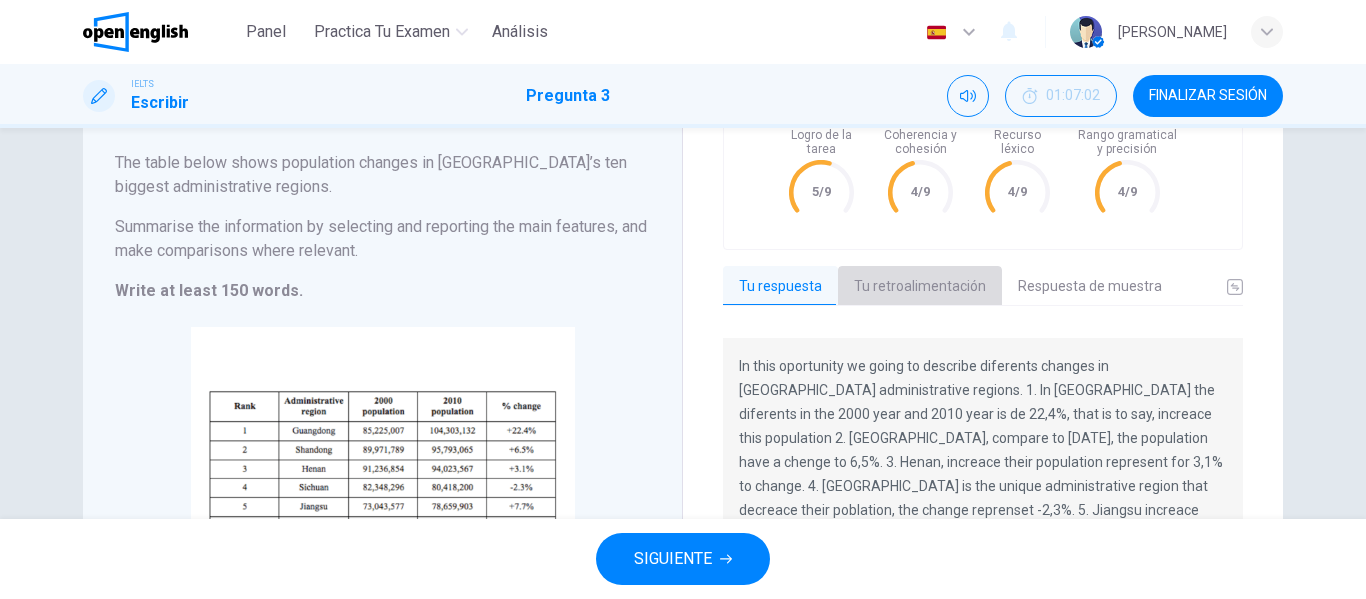 click on "Tu retroalimentación" at bounding box center (920, 287) 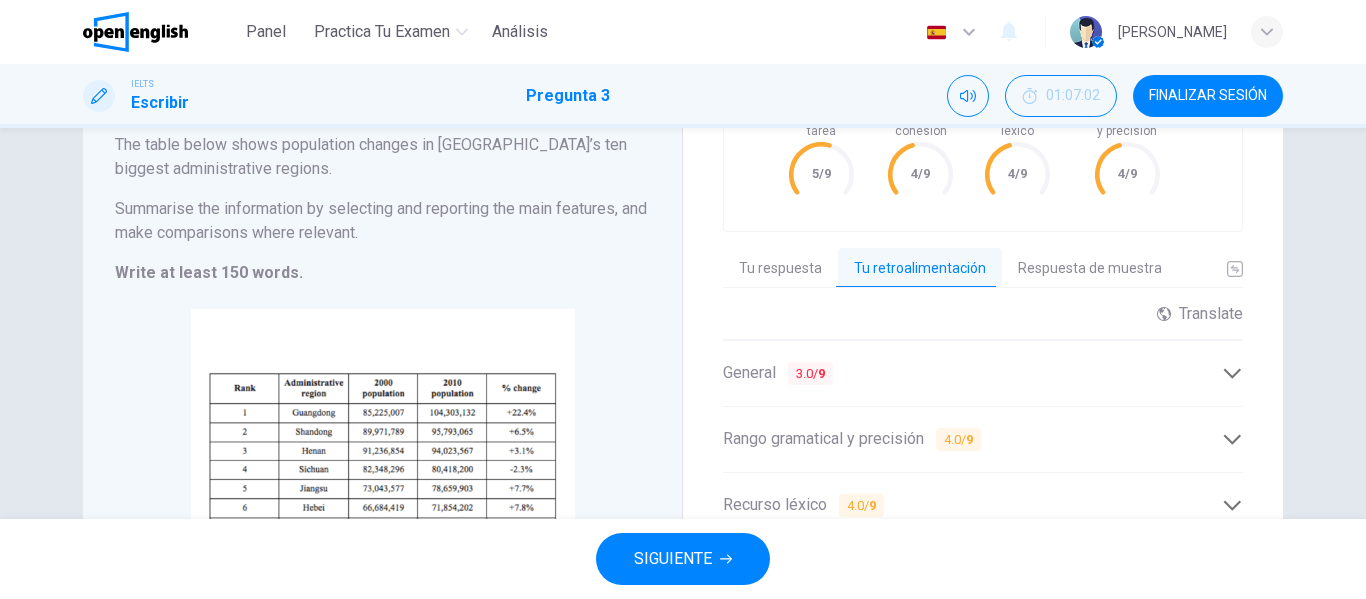 scroll, scrollTop: 184, scrollLeft: 0, axis: vertical 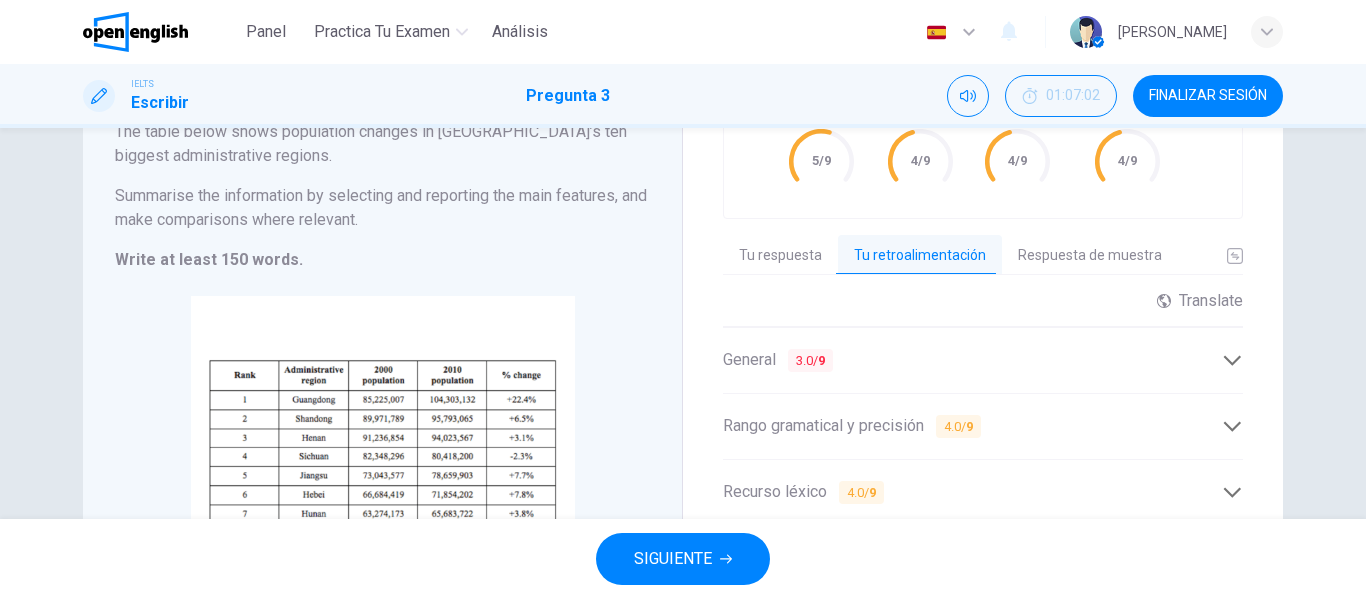 click on "General   3.0 / 9" at bounding box center (983, 360) 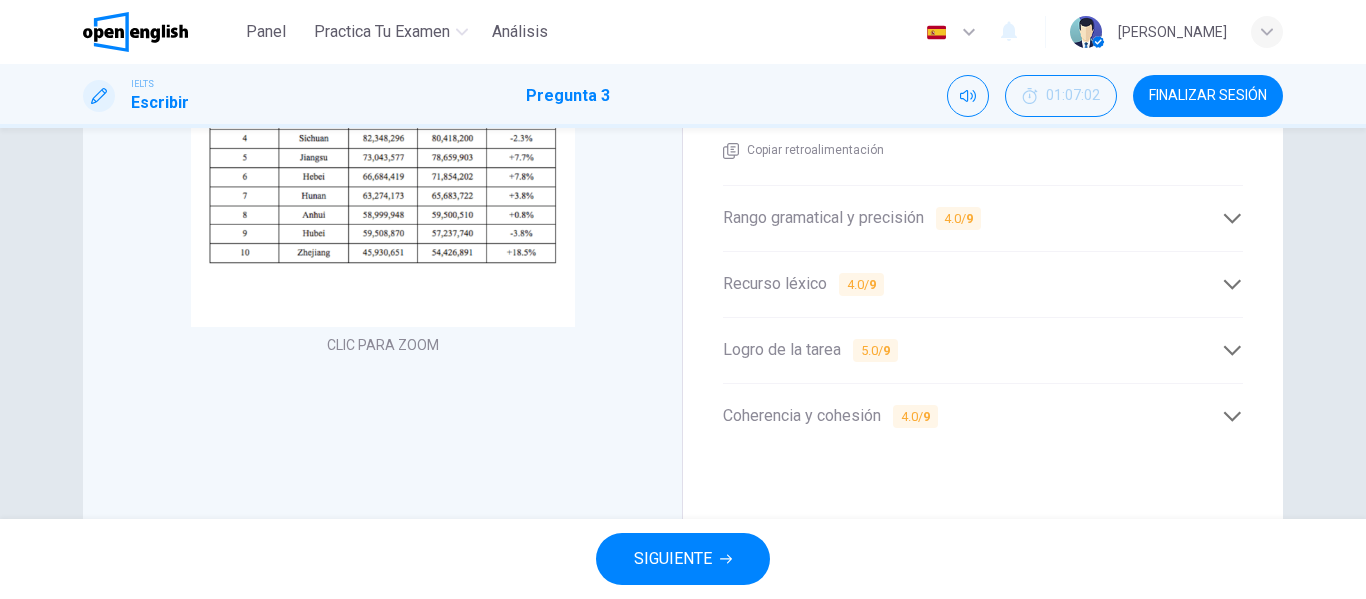 scroll, scrollTop: 503, scrollLeft: 0, axis: vertical 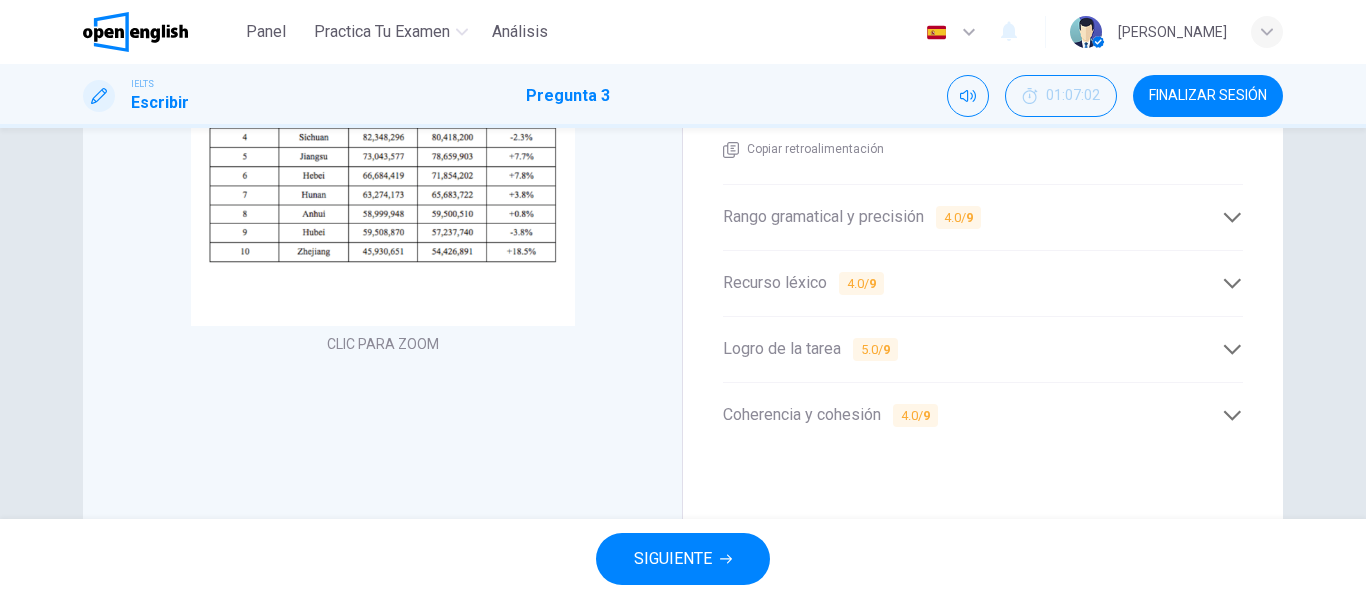 click on "Logro de la tarea   5.0 / 9" at bounding box center (810, 349) 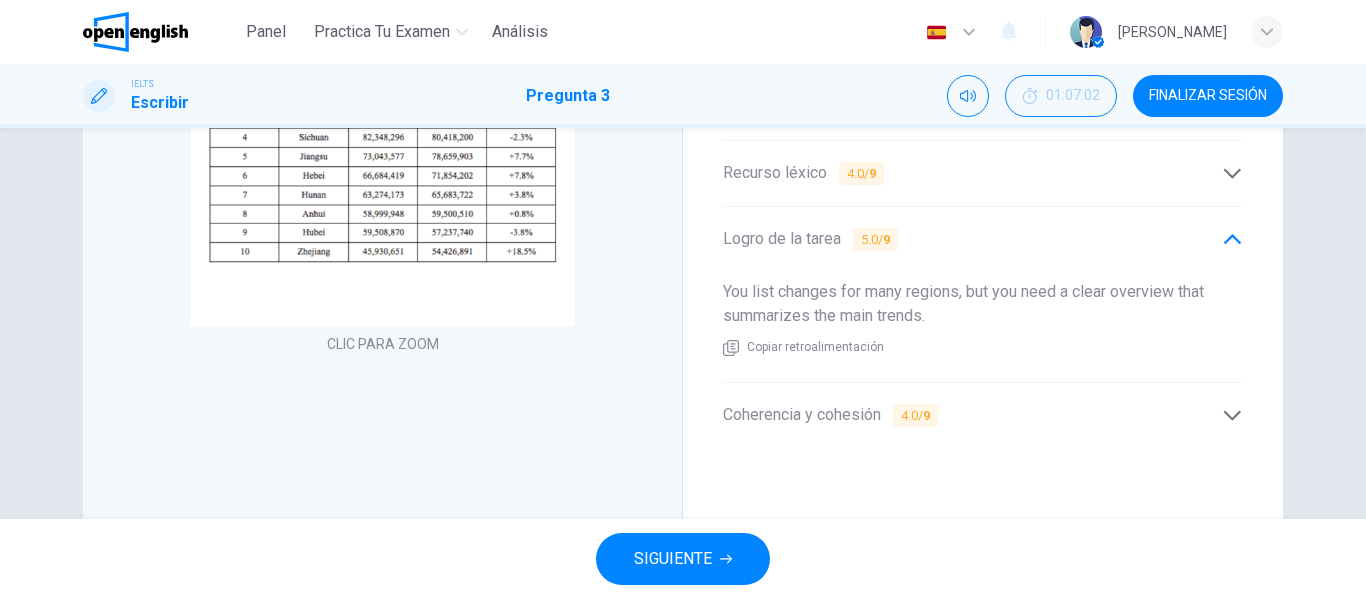 click on "You list changes for many regions, but you need a clear overview that summarizes the main trends.   Copiar retroalimentación" at bounding box center [983, 319] 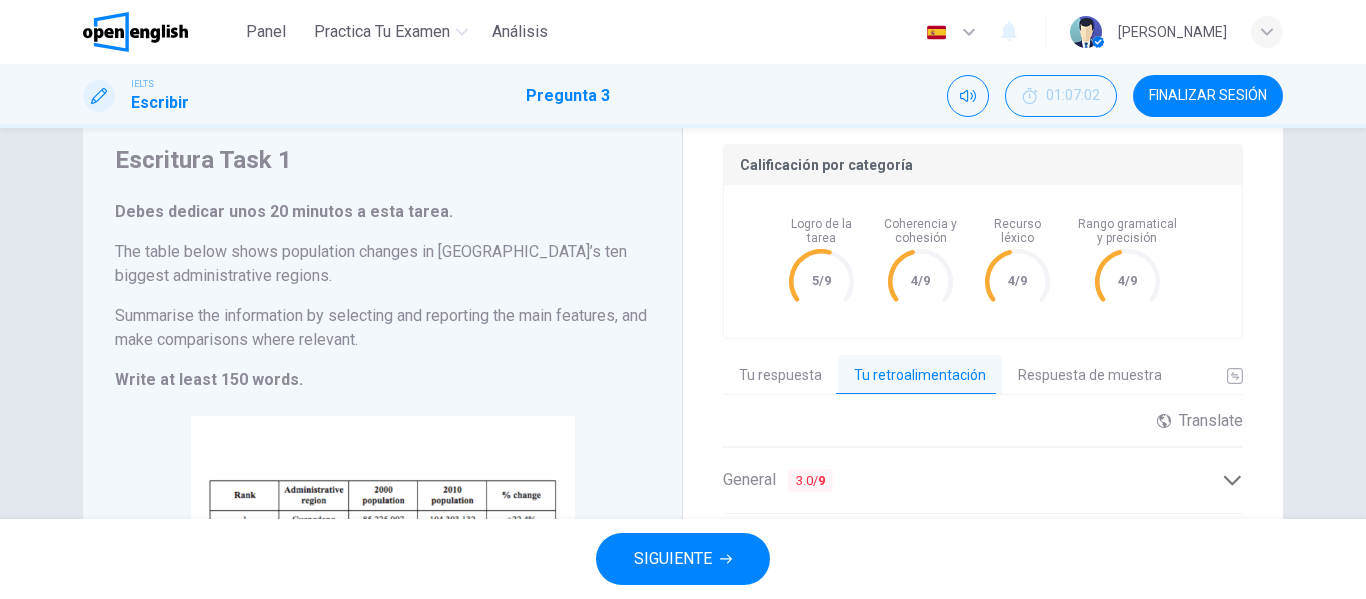 scroll, scrollTop: 60, scrollLeft: 0, axis: vertical 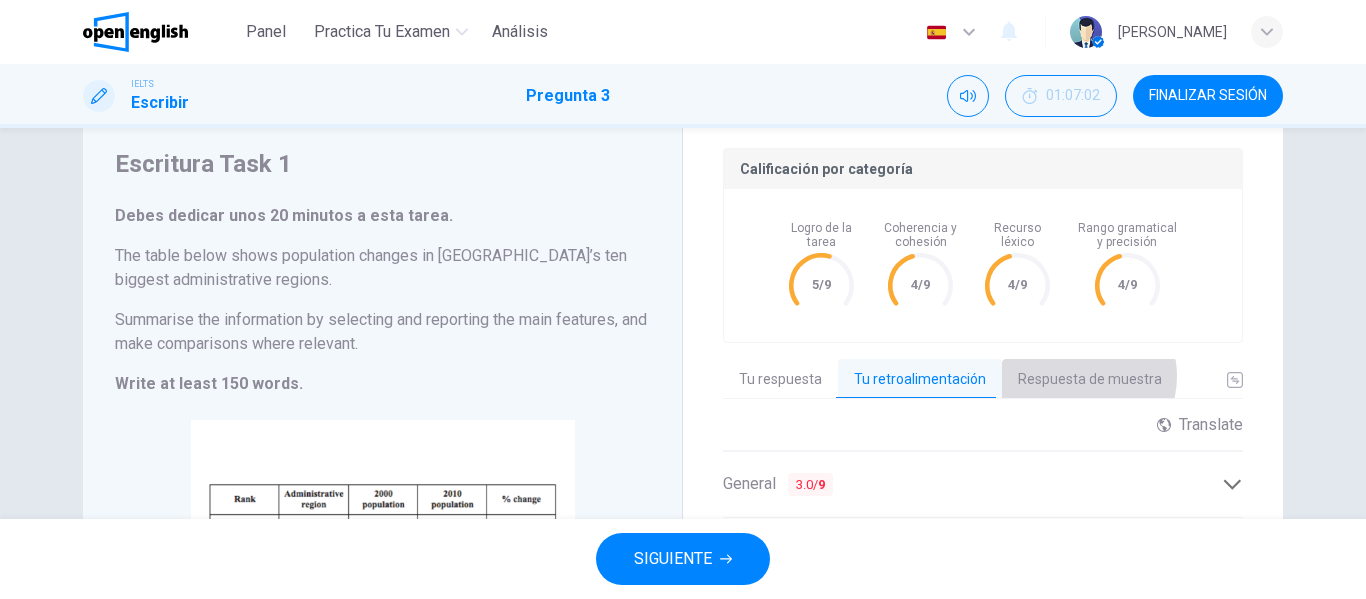 click on "Respuesta de muestra" at bounding box center (1090, 380) 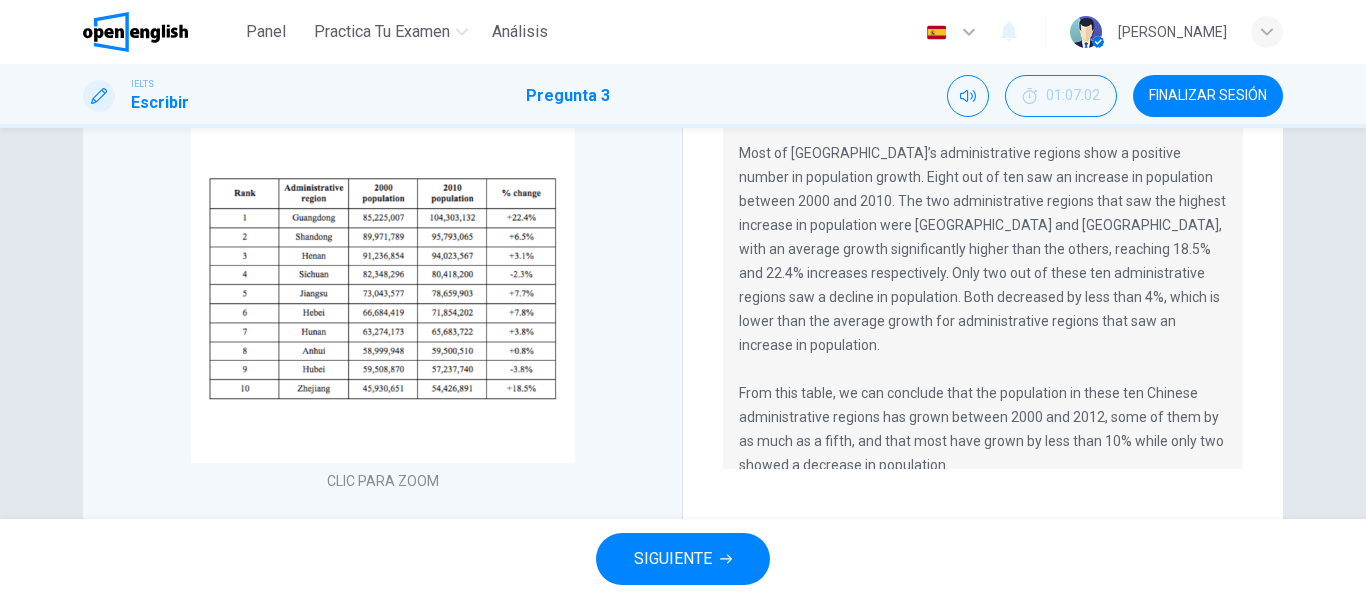 scroll, scrollTop: 392, scrollLeft: 0, axis: vertical 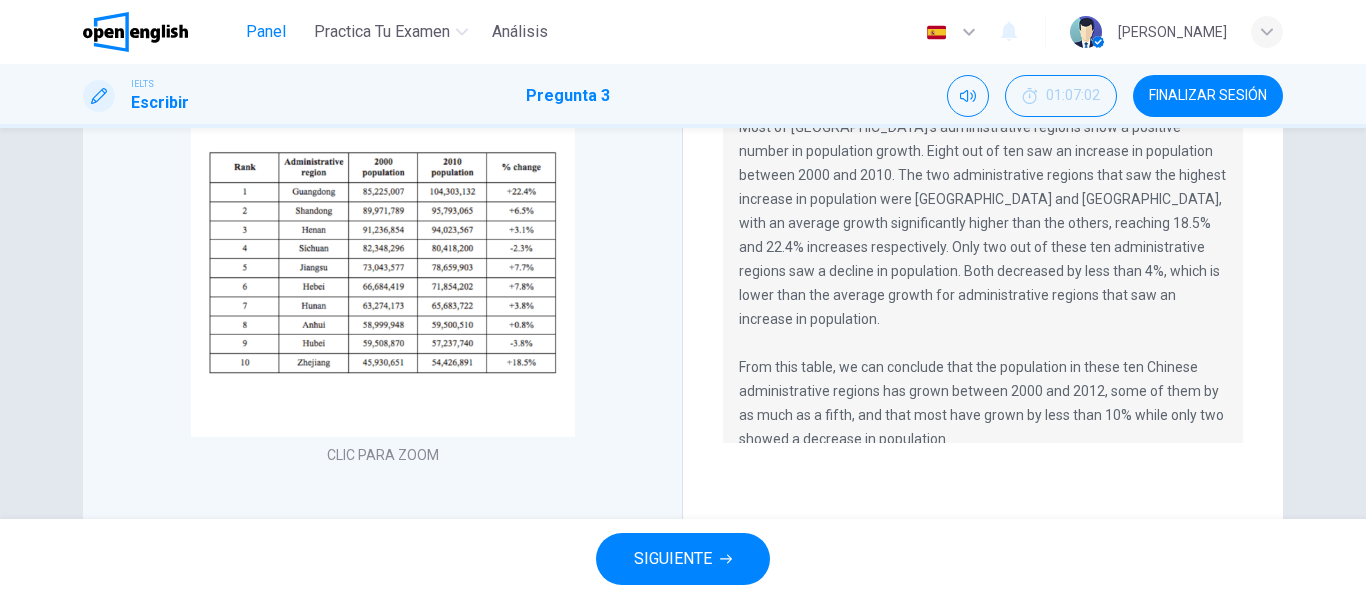 click on "Panel" at bounding box center (266, 32) 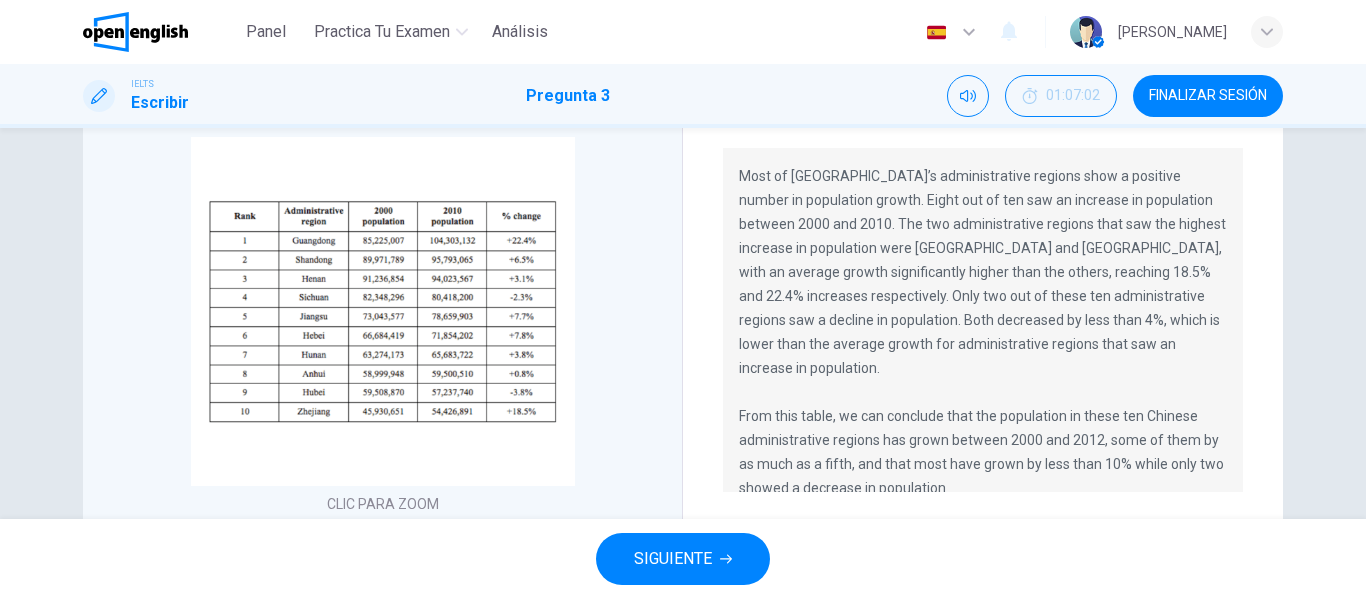 scroll, scrollTop: 342, scrollLeft: 0, axis: vertical 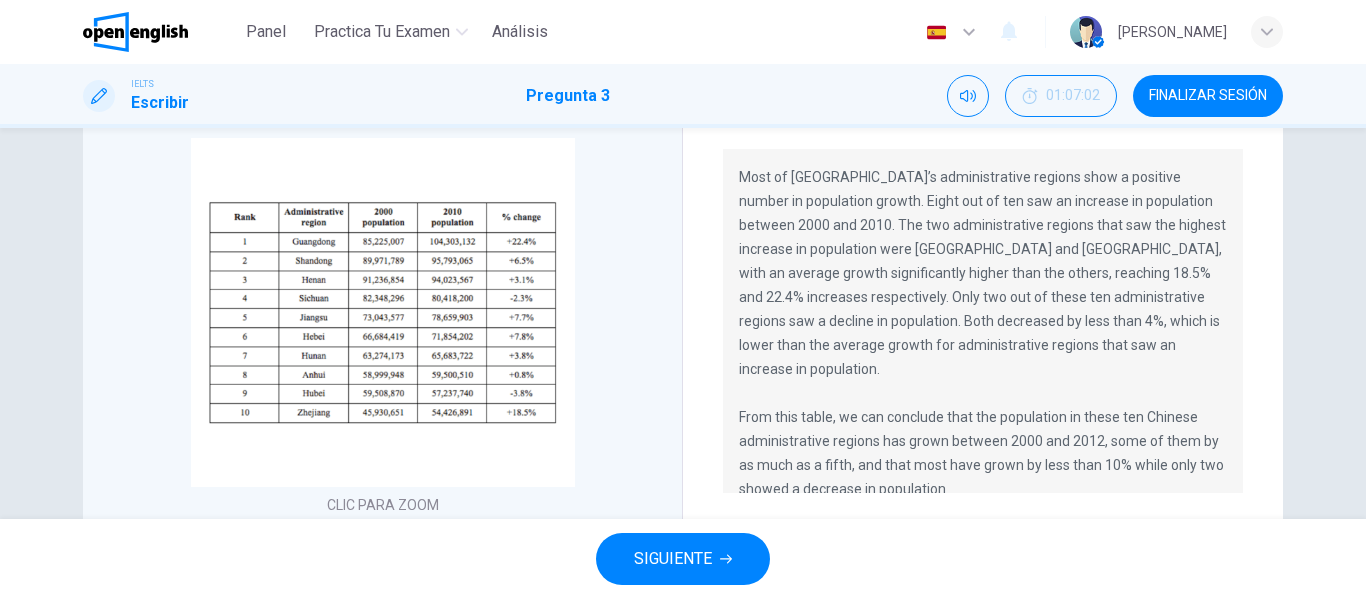 click on "Most of China’s administrative regions show a positive number in population growth. Eight out of ten saw an increase in population between 2000 and 2010. The two administrative regions that saw the highest increase in population were Zhejiang and Guangdong, with an average growth significantly higher than the others, reaching 18.5% and 22.4% increases respectively. Only two out of these ten administrative regions saw a decline in population. Both decreased by less than 4%, which is lower than the average growth for administrative regions that saw an increase in population.
From this table, we can conclude that the population in these ten Chinese administrative regions has grown between 2000 and 2012, some of them by as much as a fifth, and that most have grown by less than 10% while only two showed a decrease in population." at bounding box center (983, 333) 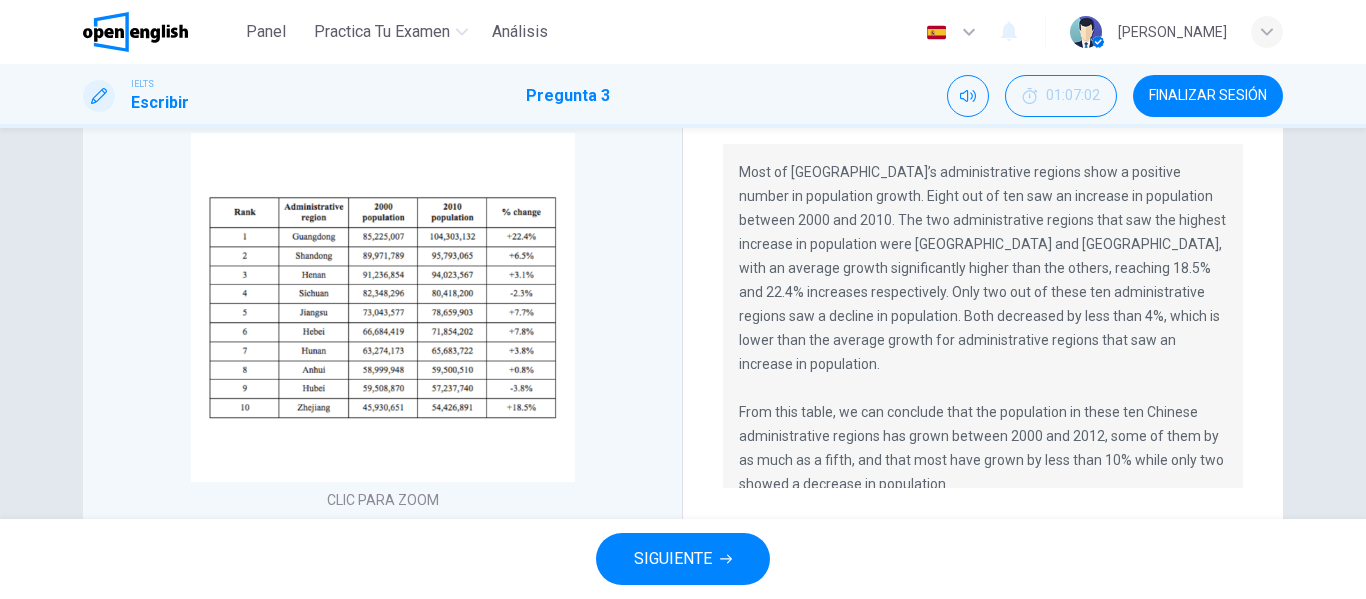 scroll, scrollTop: 348, scrollLeft: 0, axis: vertical 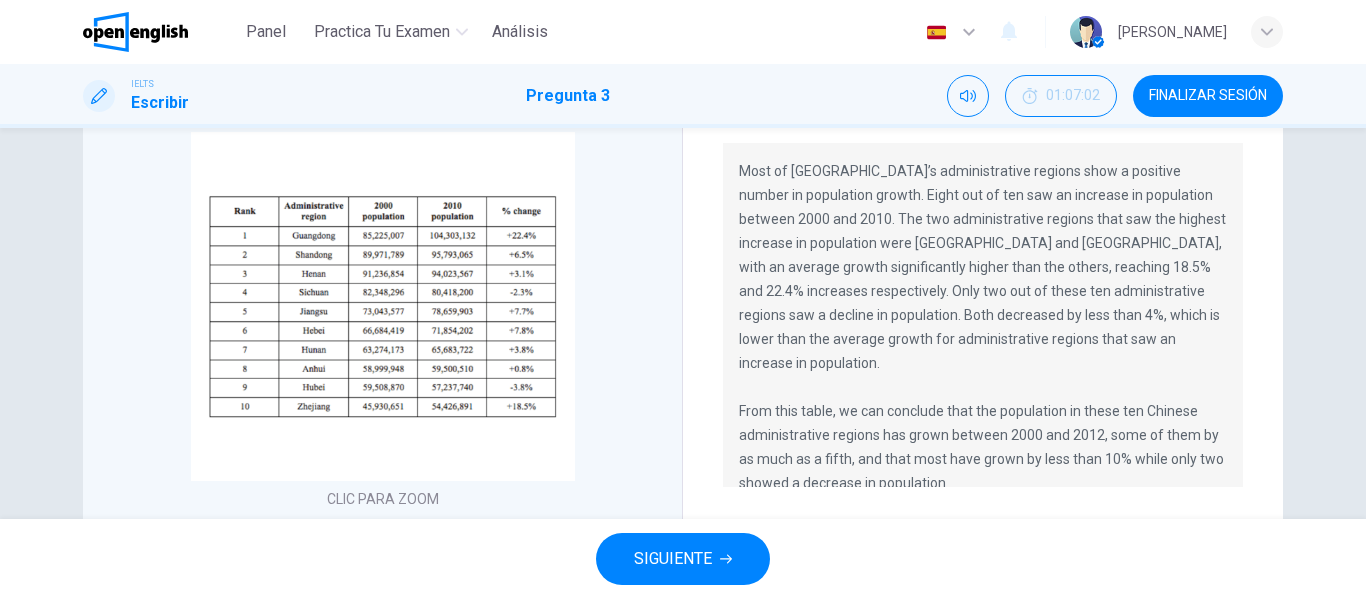 click on "Most of China’s administrative regions show a positive number in population growth. Eight out of ten saw an increase in population between 2000 and 2010. The two administrative regions that saw the highest increase in population were Zhejiang and Guangdong, with an average growth significantly higher than the others, reaching 18.5% and 22.4% increases respectively. Only two out of these ten administrative regions saw a decline in population. Both decreased by less than 4%, which is lower than the average growth for administrative regions that saw an increase in population.
From this table, we can conclude that the population in these ten Chinese administrative regions has grown between 2000 and 2012, some of them by as much as a fifth, and that most have grown by less than 10% while only two showed a decrease in population." at bounding box center (983, 327) 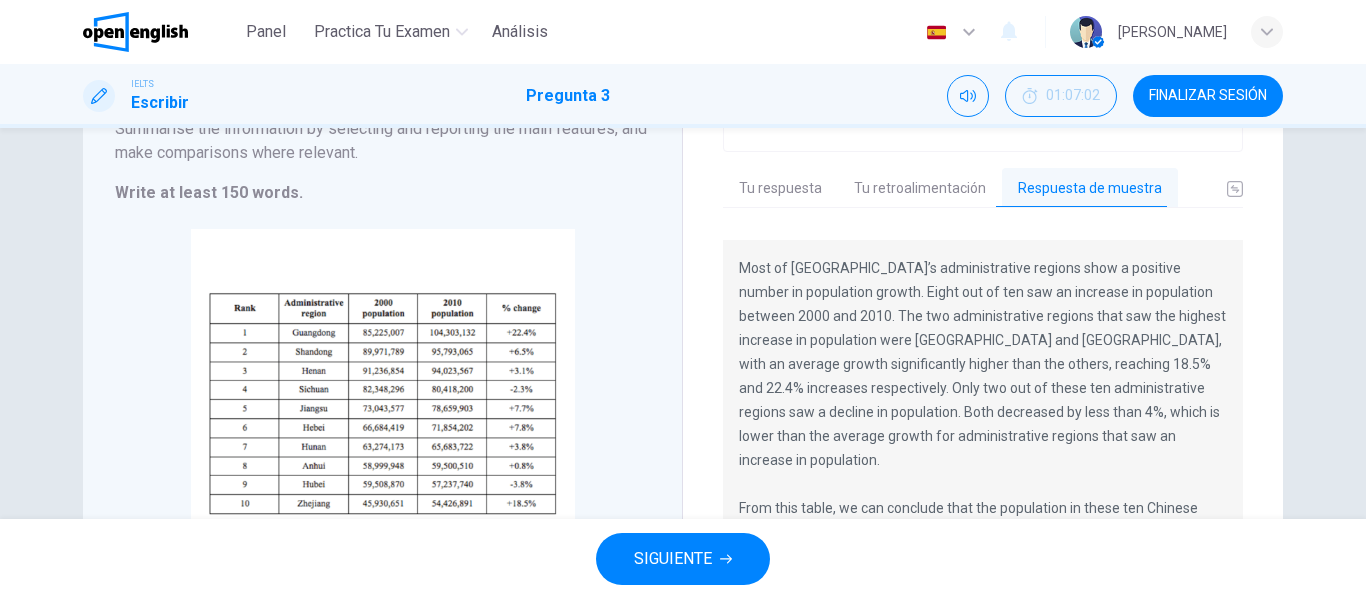 click on "Tu respuesta" at bounding box center (780, 189) 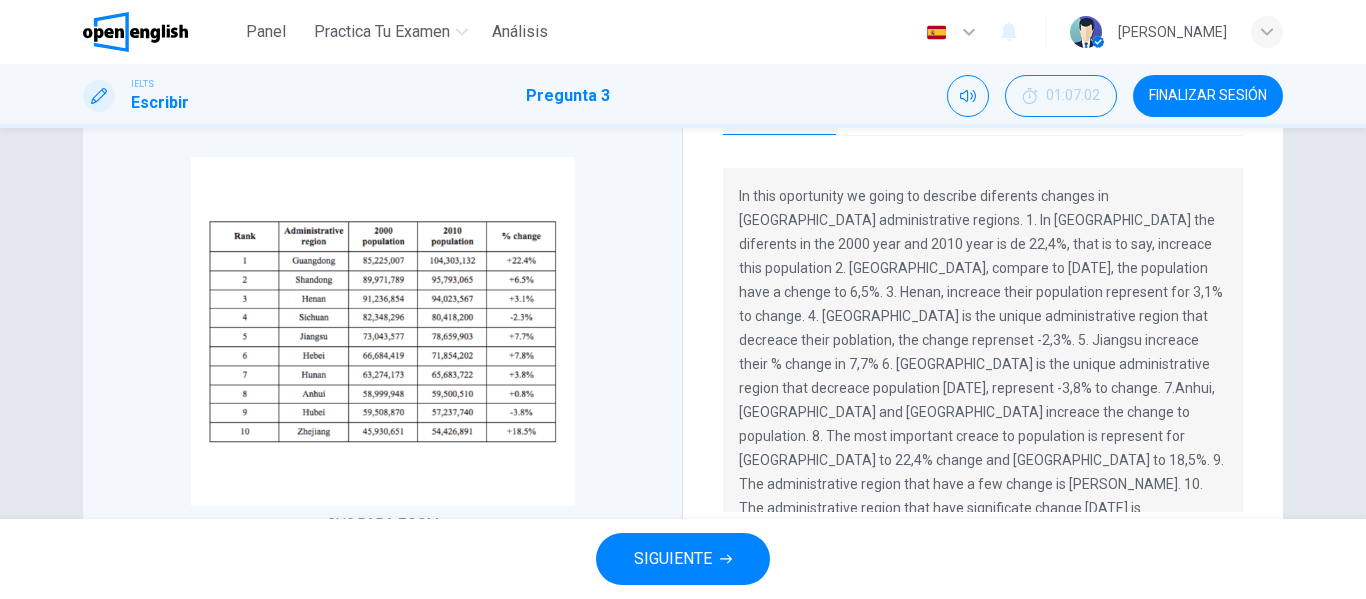 scroll, scrollTop: 322, scrollLeft: 0, axis: vertical 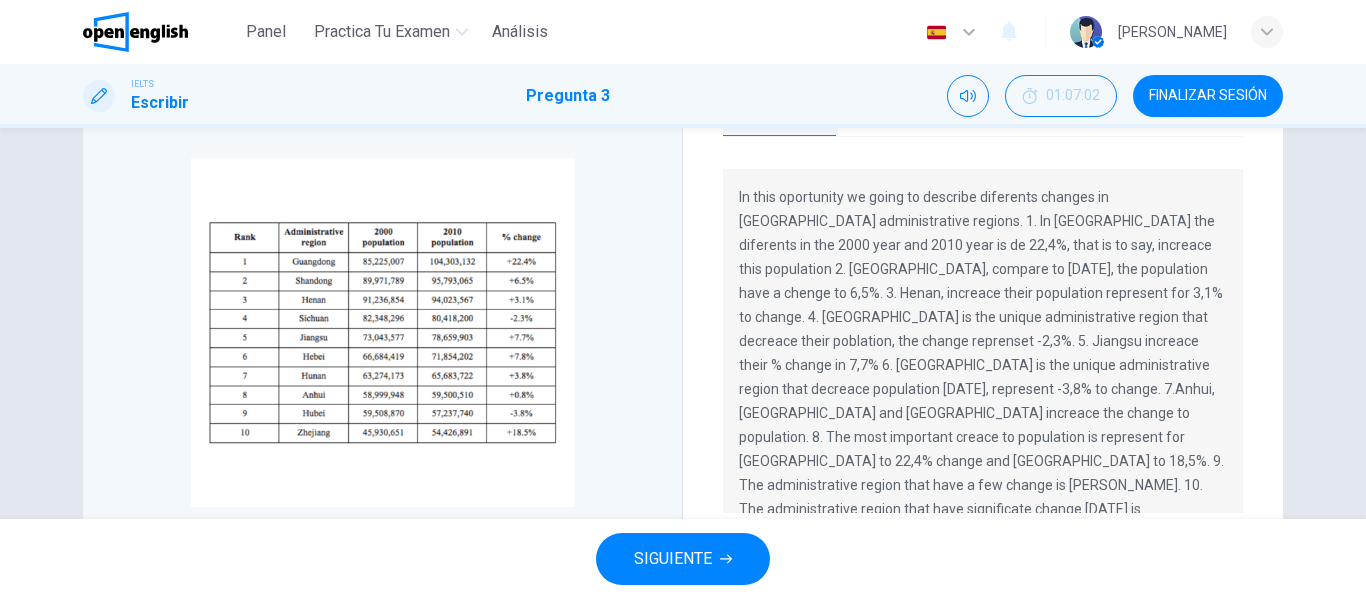 click on "SIGUIENTE" at bounding box center (683, 559) 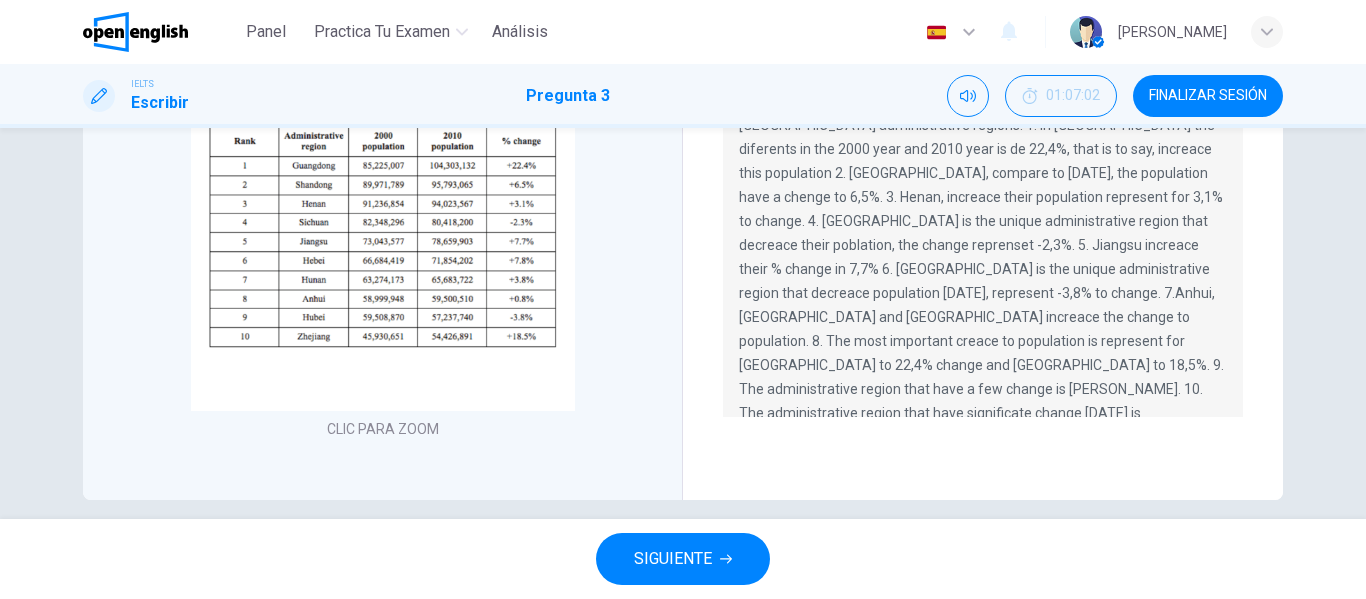 scroll, scrollTop: 439, scrollLeft: 0, axis: vertical 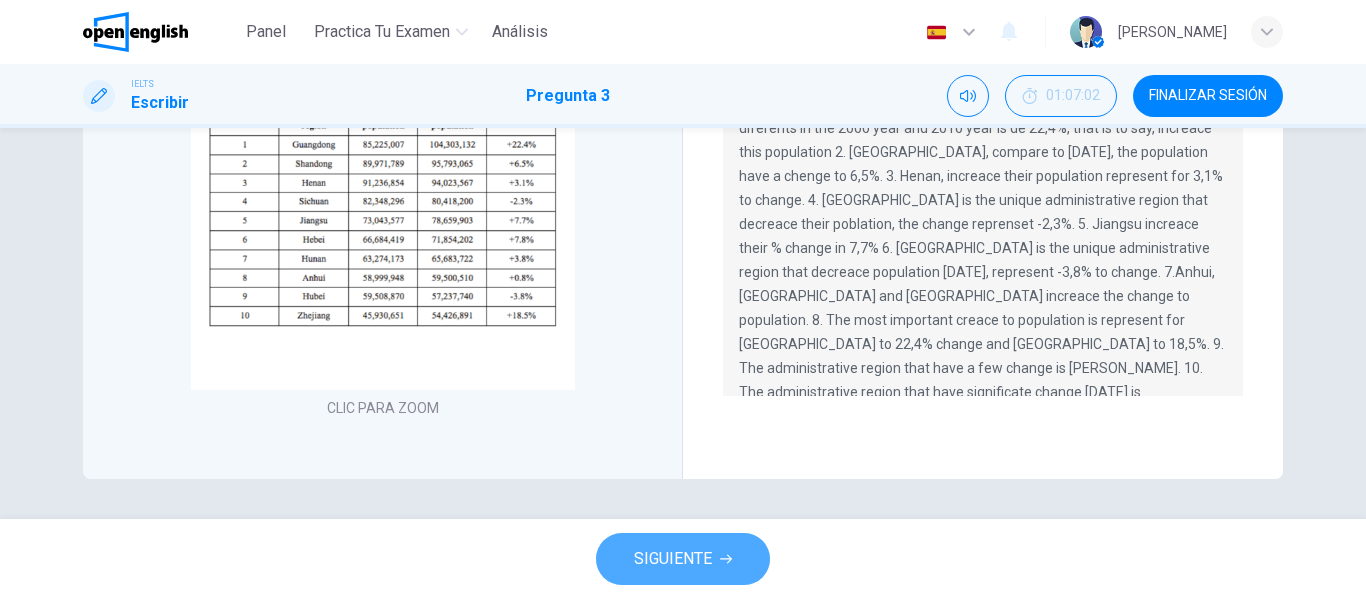 click on "SIGUIENTE" at bounding box center (683, 559) 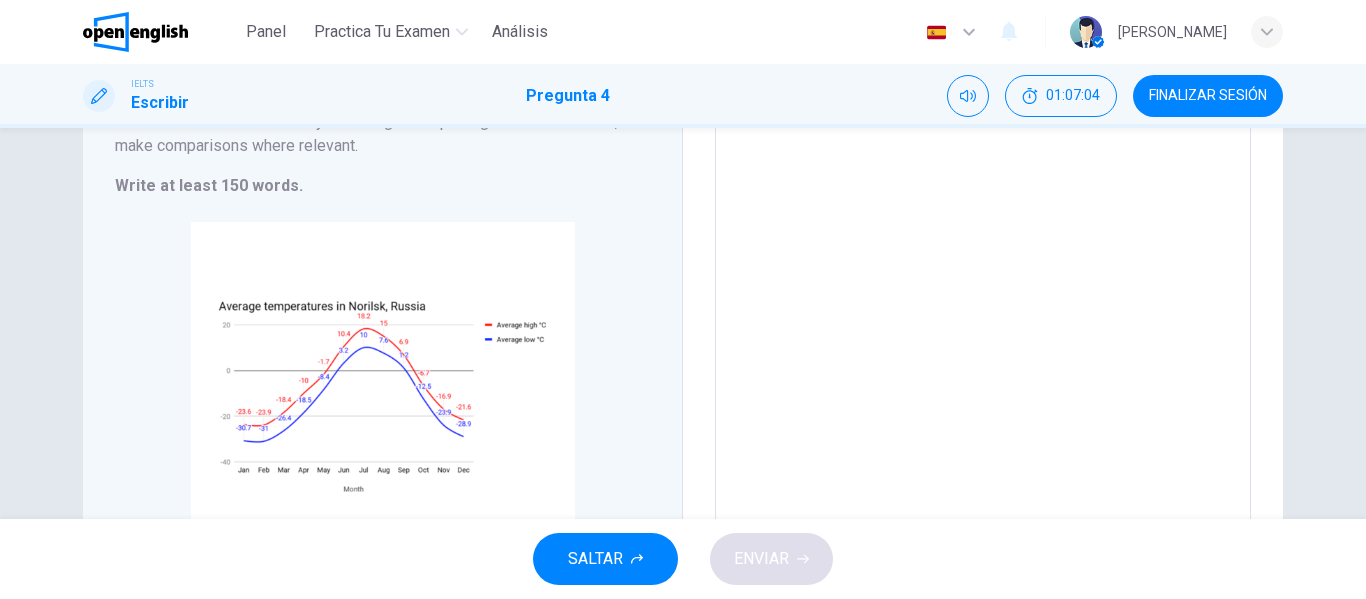 scroll, scrollTop: 352, scrollLeft: 0, axis: vertical 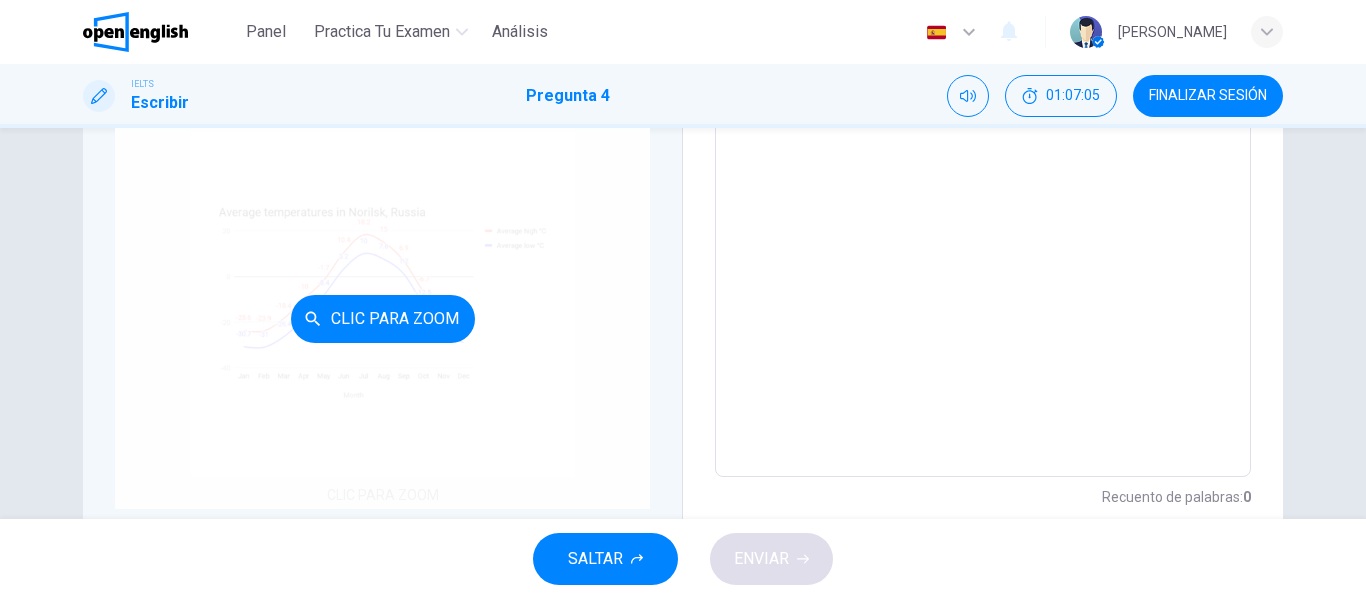 click on "Clic para zoom" at bounding box center (382, 318) 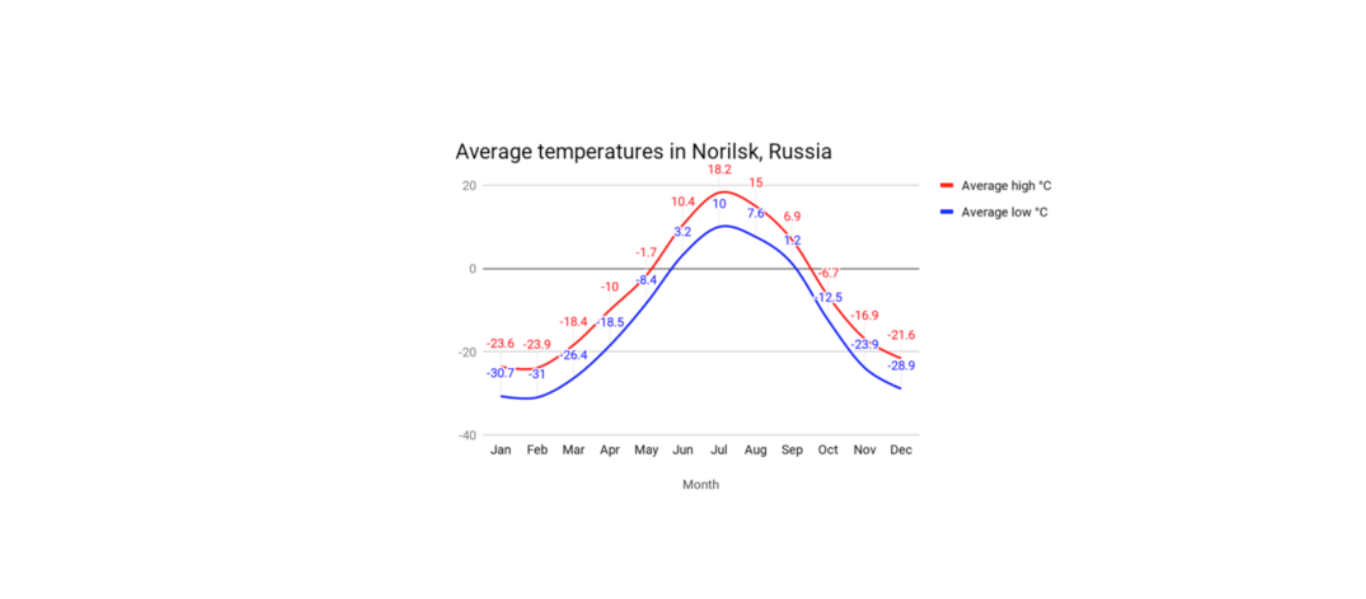 click at bounding box center (683, 305) 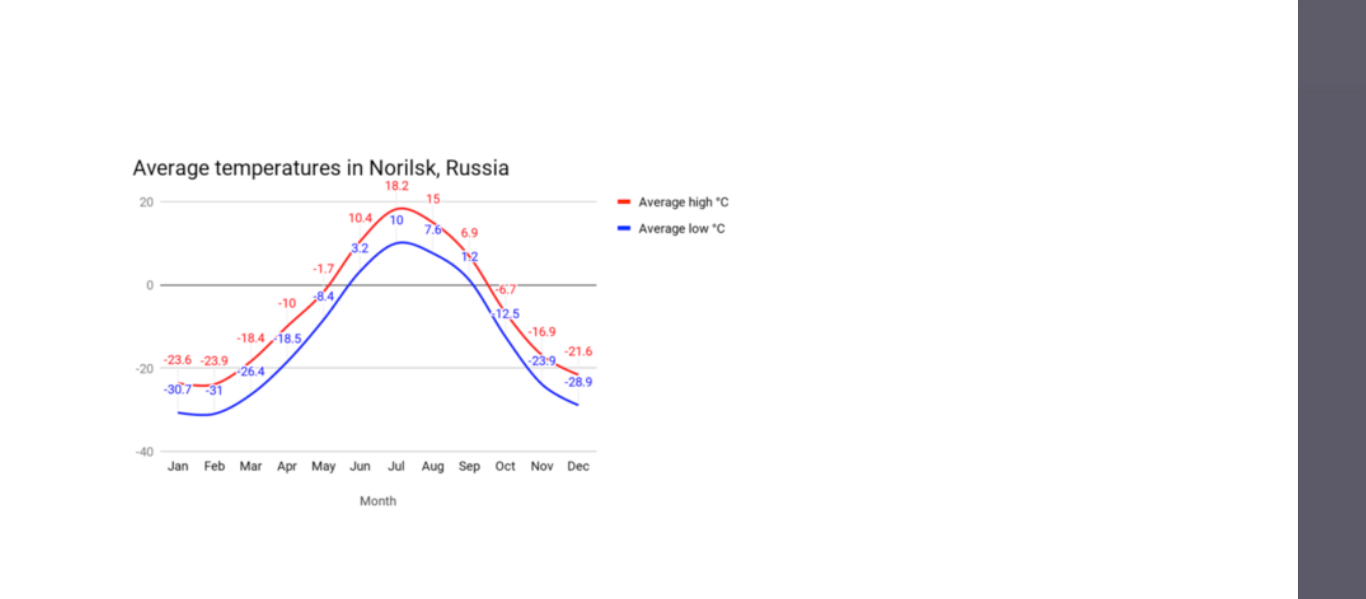 scroll, scrollTop: 0, scrollLeft: 0, axis: both 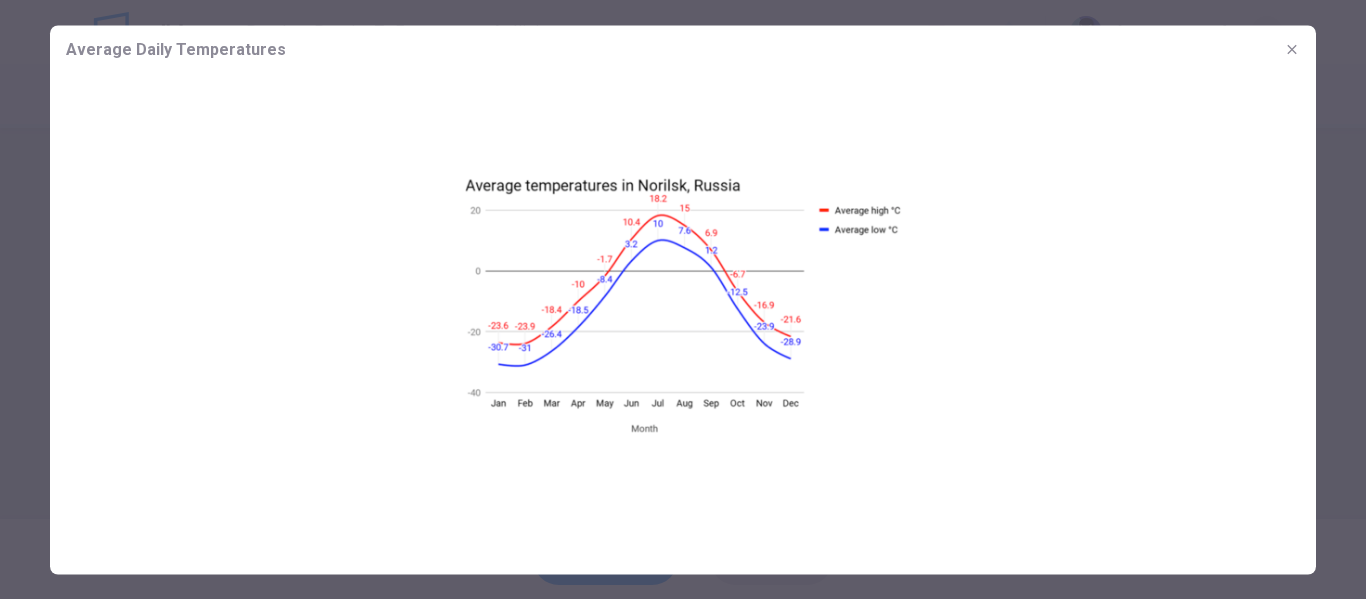 click 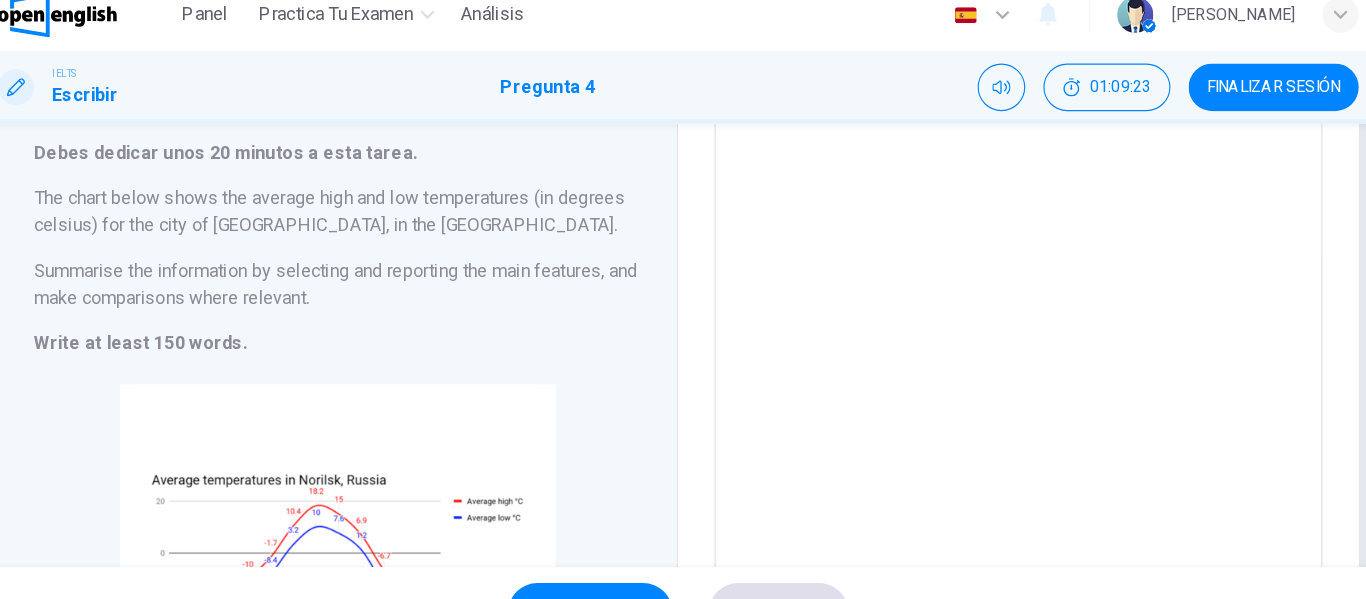 scroll, scrollTop: 58, scrollLeft: 0, axis: vertical 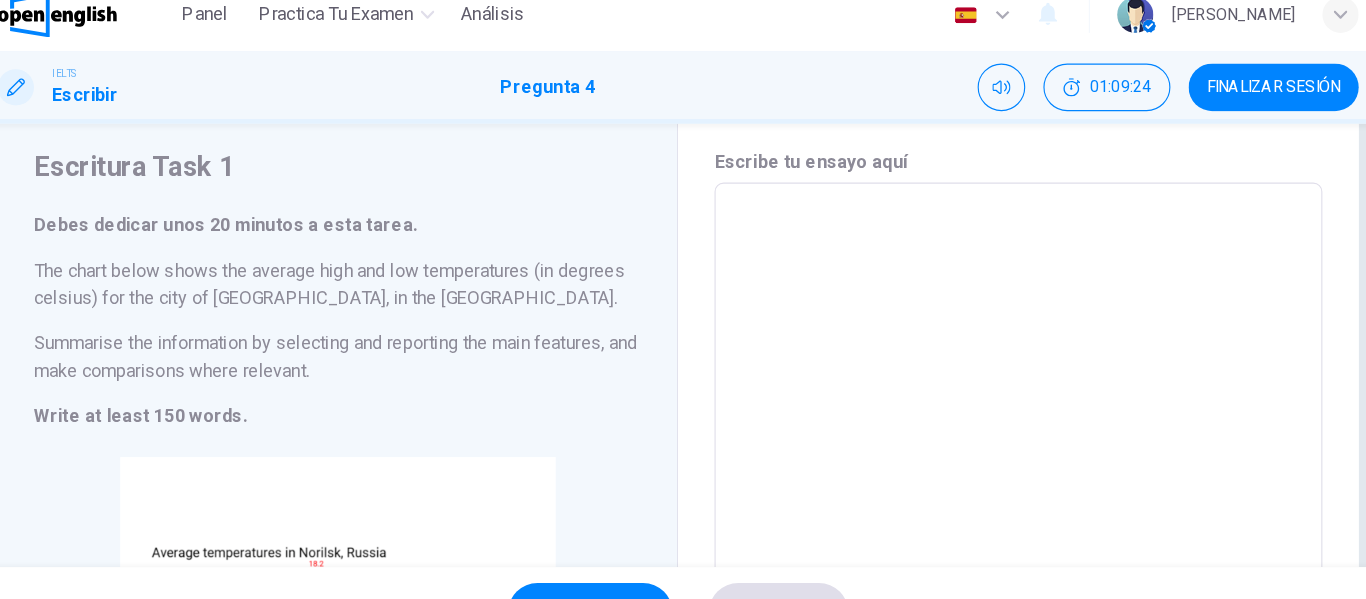 click at bounding box center [983, 476] 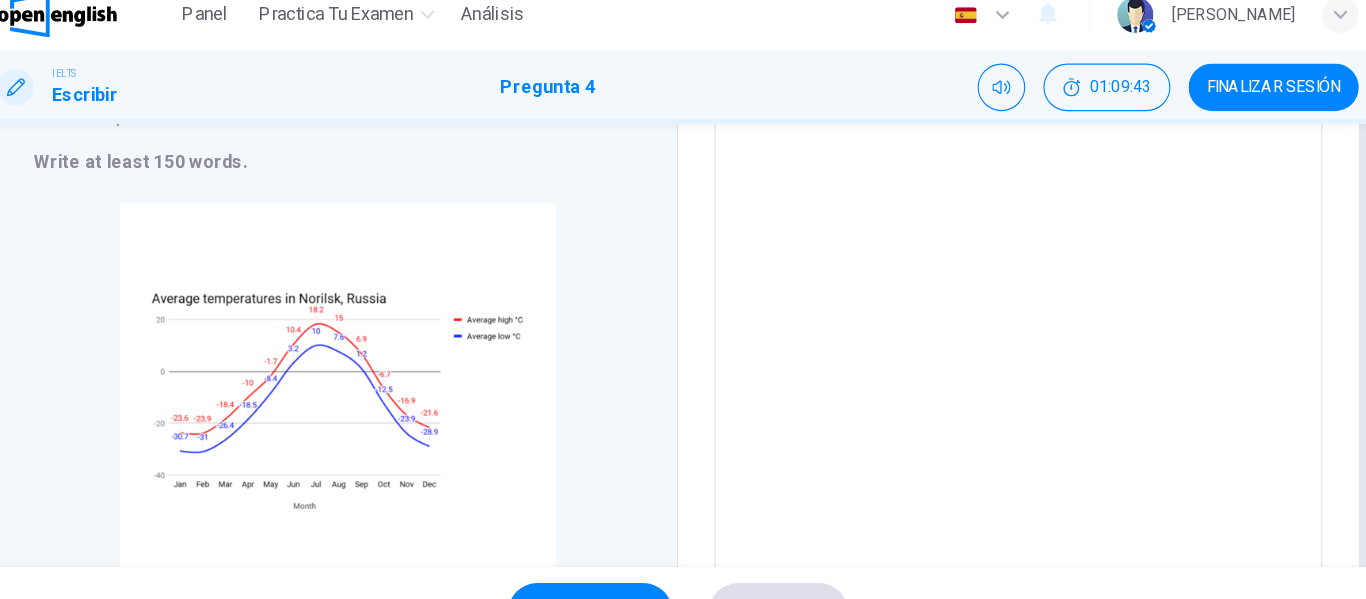 scroll, scrollTop: 285, scrollLeft: 0, axis: vertical 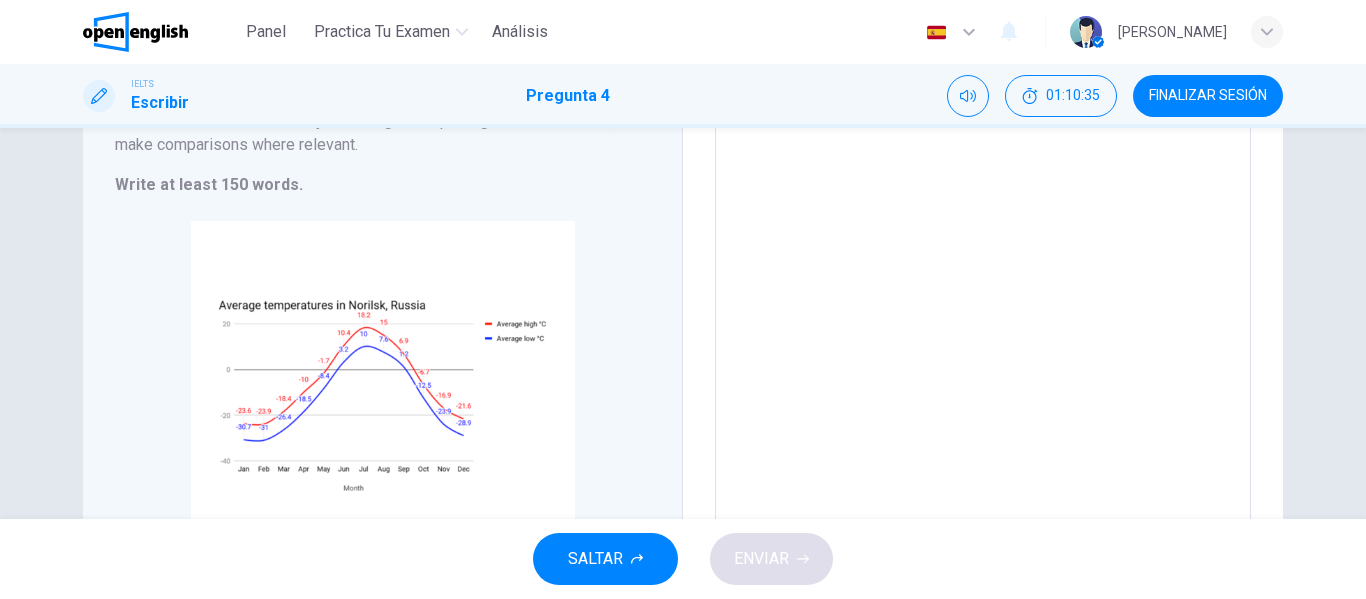 click at bounding box center (983, 275) 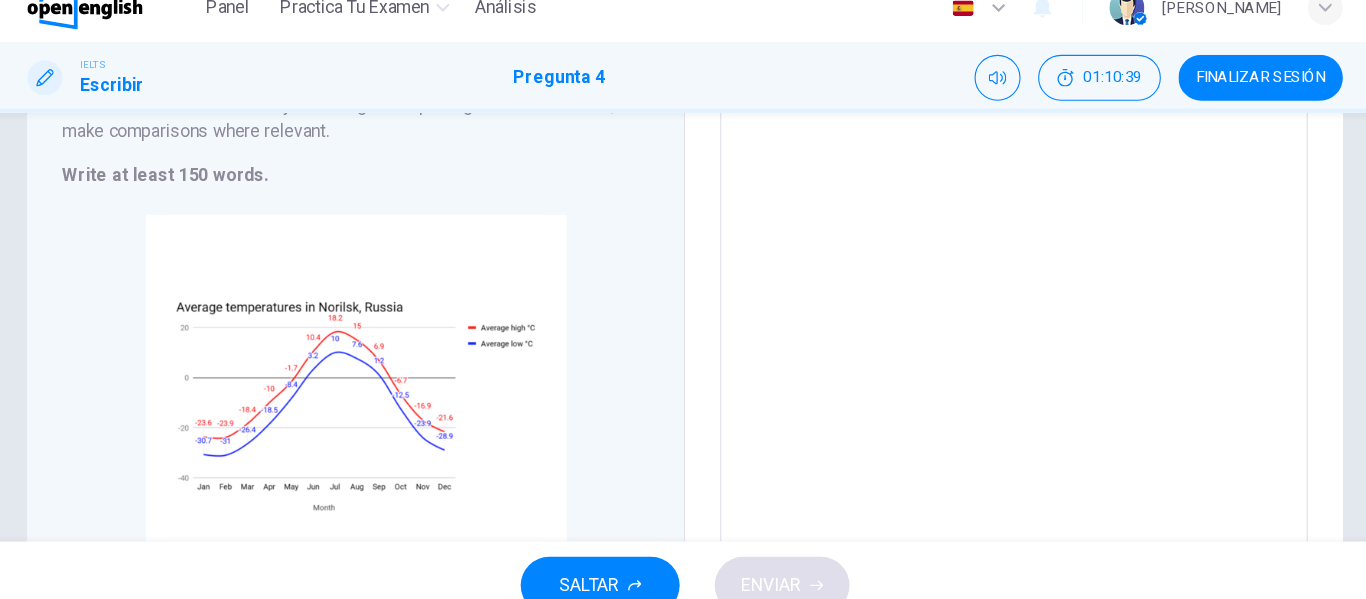 click at bounding box center (983, 275) 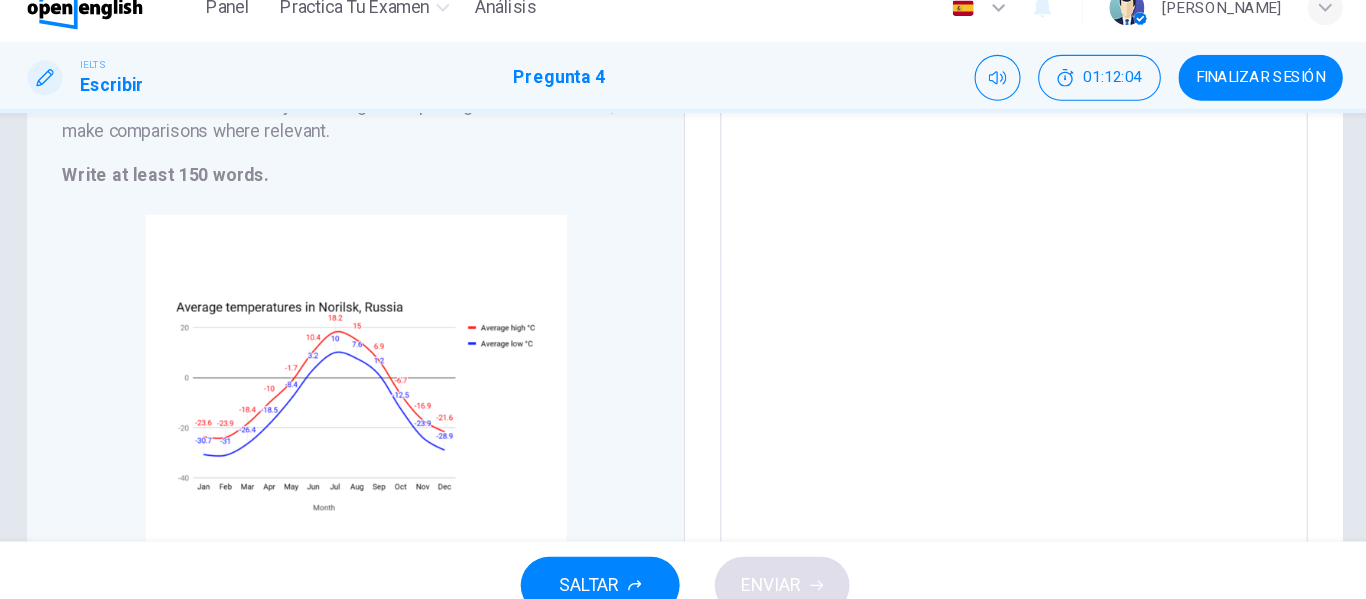 click at bounding box center [983, 275] 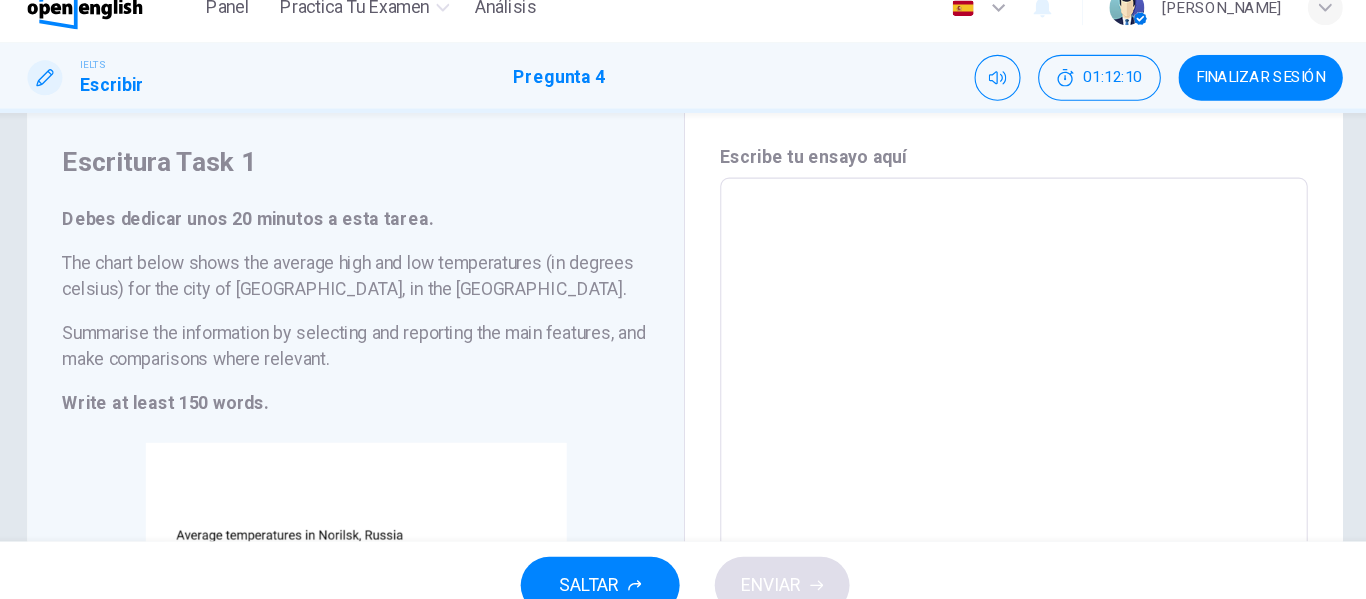 scroll, scrollTop: 0, scrollLeft: 0, axis: both 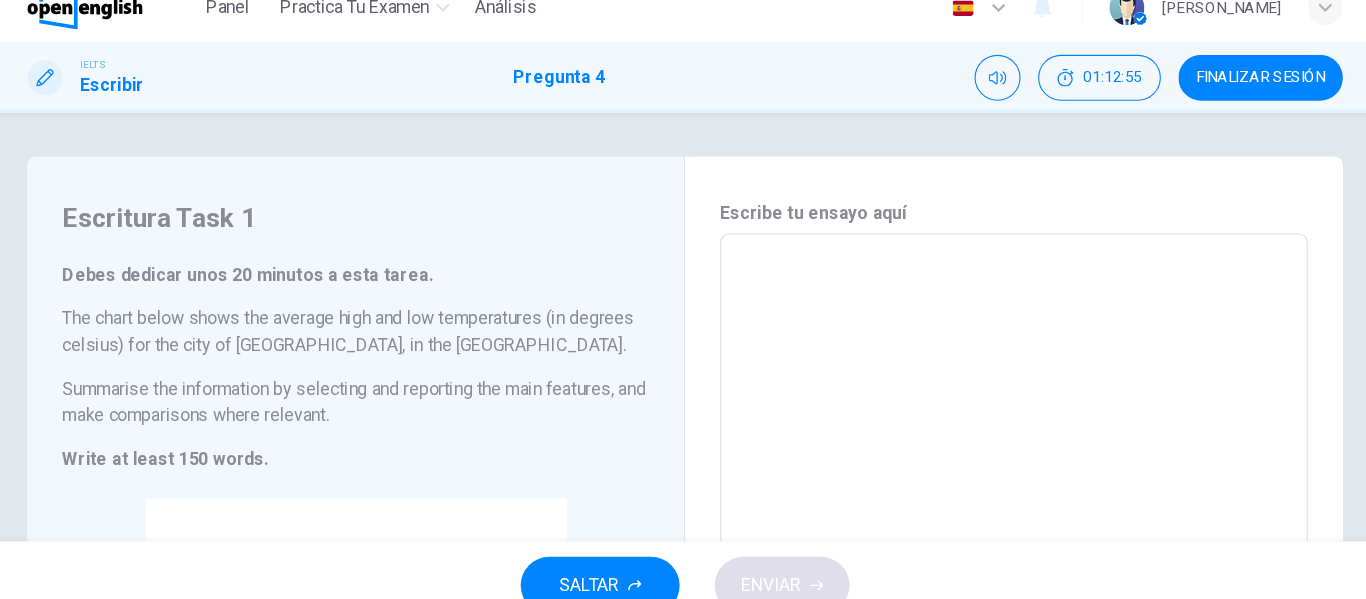 click at bounding box center (983, 534) 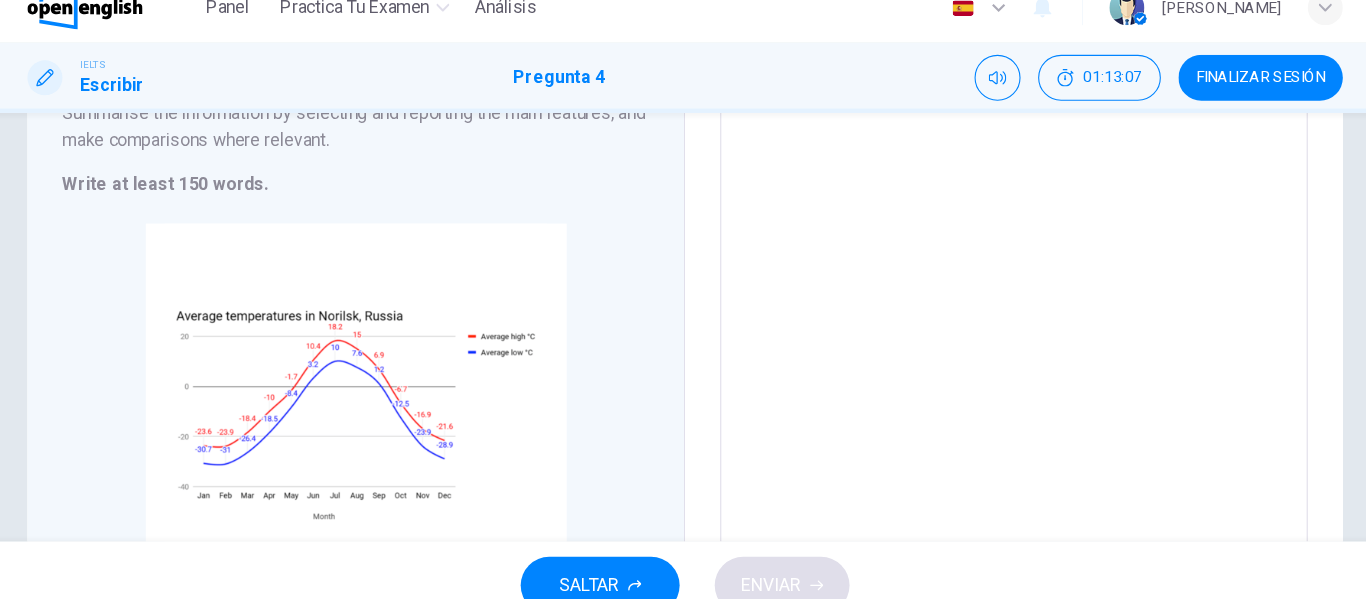 scroll, scrollTop: 256, scrollLeft: 0, axis: vertical 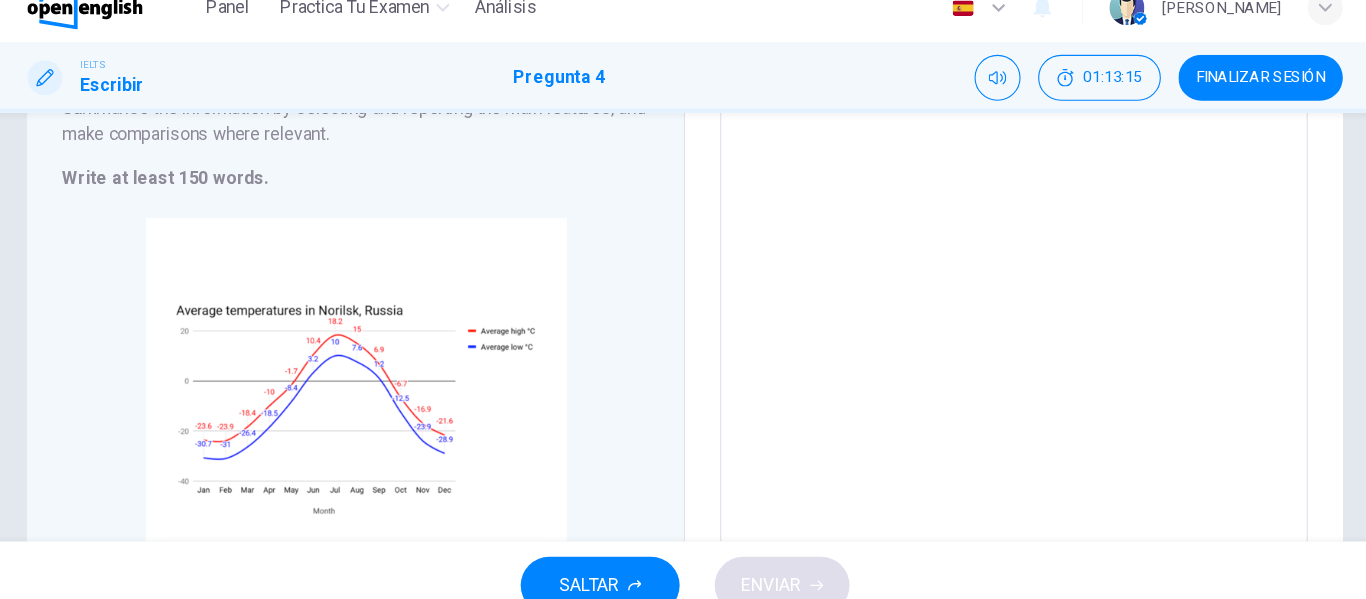 click at bounding box center (983, 278) 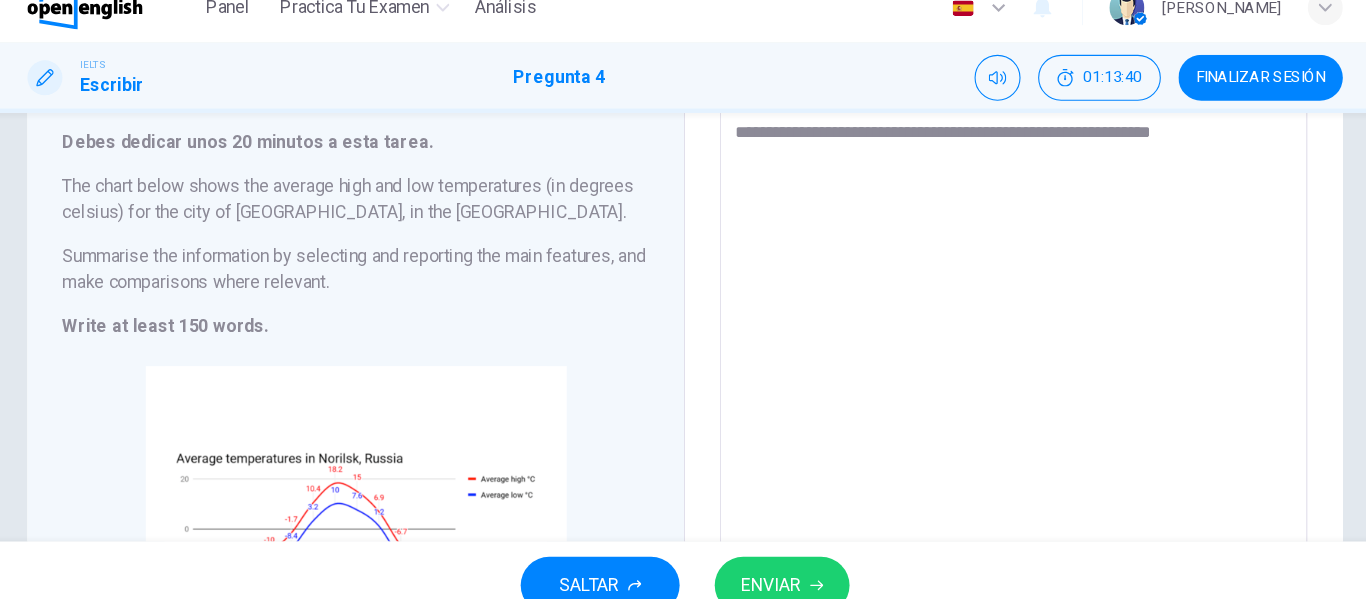 scroll, scrollTop: 120, scrollLeft: 0, axis: vertical 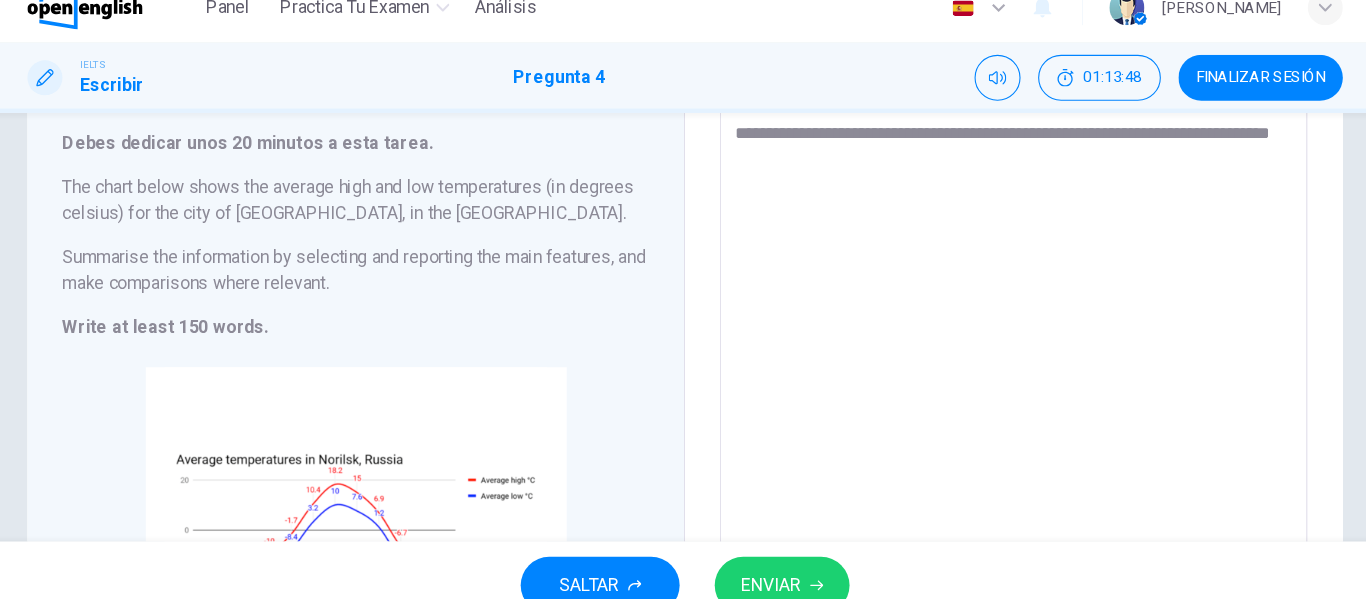 click on "**********" at bounding box center (983, 414) 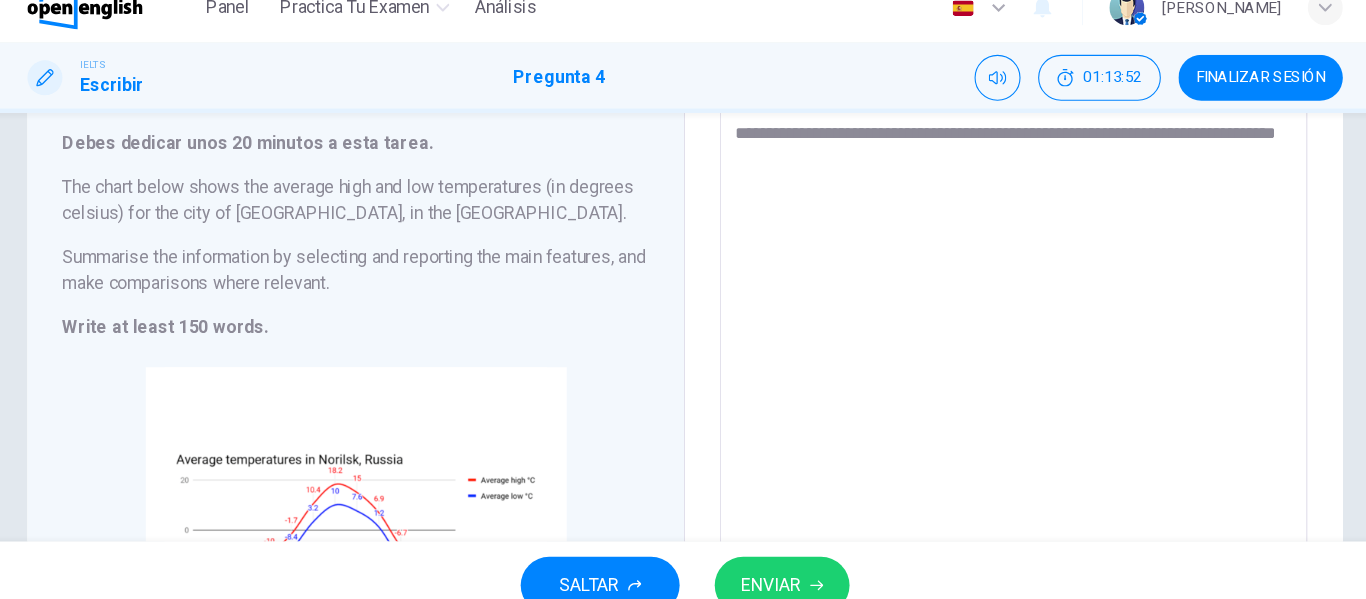 click on "**********" at bounding box center [983, 414] 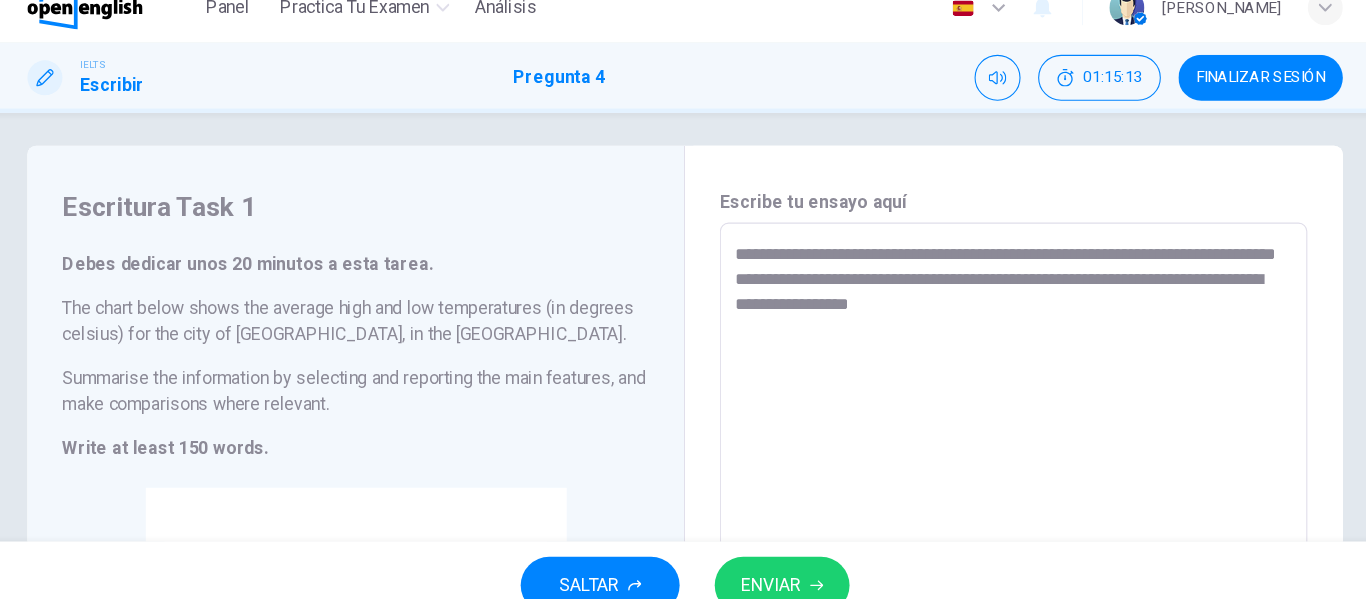 scroll, scrollTop: 6, scrollLeft: 0, axis: vertical 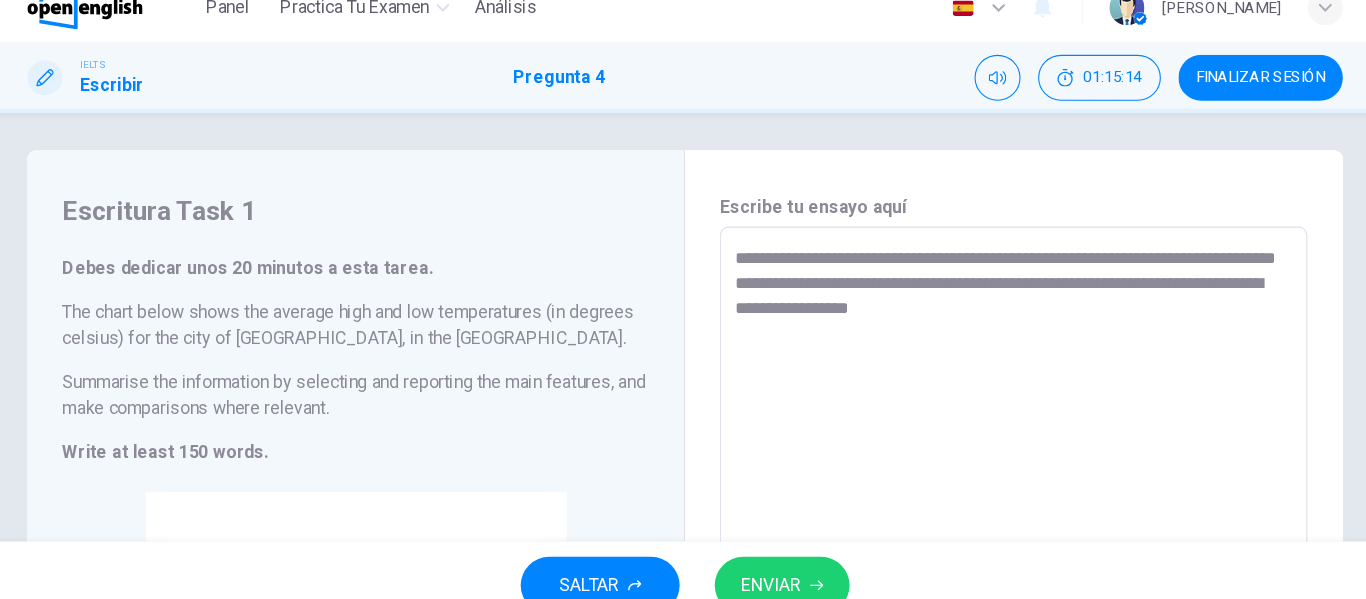 click on "**********" at bounding box center [983, 528] 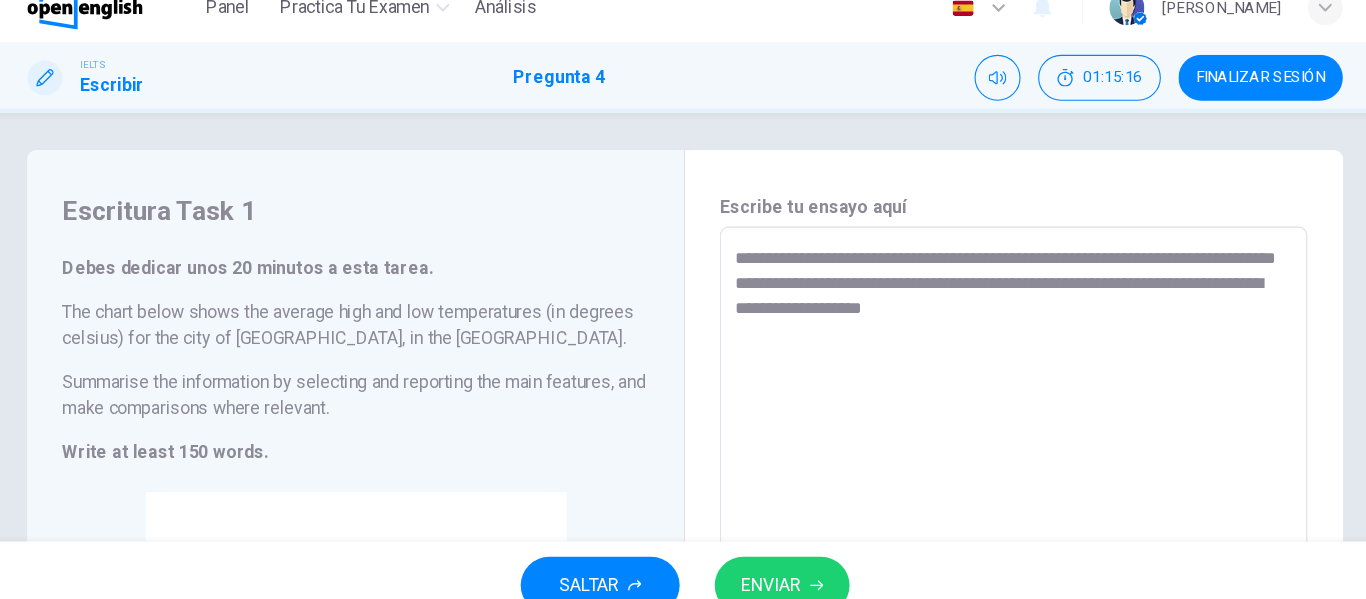 click on "**********" at bounding box center (983, 528) 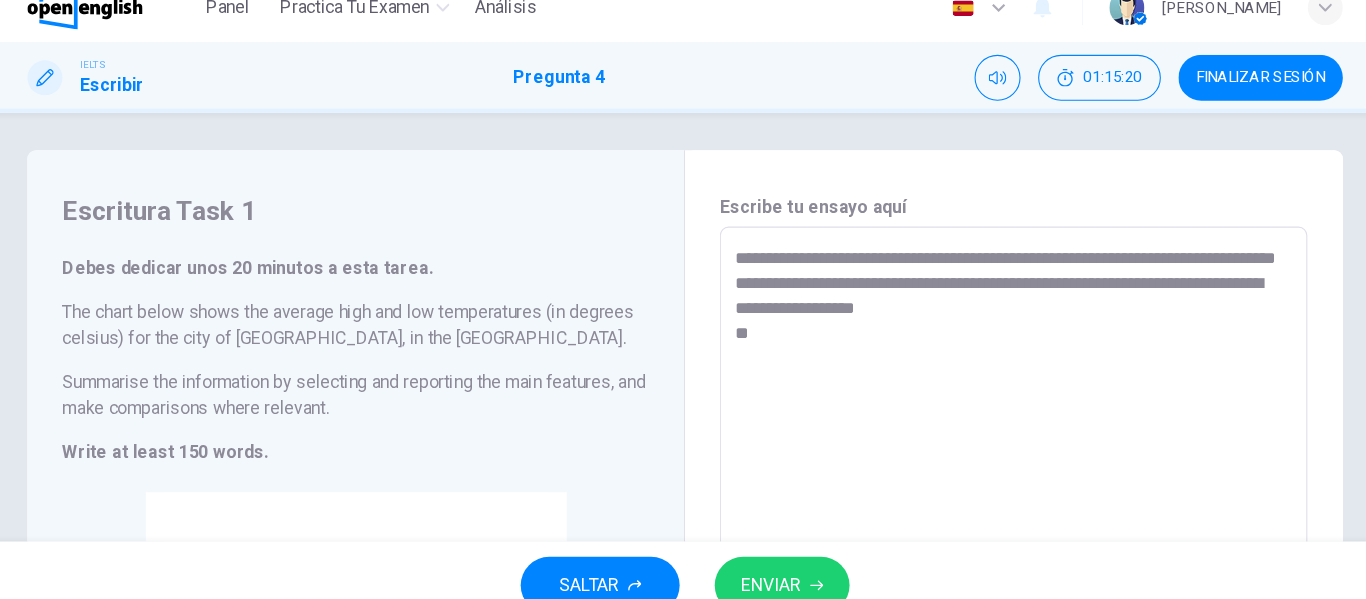 click on "**********" at bounding box center (983, 528) 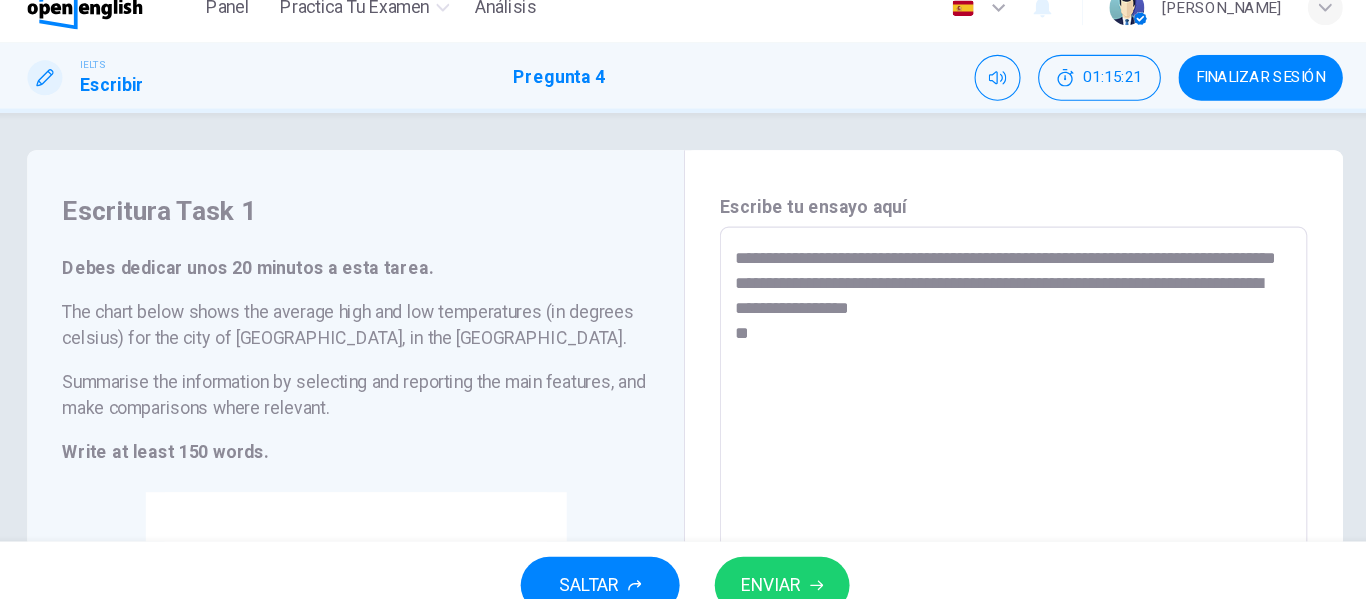 click on "**********" at bounding box center (983, 528) 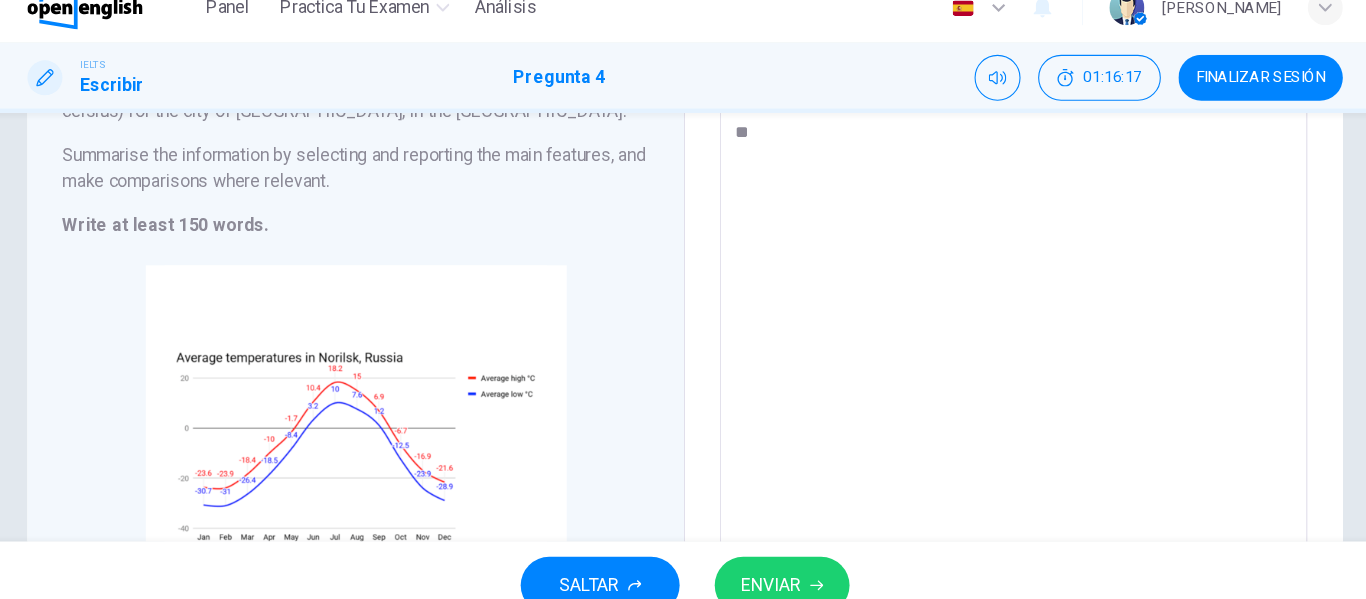 scroll, scrollTop: 214, scrollLeft: 0, axis: vertical 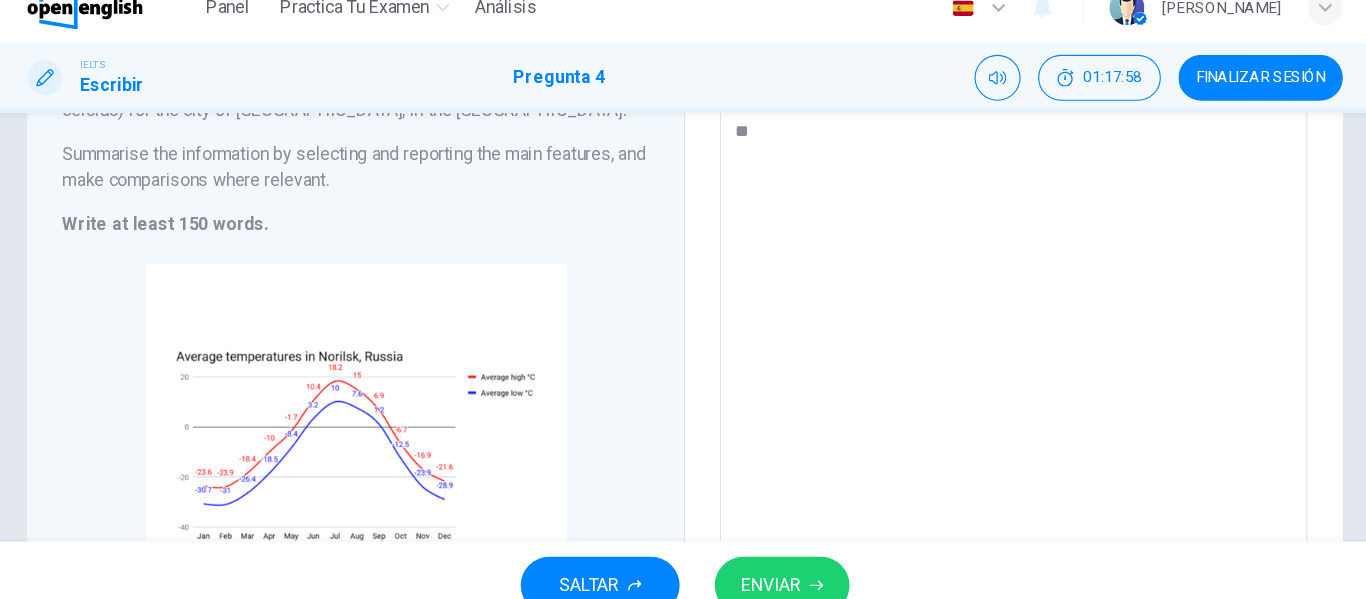 click on "**********" at bounding box center (983, 320) 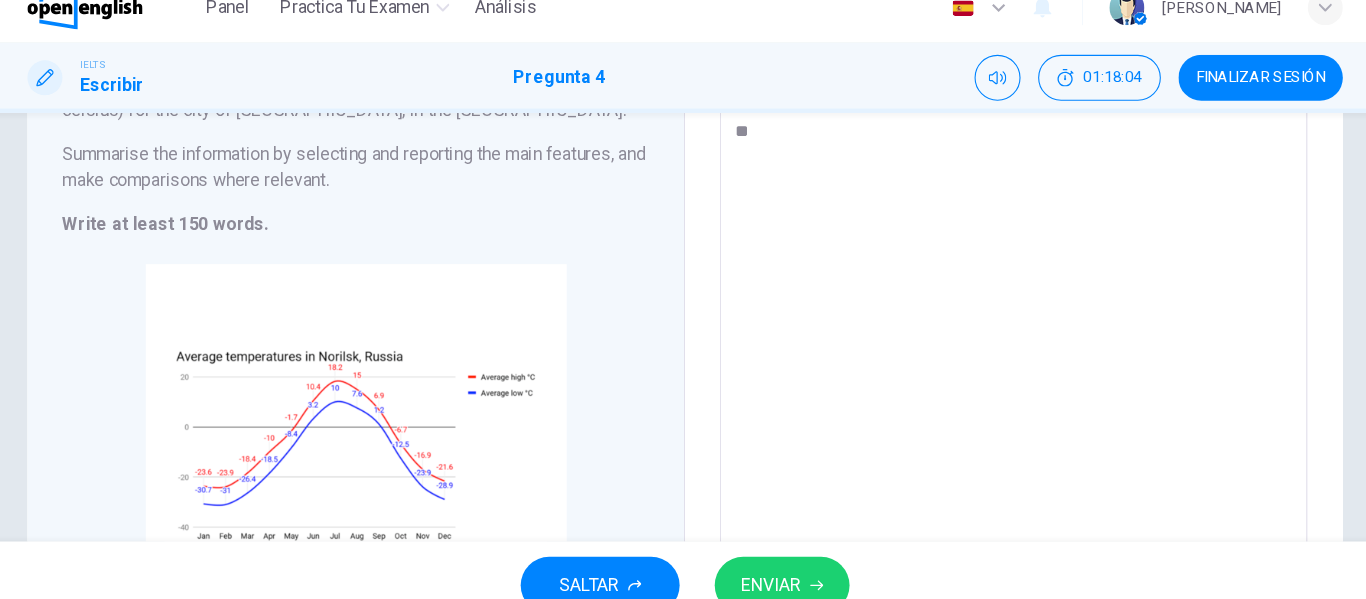 click on "**********" at bounding box center (983, 320) 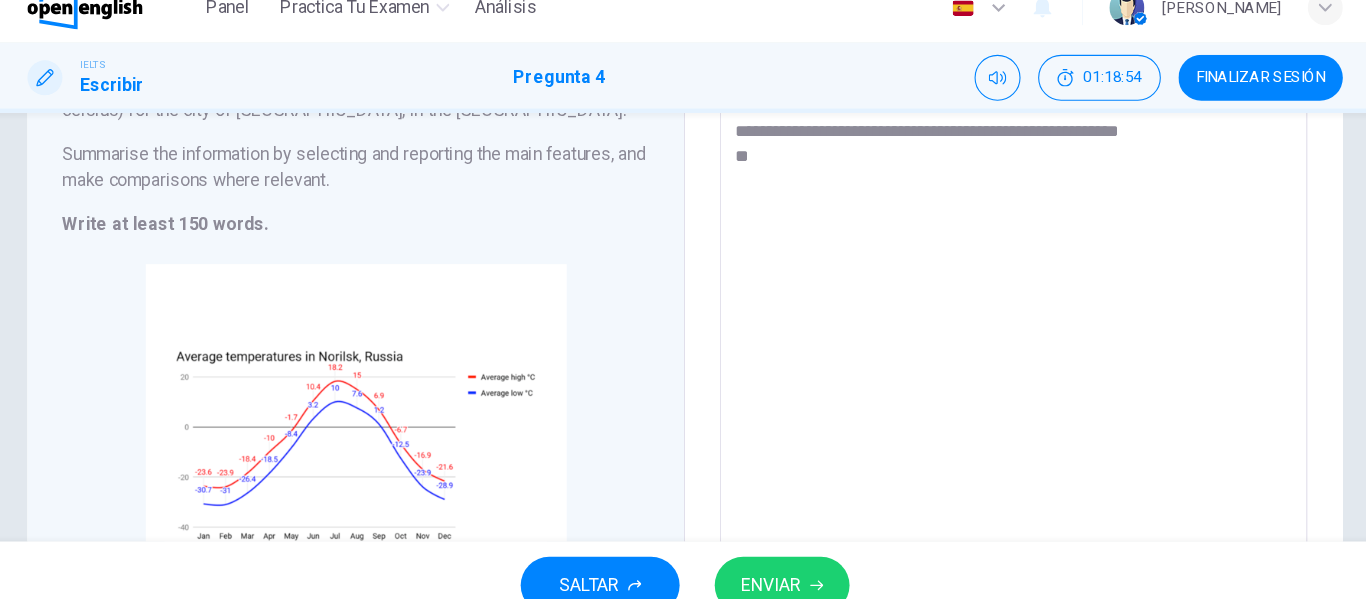 click on "**********" at bounding box center (983, 320) 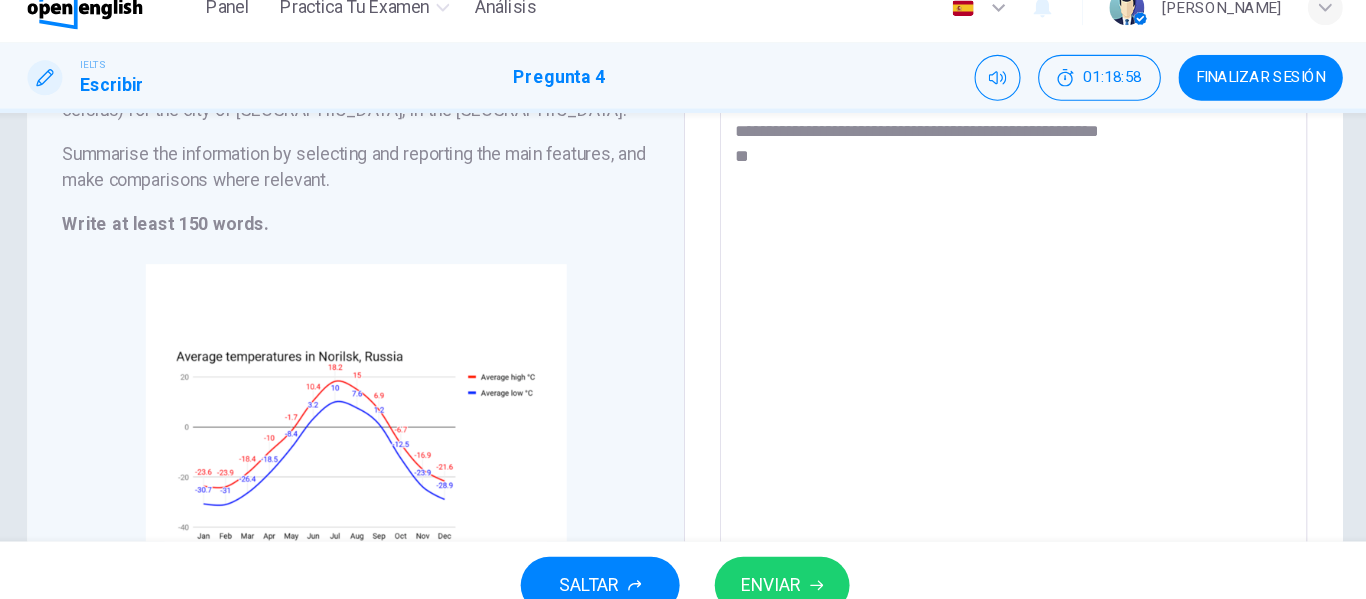 click on "**********" at bounding box center (983, 320) 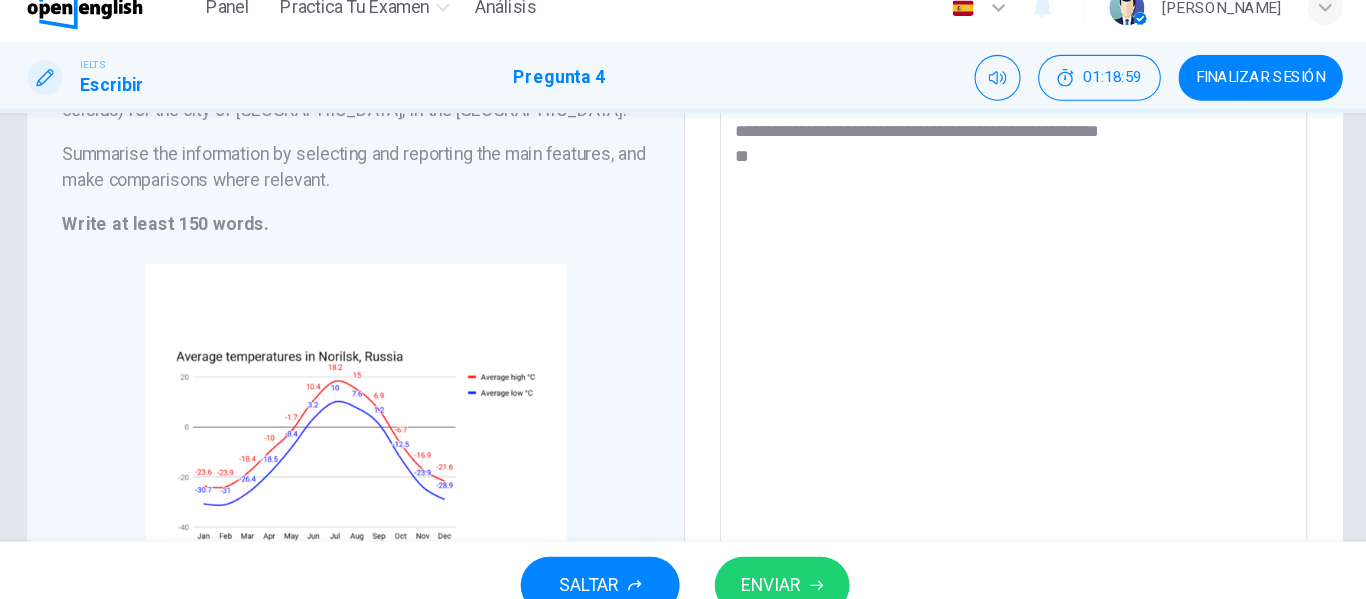 click on "**********" at bounding box center (983, 320) 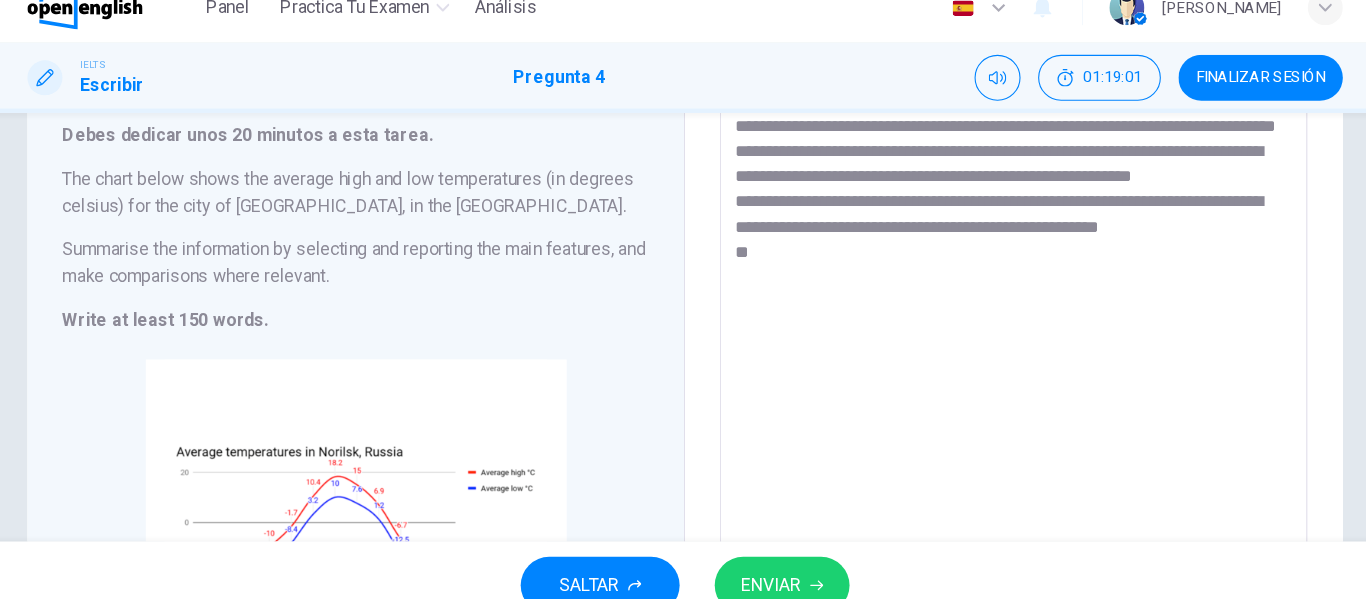 scroll, scrollTop: 128, scrollLeft: 0, axis: vertical 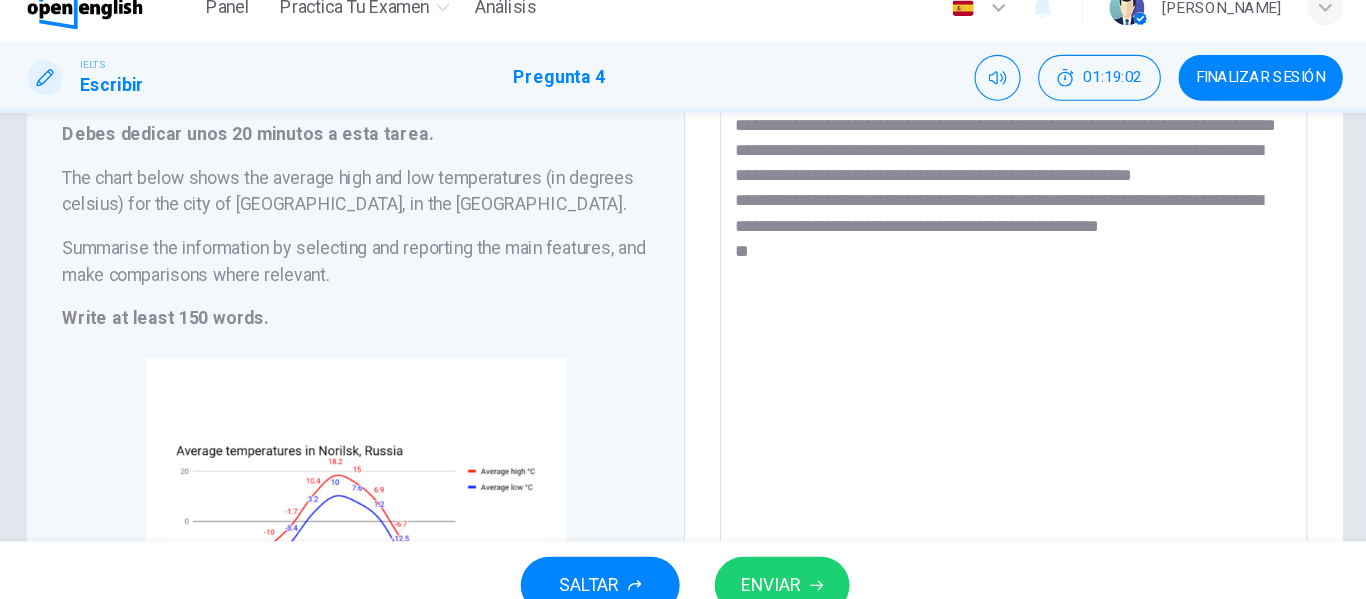click on "**********" at bounding box center [983, 406] 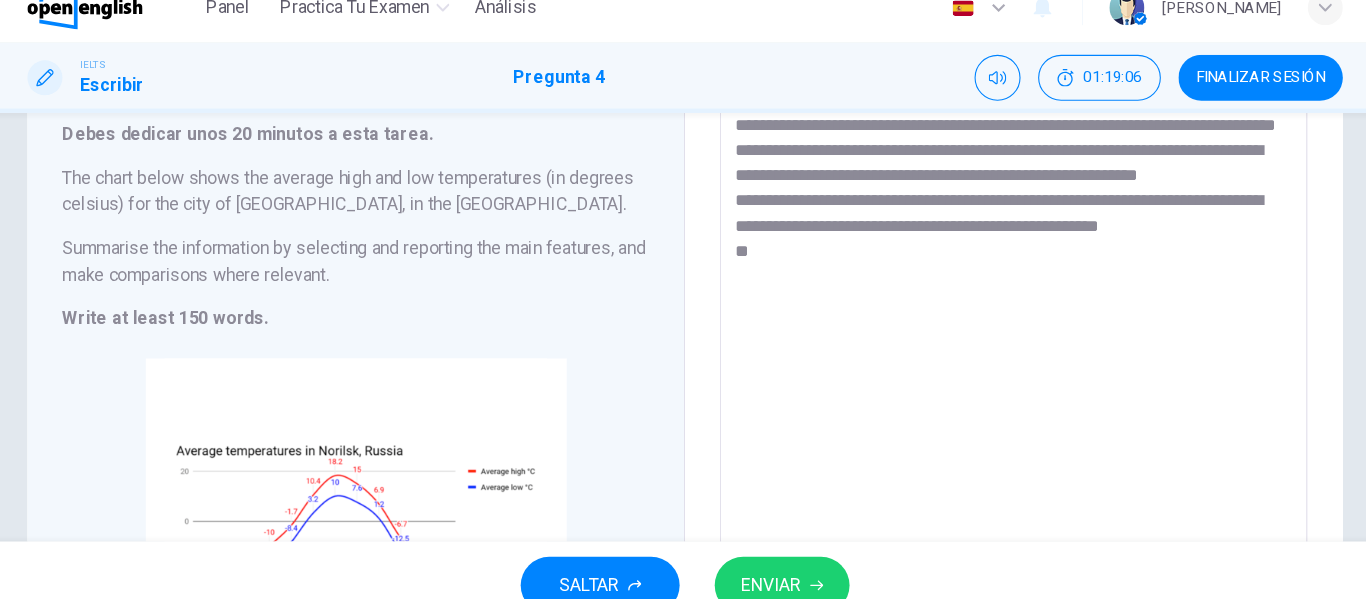 click on "**********" at bounding box center (983, 405) 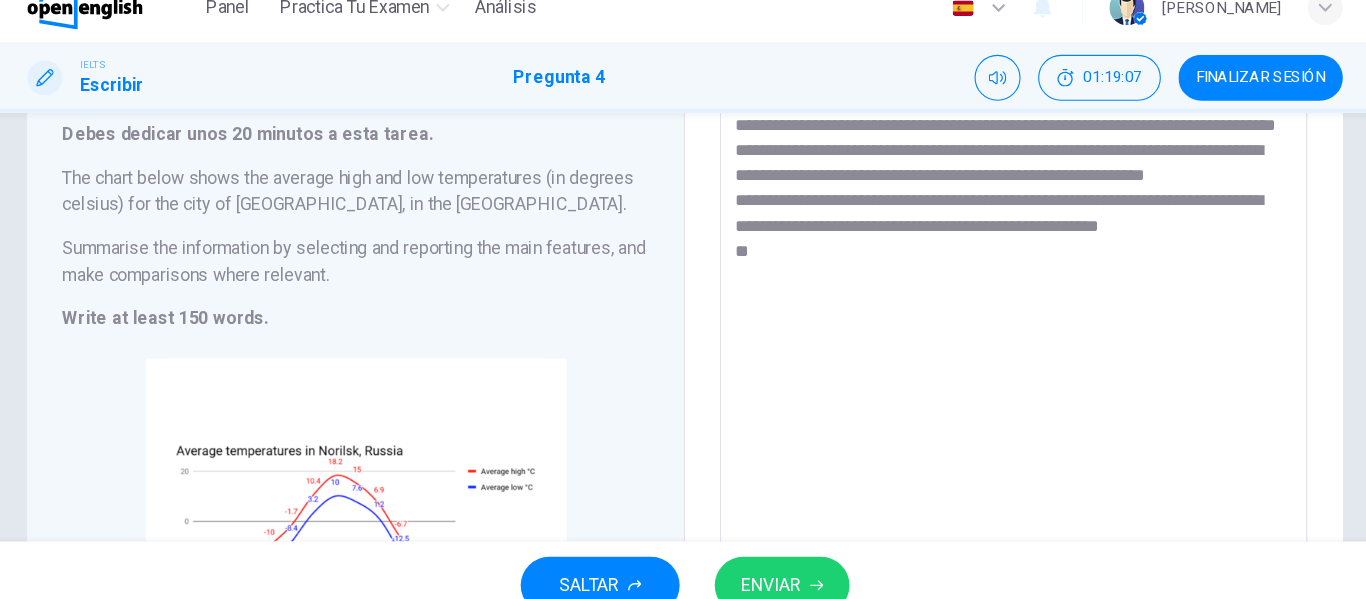click on "**********" at bounding box center (983, 406) 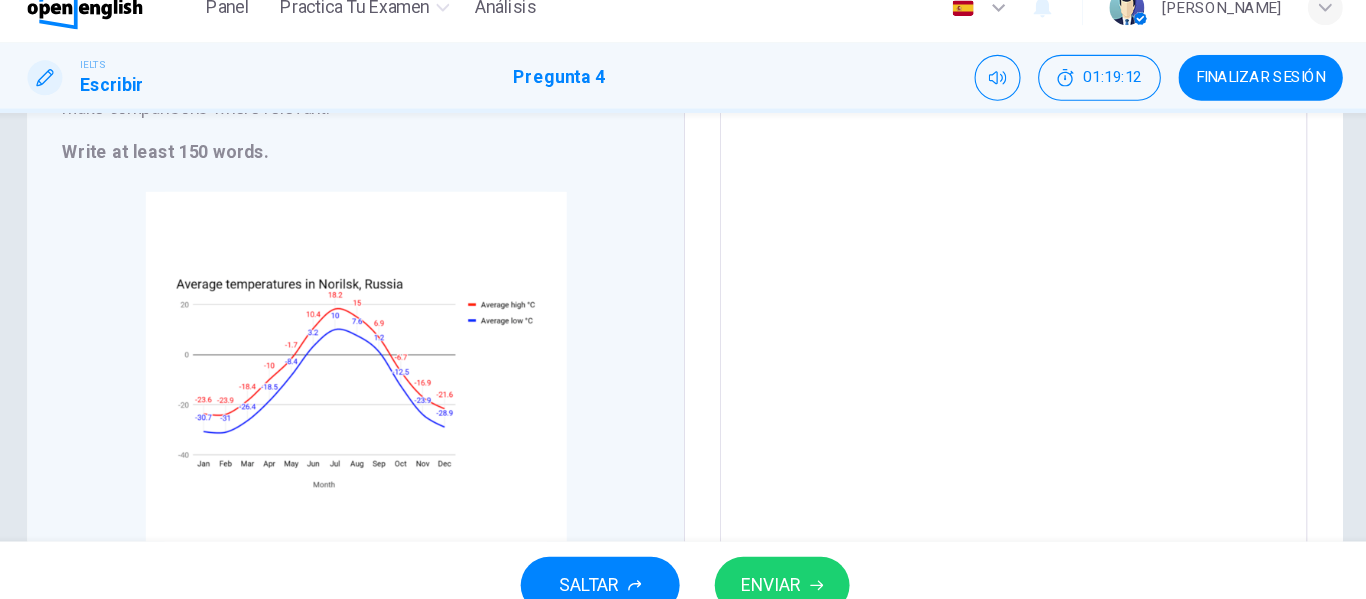 scroll, scrollTop: 280, scrollLeft: 0, axis: vertical 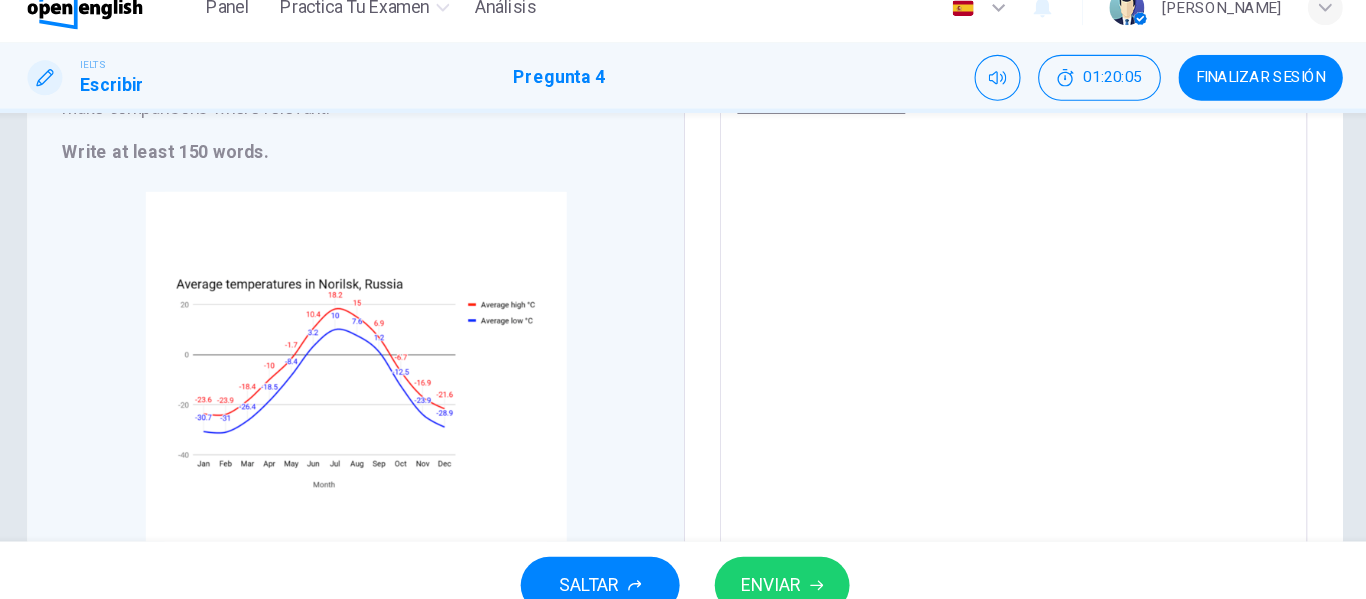 click on "**********" at bounding box center (983, 254) 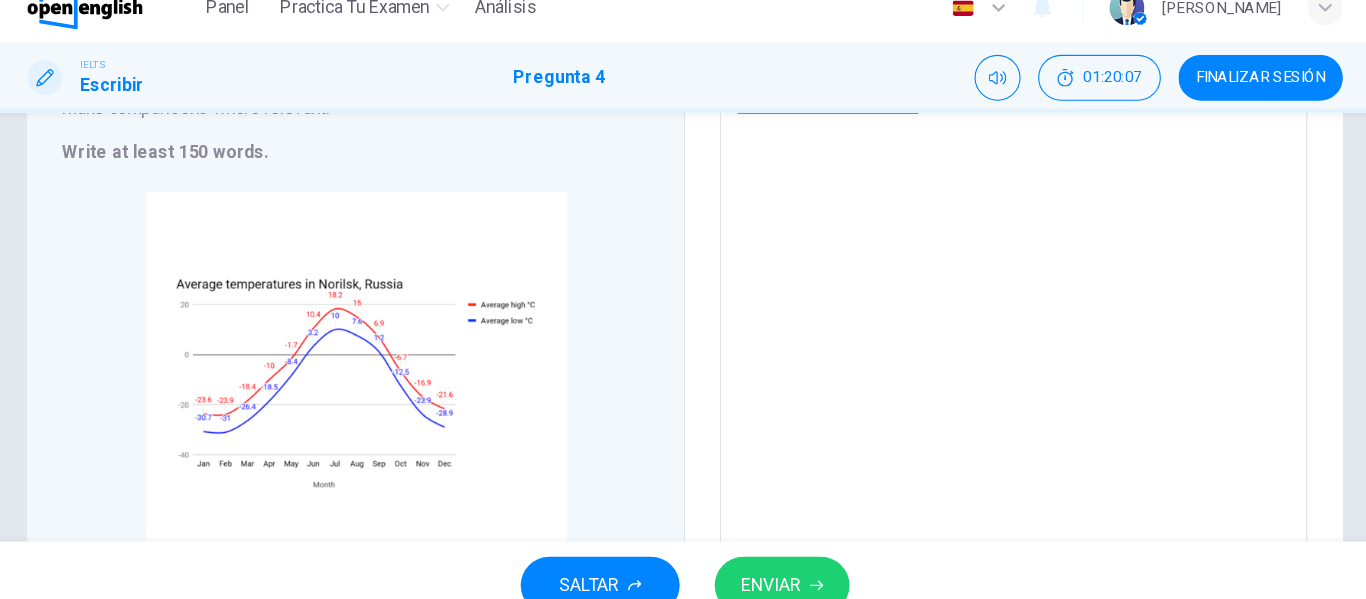 click on "**********" at bounding box center [983, 254] 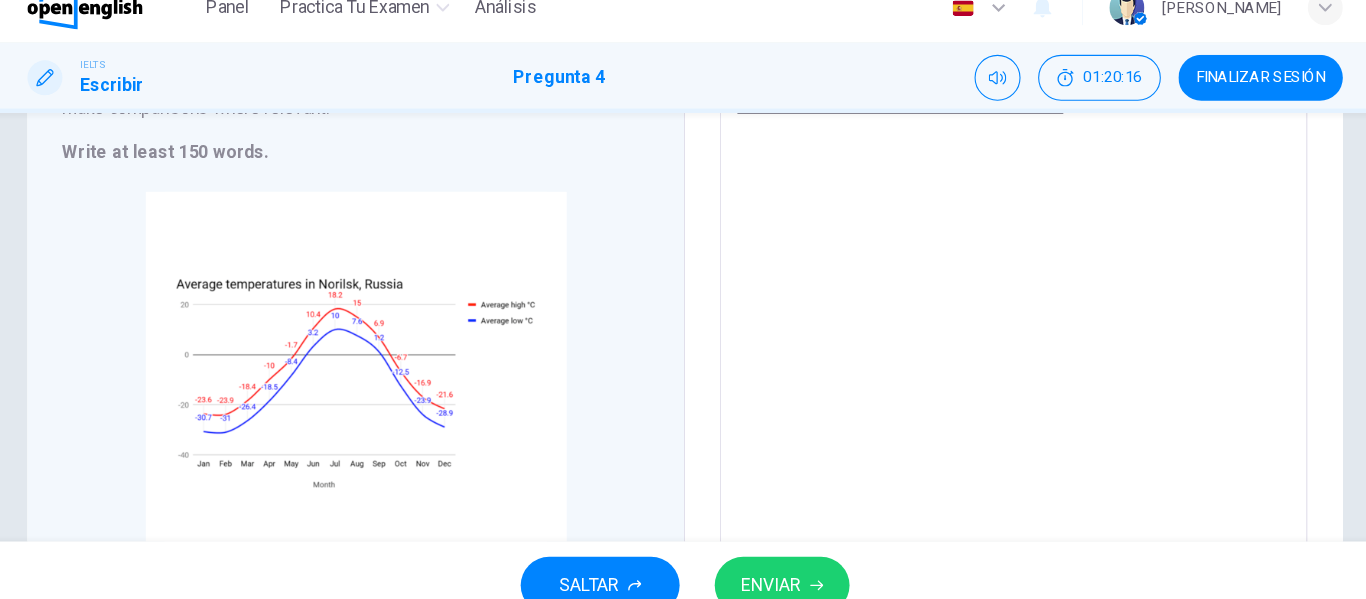 click on "**********" at bounding box center [983, 254] 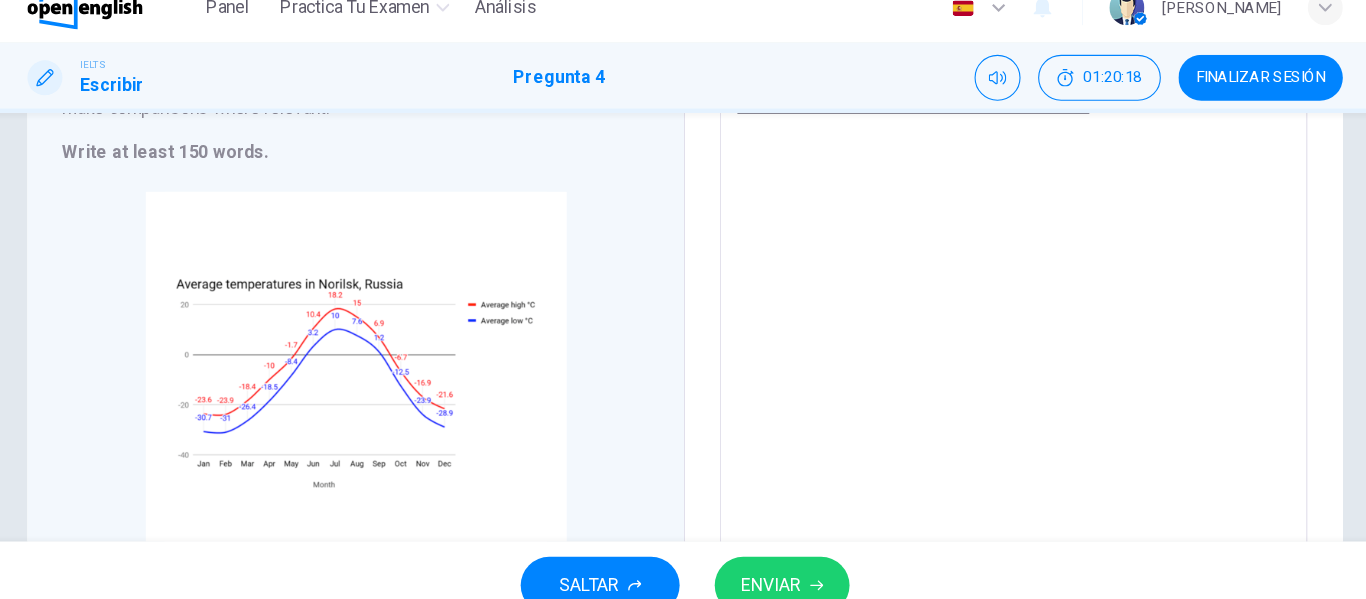 click on "**********" at bounding box center [983, 254] 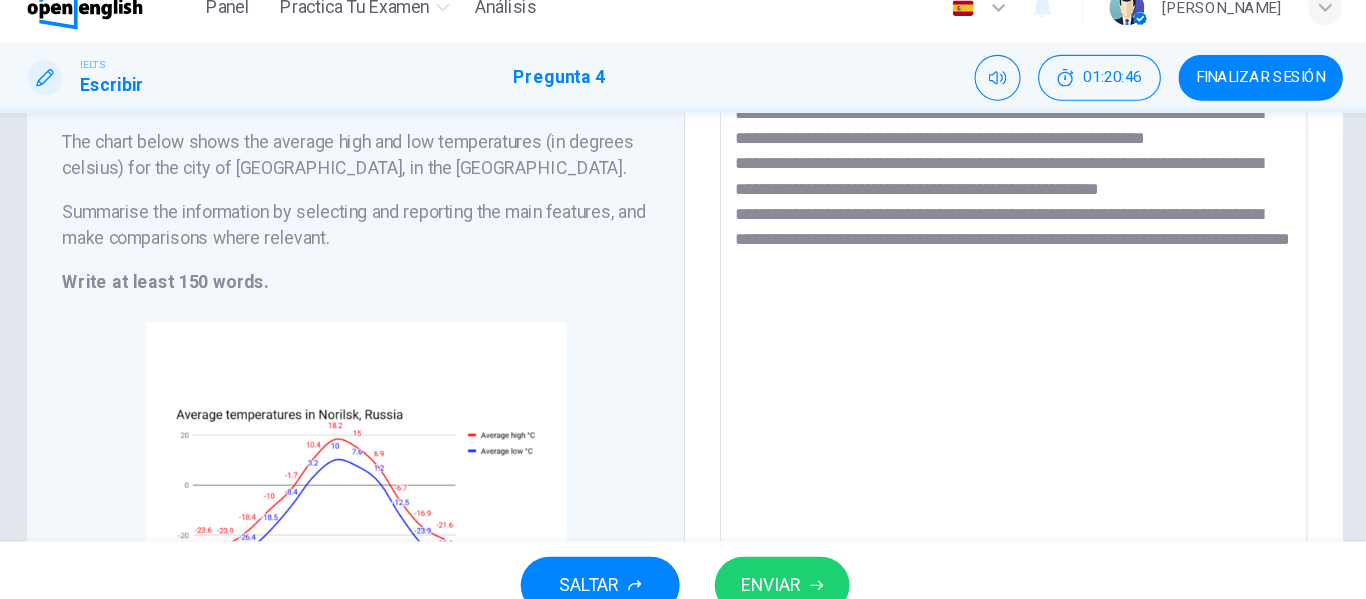 scroll, scrollTop: 265, scrollLeft: 0, axis: vertical 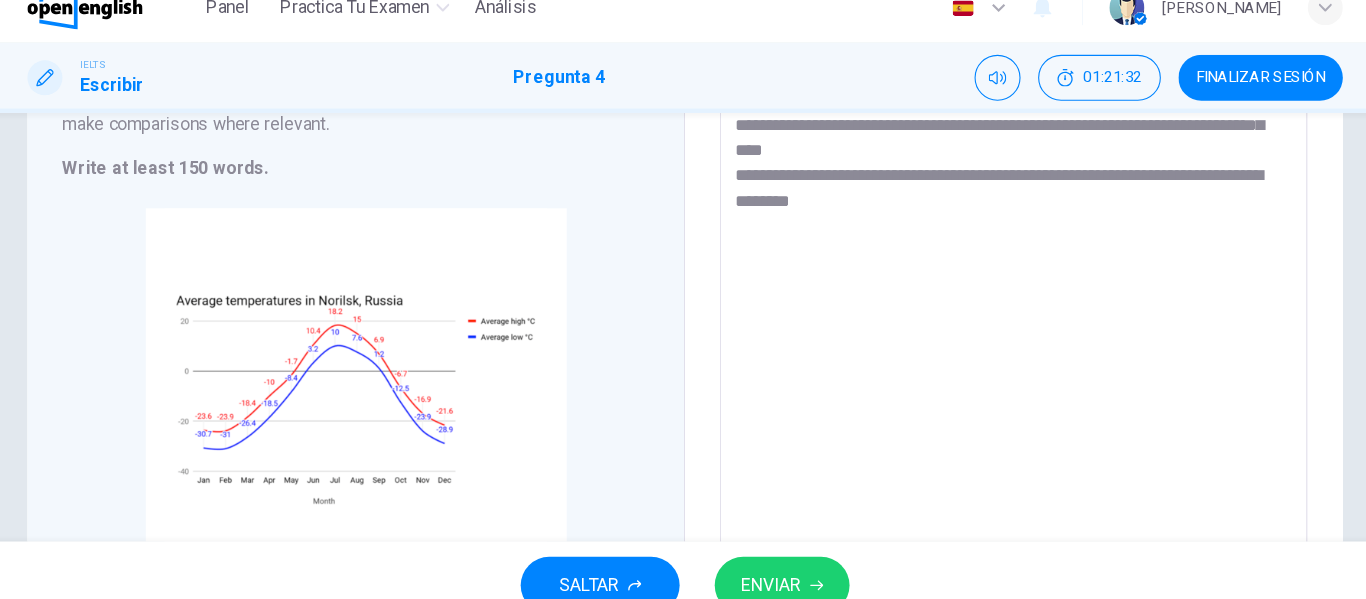 click on "**********" at bounding box center (983, 269) 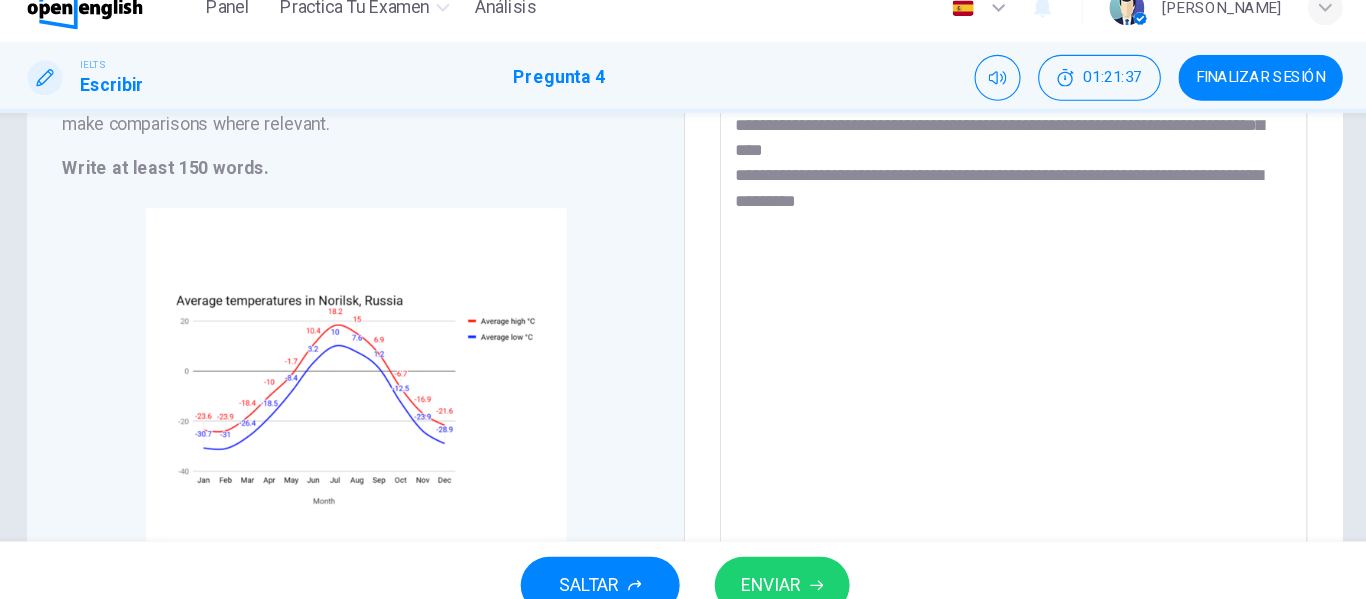 click on "**********" at bounding box center [983, 269] 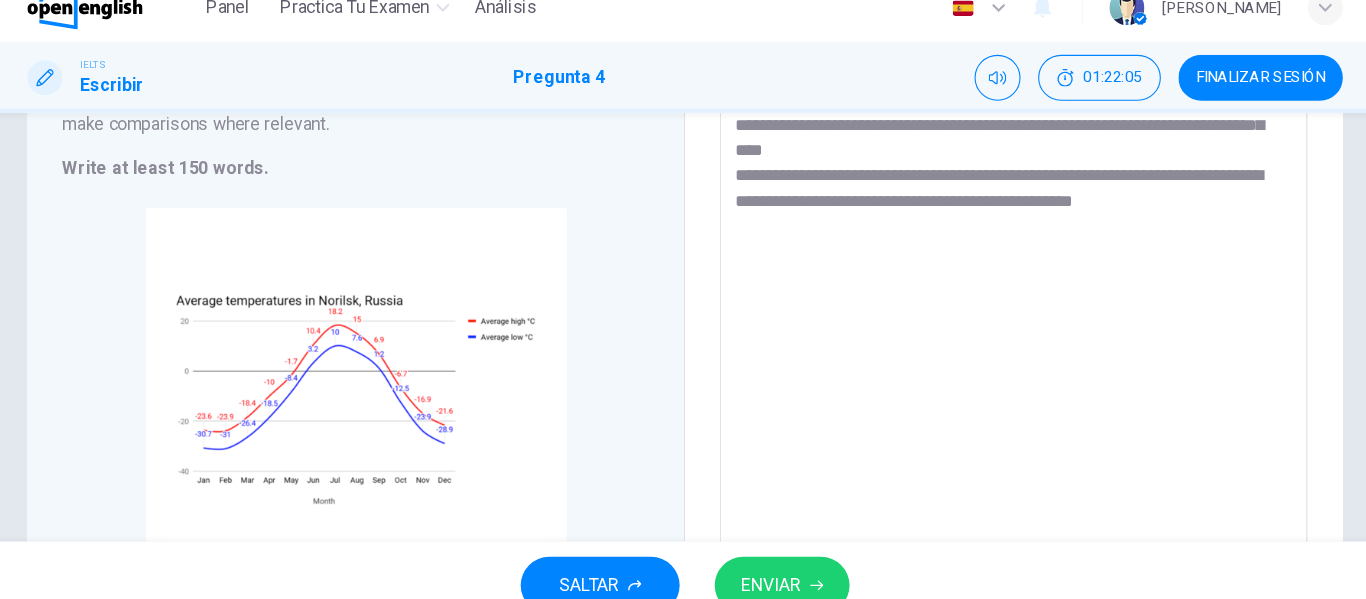 click on "**********" at bounding box center (983, 269) 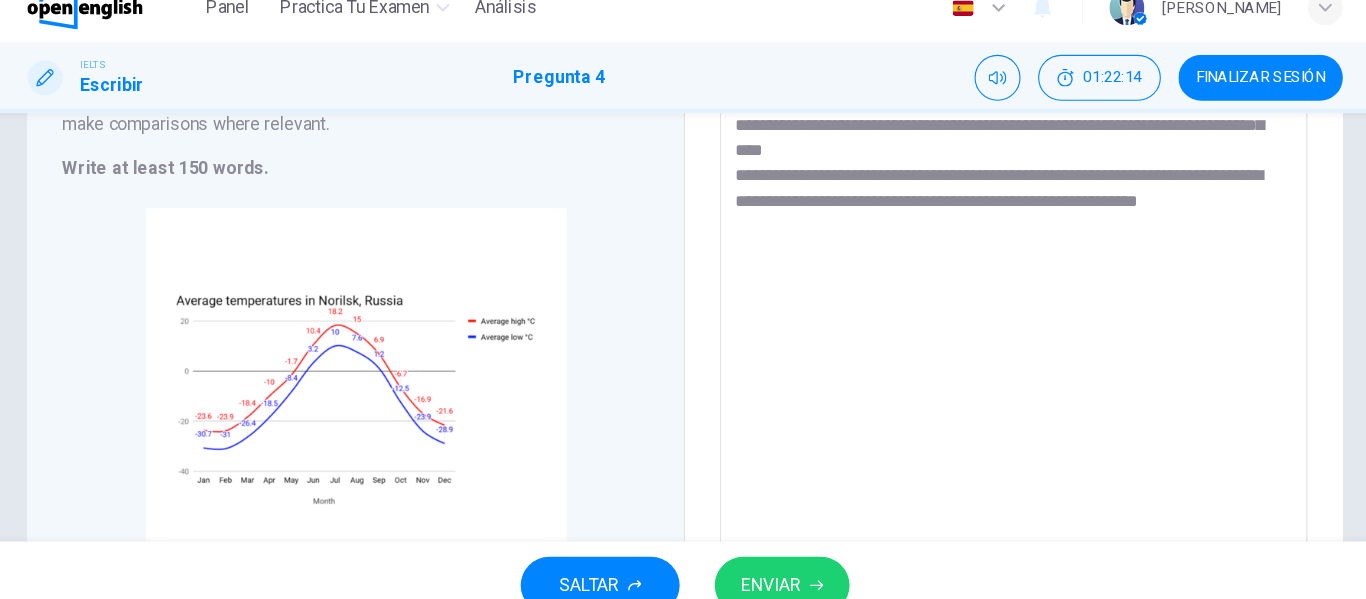 drag, startPoint x: 1032, startPoint y: 230, endPoint x: 913, endPoint y: 241, distance: 119.507324 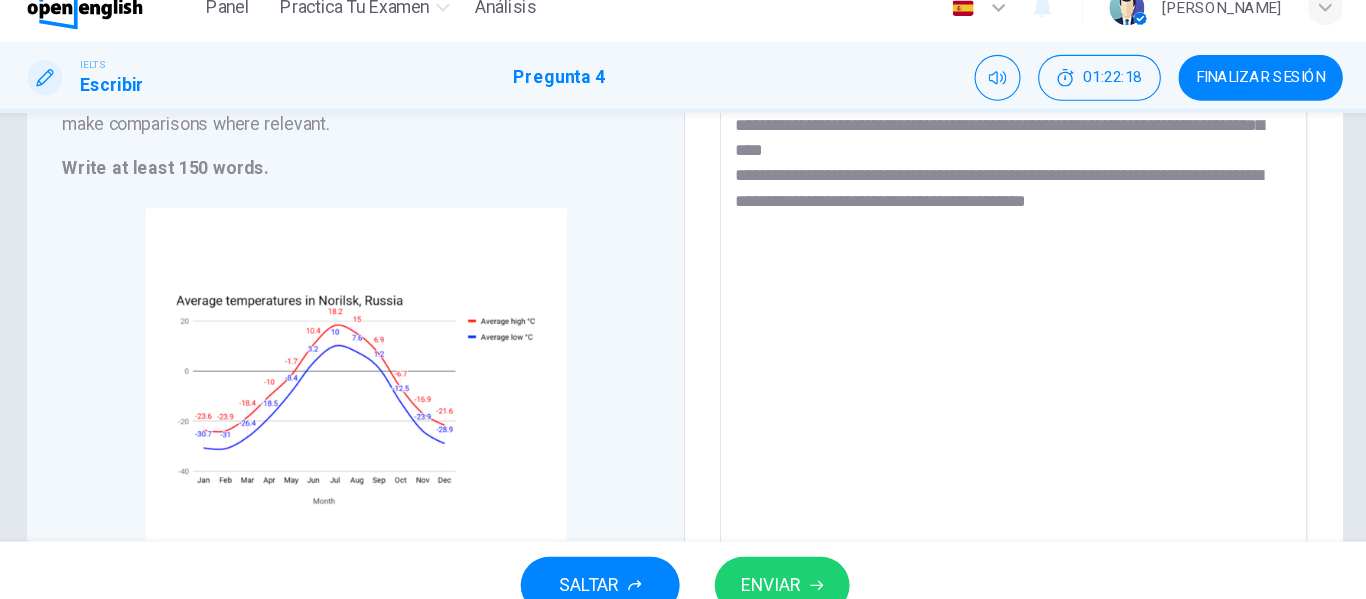 click on "**********" at bounding box center (983, 269) 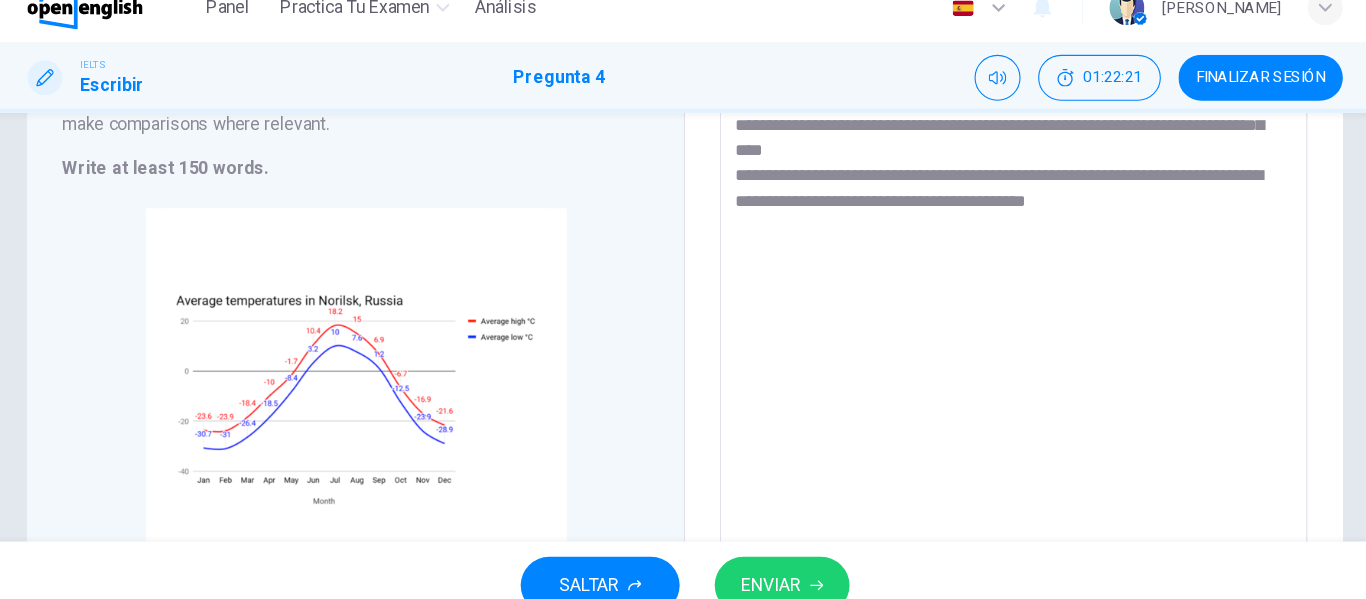click on "**********" at bounding box center (983, 269) 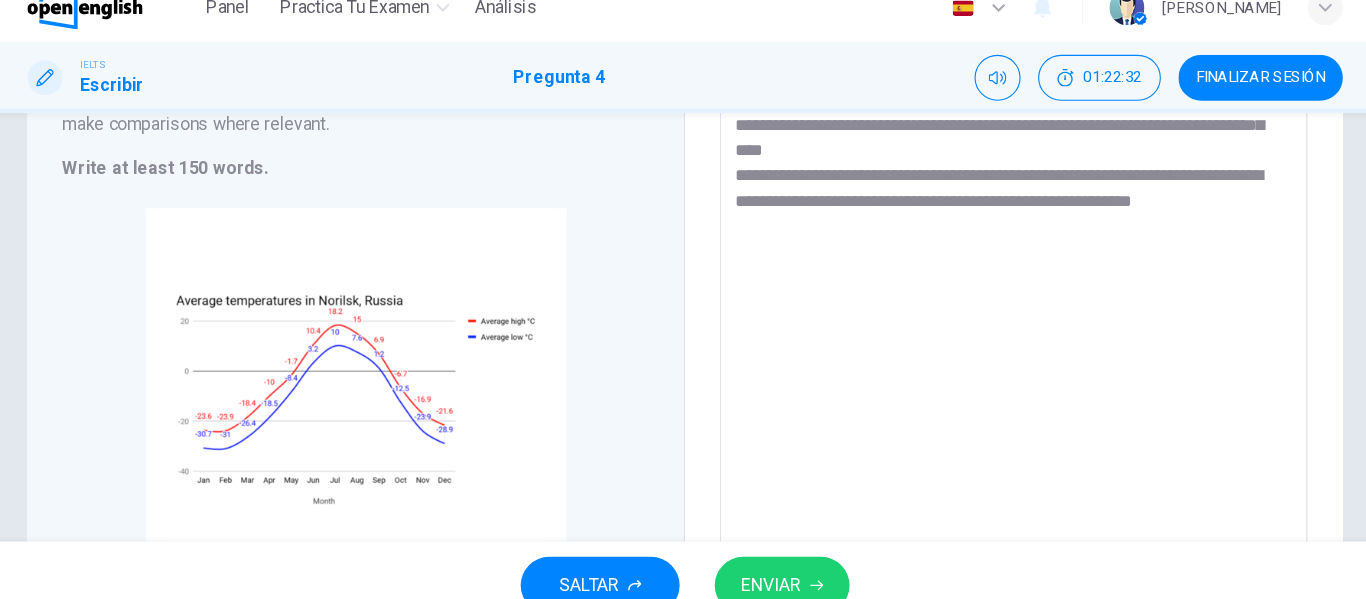 click on "**********" at bounding box center (983, 269) 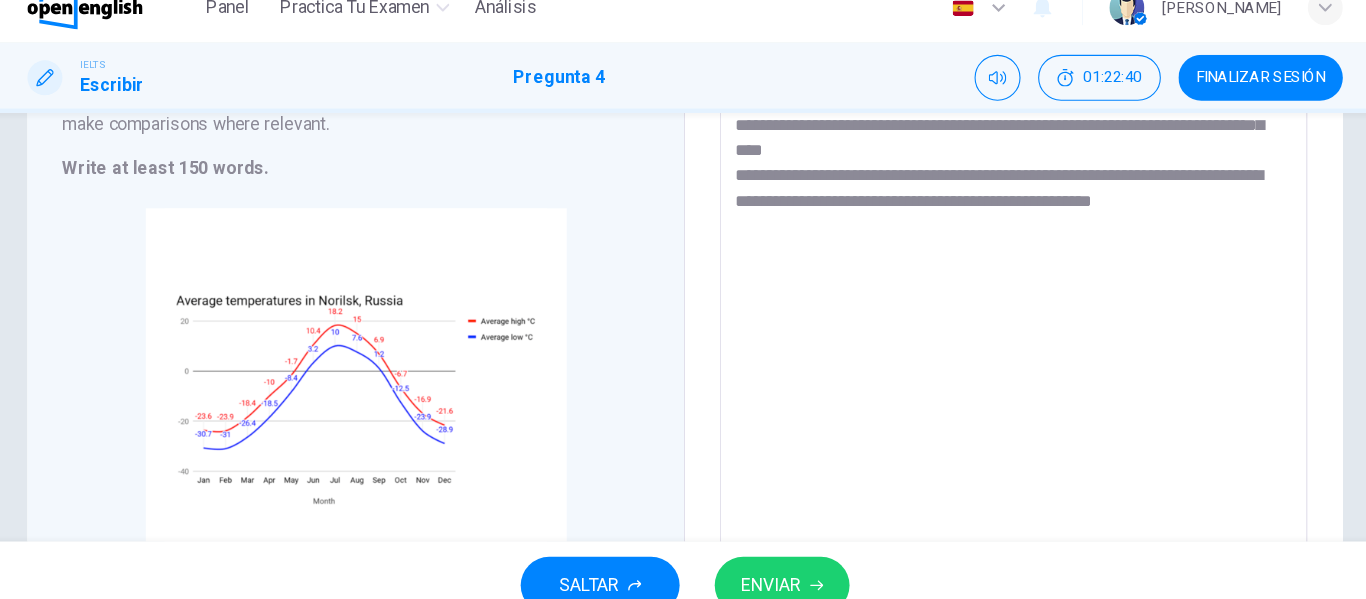 click on "**********" at bounding box center (983, 269) 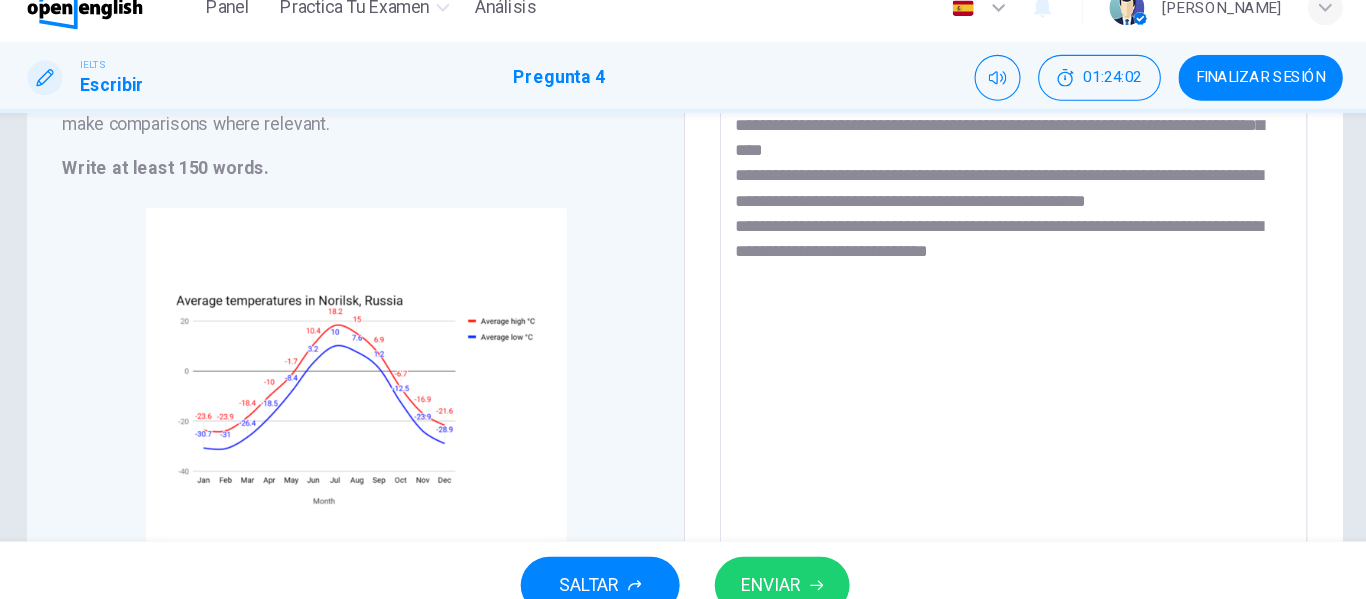 click on "**********" at bounding box center [983, 269] 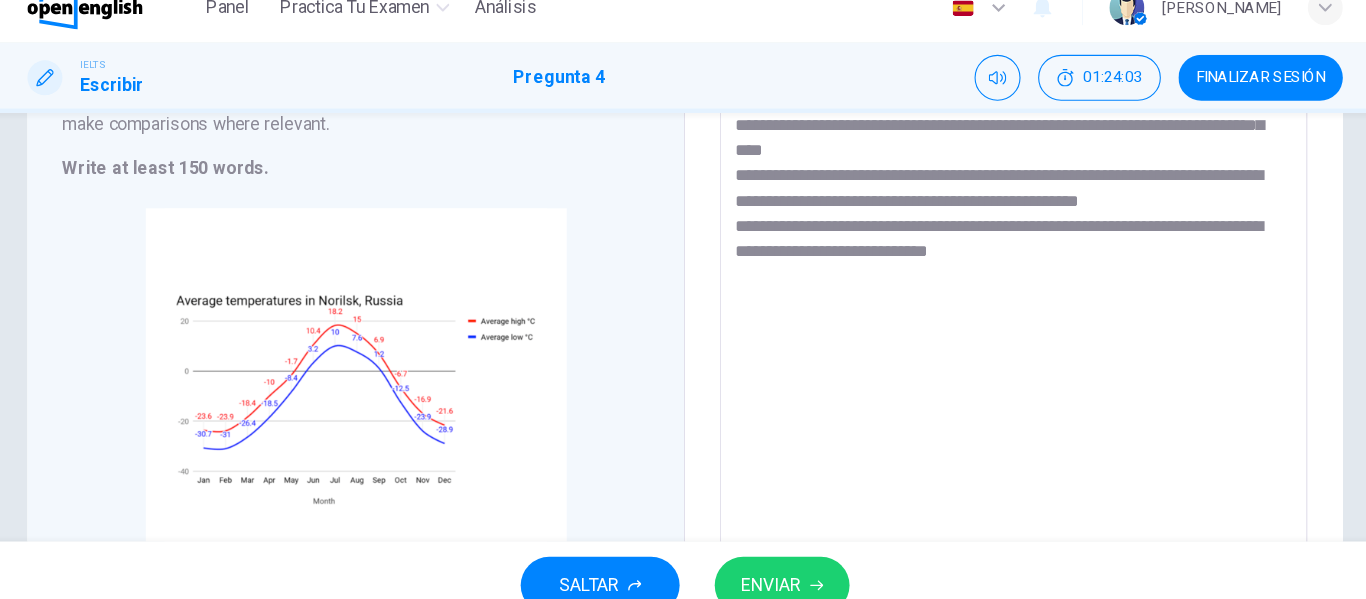 click on "**********" at bounding box center (983, 269) 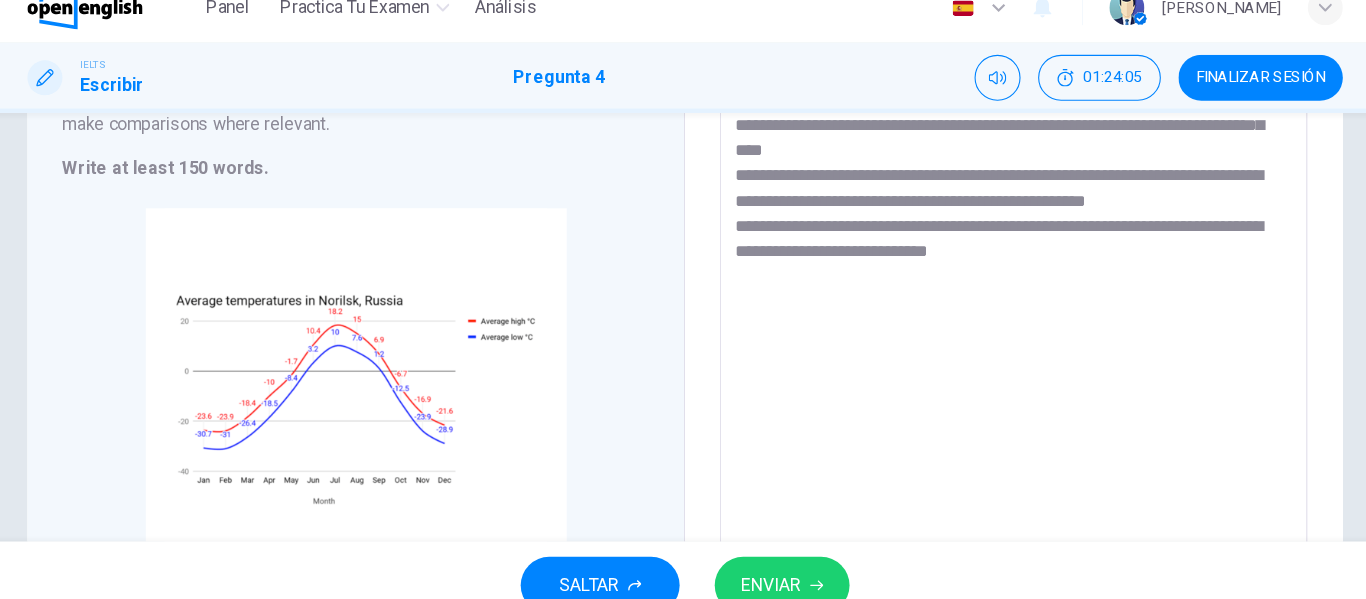 click on "**********" at bounding box center (983, 269) 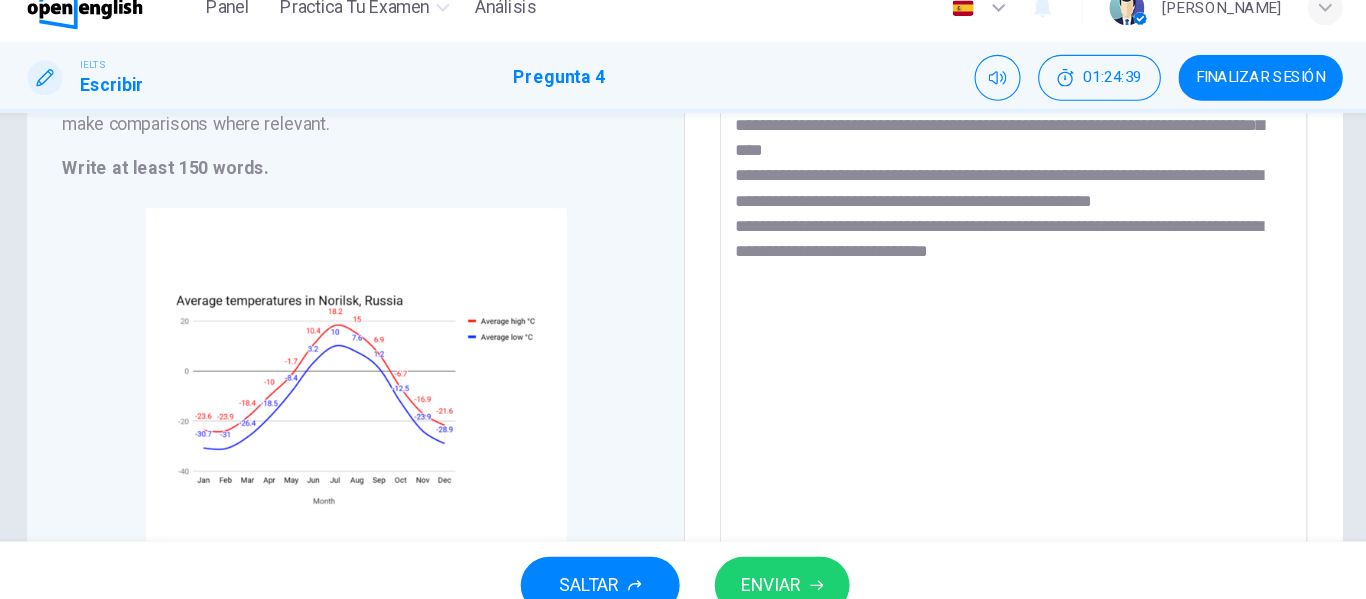 click on "**********" at bounding box center (983, 269) 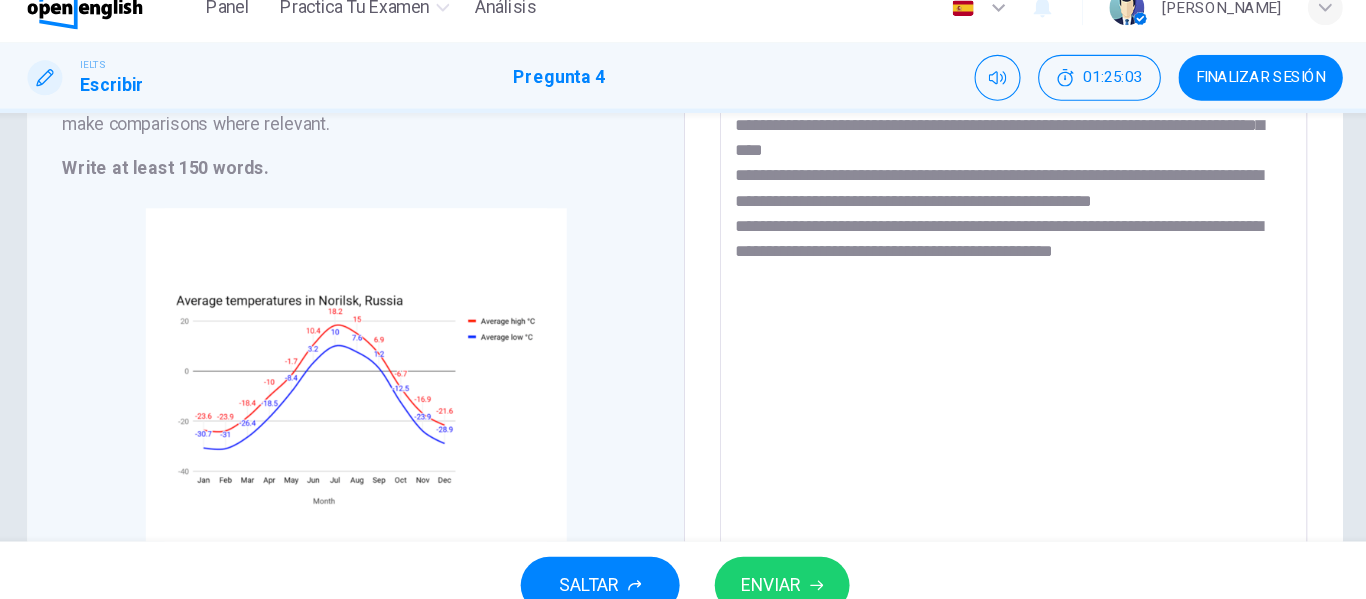 click on "**********" at bounding box center (983, 269) 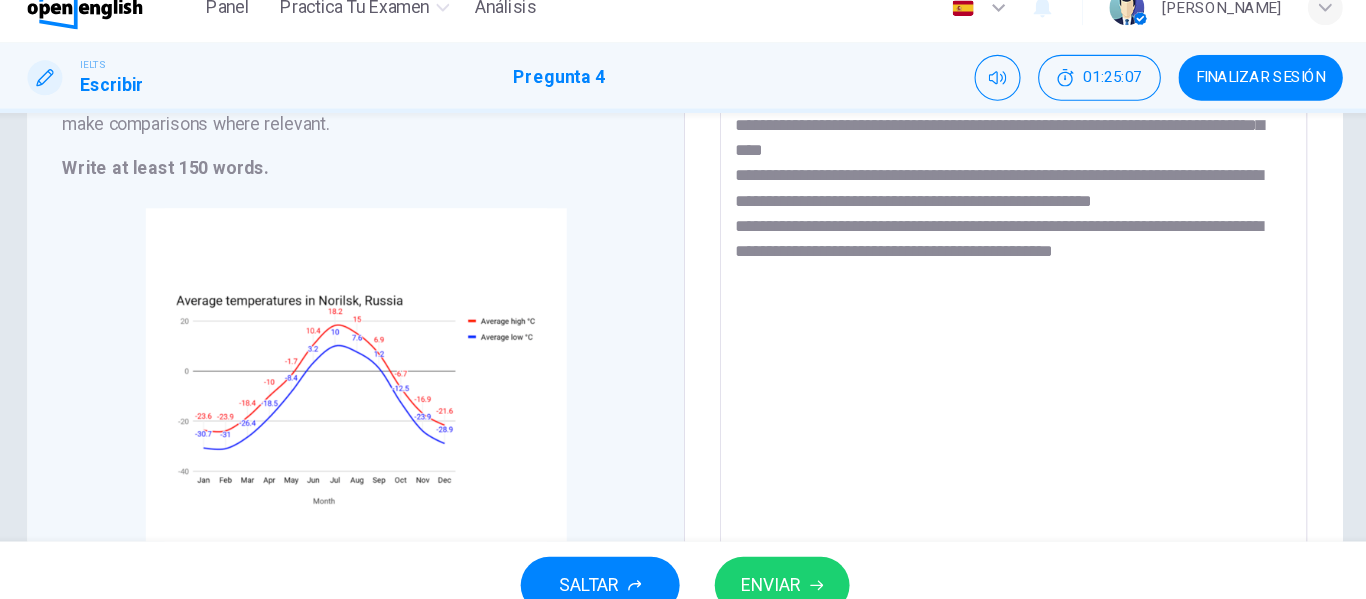 click on "**********" at bounding box center (983, 269) 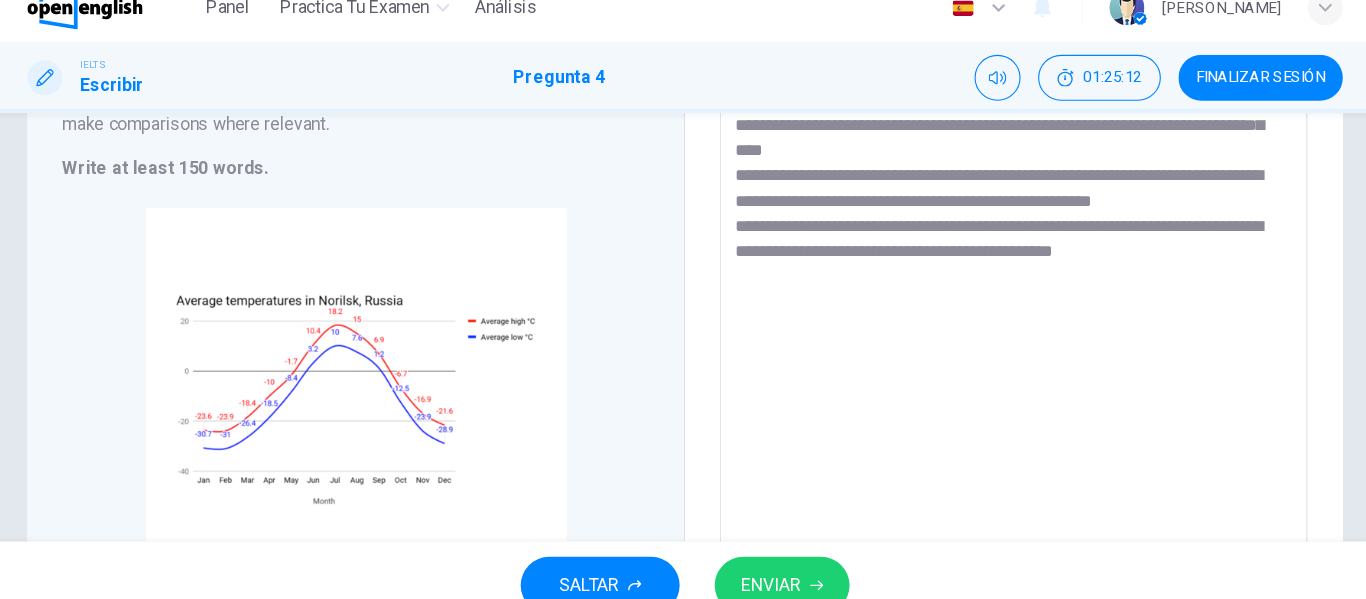 click on "**********" at bounding box center [983, 269] 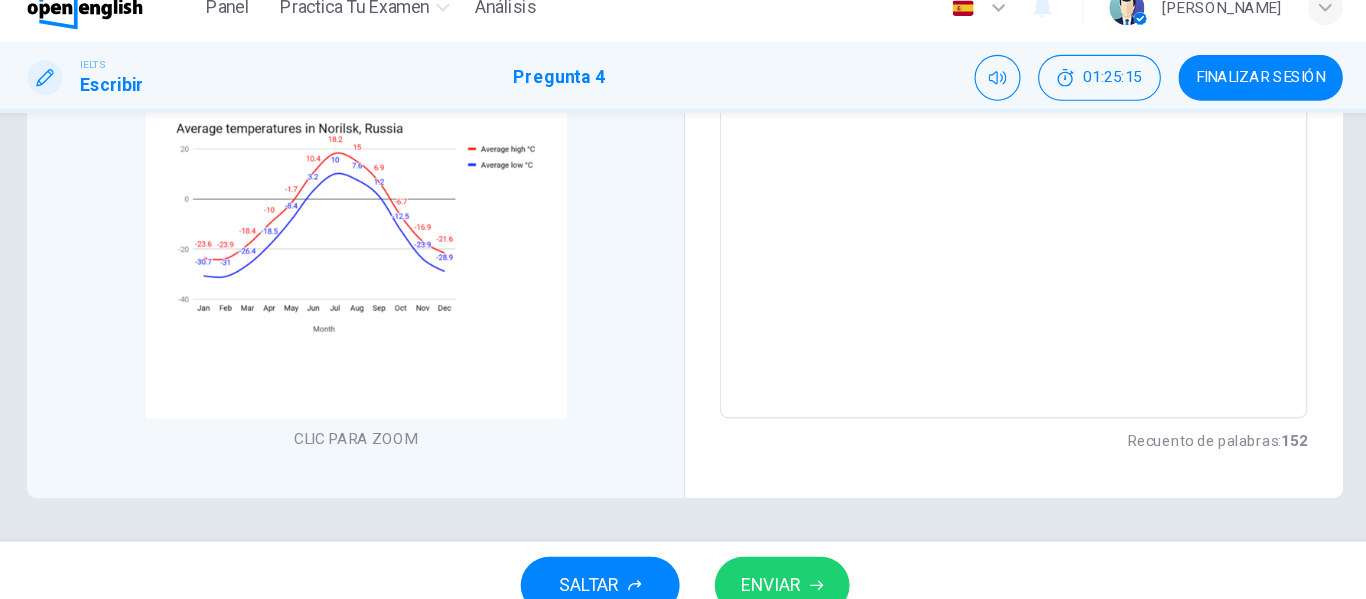 scroll, scrollTop: 0, scrollLeft: 0, axis: both 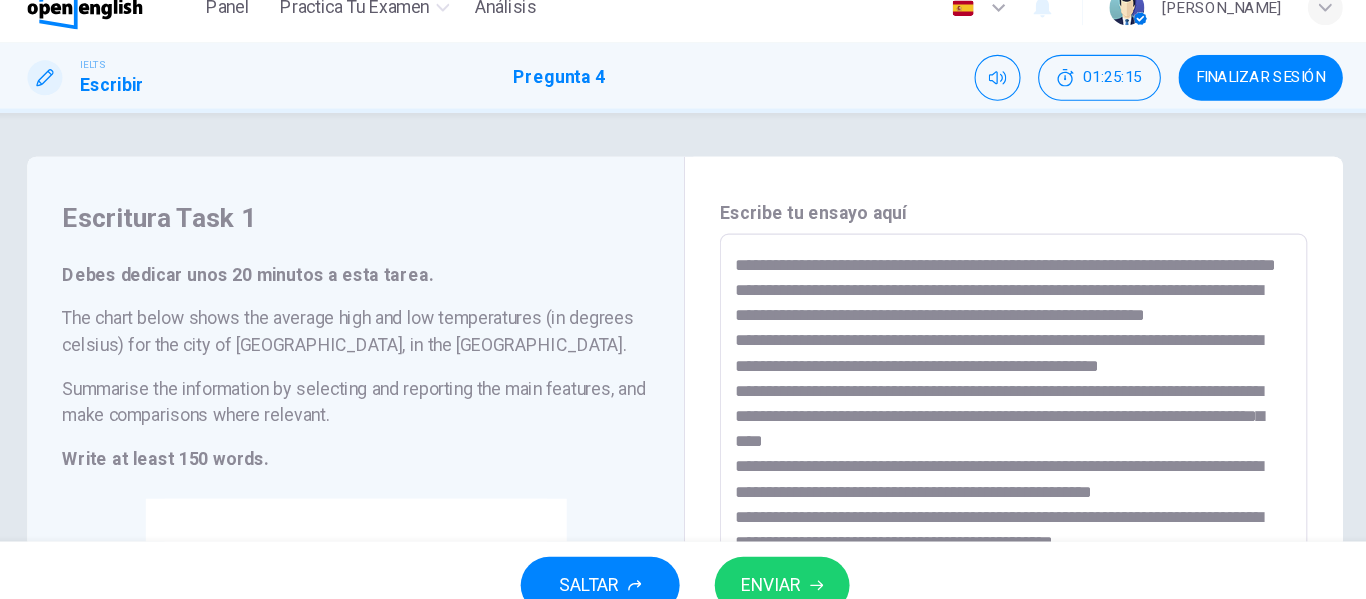 click on "ENVIAR" at bounding box center [761, 559] 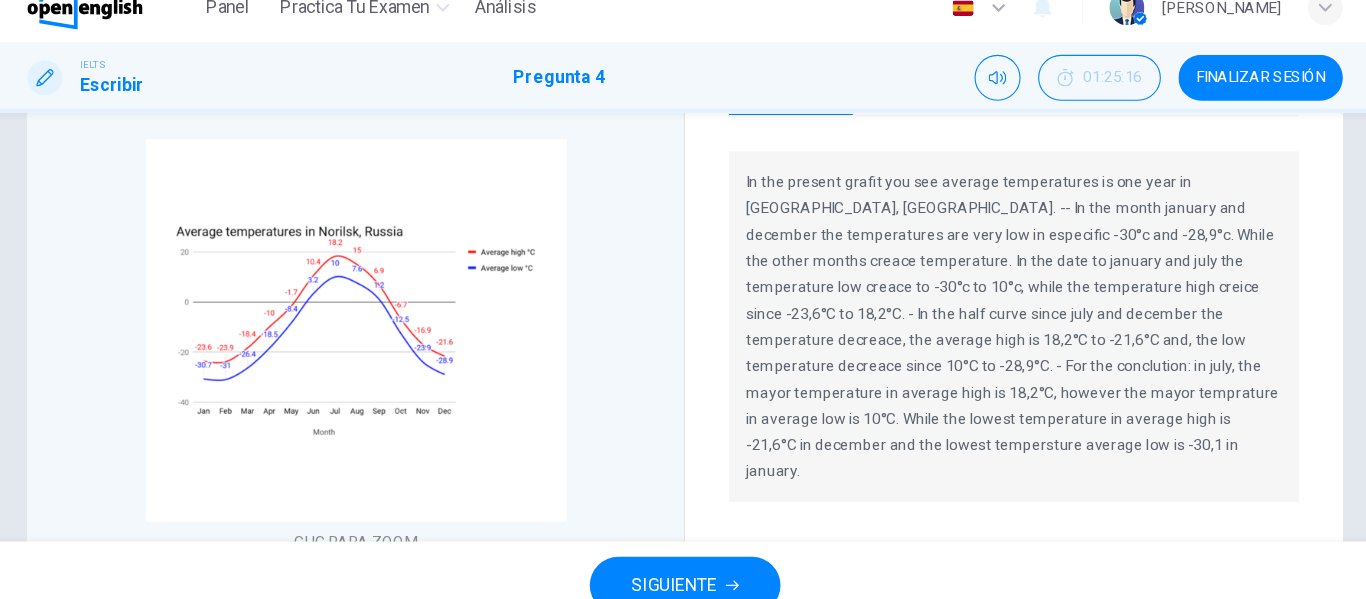 scroll, scrollTop: 328, scrollLeft: 0, axis: vertical 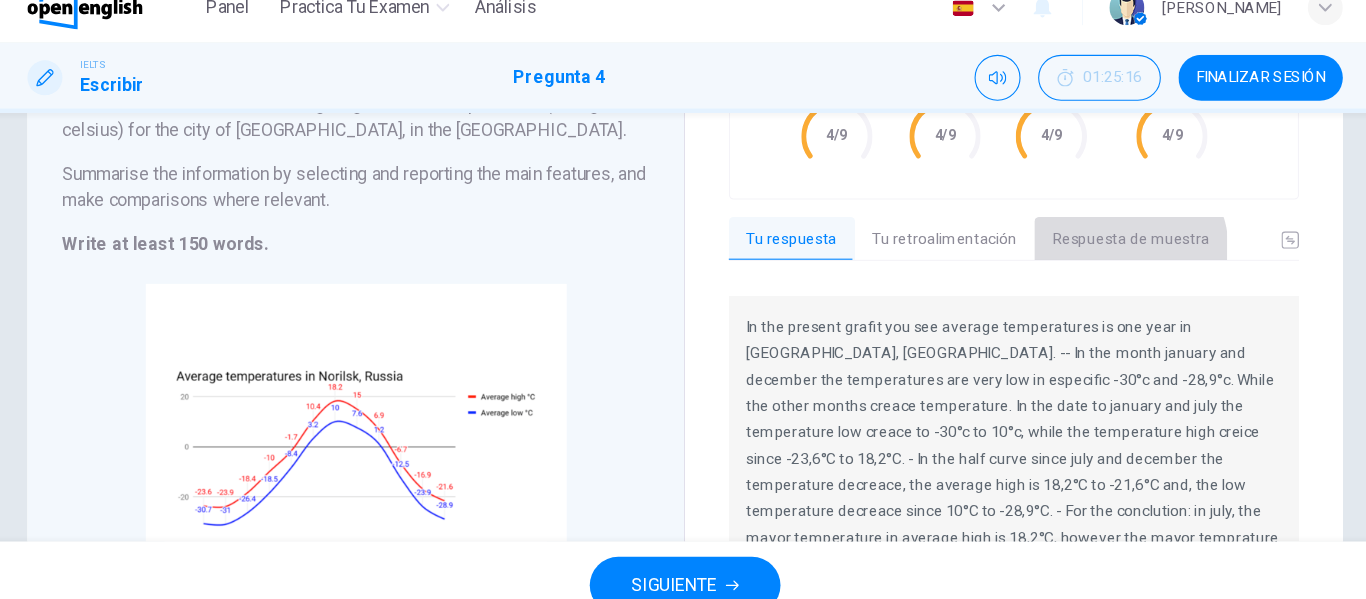 click on "Respuesta de muestra" at bounding box center [1090, 244] 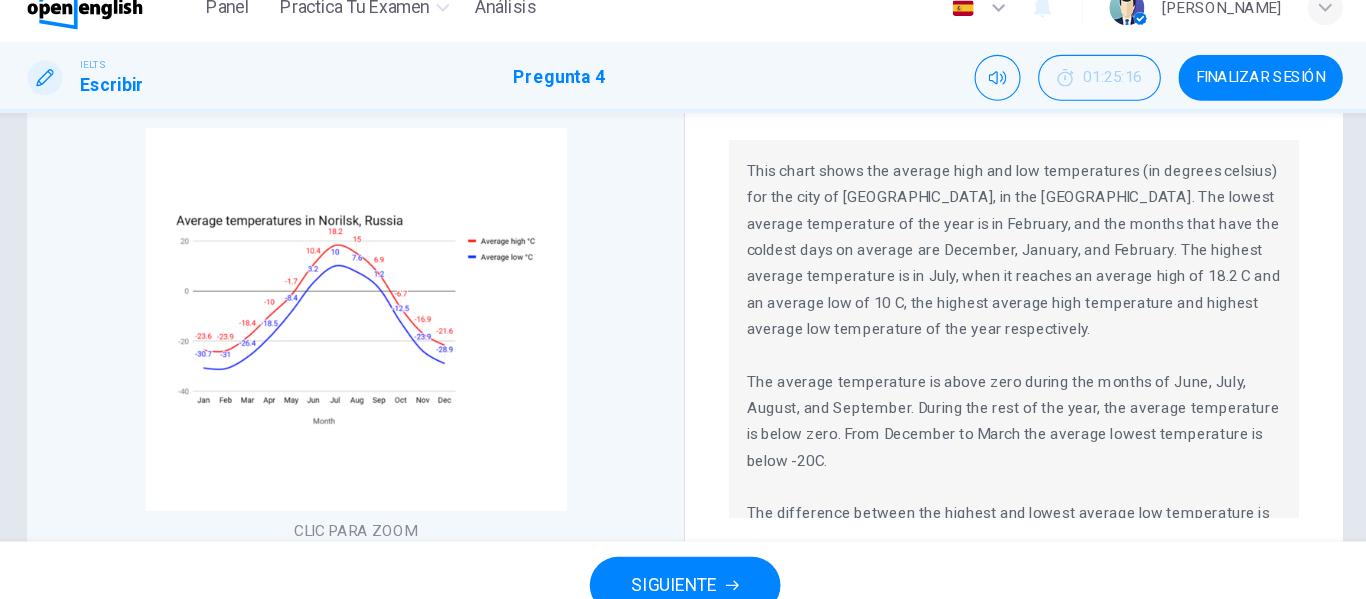 scroll, scrollTop: 337, scrollLeft: 0, axis: vertical 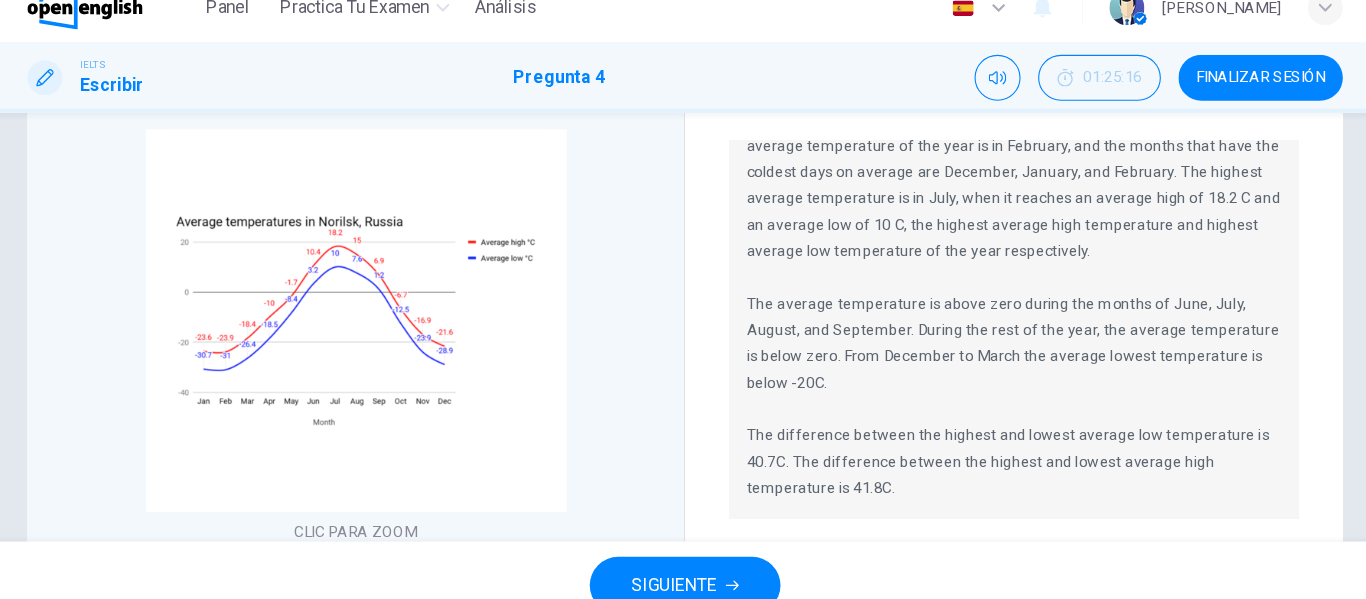 click on "Calificación por categoría Logro de la tarea 4/9 Coherencia y cohesión 4/9 Recurso léxico 4/9 Rango gramatical y precisión 4/9 Tu respuesta Tu retroalimentación Respuesta de muestra In the present grafit you see average temperatures is one year in Norilsk, Russia.
-- In the month january and december the temperatures are very low in especific -30°c and  -28,9°c. While the other months creace temperature.
In the date to january and july the temperature low creace to -30°c to 10°c, while the temperature high creice since -23,6°C to 18,2°C.
- In the half curve since july and december the temperature decreace, the average high is 18,2°C to -21,6°C and, the low temperature decreace since 10°C to -28,9°C.
- For the conclution: in july,  the mayor temperature in average high is 18,2°C, however the mayor temprature in average low is 10°C.
While the lowest temperature in average high is -21,6°C in december and the lowest tempersture average low is -30,1 in january.
Translate ​ ​ Powered by" at bounding box center [983, 206] 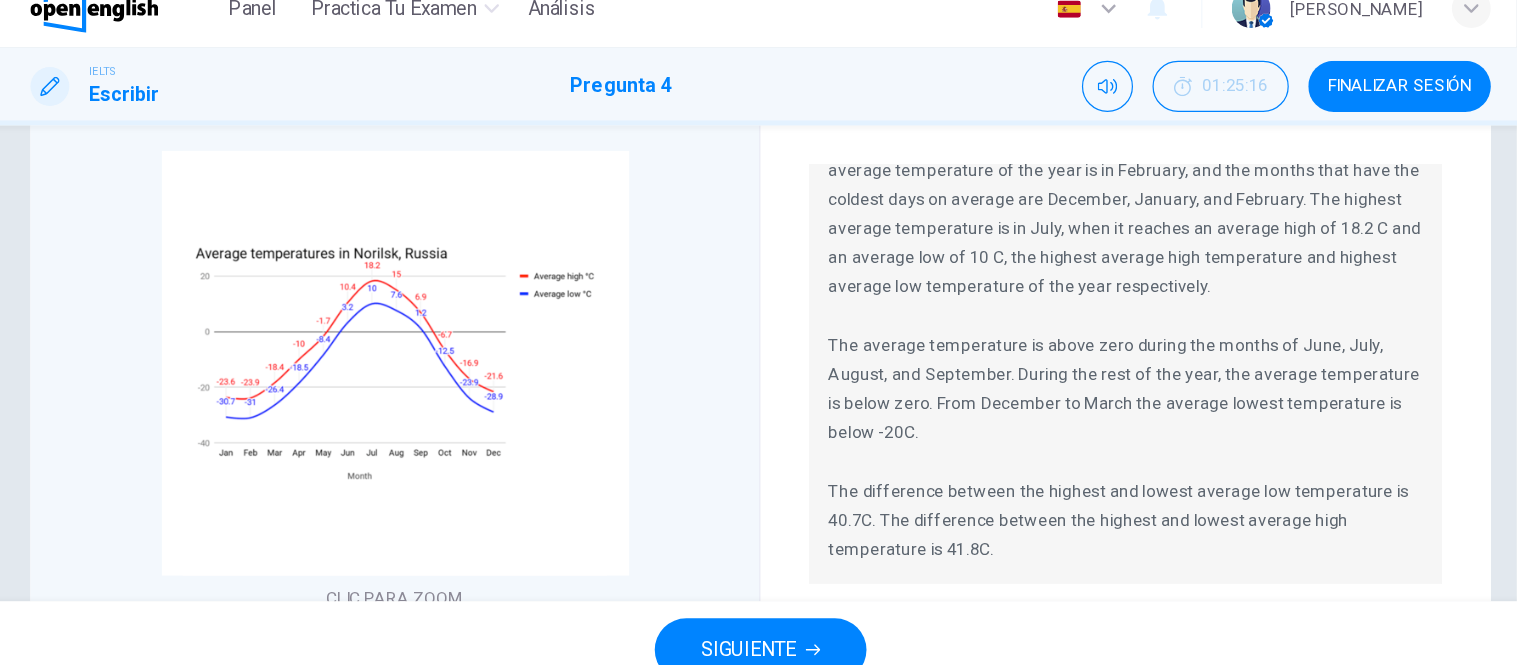 scroll, scrollTop: 331, scrollLeft: 0, axis: vertical 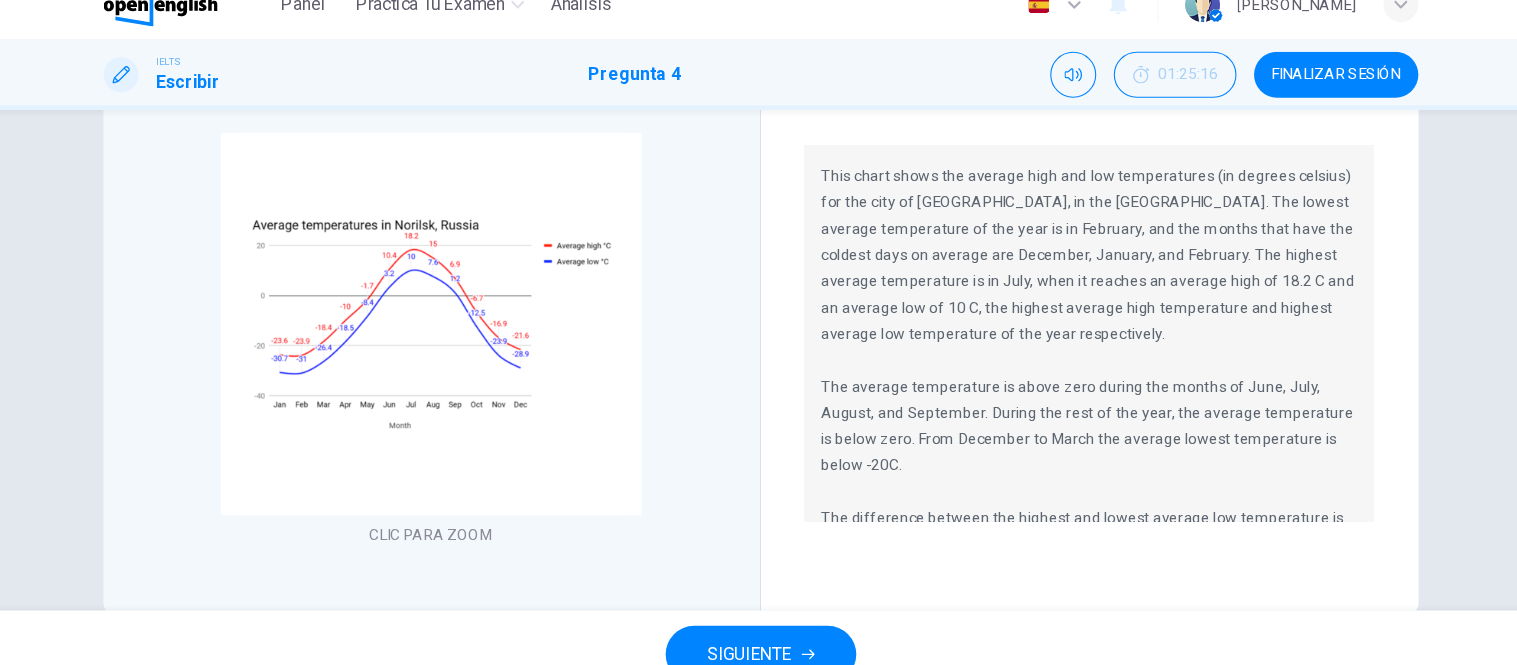 click on "Calificación por categoría Logro de la tarea 4/9 Coherencia y cohesión 4/9 Recurso léxico 4/9 Rango gramatical y precisión 4/9 Tu respuesta Tu retroalimentación Respuesta de muestra In the present grafit you see average temperatures is one year in Norilsk, Russia.
-- In the month january and december the temperatures are very low in especific -30°c and  -28,9°c. While the other months creace temperature.
In the date to january and july the temperature low creace to -30°c to 10°c, while the temperature high creice since -23,6°C to 18,2°C.
- In the half curve since july and december the temperature decreace, the average high is 18,2°C to -21,6°C and, the low temperature decreace since 10°C to -28,9°C.
- For the conclution: in july,  the mayor temperature in average high is 18,2°C, however the mayor temprature in average low is 10°C.
While the lowest temperature in average high is -21,6°C in december and the lowest tempersture average low is -30,1 in january.
Translate ​ ​ Powered by" at bounding box center (1059, 212) 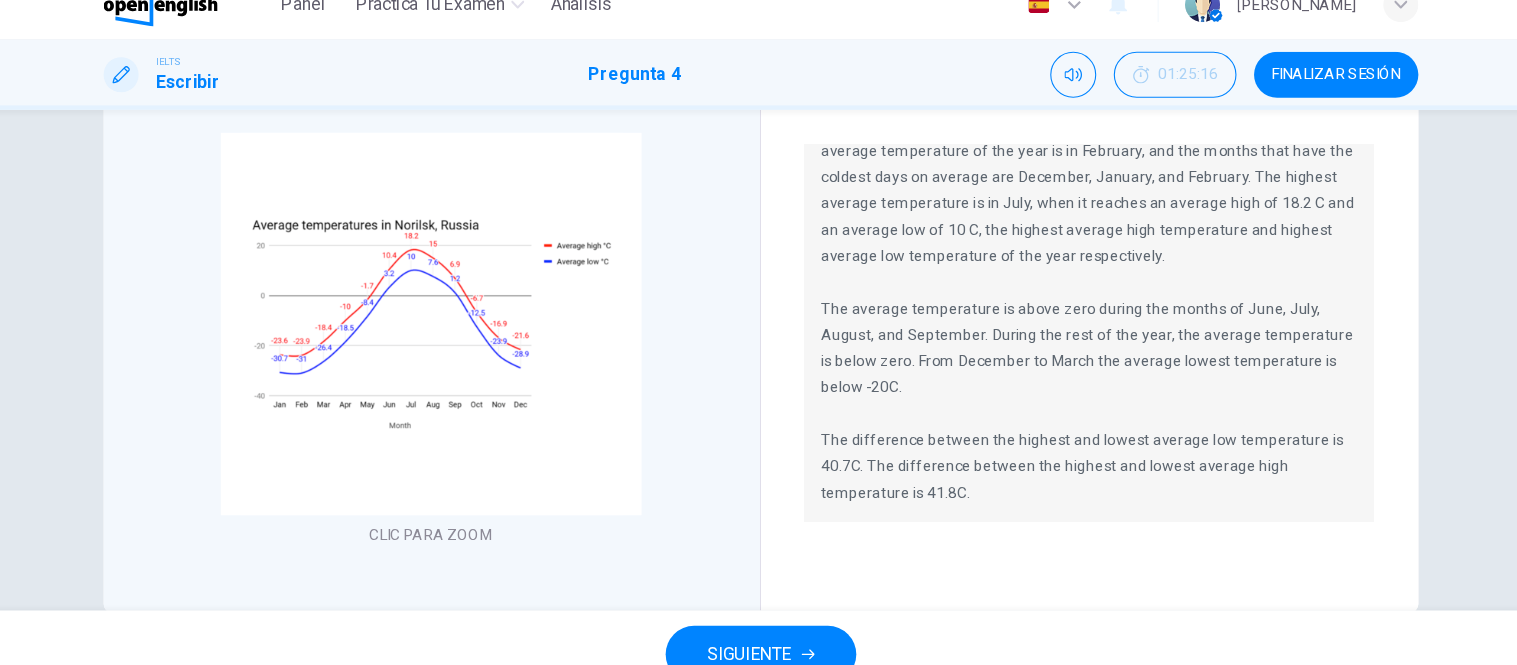 click on "Calificación por categoría Logro de la tarea 4/9 Coherencia y cohesión 4/9 Recurso léxico 4/9 Rango gramatical y precisión 4/9 Tu respuesta Tu retroalimentación Respuesta de muestra In the present grafit you see average temperatures is one year in Norilsk, Russia.
-- In the month january and december the temperatures are very low in especific -30°c and  -28,9°c. While the other months creace temperature.
In the date to january and july the temperature low creace to -30°c to 10°c, while the temperature high creice since -23,6°C to 18,2°C.
- In the half curve since july and december the temperature decreace, the average high is 18,2°C to -21,6°C and, the low temperature decreace since 10°C to -28,9°C.
- For the conclution: in july,  the mayor temperature in average high is 18,2°C, however the mayor temprature in average low is 10°C.
While the lowest temperature in average high is -21,6°C in december and the lowest tempersture average low is -30,1 in january.
Translate ​ ​ Powered by" at bounding box center (1059, 212) 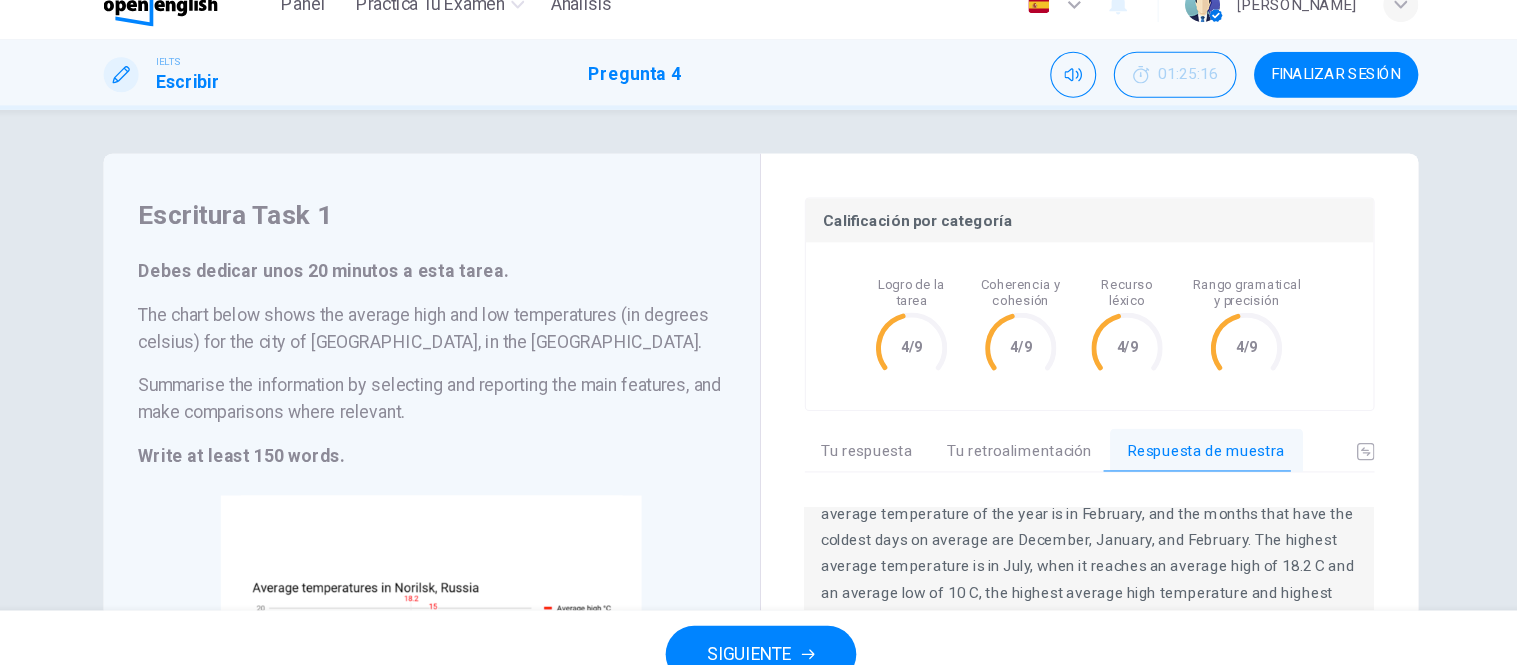 scroll, scrollTop: 372, scrollLeft: 0, axis: vertical 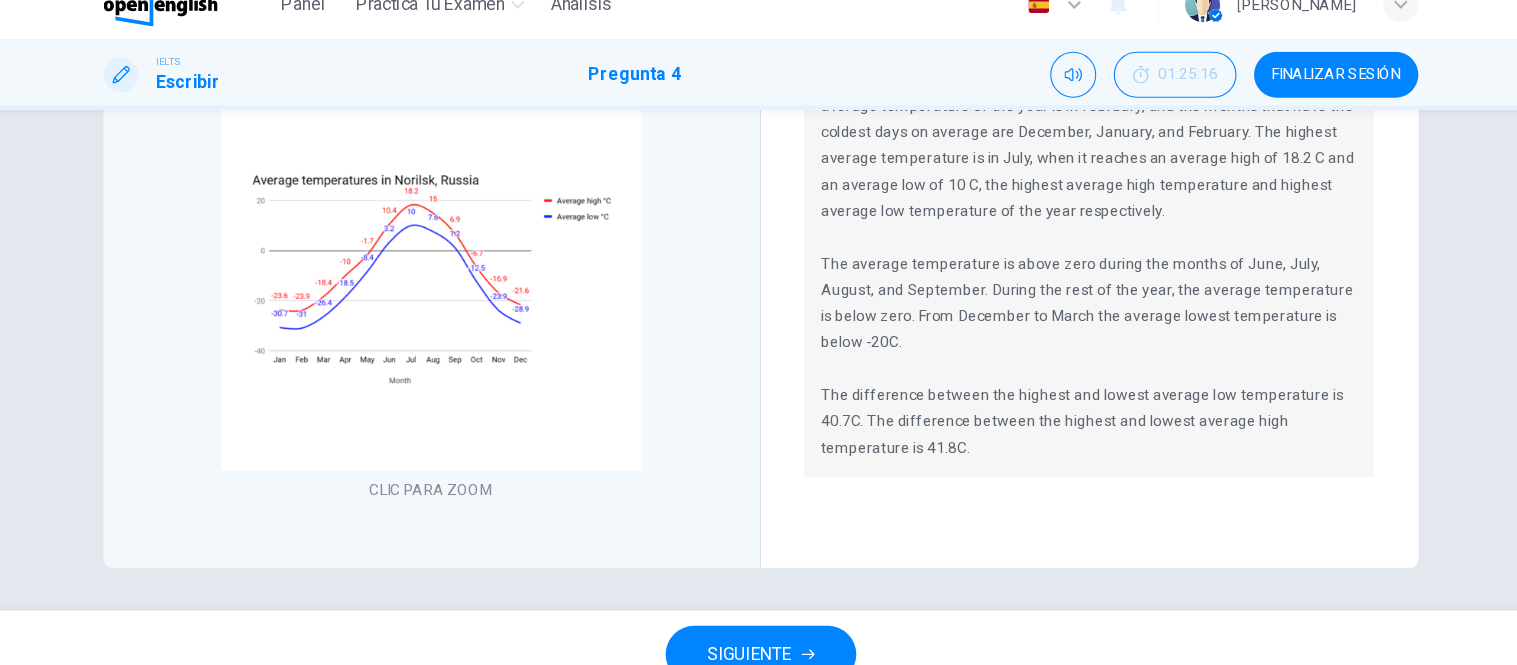 click on "SIGUIENTE" at bounding box center (759, 625) 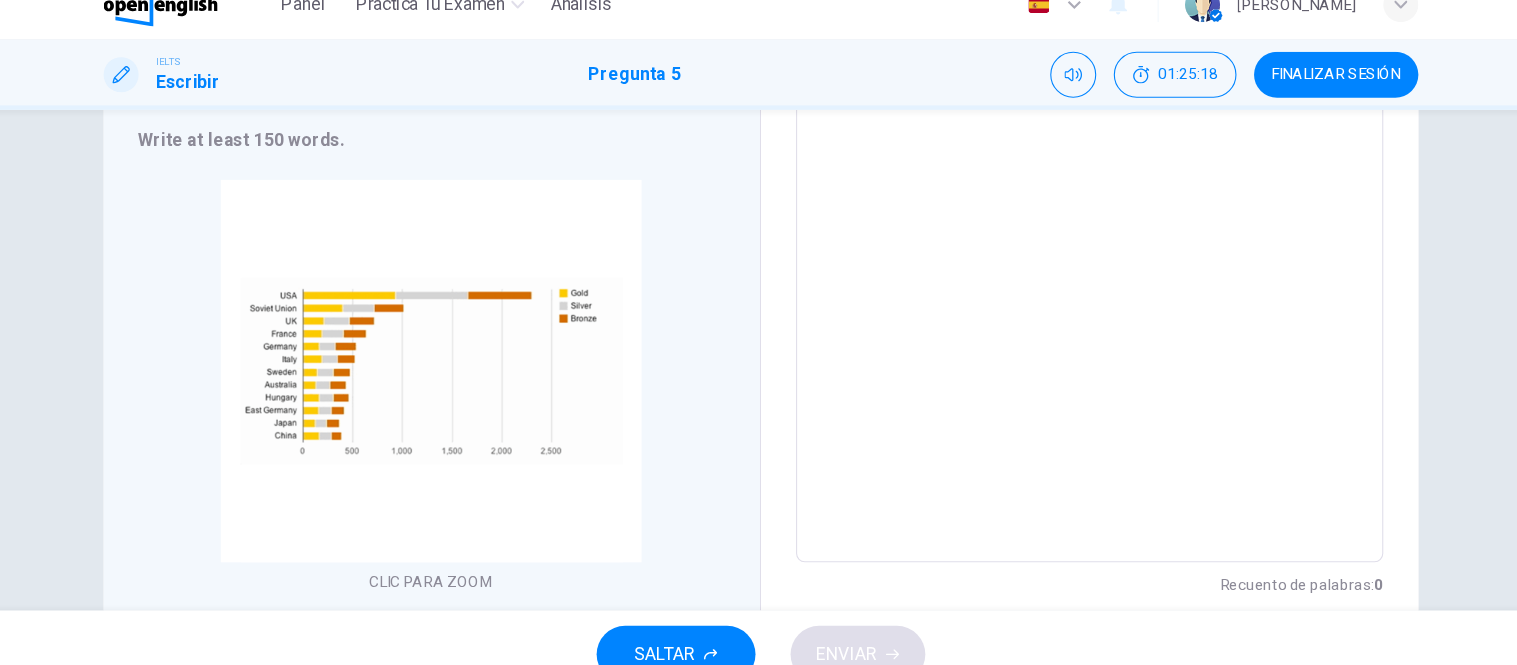 scroll, scrollTop: 418, scrollLeft: 0, axis: vertical 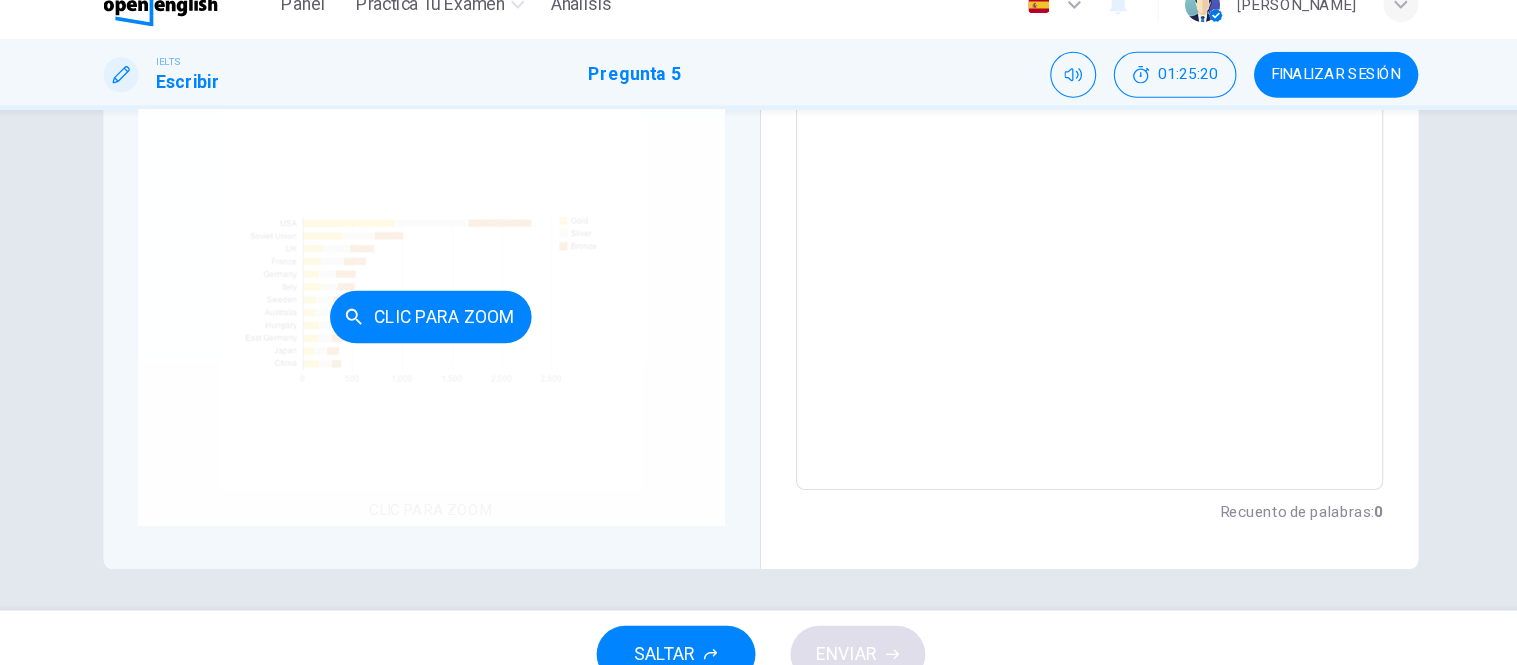 click on "Clic para zoom" at bounding box center (458, 316) 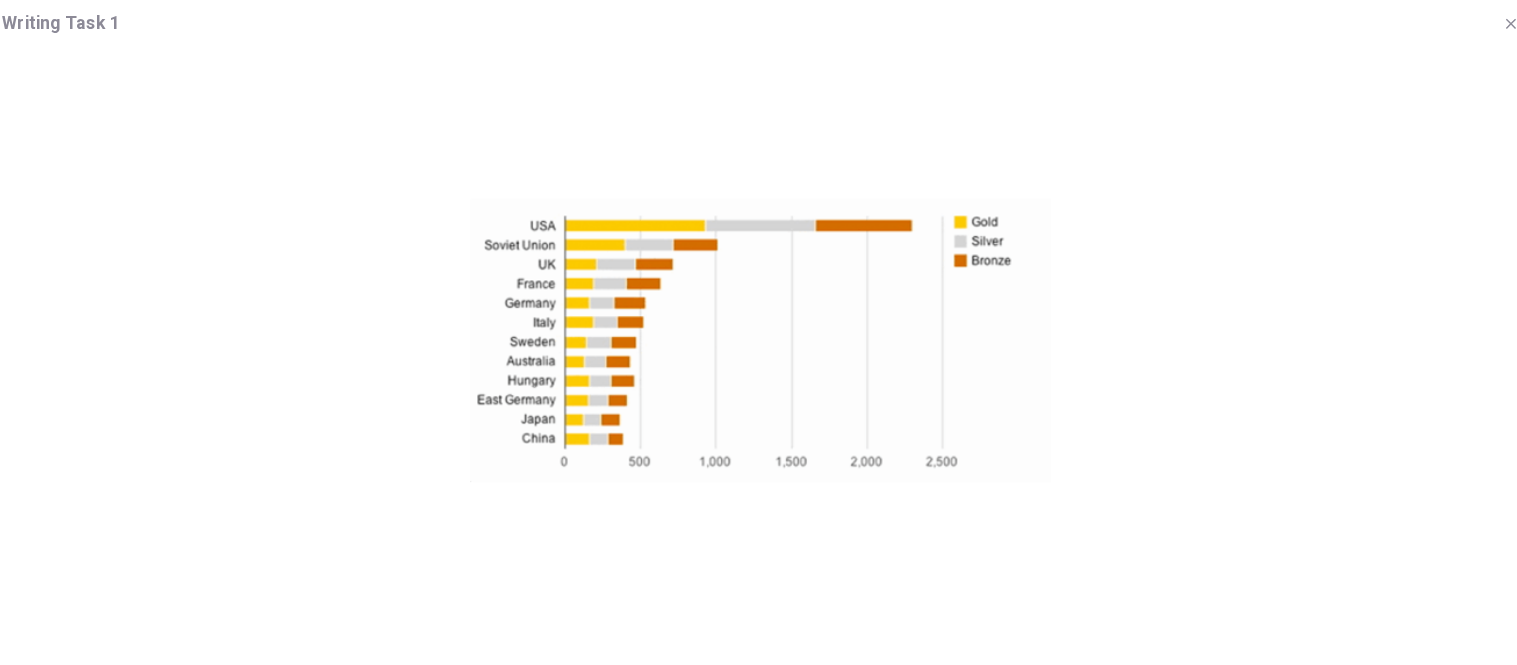 click at bounding box center (758, 338) 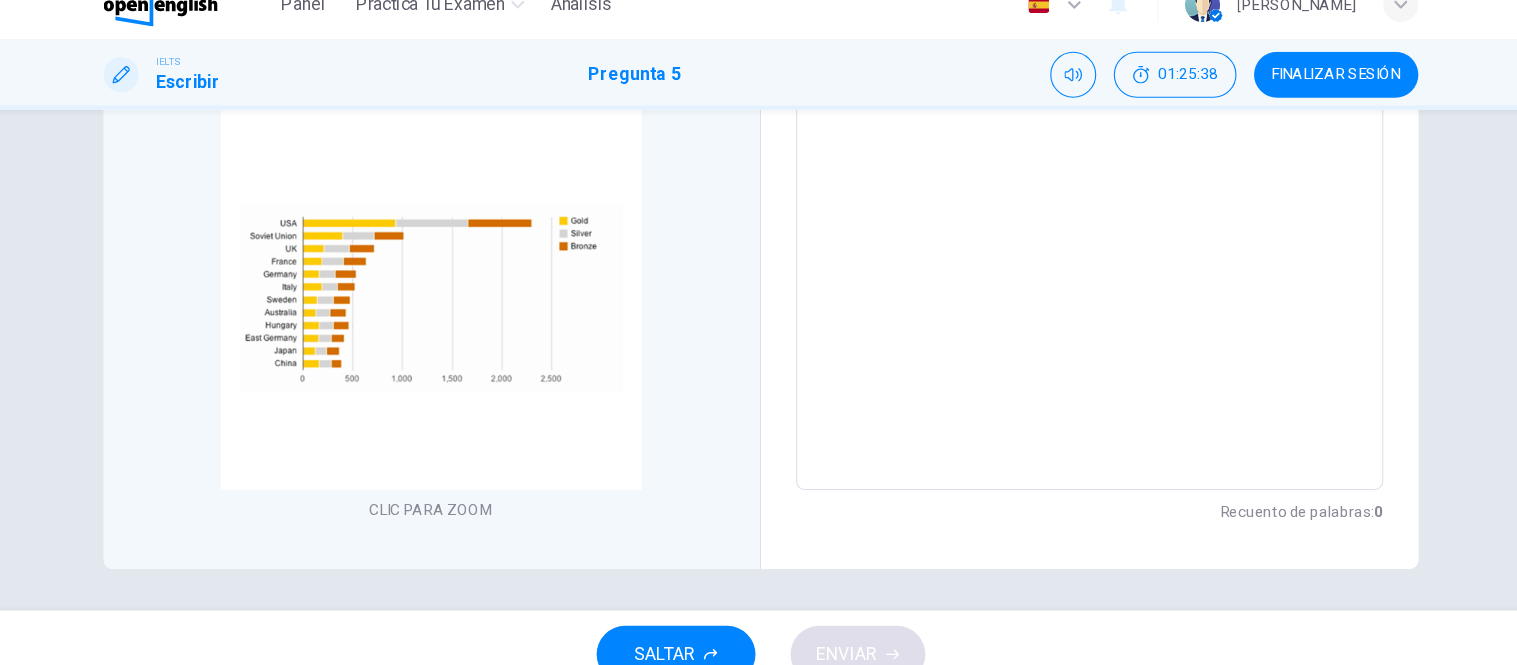 click on "FINALIZAR SESIÓN" at bounding box center (1284, 96) 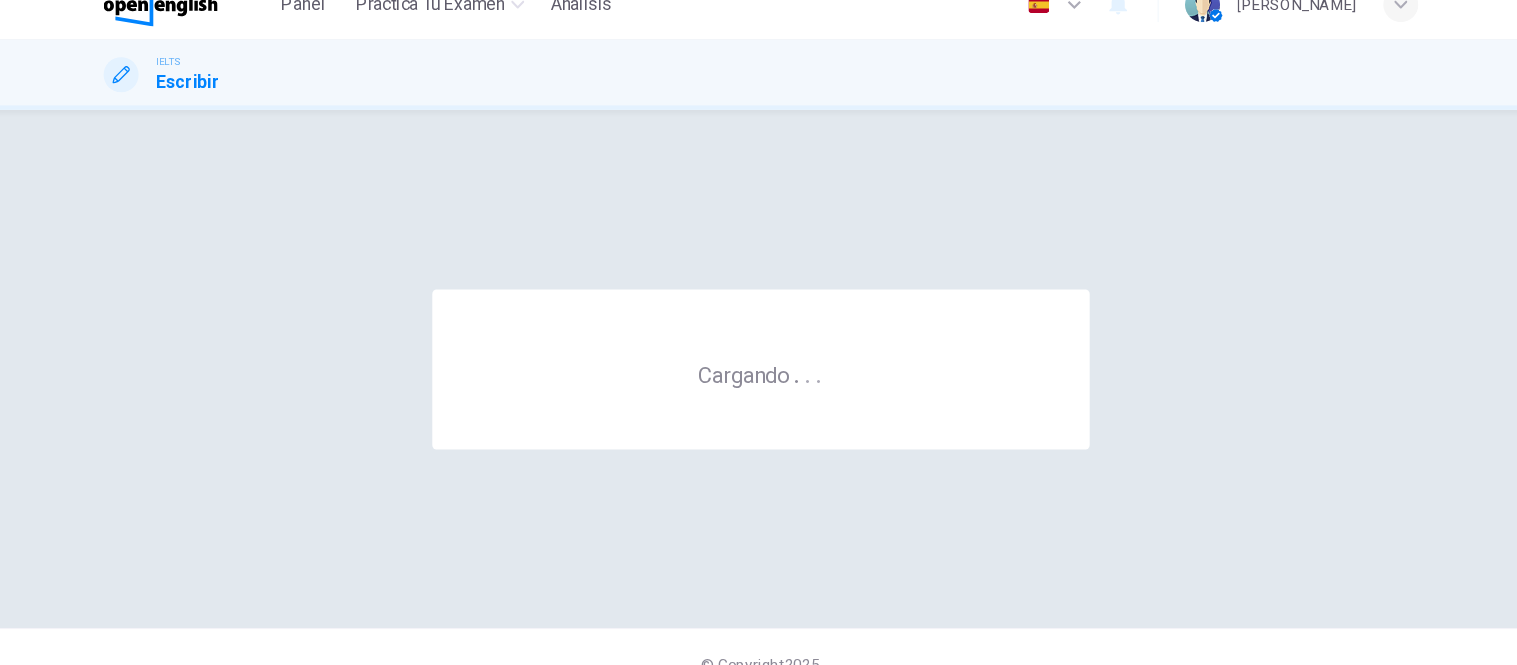 scroll, scrollTop: 0, scrollLeft: 0, axis: both 